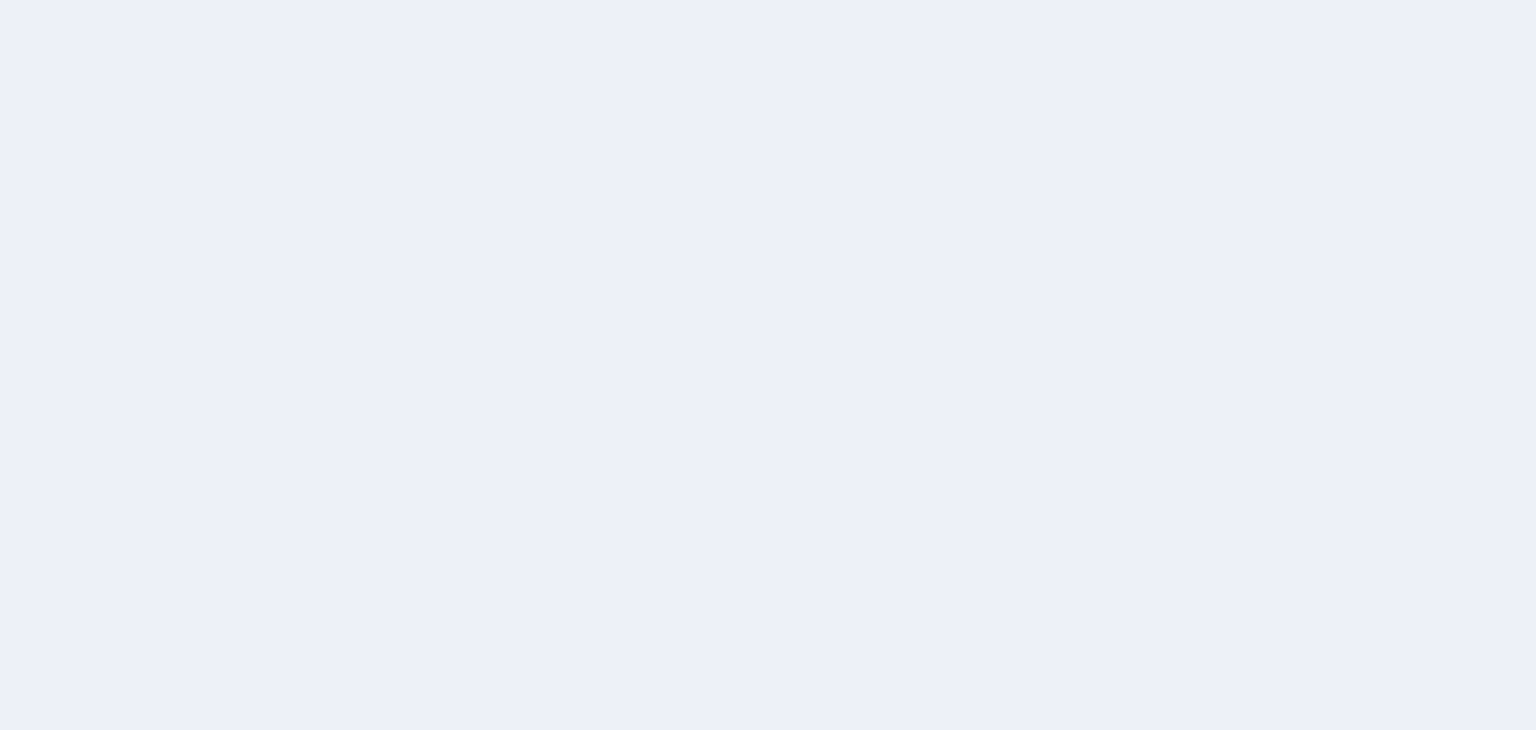 scroll, scrollTop: 0, scrollLeft: 0, axis: both 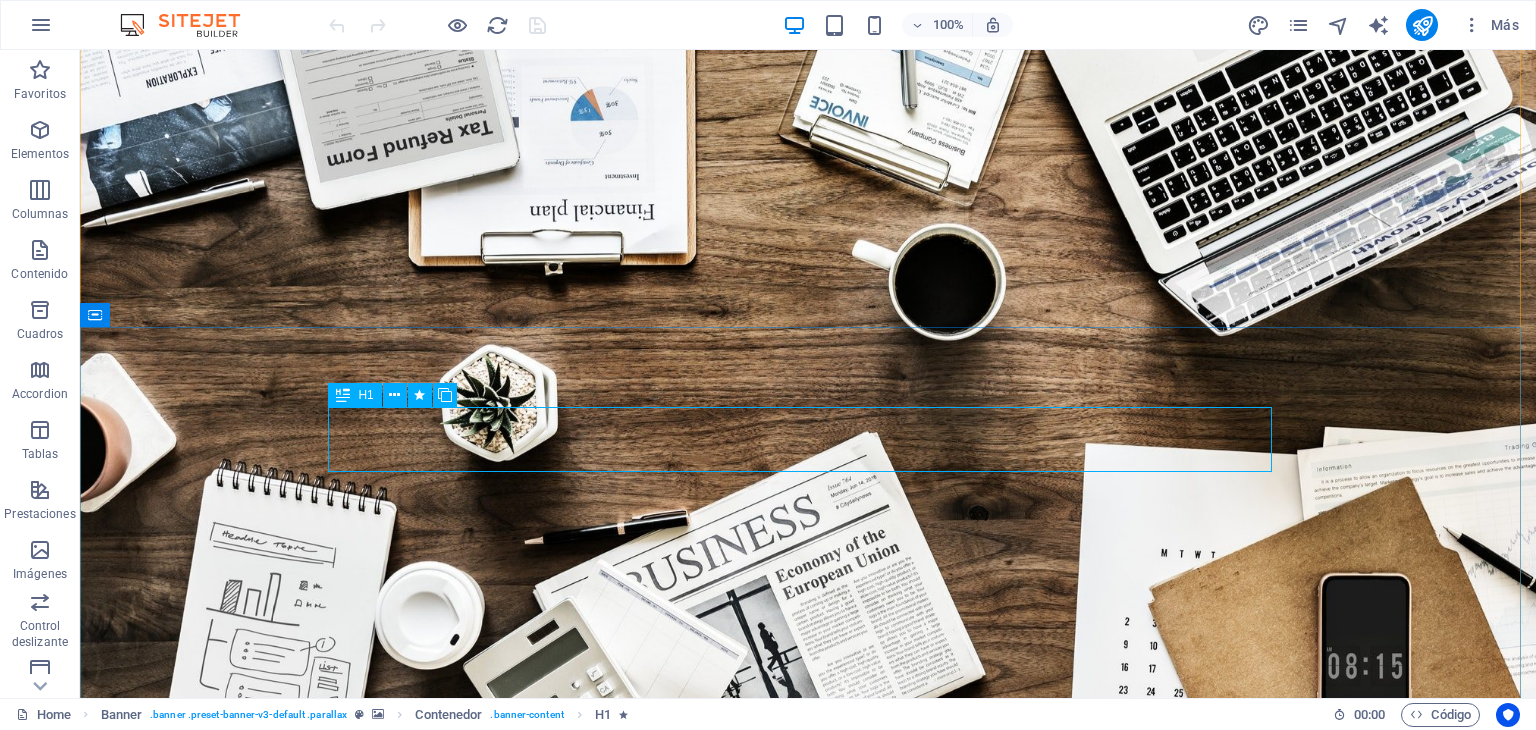click on "O nline Marketing" at bounding box center (808, 1202) 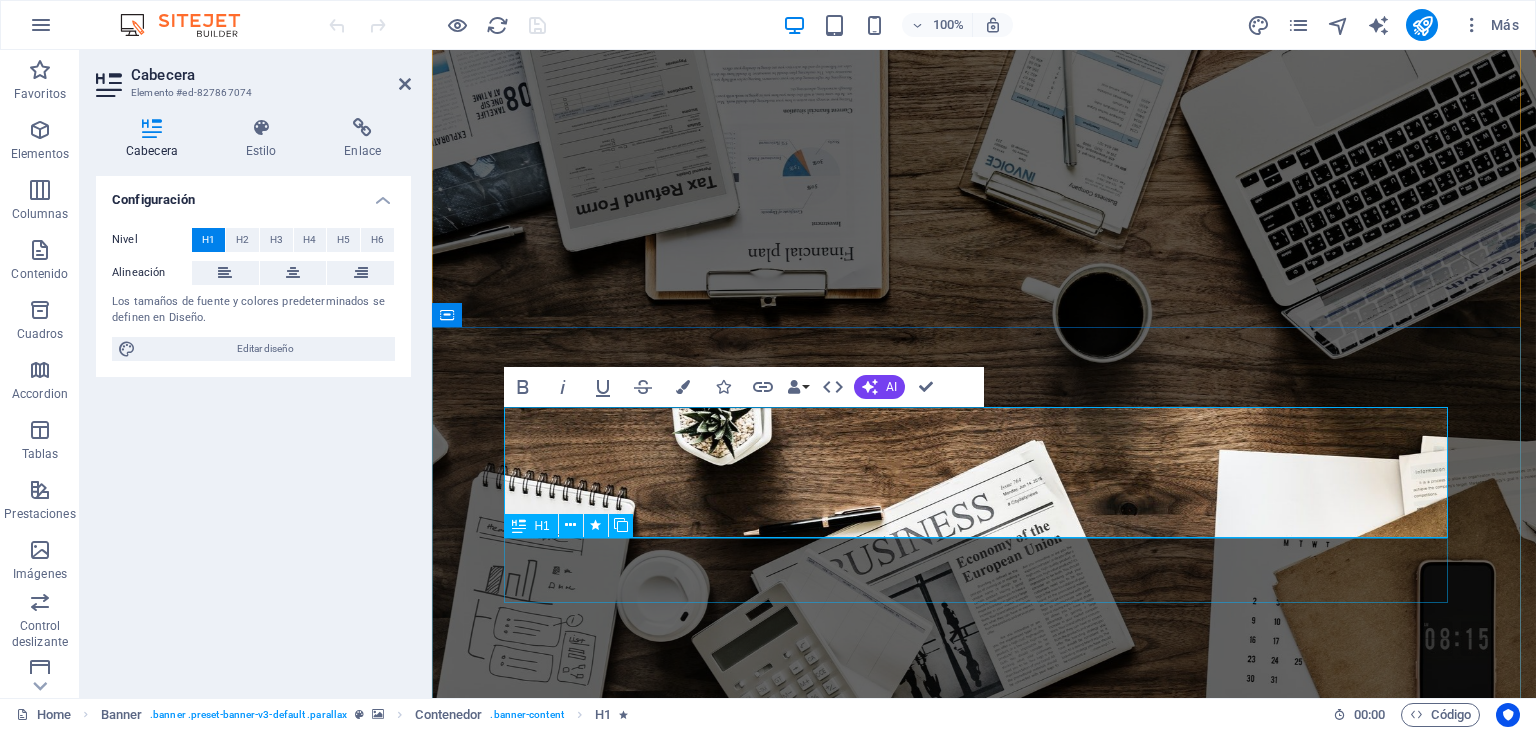 click on "S OCIAL MEDIA MARKETING" at bounding box center [984, 1365] 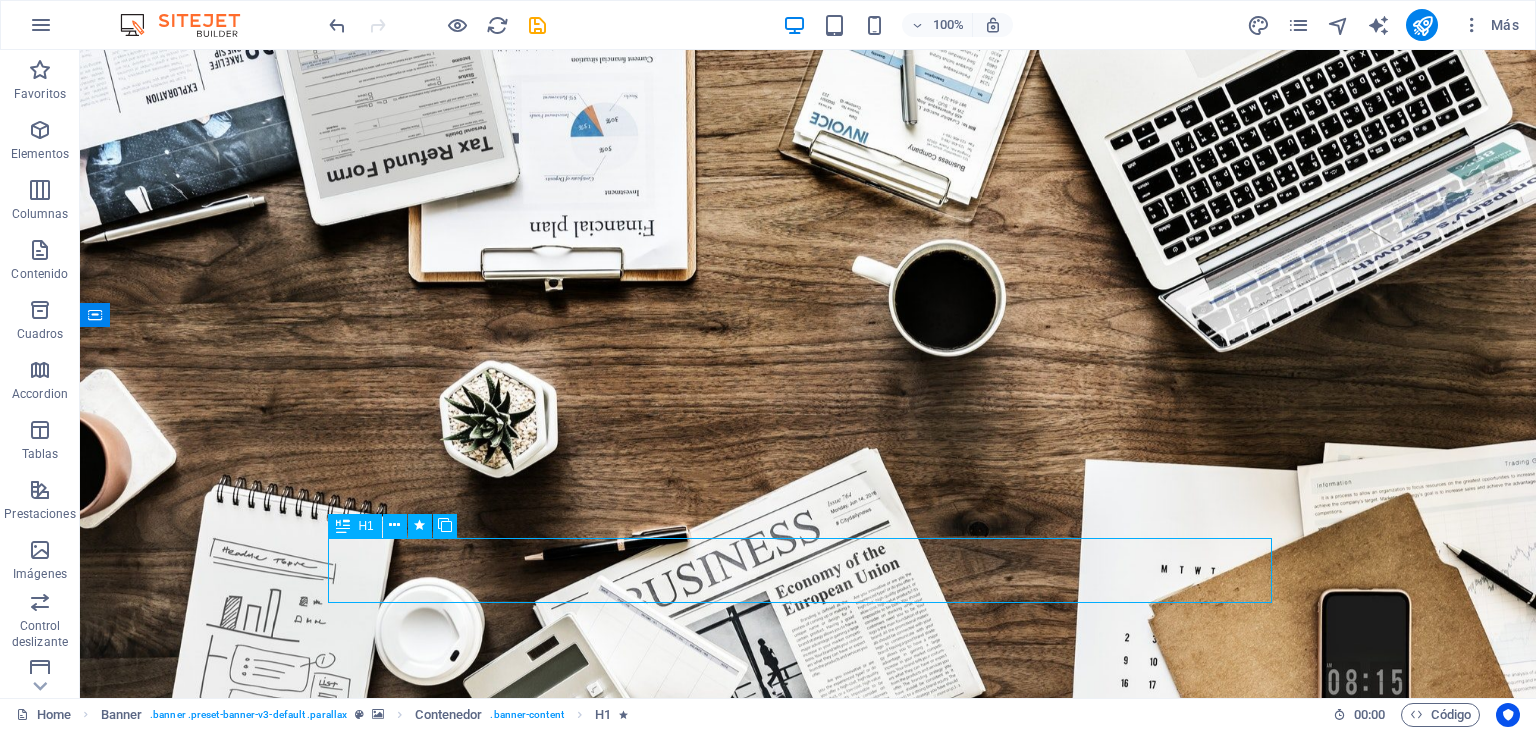 click on "S OCIAL MEDIA MARKETING" at bounding box center [808, 1365] 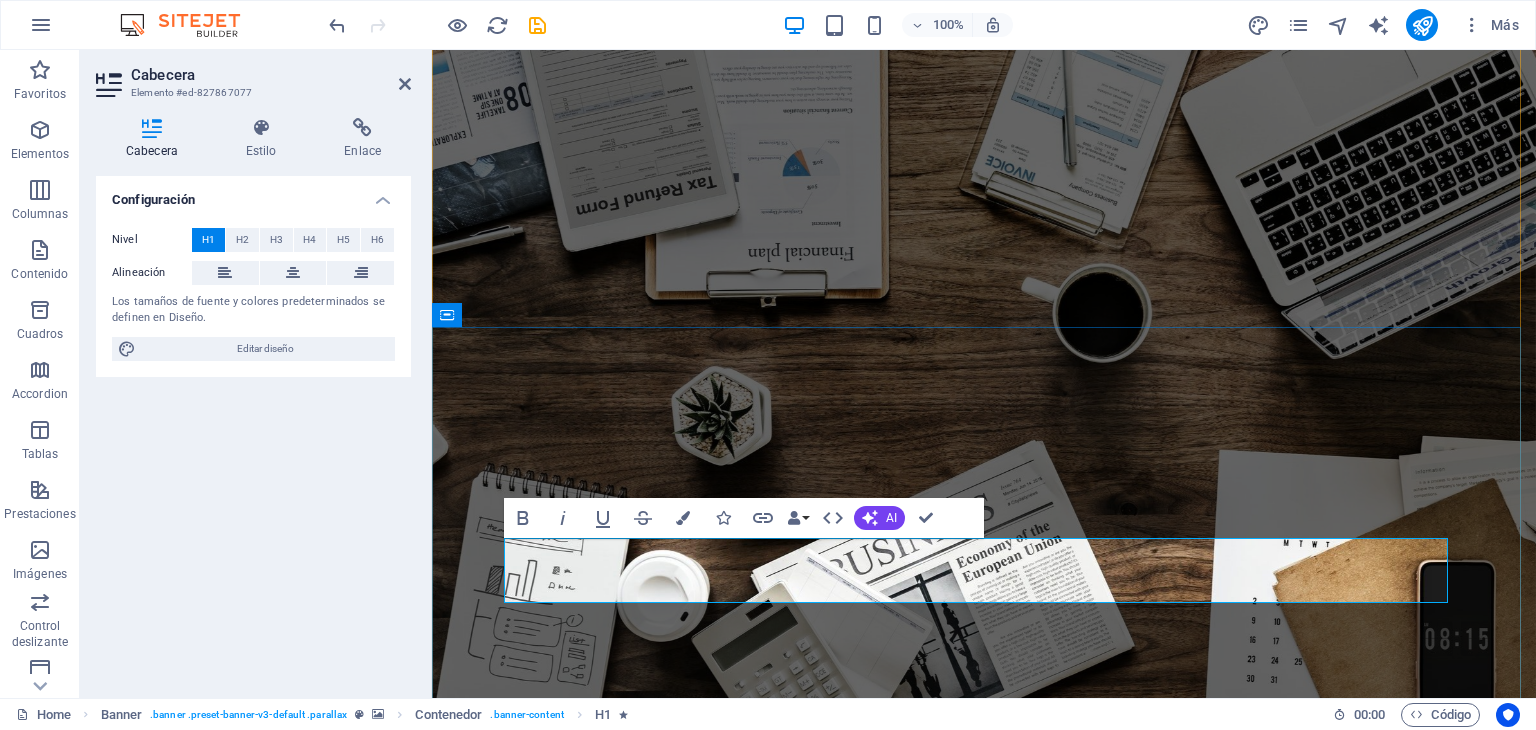 drag, startPoint x: 541, startPoint y: 569, endPoint x: 1428, endPoint y: 582, distance: 887.0953 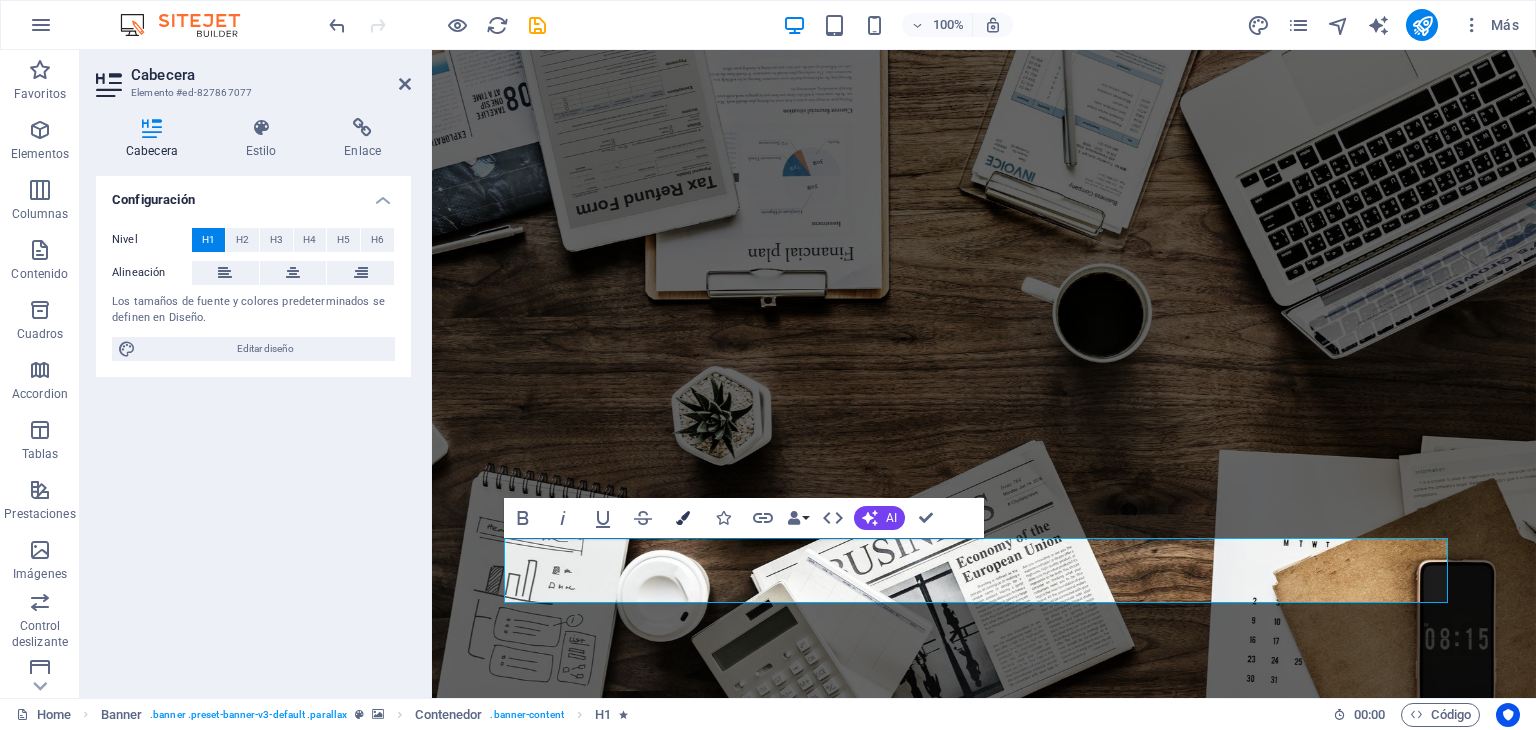 click at bounding box center [683, 518] 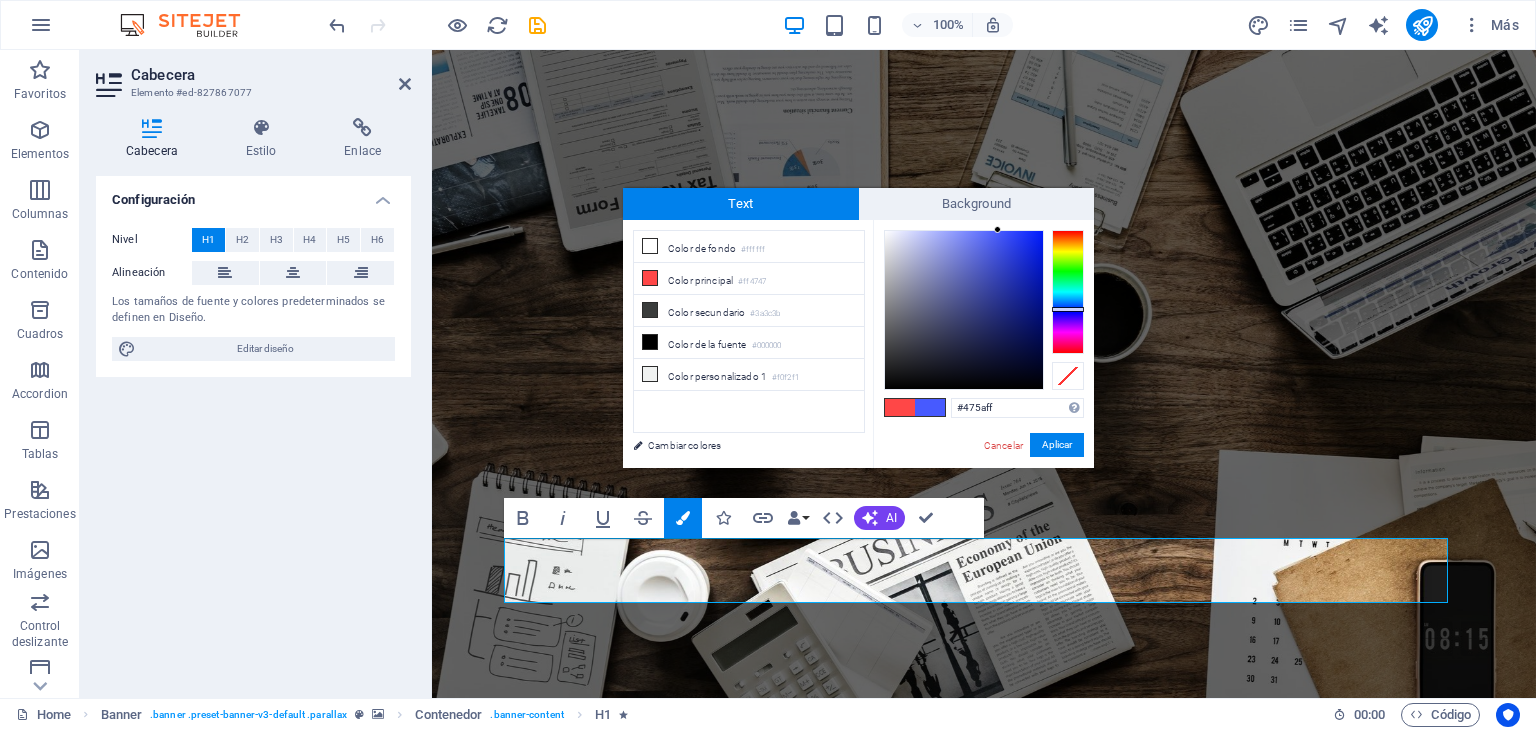 click at bounding box center [1068, 292] 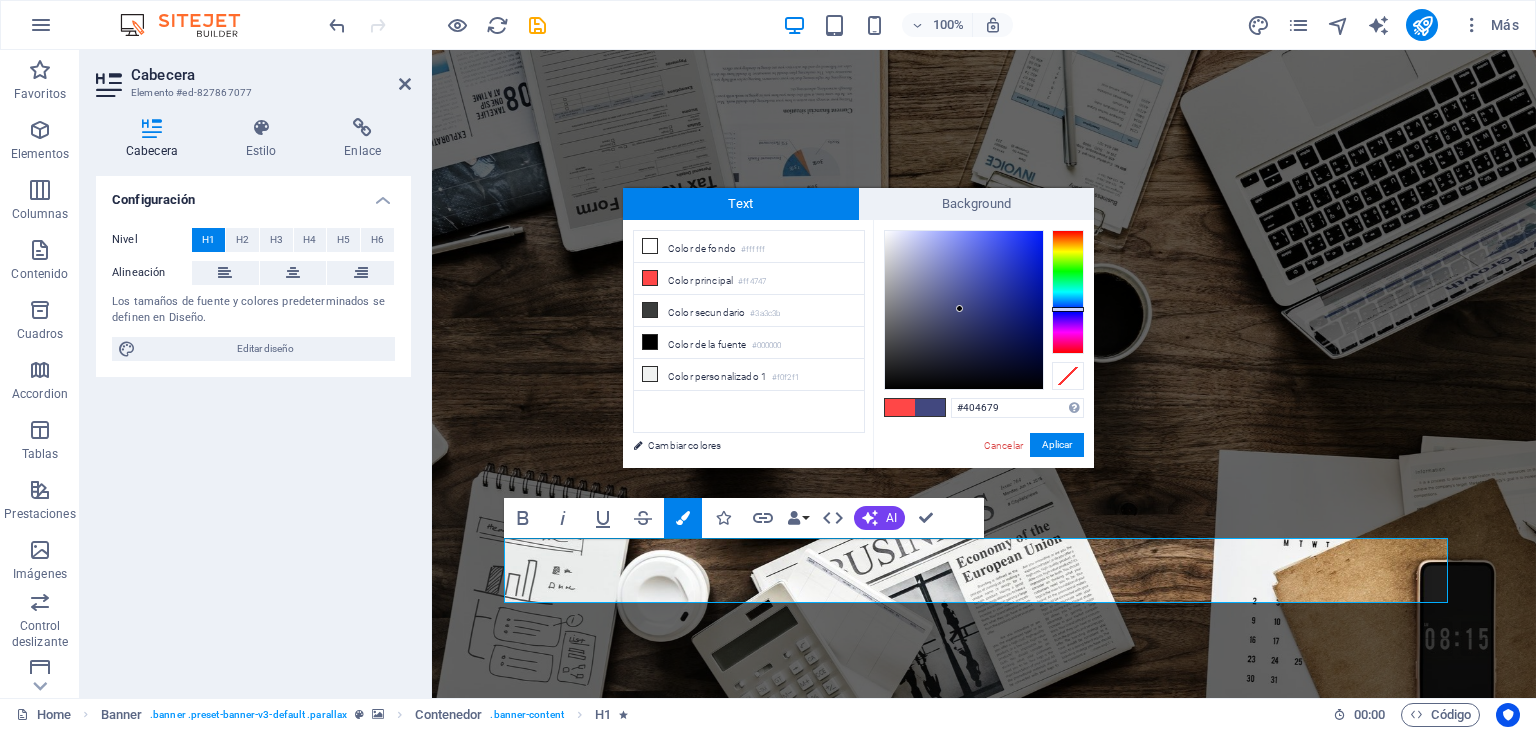 type on "#414779" 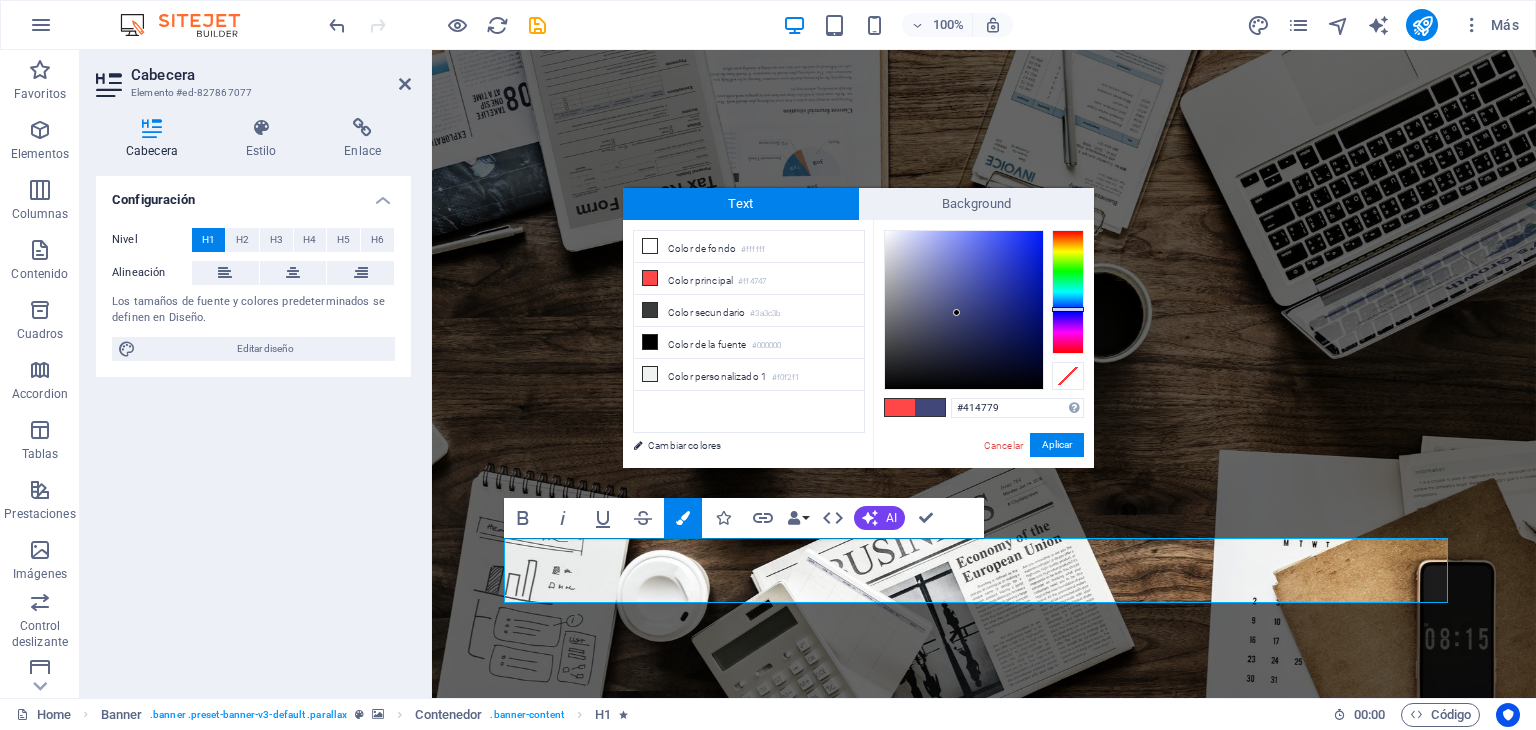 drag, startPoint x: 995, startPoint y: 231, endPoint x: 957, endPoint y: 313, distance: 90.37699 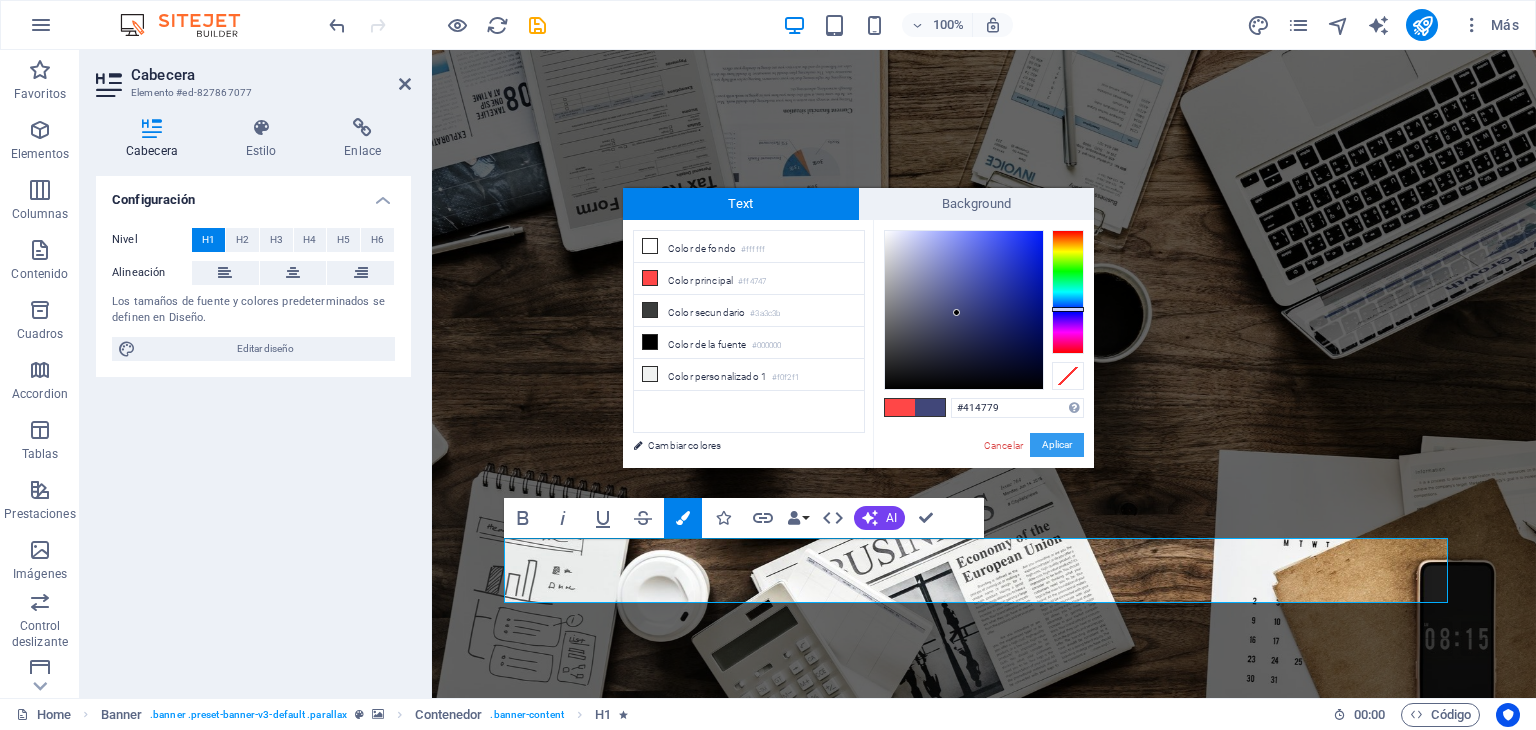 click on "Aplicar" at bounding box center (1057, 445) 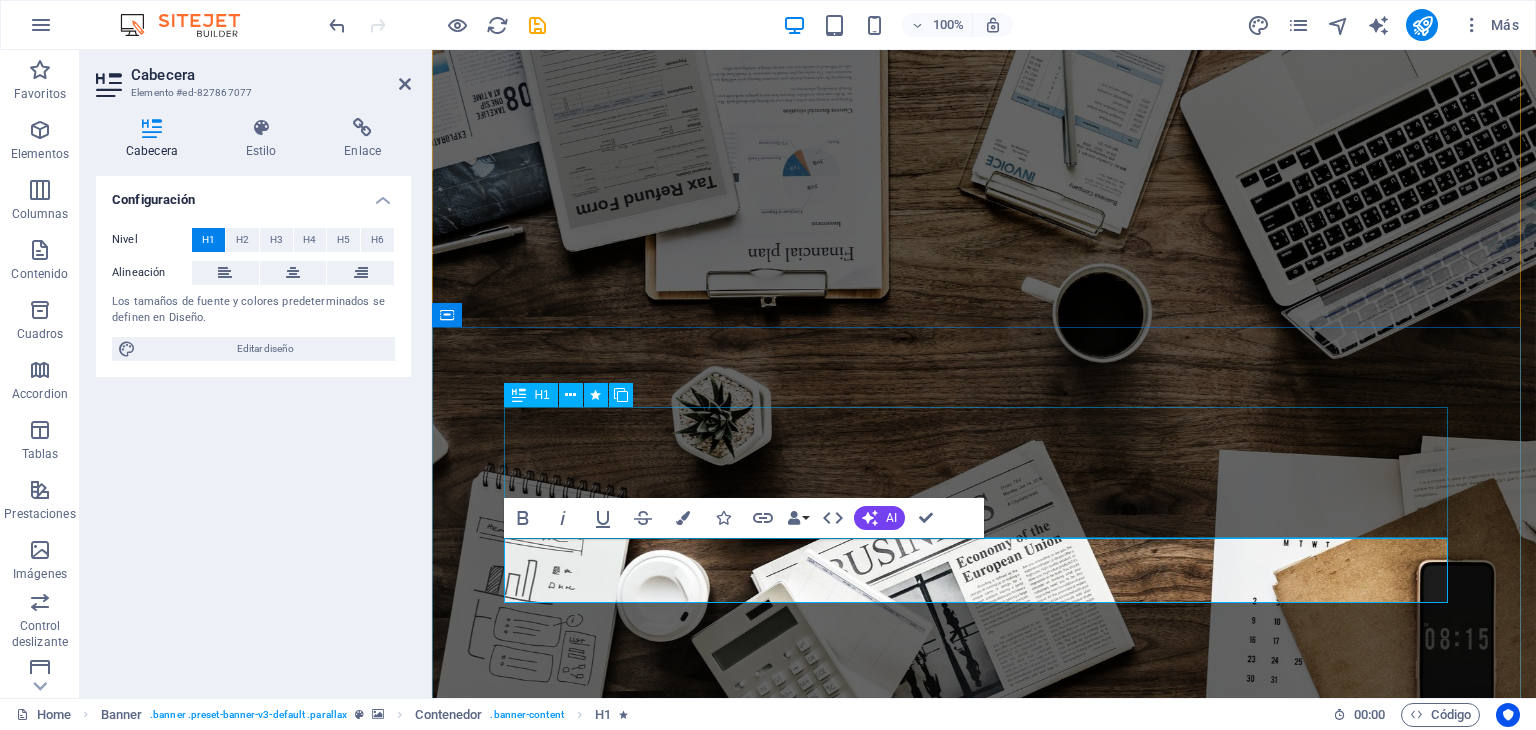 click on "Enfoque técnico y confiabilidad" at bounding box center [984, 1267] 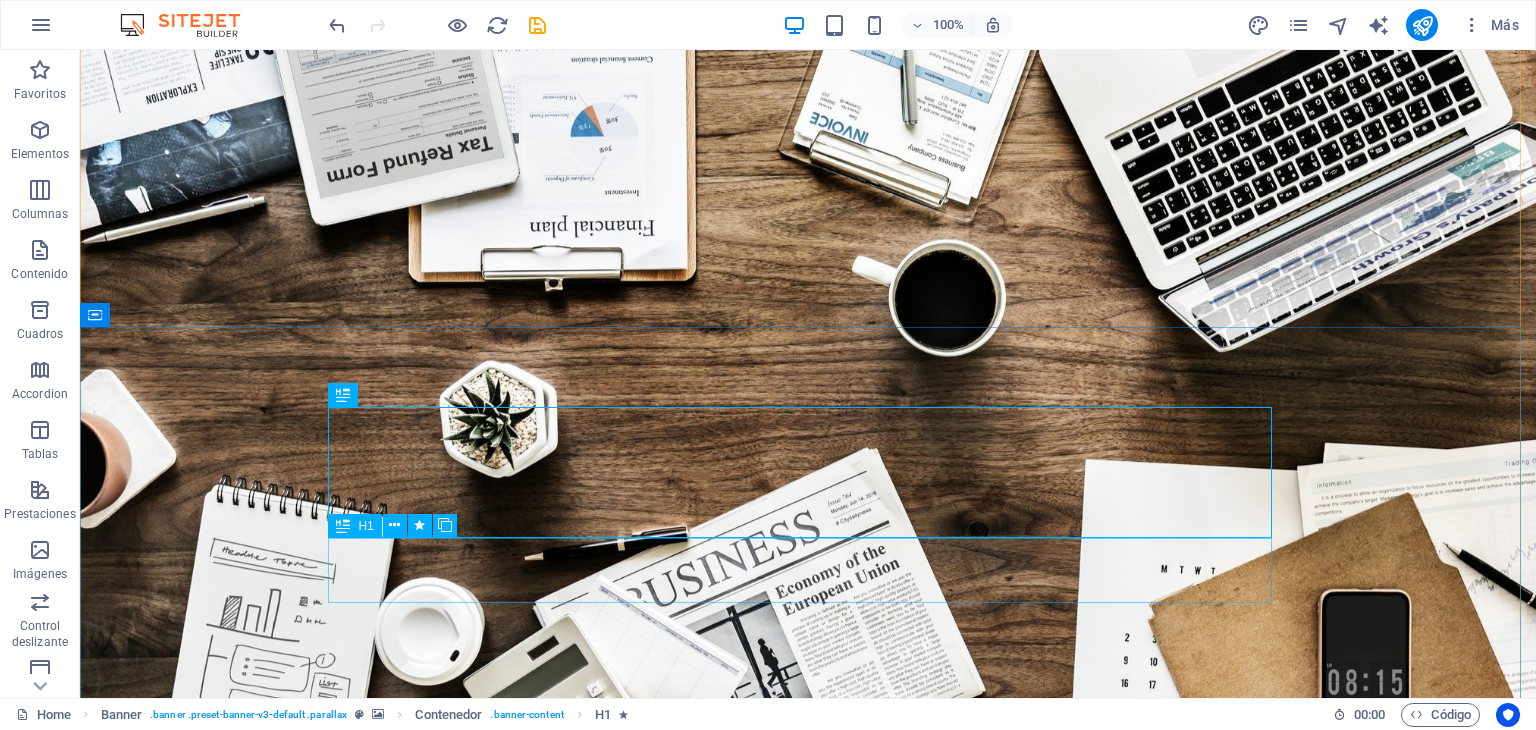 click on "E nfoque innovador y moderno" at bounding box center [808, 1365] 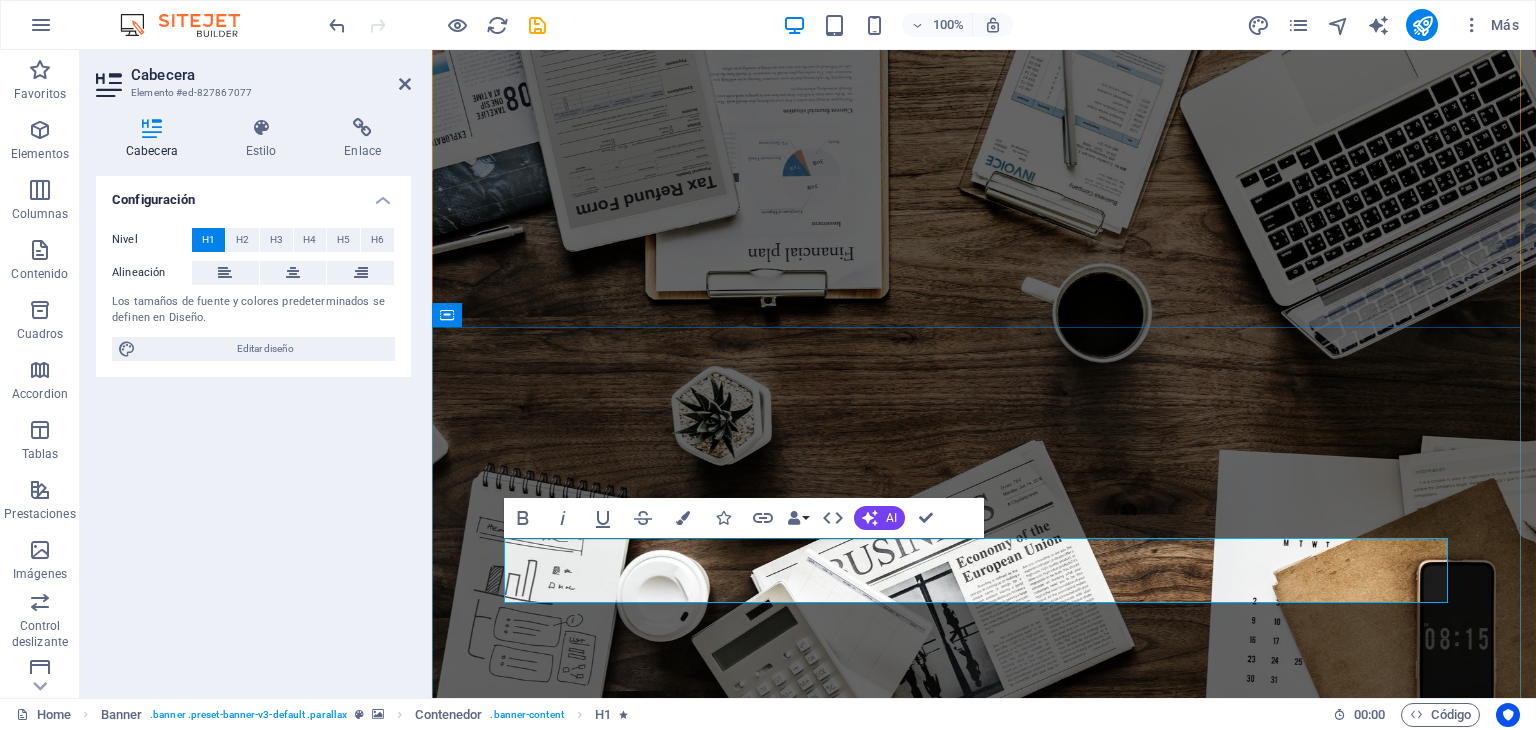 click on "nfoque innovador y moderno" at bounding box center (996, 1365) 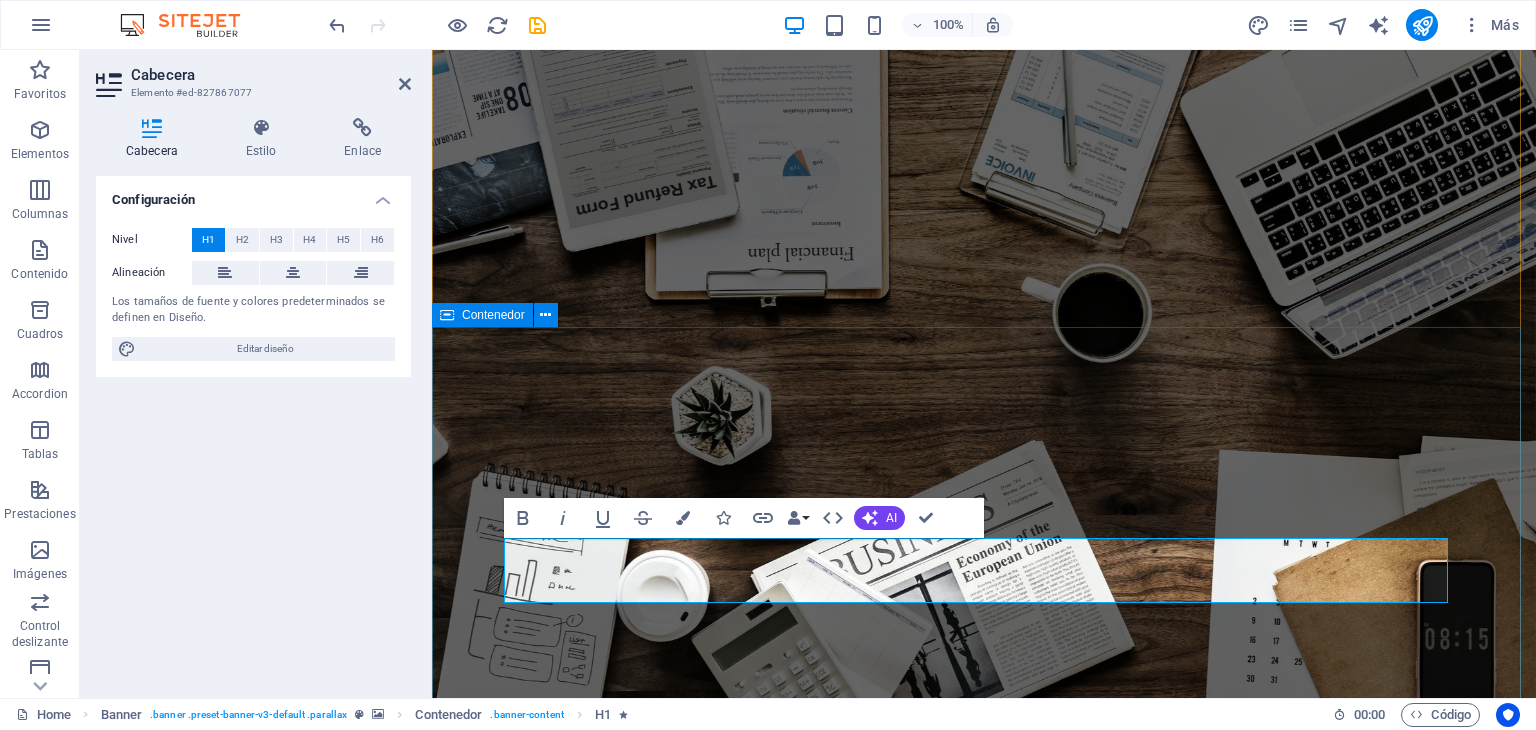 drag, startPoint x: 533, startPoint y: 575, endPoint x: 1502, endPoint y: 597, distance: 969.2497 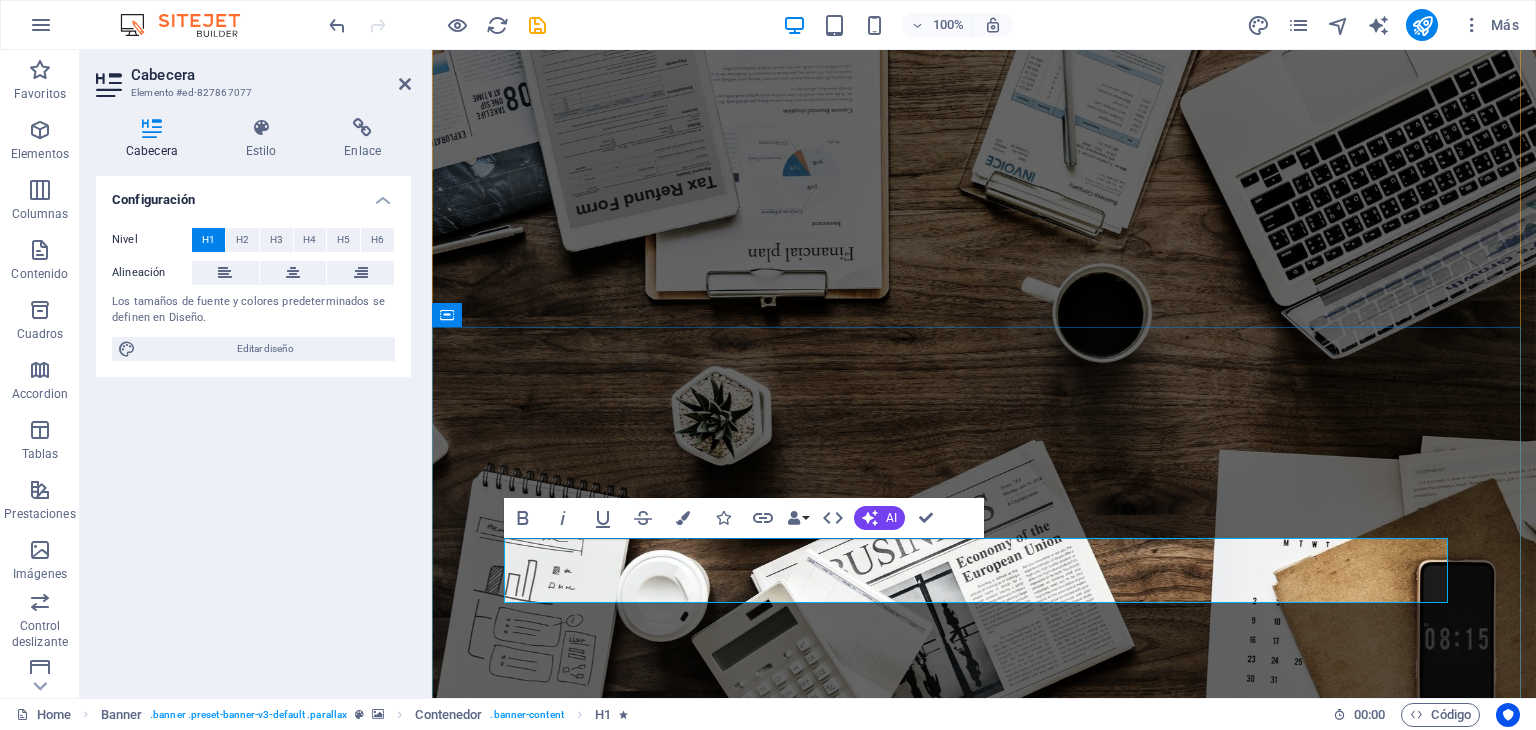 click on "nfoque innovador y moderno" at bounding box center [996, 1365] 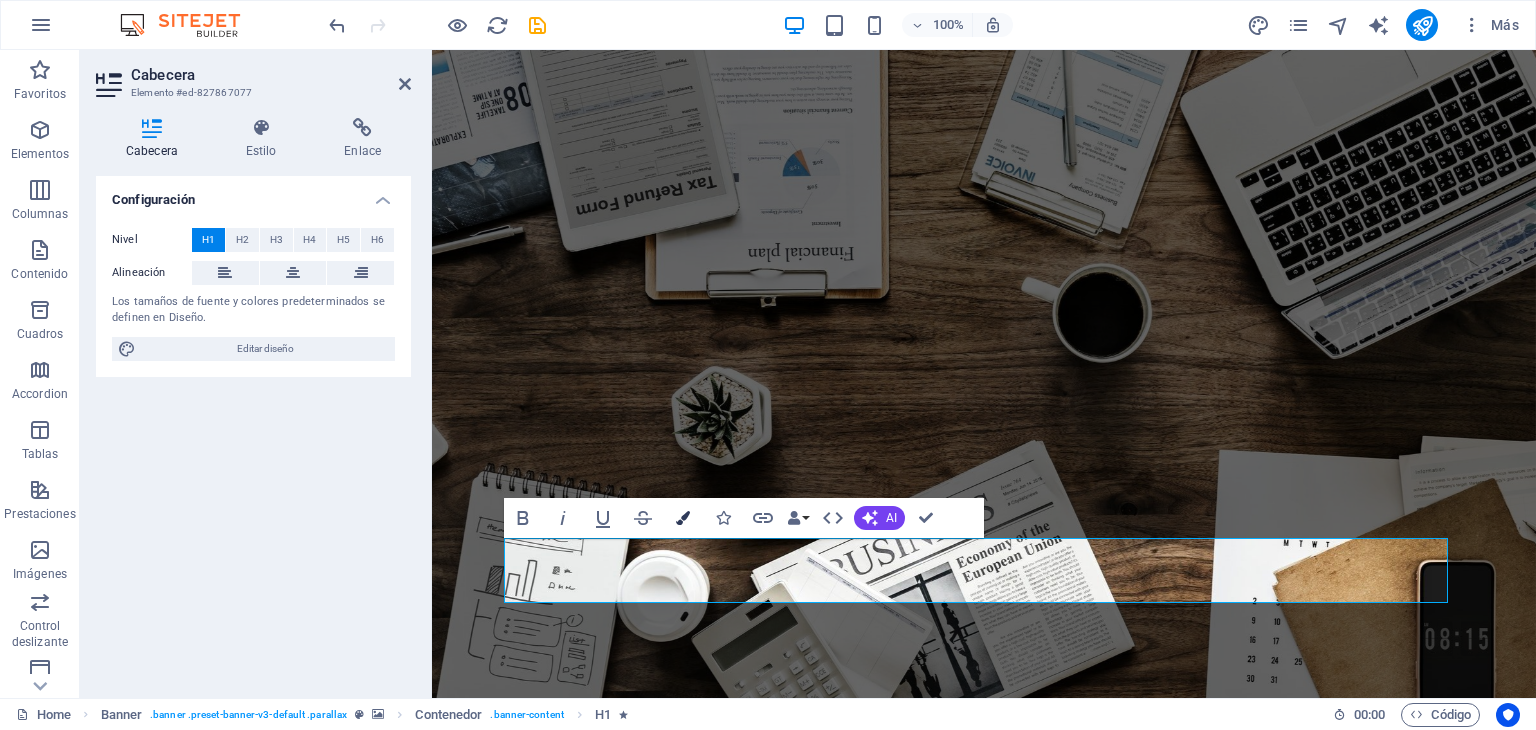 click at bounding box center (683, 518) 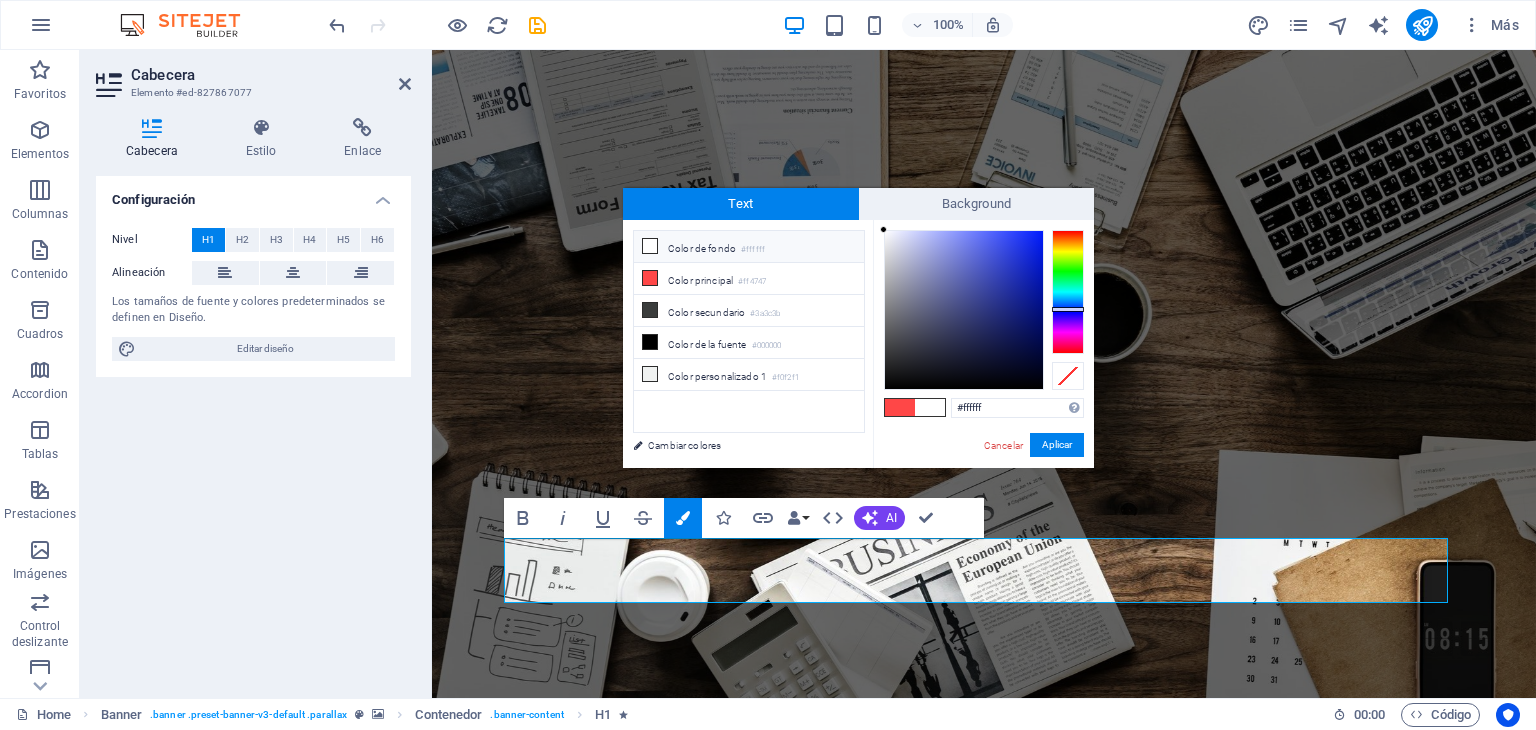 drag, startPoint x: 956, startPoint y: 311, endPoint x: 876, endPoint y: 226, distance: 116.72617 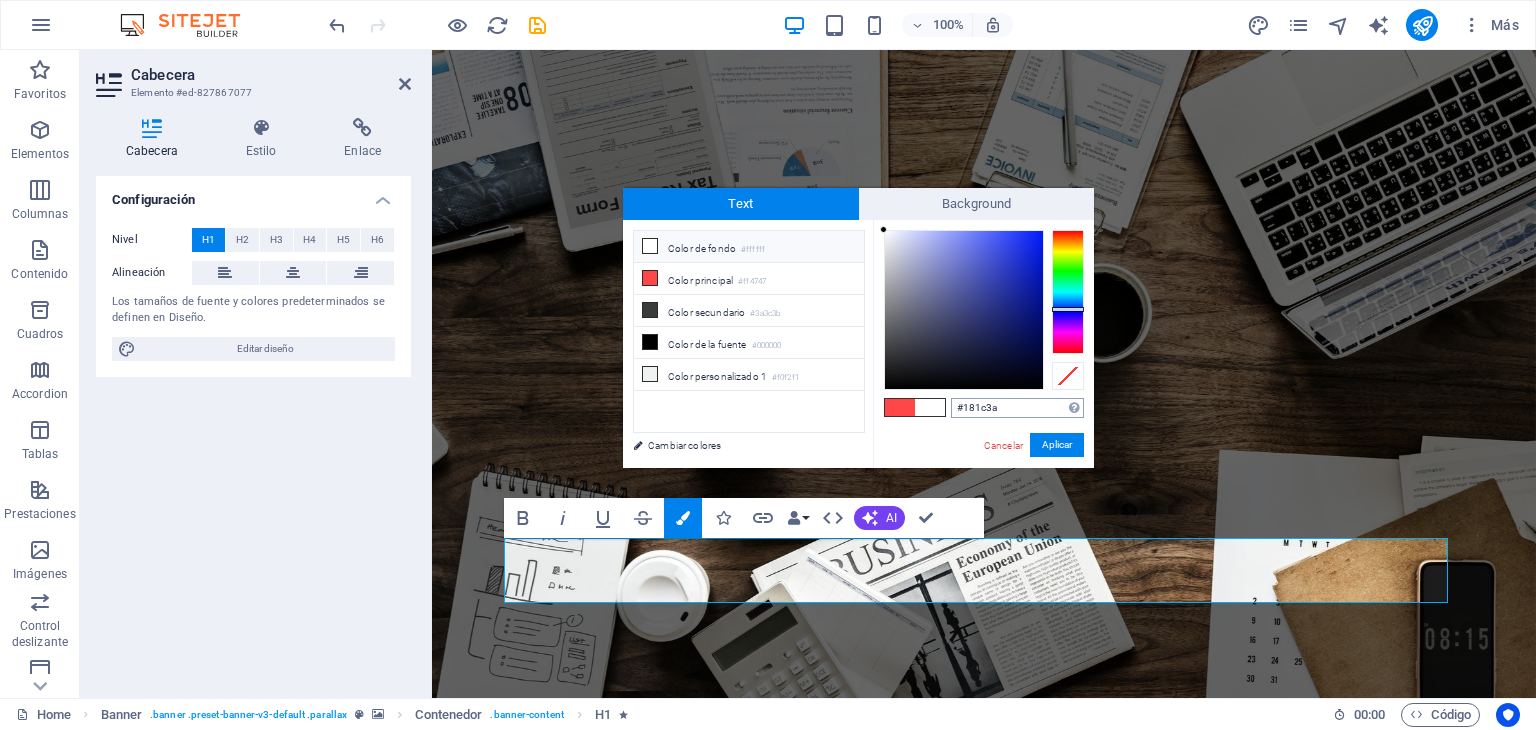 type on "#000000" 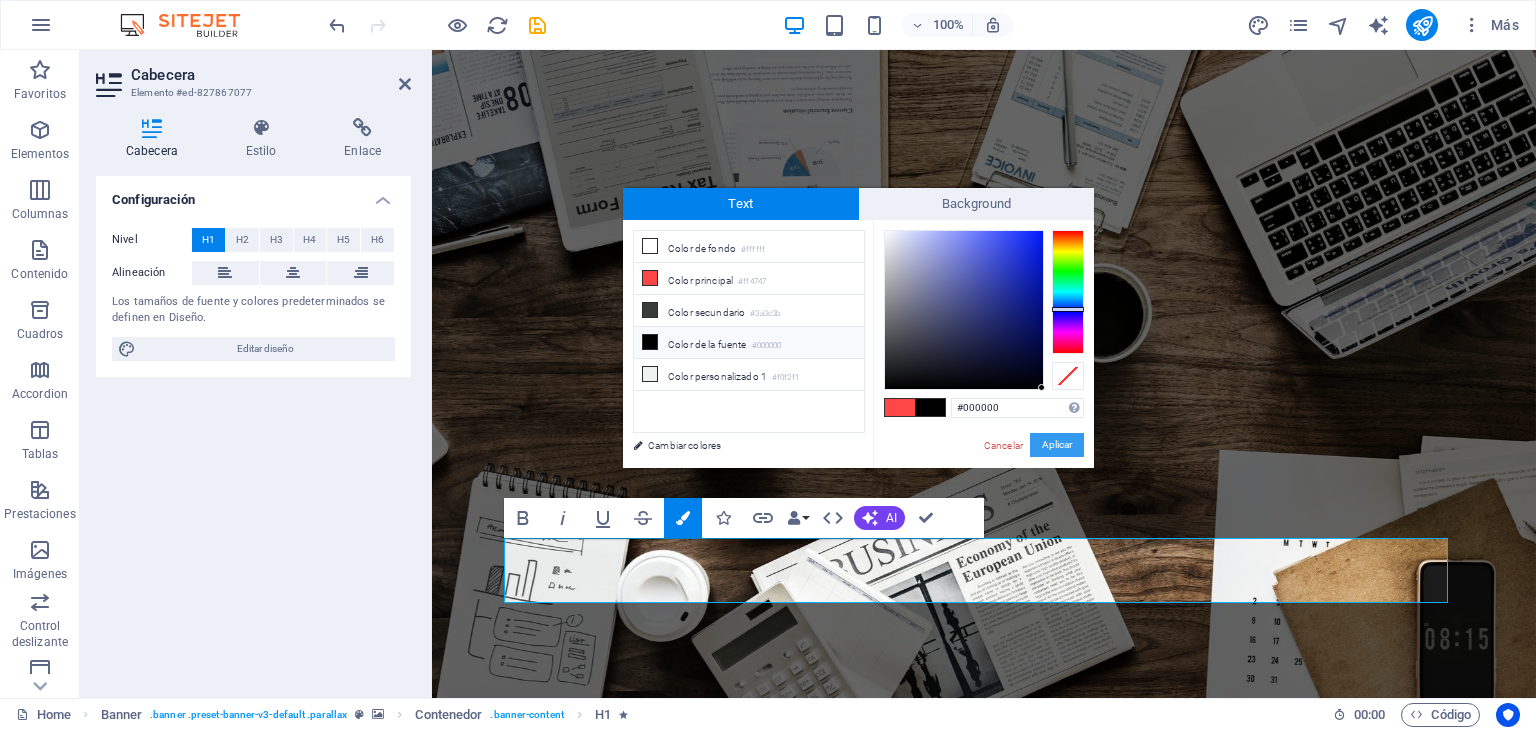 click on "Aplicar" at bounding box center (1057, 445) 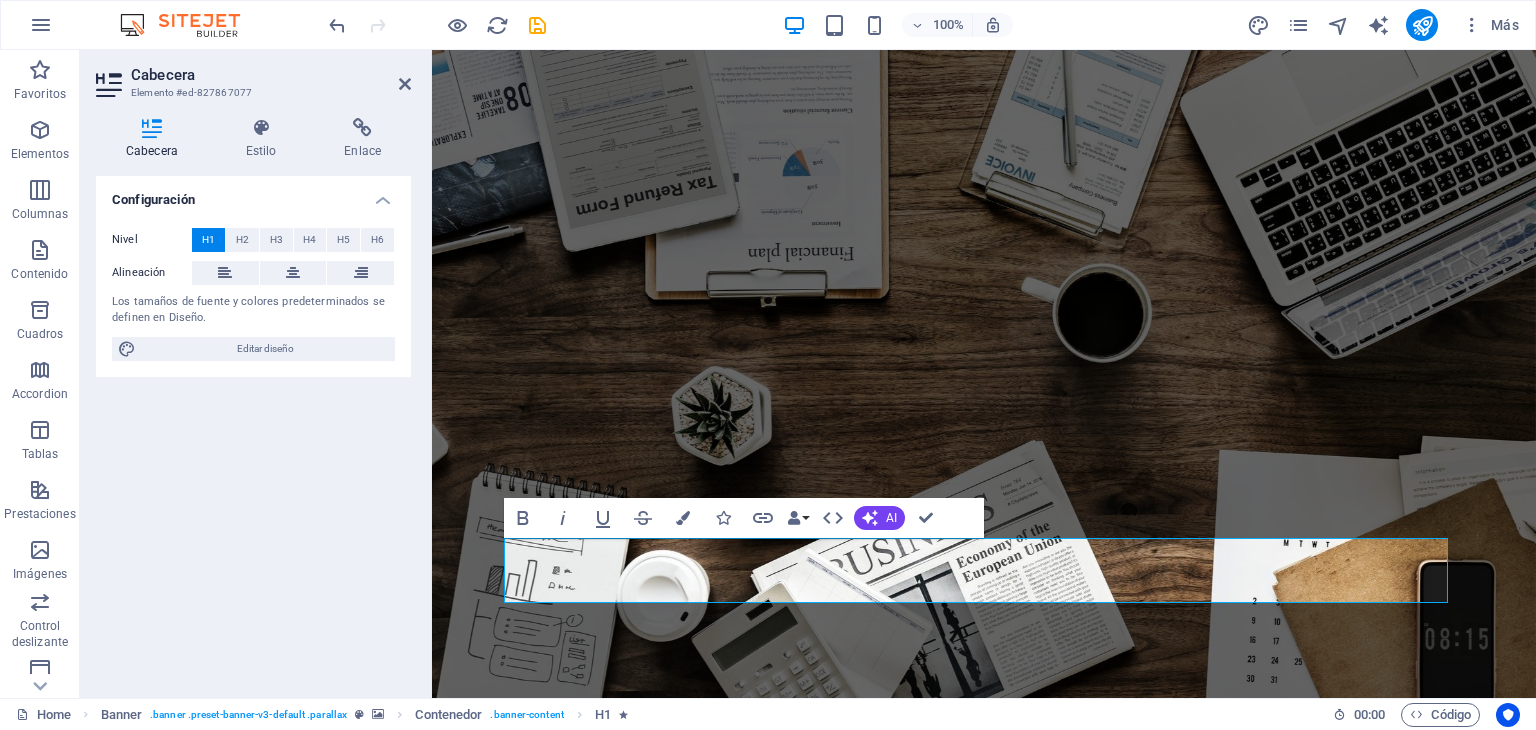 click on "H1   Banner   Contenedor   Logo   Banner   Barra de menús   Menú   H1   H1   Separador Bold Italic Underline Strikethrough Colors Icons Link Data Bindings Empresa Nombre Apellidos Calle Código postal Ciudad Email Teléfono Móvil Fax Campo personalizado 1 Campo personalizado 2 Campo personalizado 3 Campo personalizado 4 Campo personalizado 5 Campo personalizado 6 HTML AI Mejorar Hacer más corto Hacer más largo Corregir ortografía y gramática Traducir a Inglés Generar texto Confirm (Ctrl+⏎)" at bounding box center (984, 374) 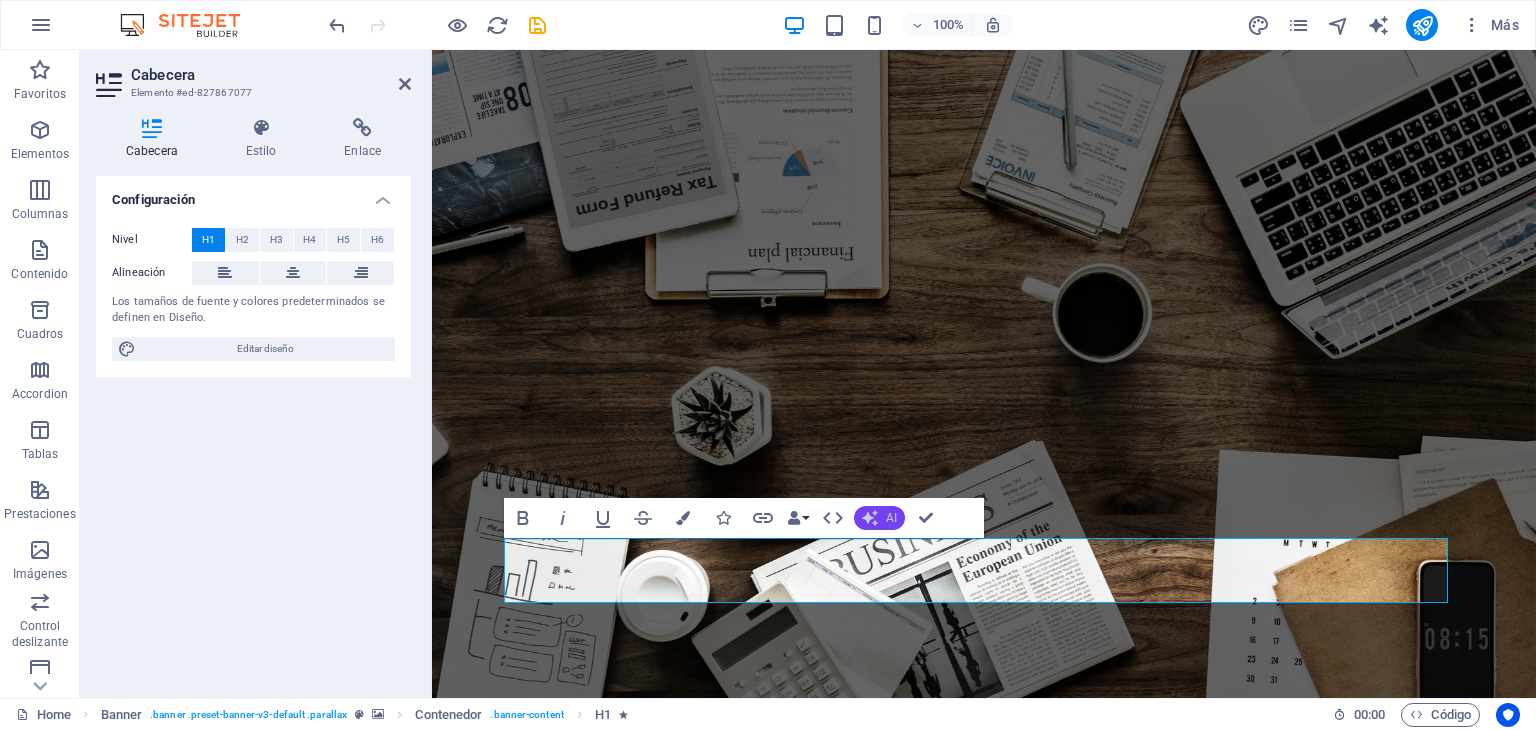 click on "AI" at bounding box center (891, 518) 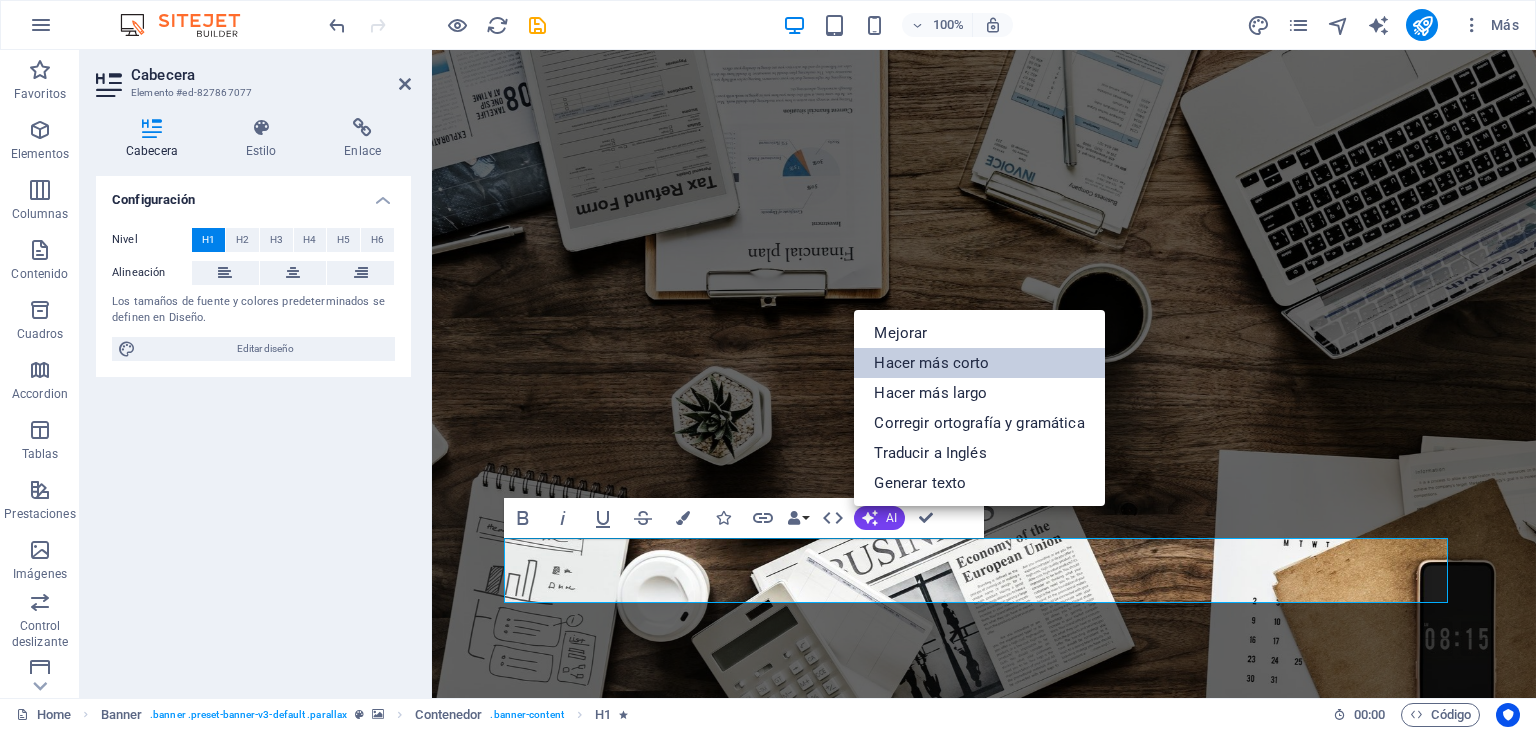 click on "Hacer más corto" at bounding box center [979, 363] 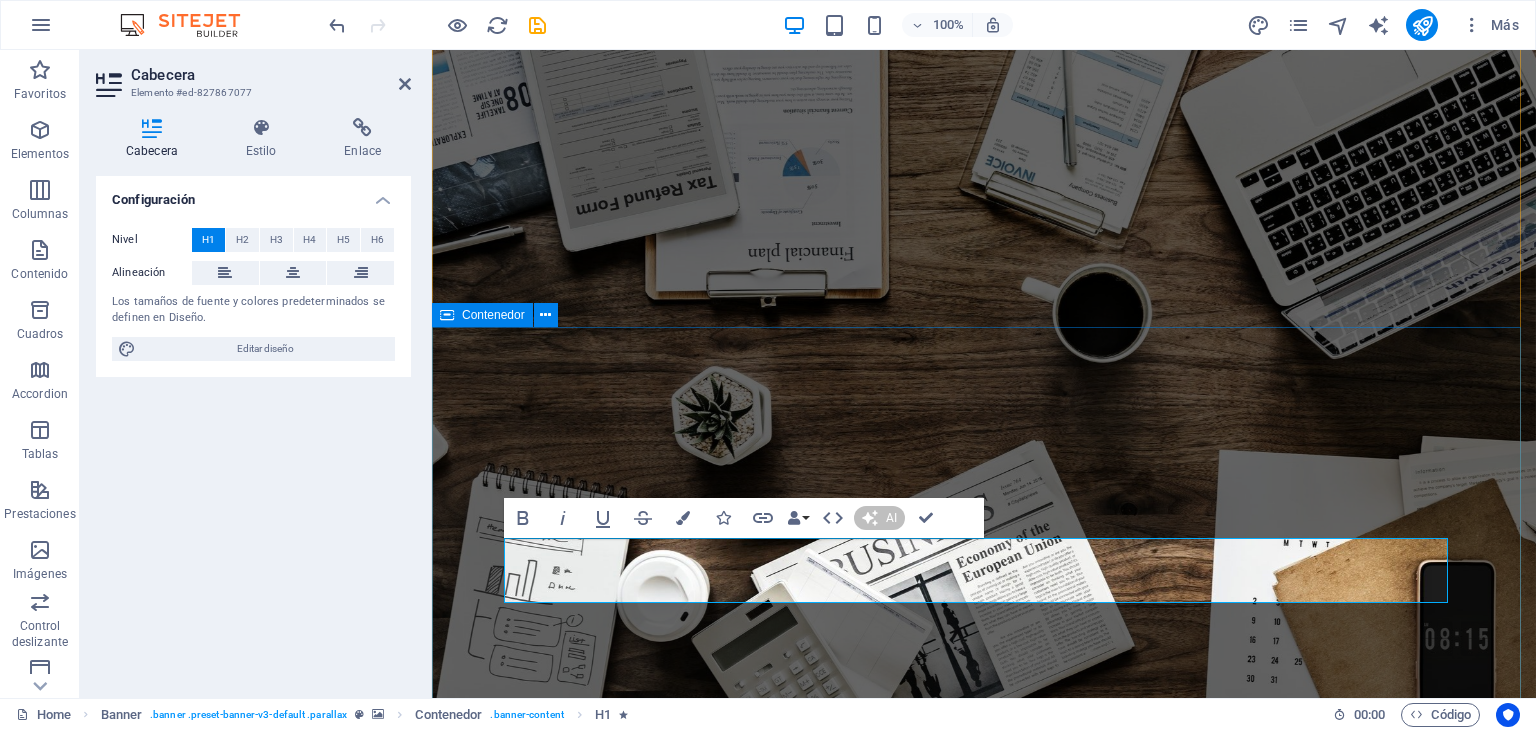 type 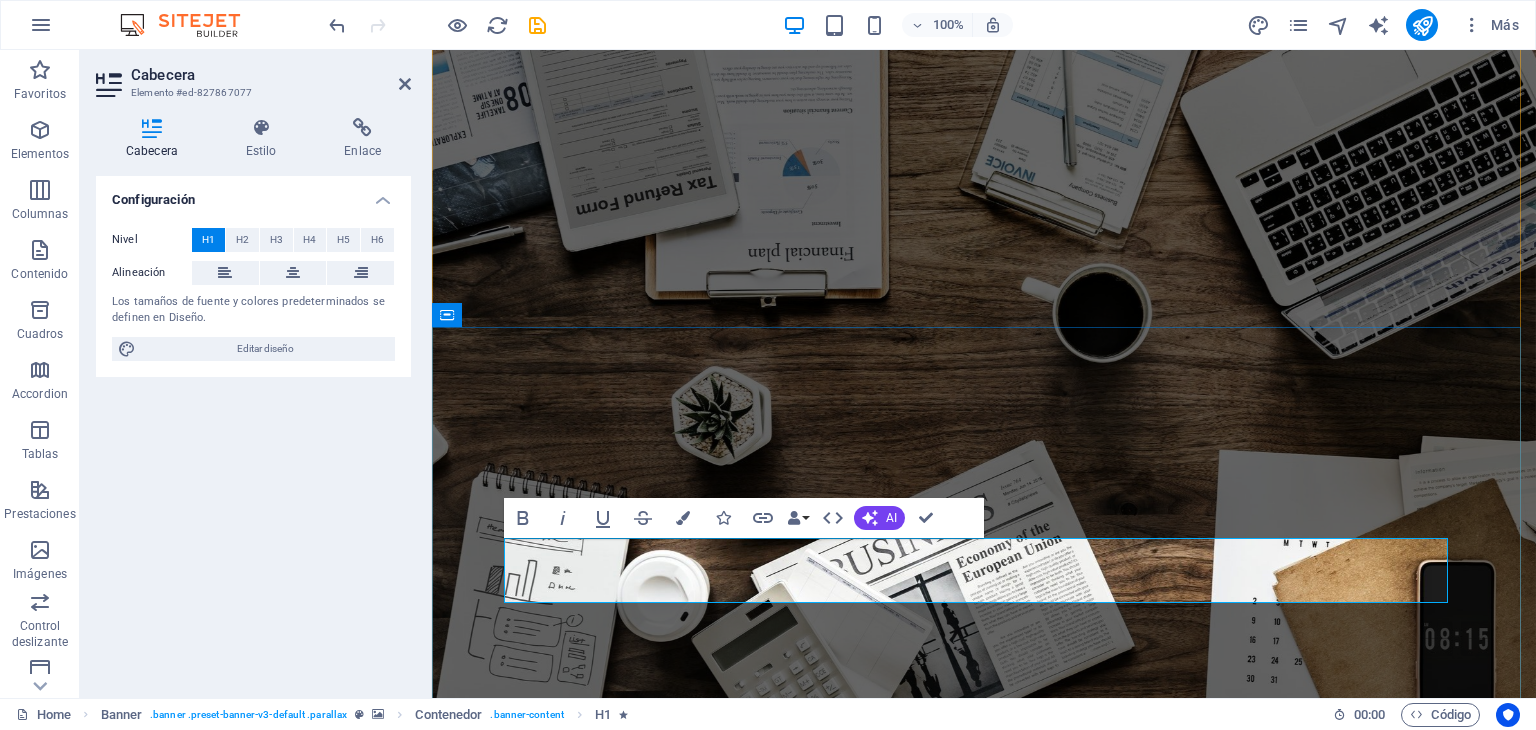 click on "ENFOQUE MODERNO E INNOVADOR" at bounding box center (984, 1365) 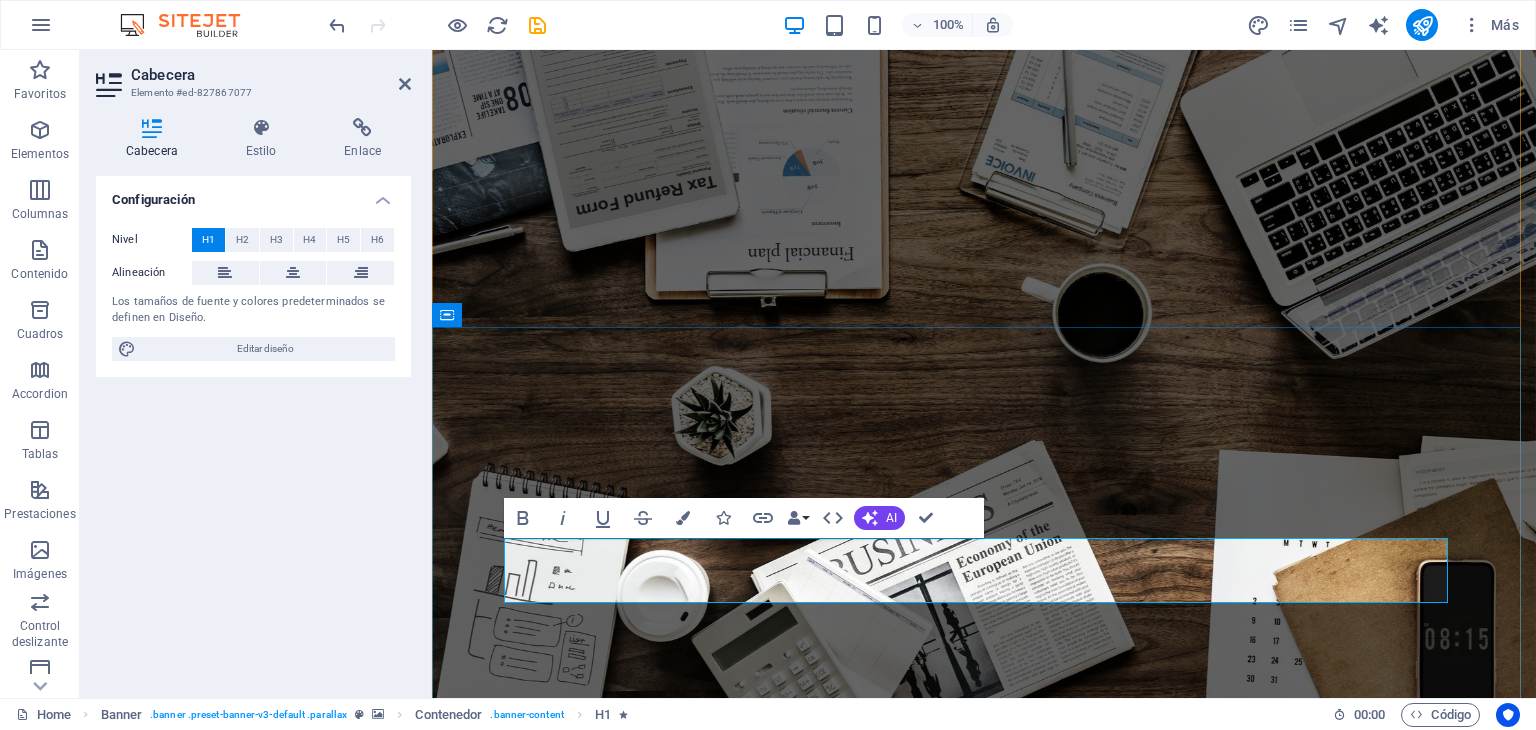 drag, startPoint x: 539, startPoint y: 562, endPoint x: 1429, endPoint y: 567, distance: 890.01404 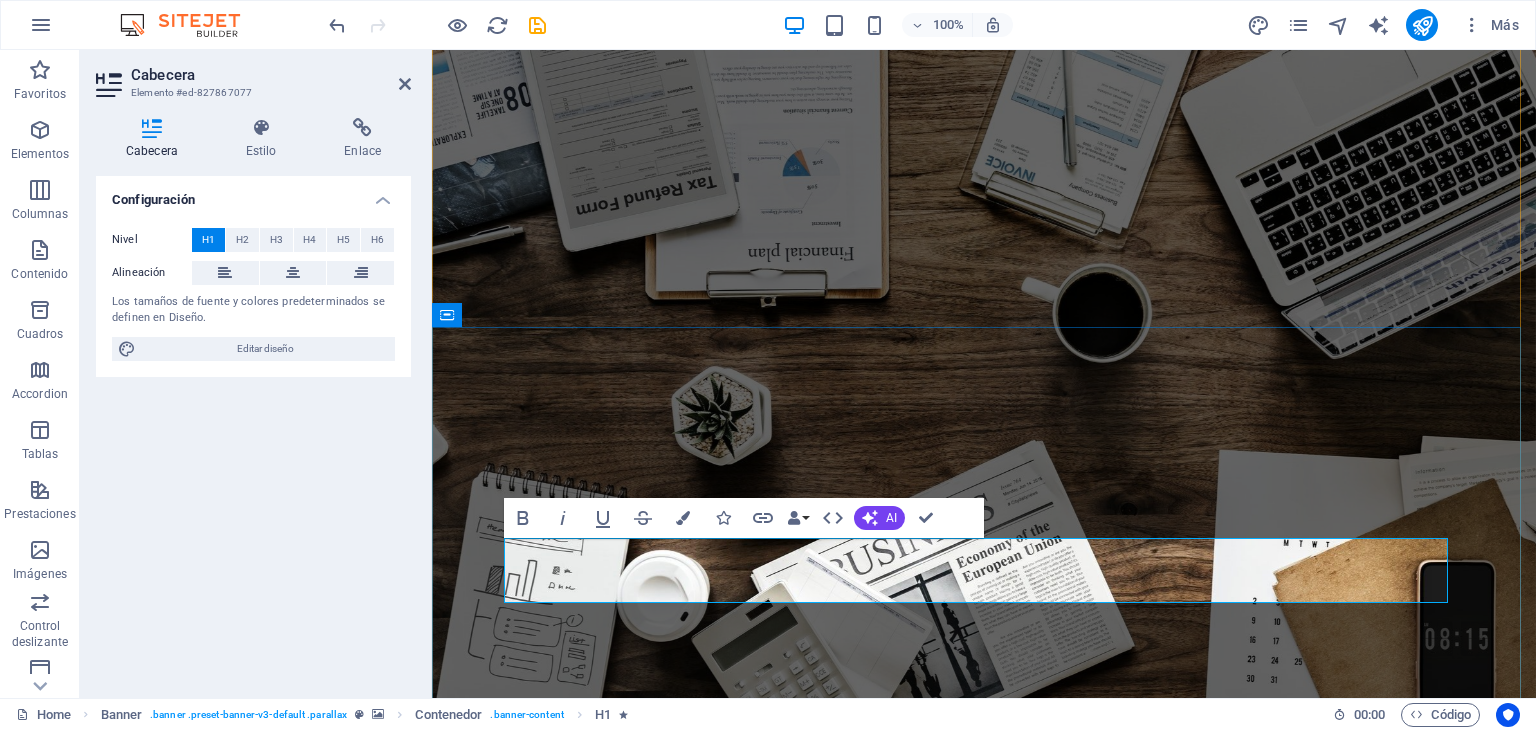 click on "ENFOQUE MODERNO E INNOVADOR" at bounding box center (984, 1365) 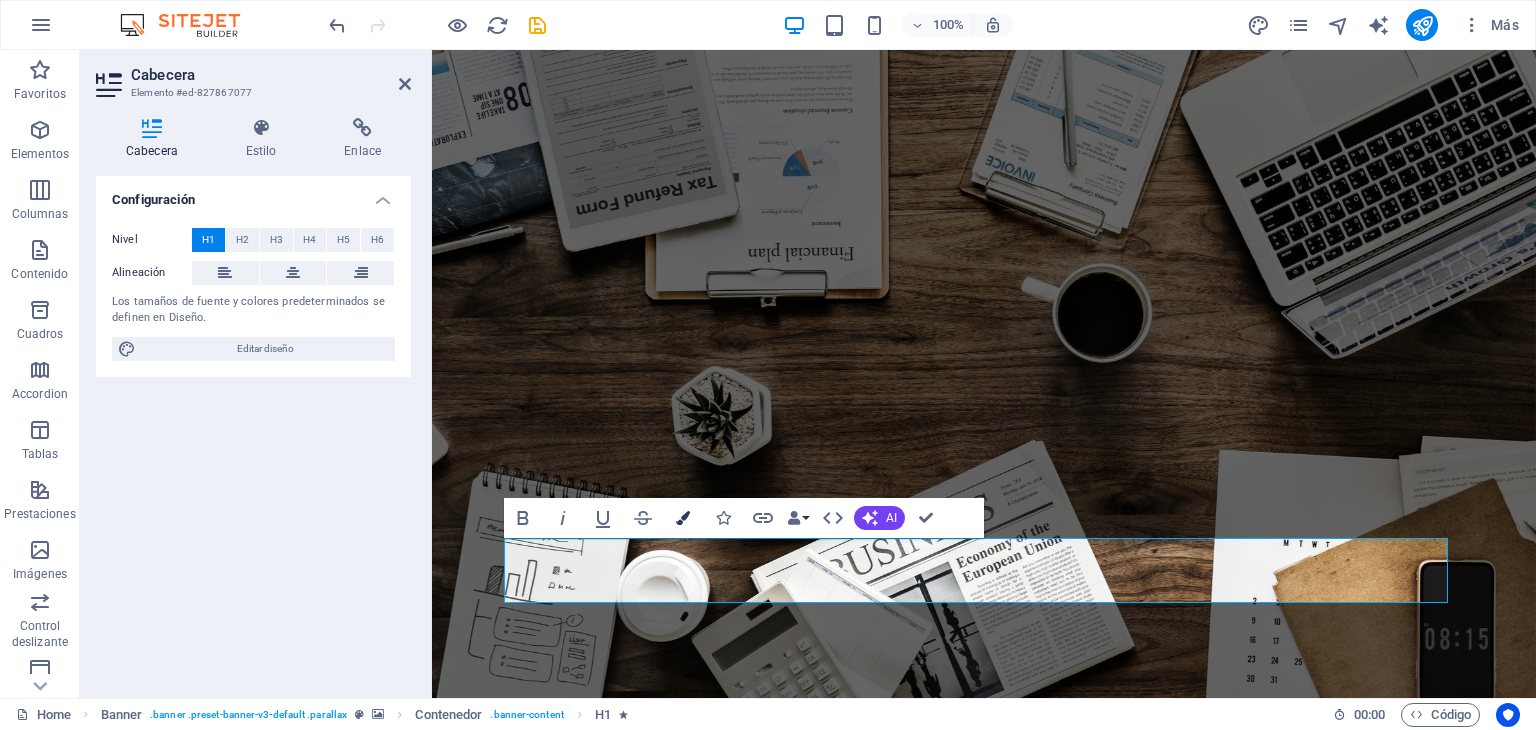 click at bounding box center (683, 518) 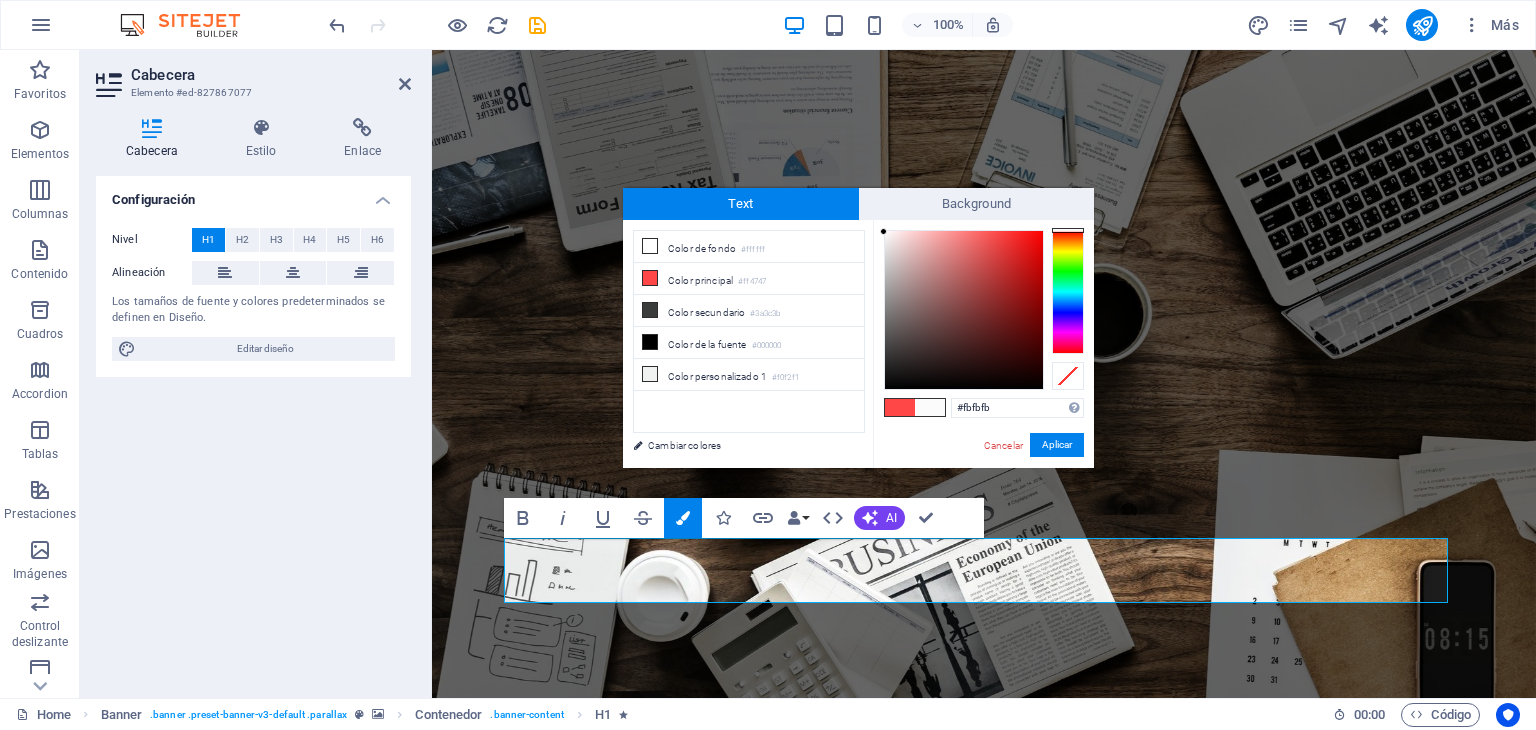 drag, startPoint x: 996, startPoint y: 227, endPoint x: 871, endPoint y: 232, distance: 125.09996 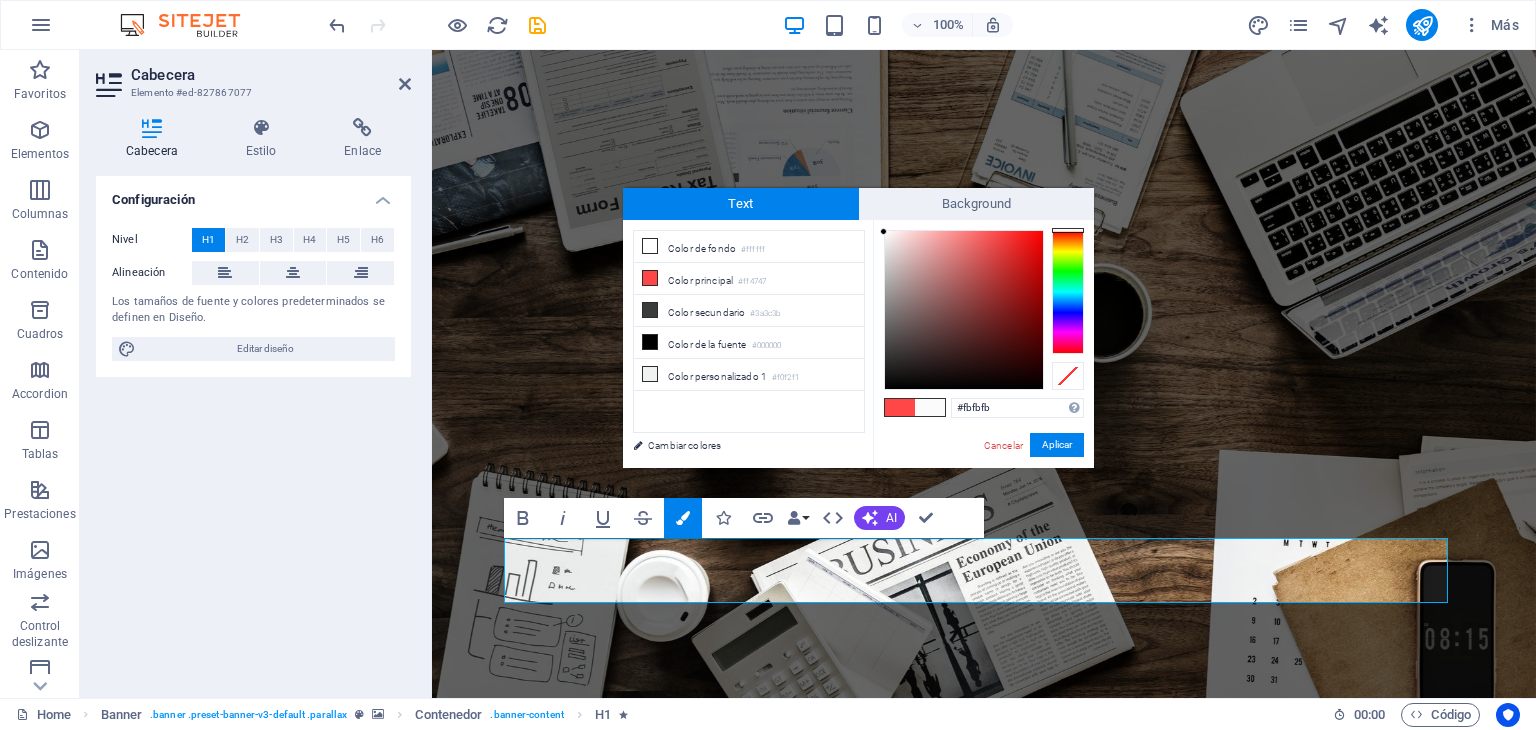 click on "less
Color de fondo
#ffffff
Color principal
#ff4747
Color secundario
#3a3c3b
Color de la fuente" at bounding box center (858, 344) 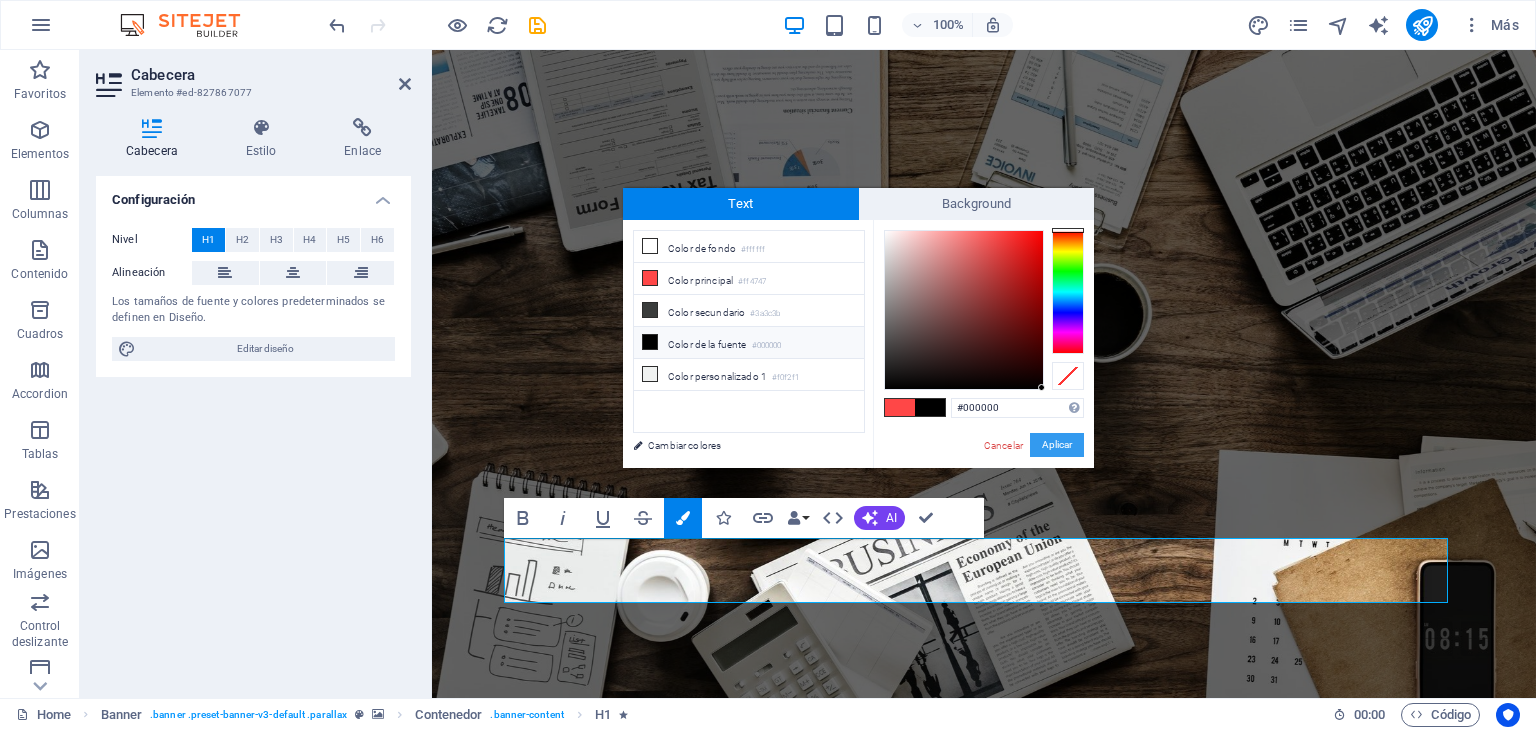 click on "Aplicar" at bounding box center [1057, 445] 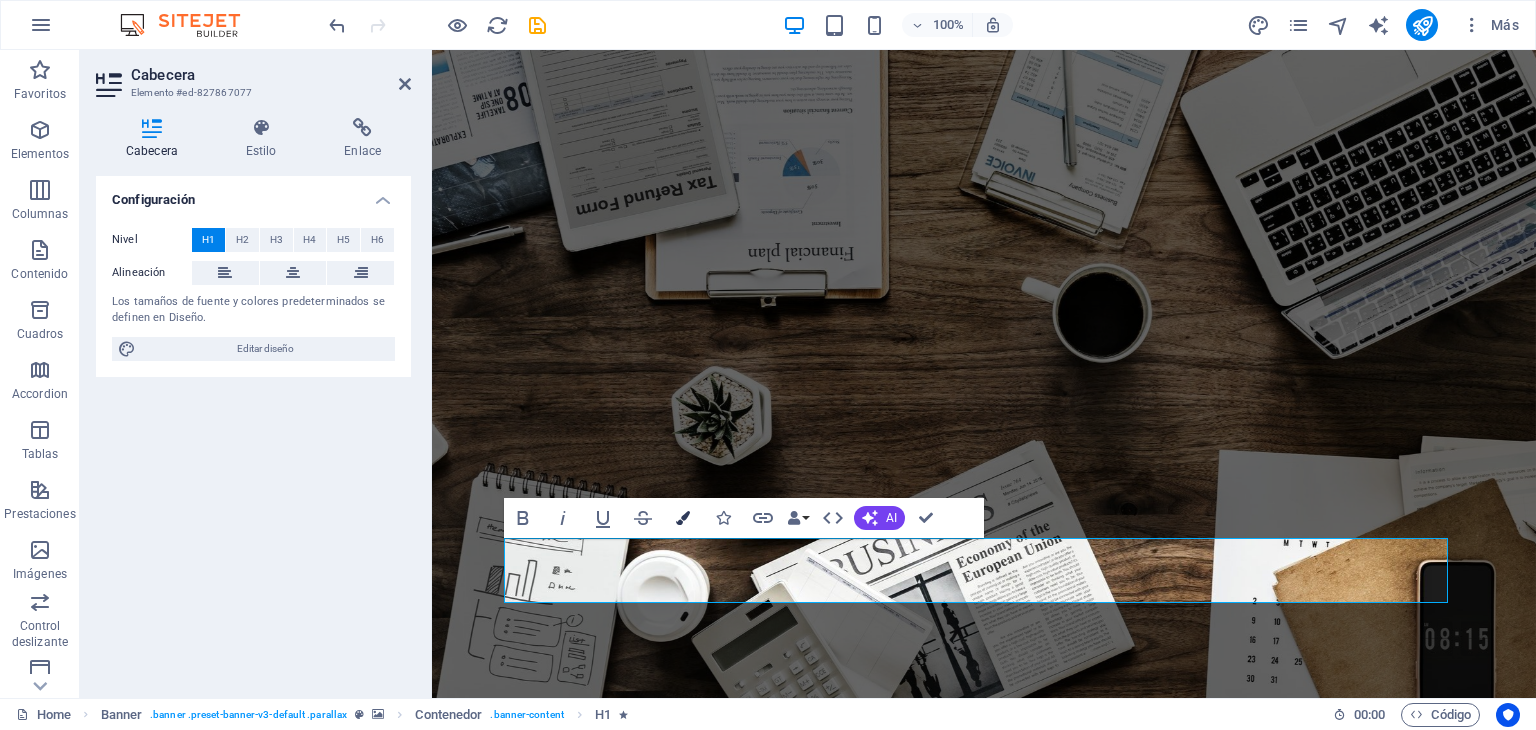 click at bounding box center [683, 518] 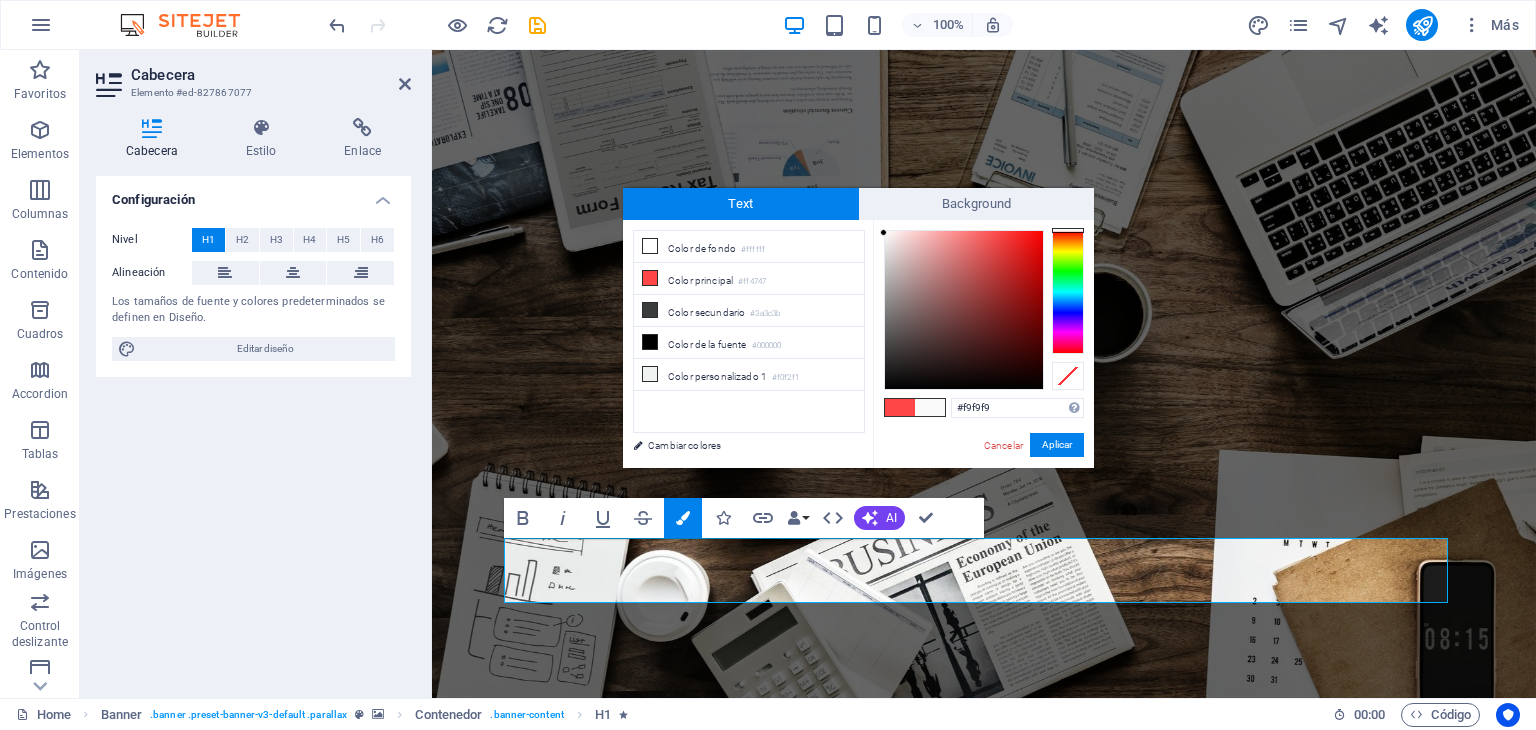 type on "#fbfbfb" 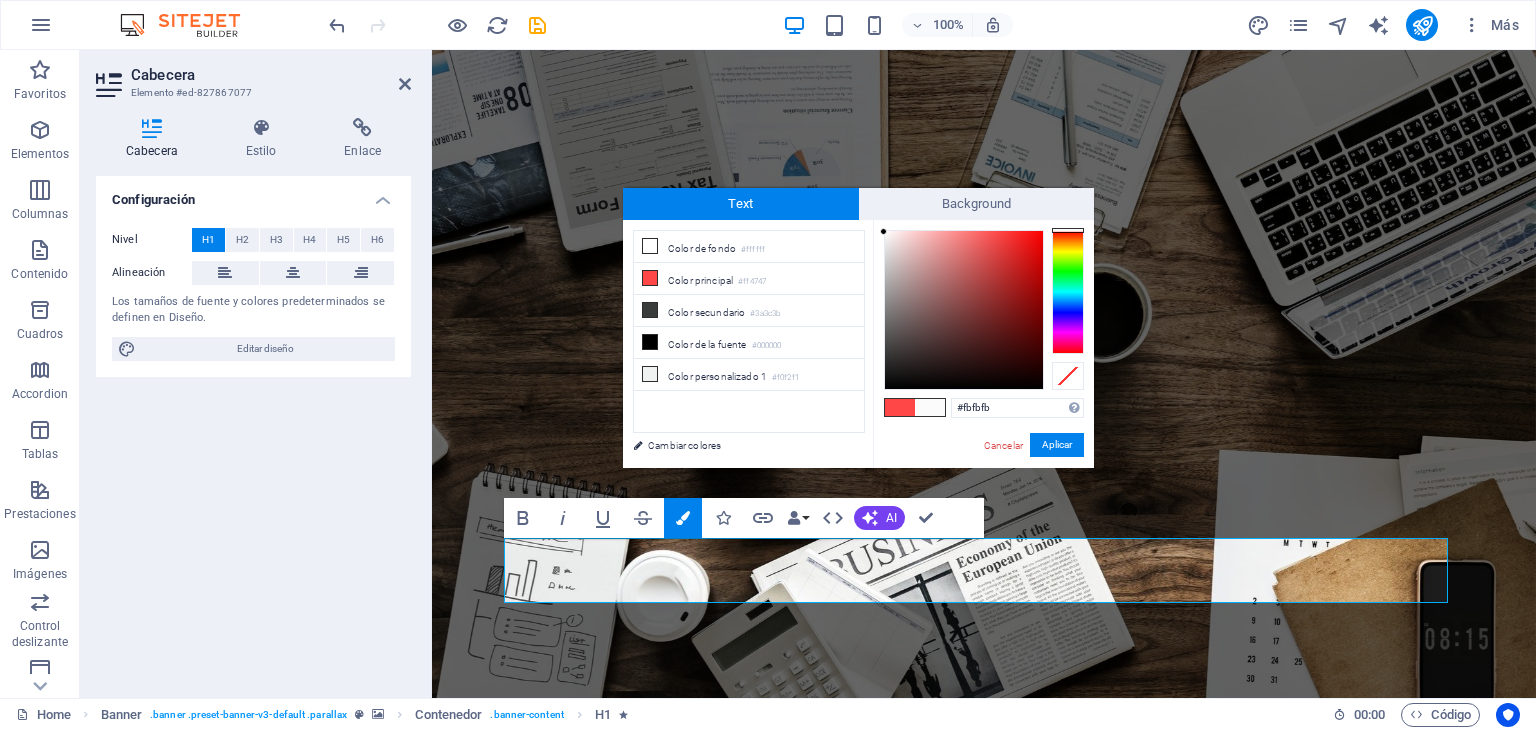 click at bounding box center [883, 231] 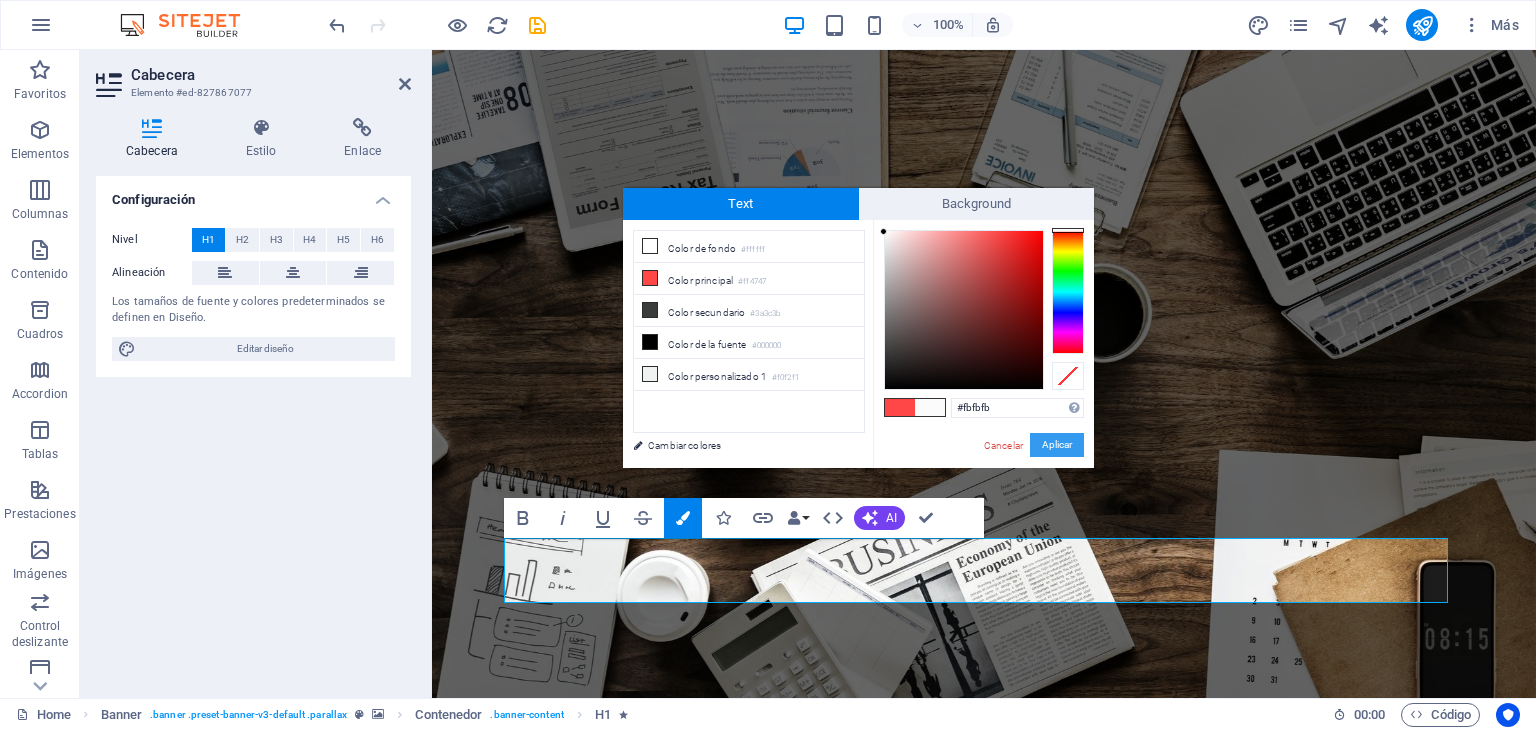 click on "Aplicar" at bounding box center (1057, 445) 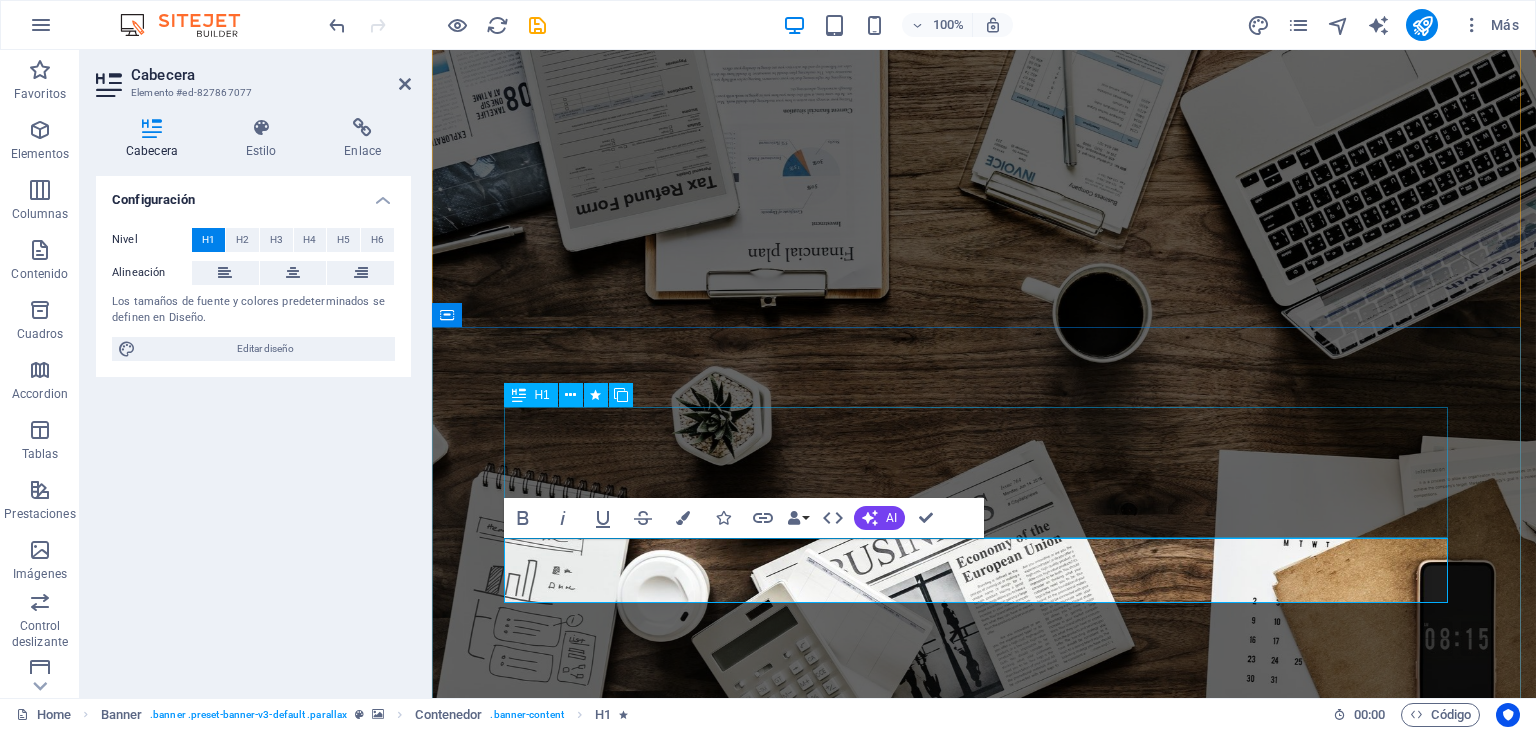click on "Enfoque técnico y confiabilidad" at bounding box center (984, 1267) 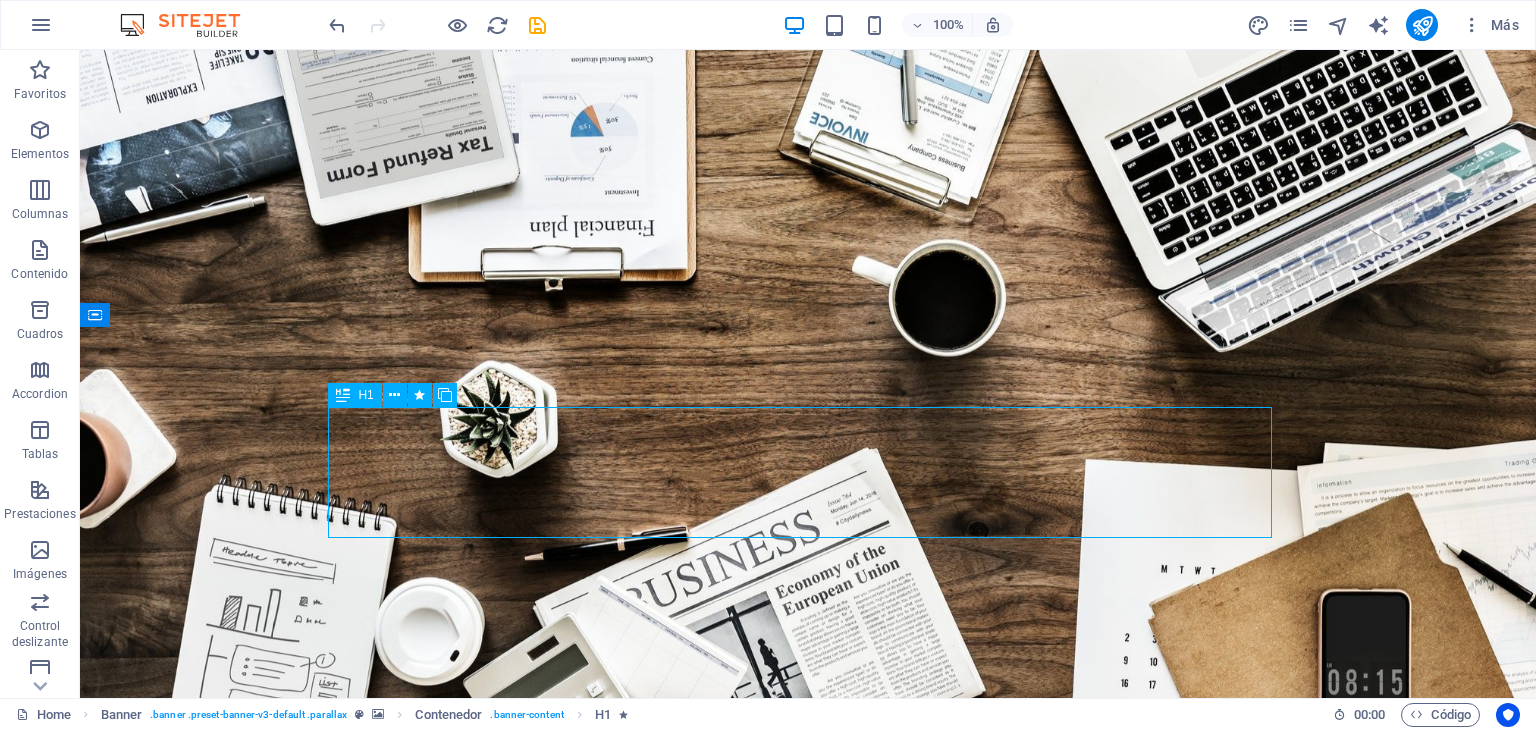 click on "Enfoque técnico y confiabilidad" at bounding box center (808, 1267) 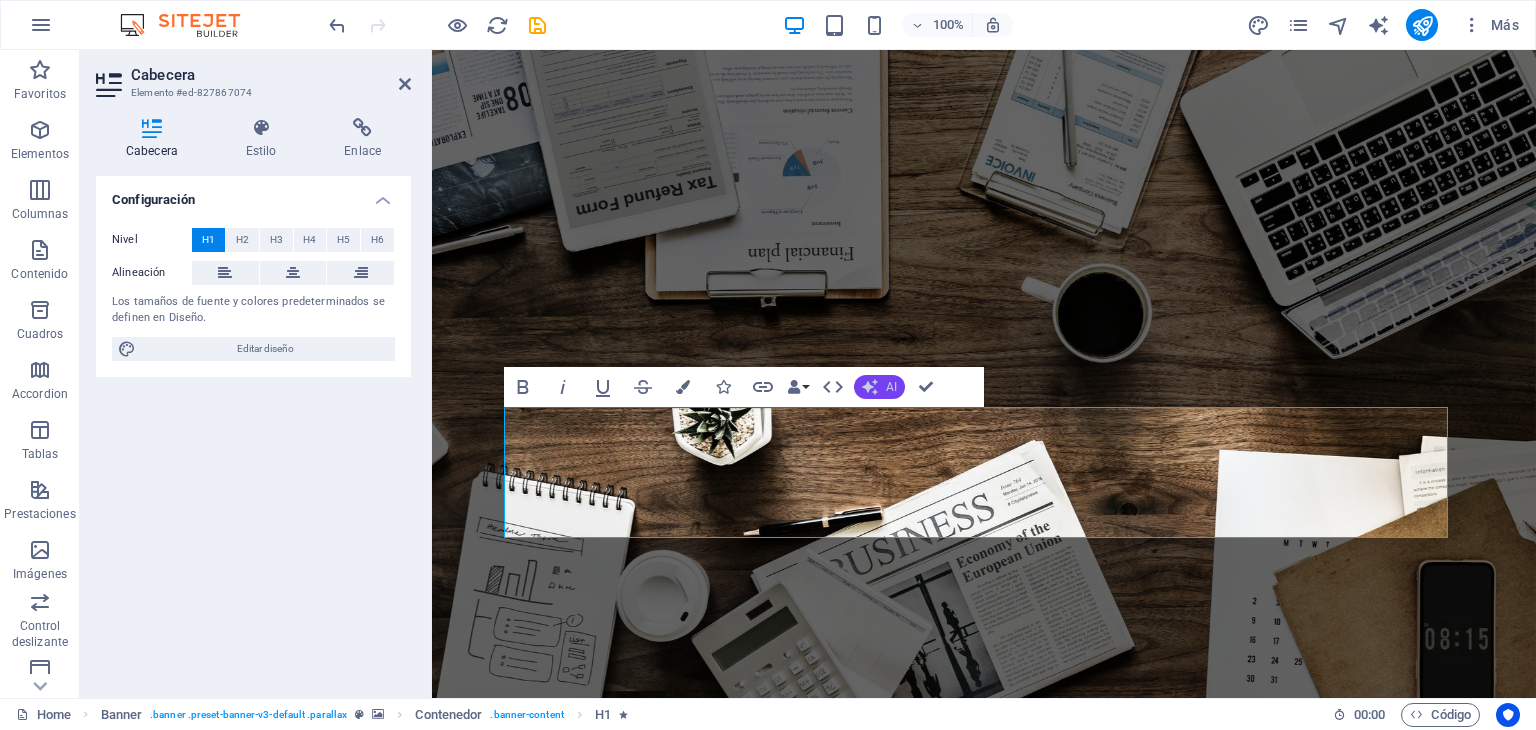 click on "AI" at bounding box center (891, 387) 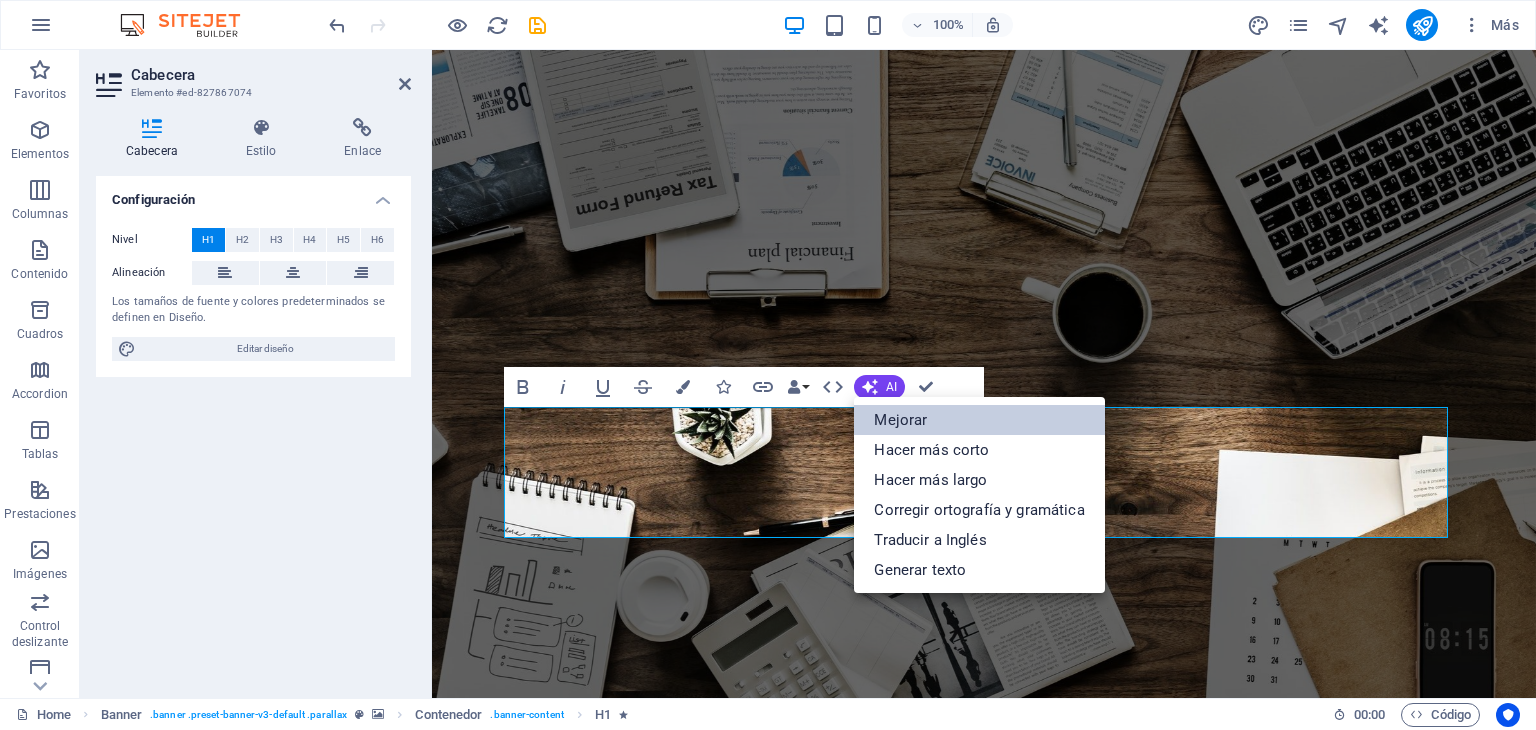 click on "Mejorar" at bounding box center (979, 420) 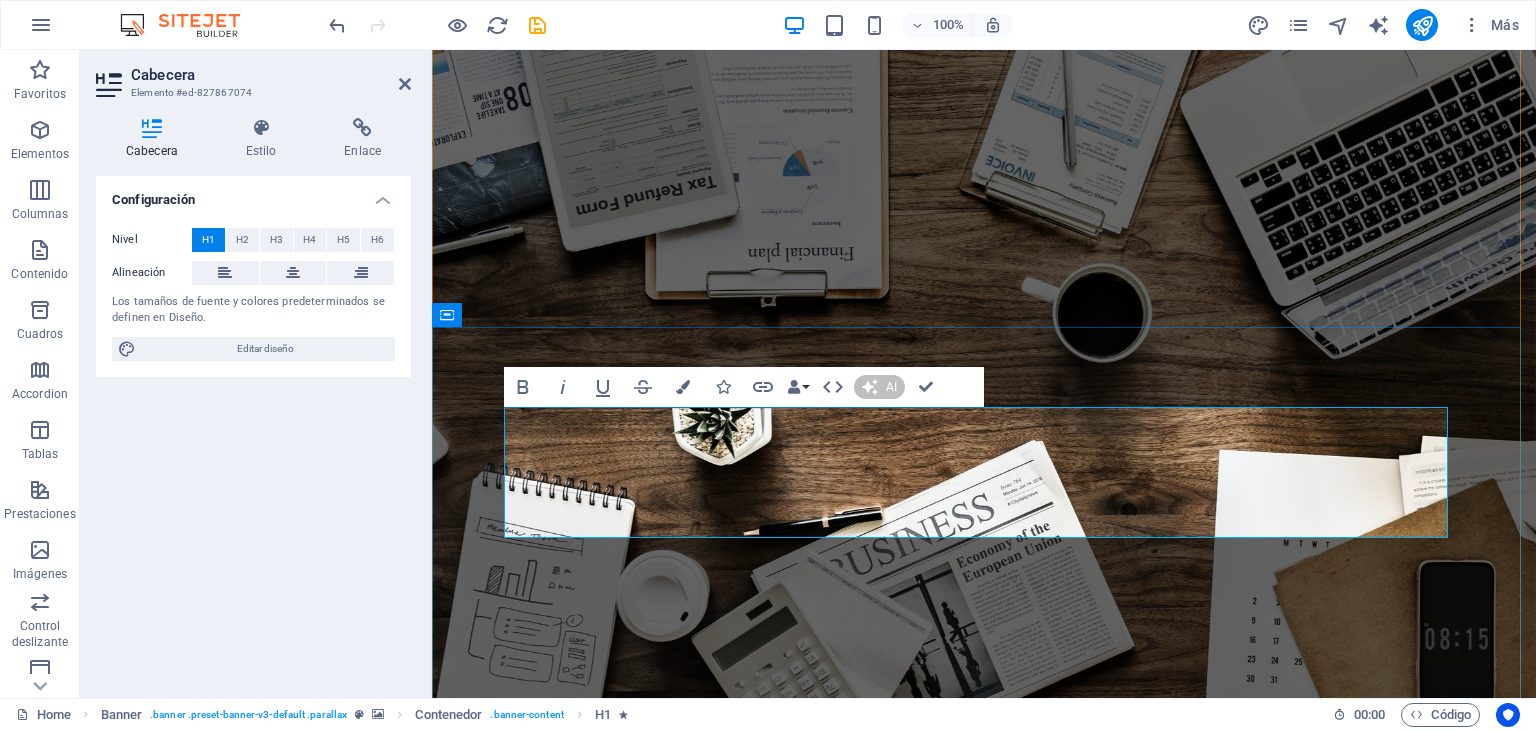 type 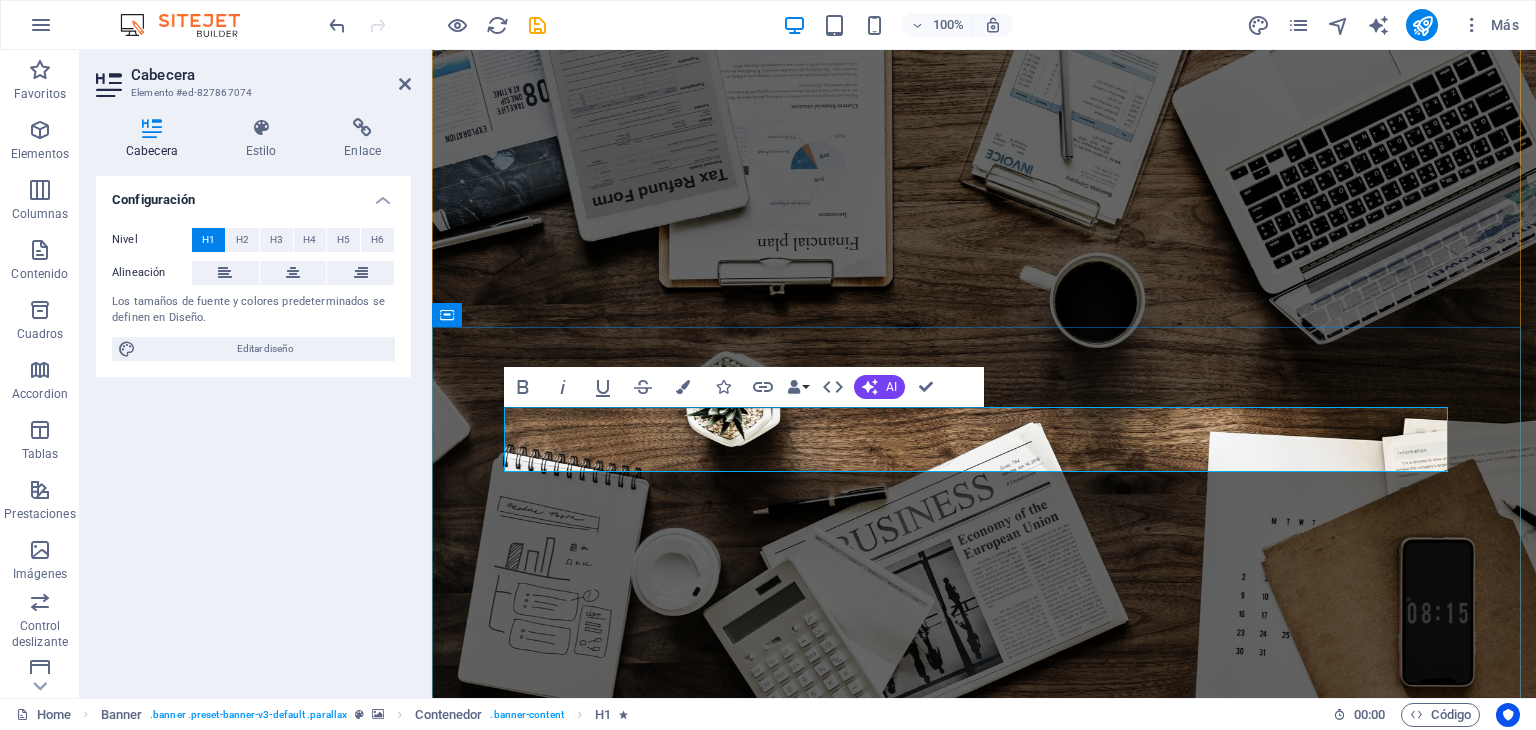 drag, startPoint x: 1367, startPoint y: 432, endPoint x: 544, endPoint y: 435, distance: 823.0055 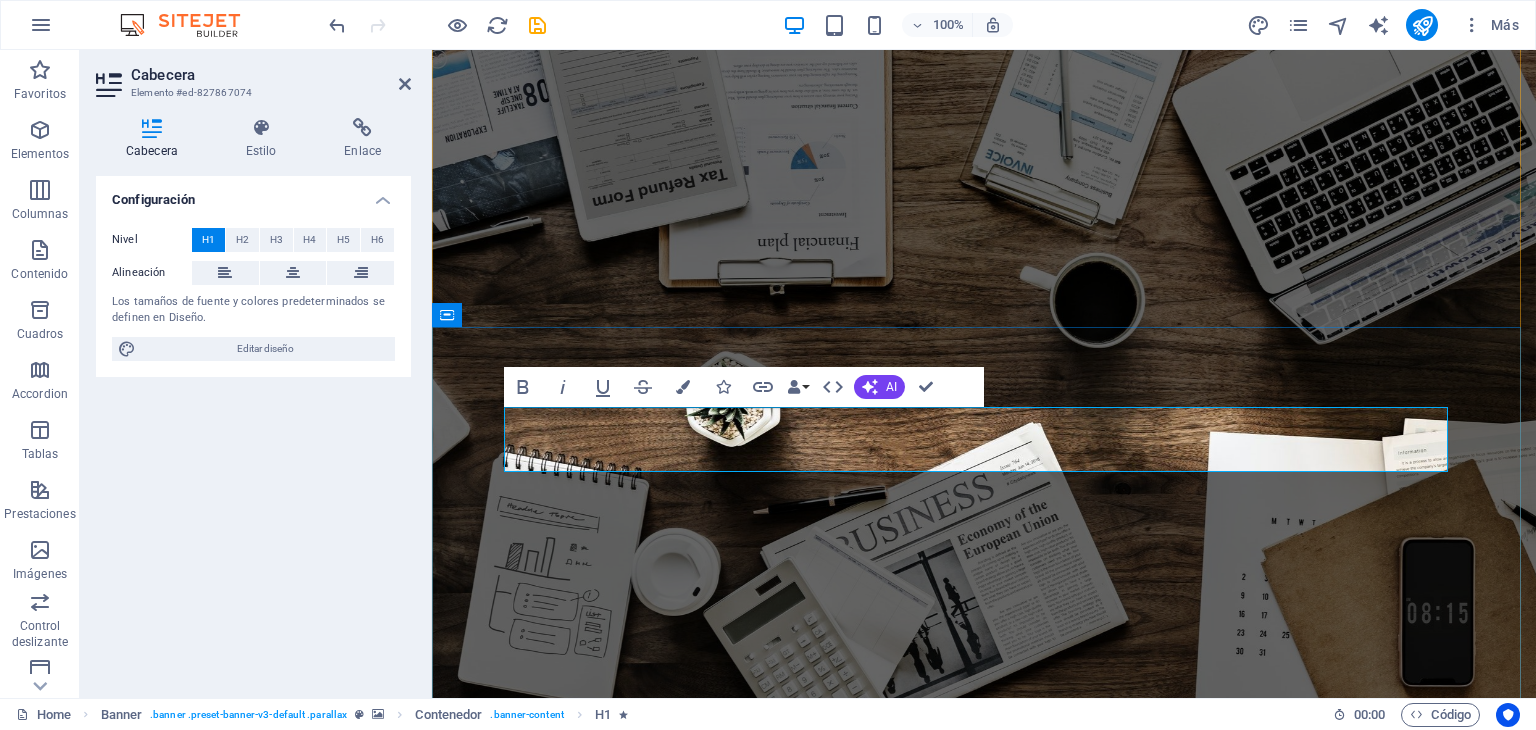 click on "ENFOQUE TÉCNICO Y FIABILIDAD" at bounding box center [945, 1202] 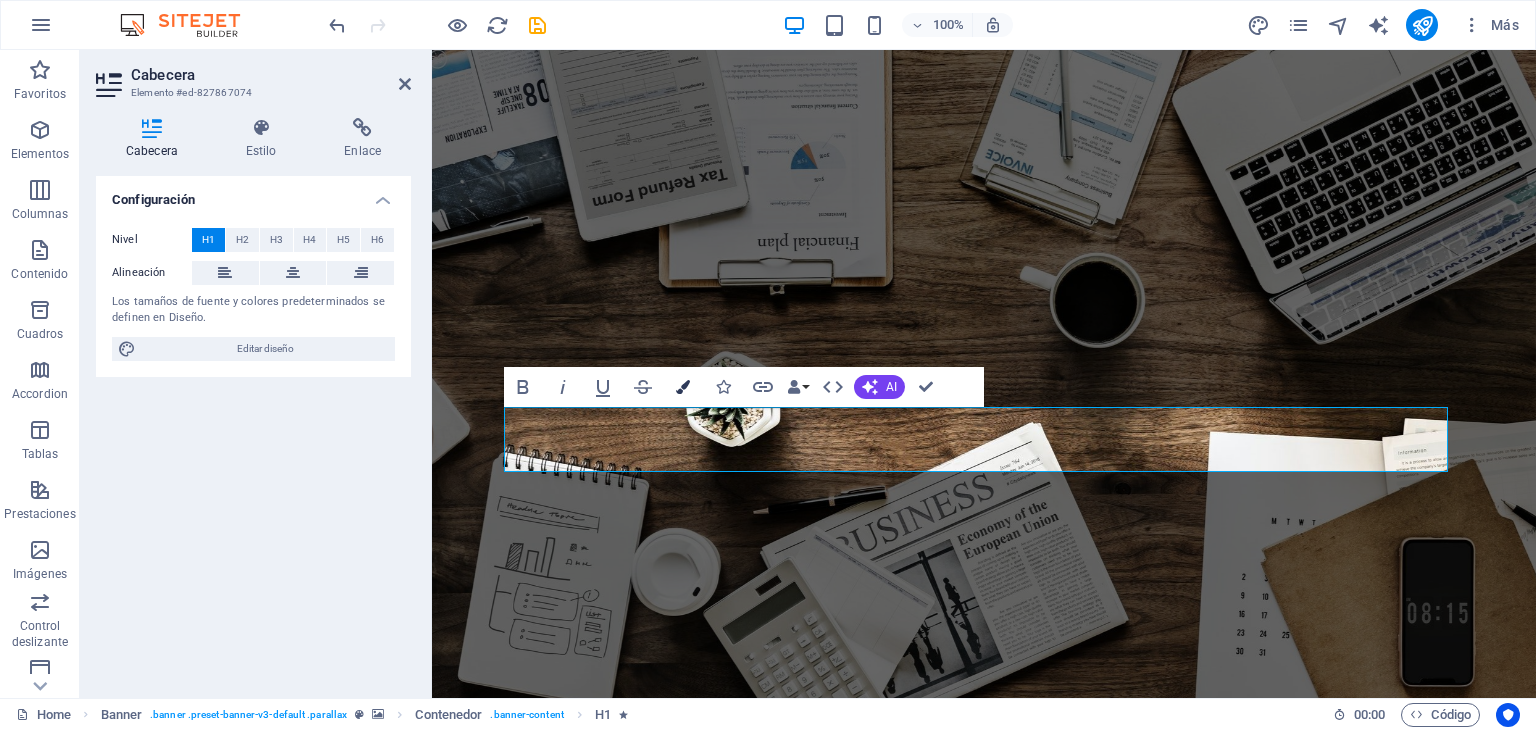 click at bounding box center (683, 387) 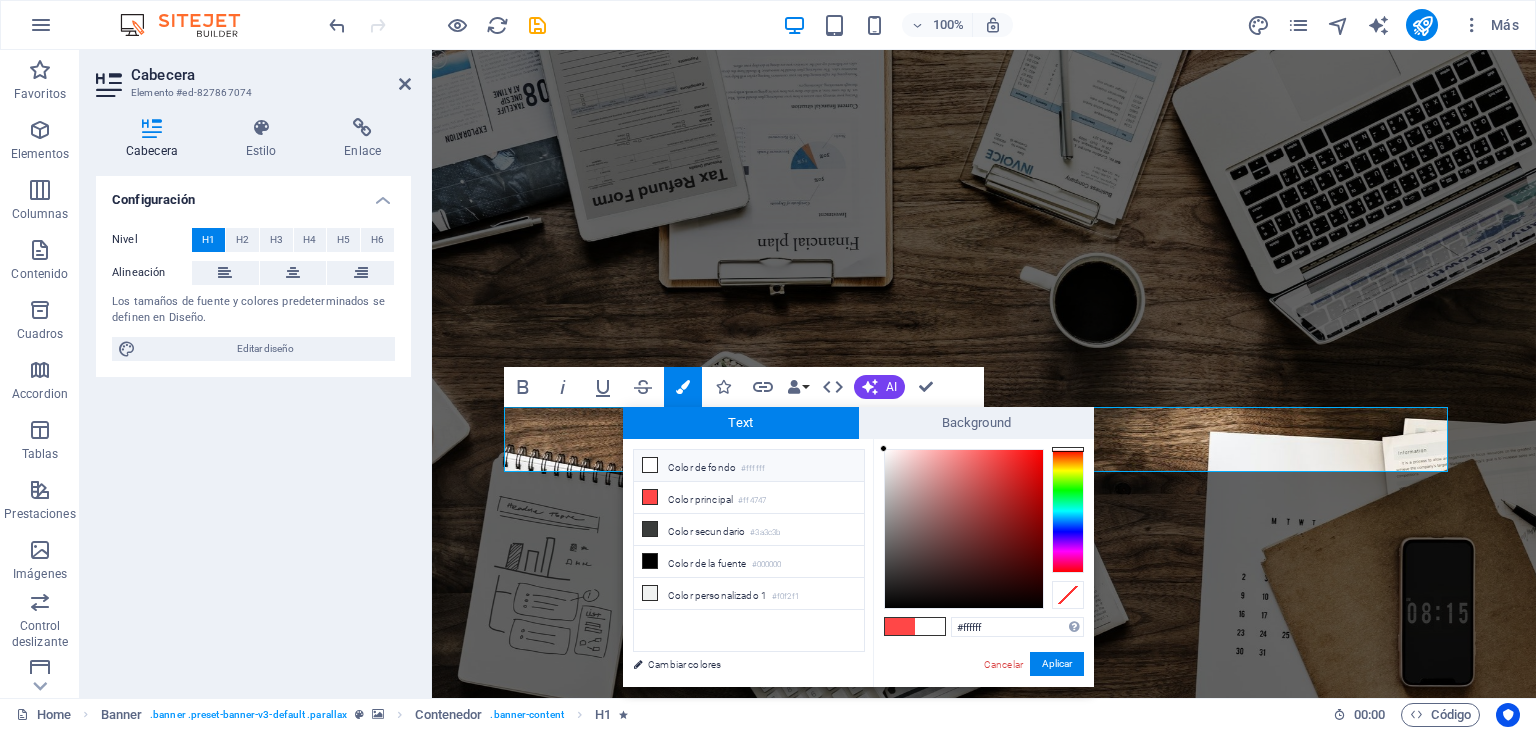 drag, startPoint x: 997, startPoint y: 449, endPoint x: 878, endPoint y: 448, distance: 119.0042 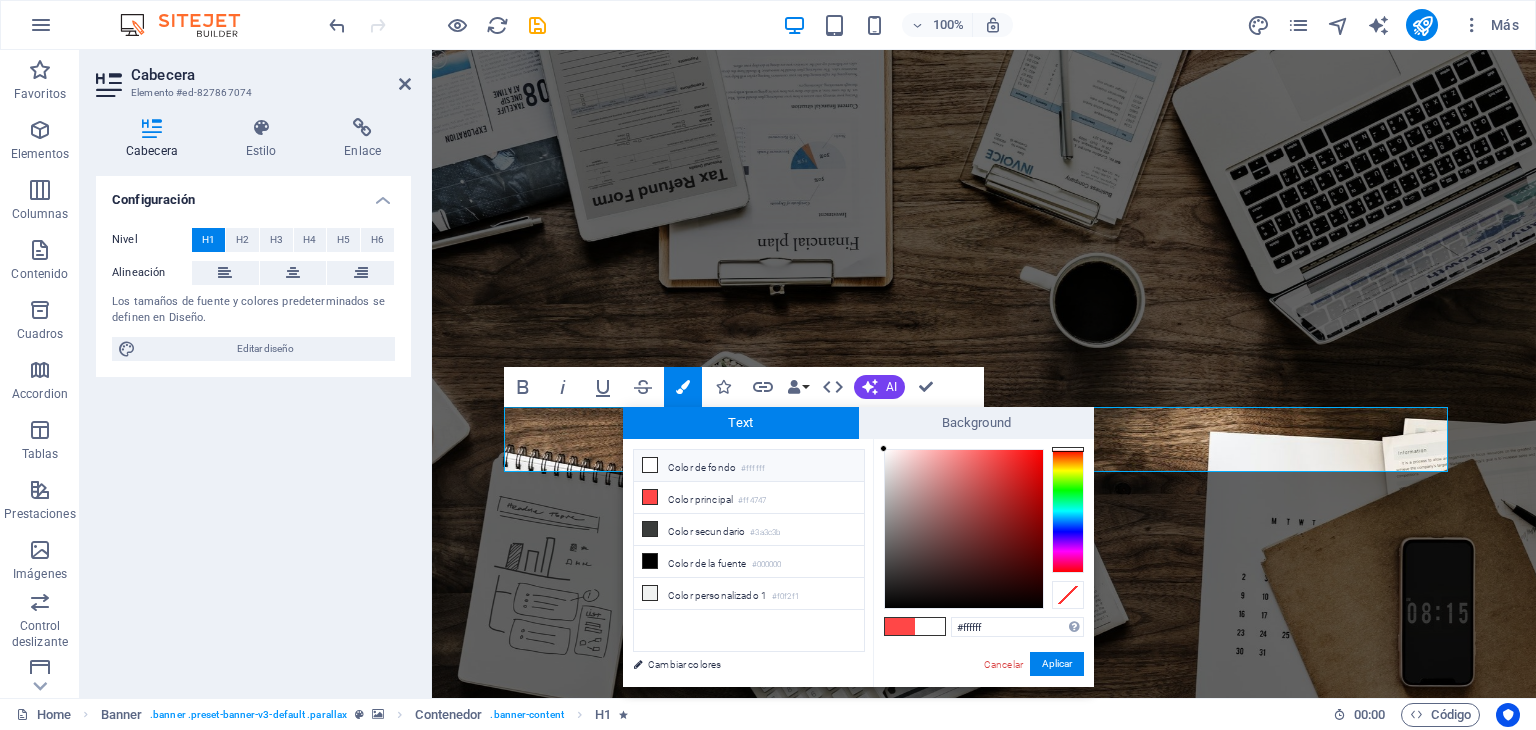 click on "#ffffff Formatos soportados #0852ed rgb(8, 82, 237) rgba(8, 82, 237, 90%) hsv(221,97,93) hsl(221, 93%, 48%) Cancelar Aplicar" at bounding box center (983, 708) 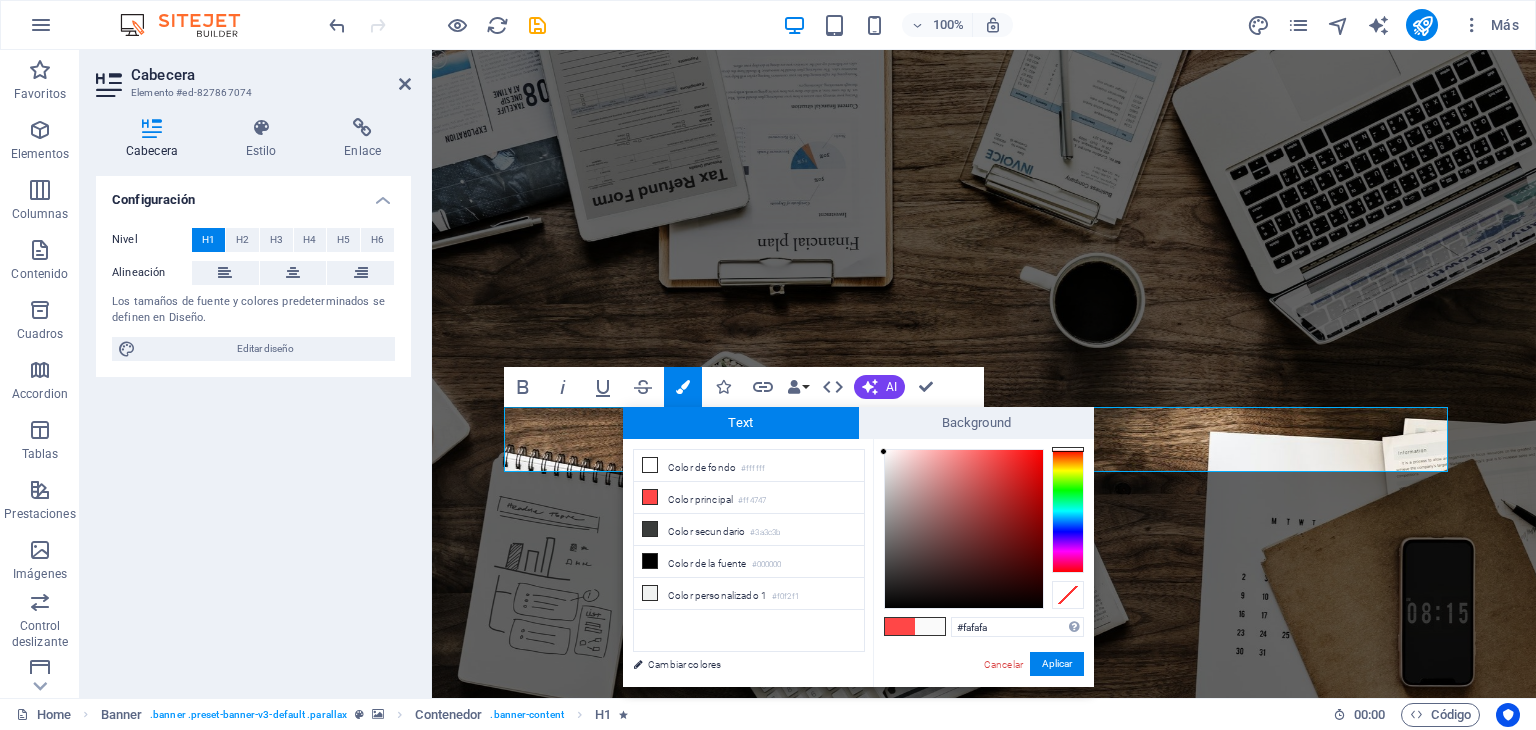 type on "#fdfdfd" 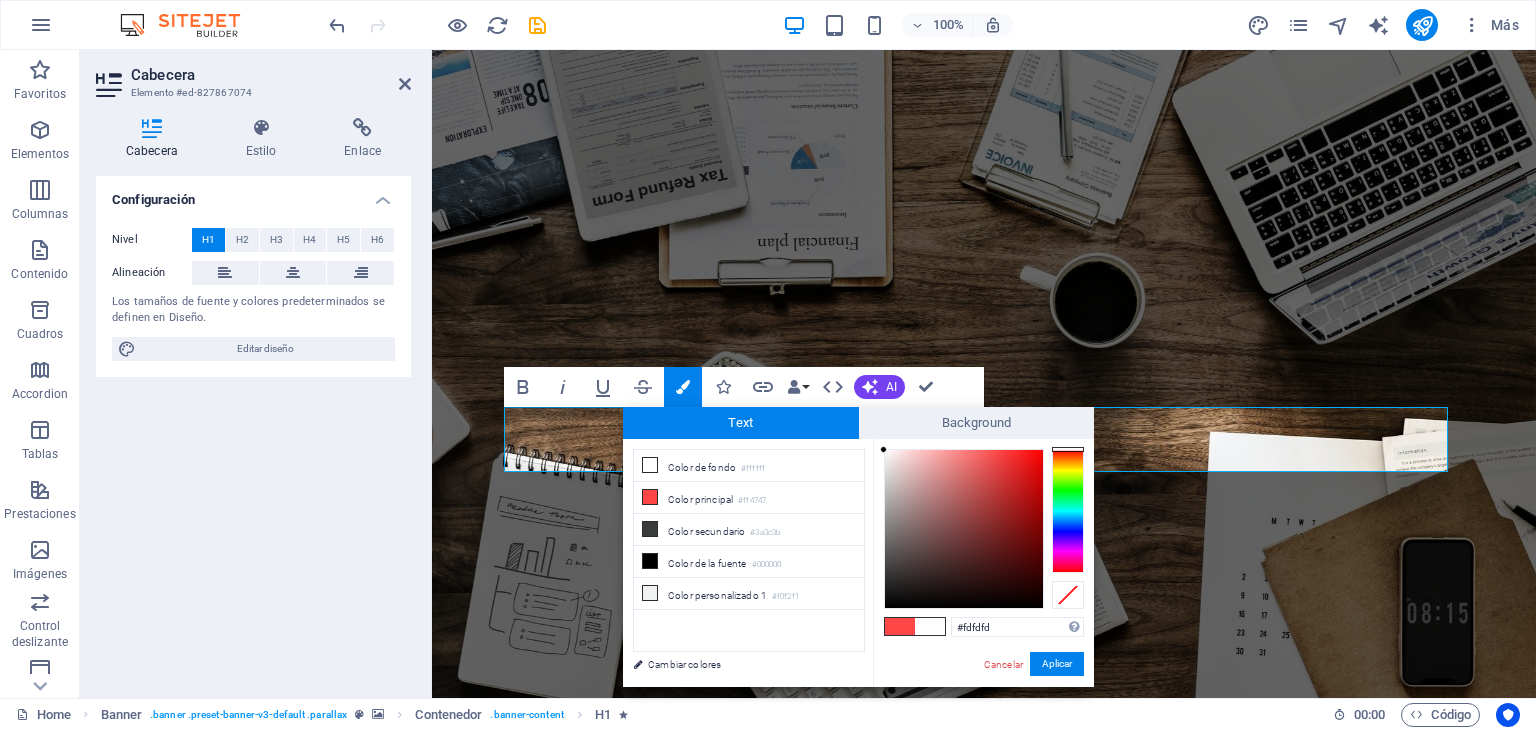click at bounding box center (883, 449) 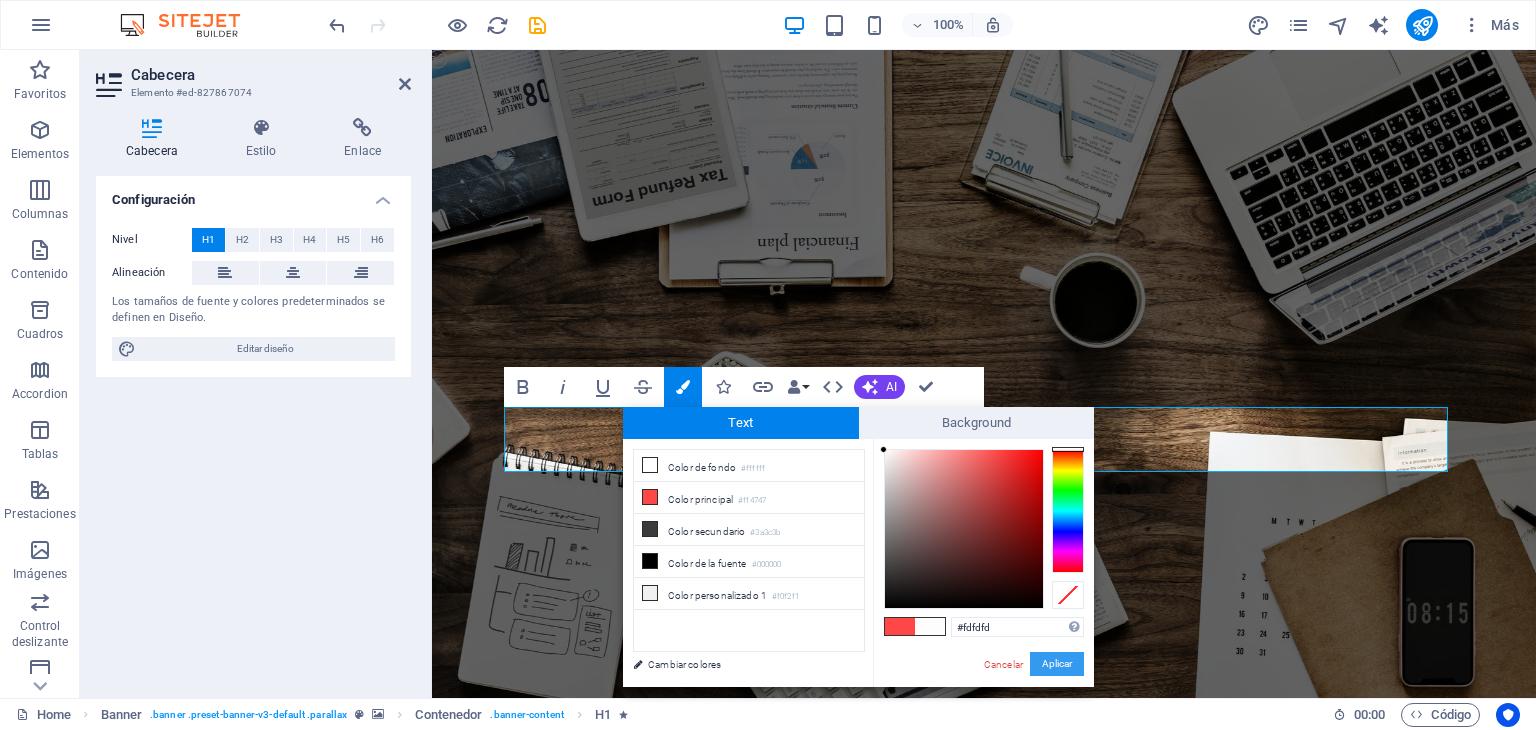 click on "Aplicar" at bounding box center [1057, 664] 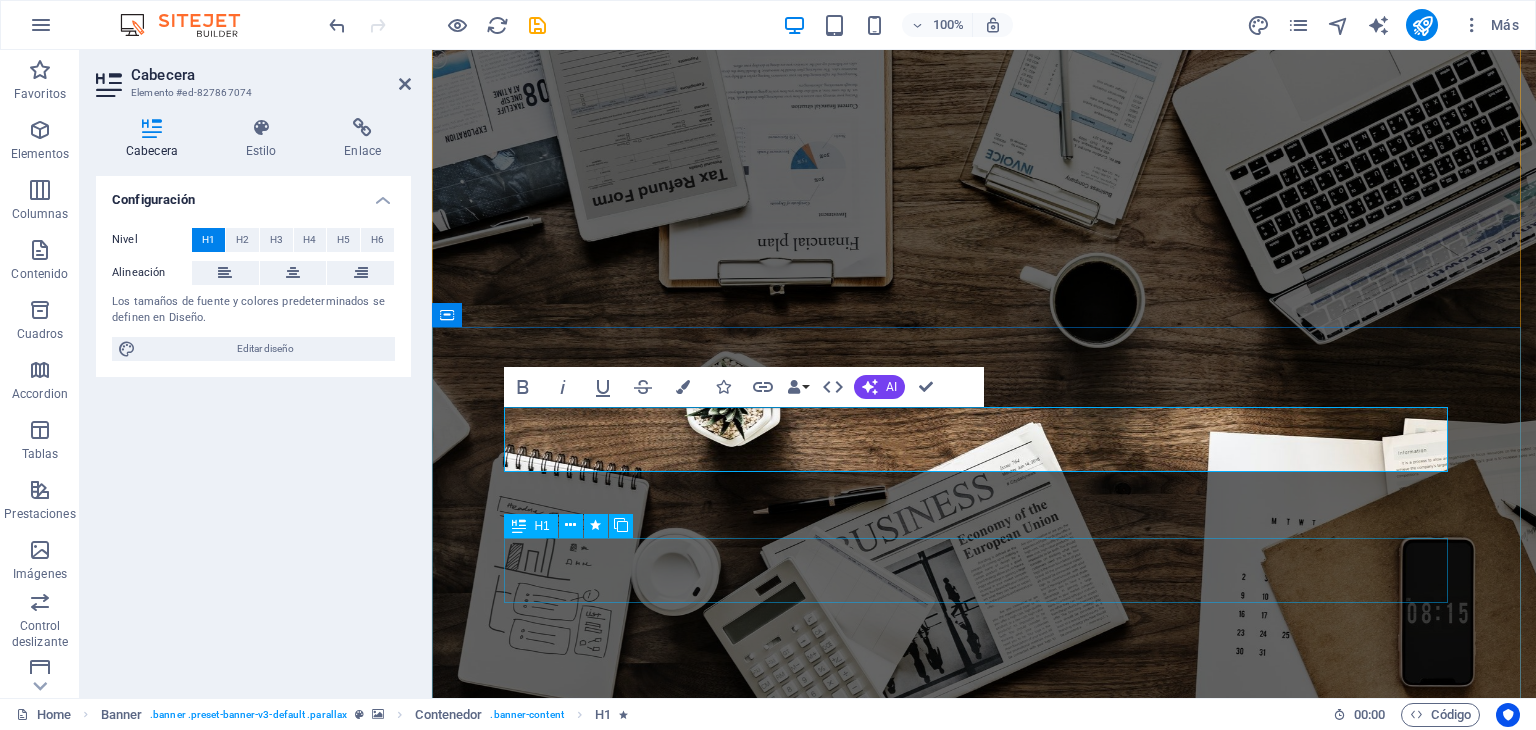 click on "R EVIEW & STATISTICS" at bounding box center [984, 1333] 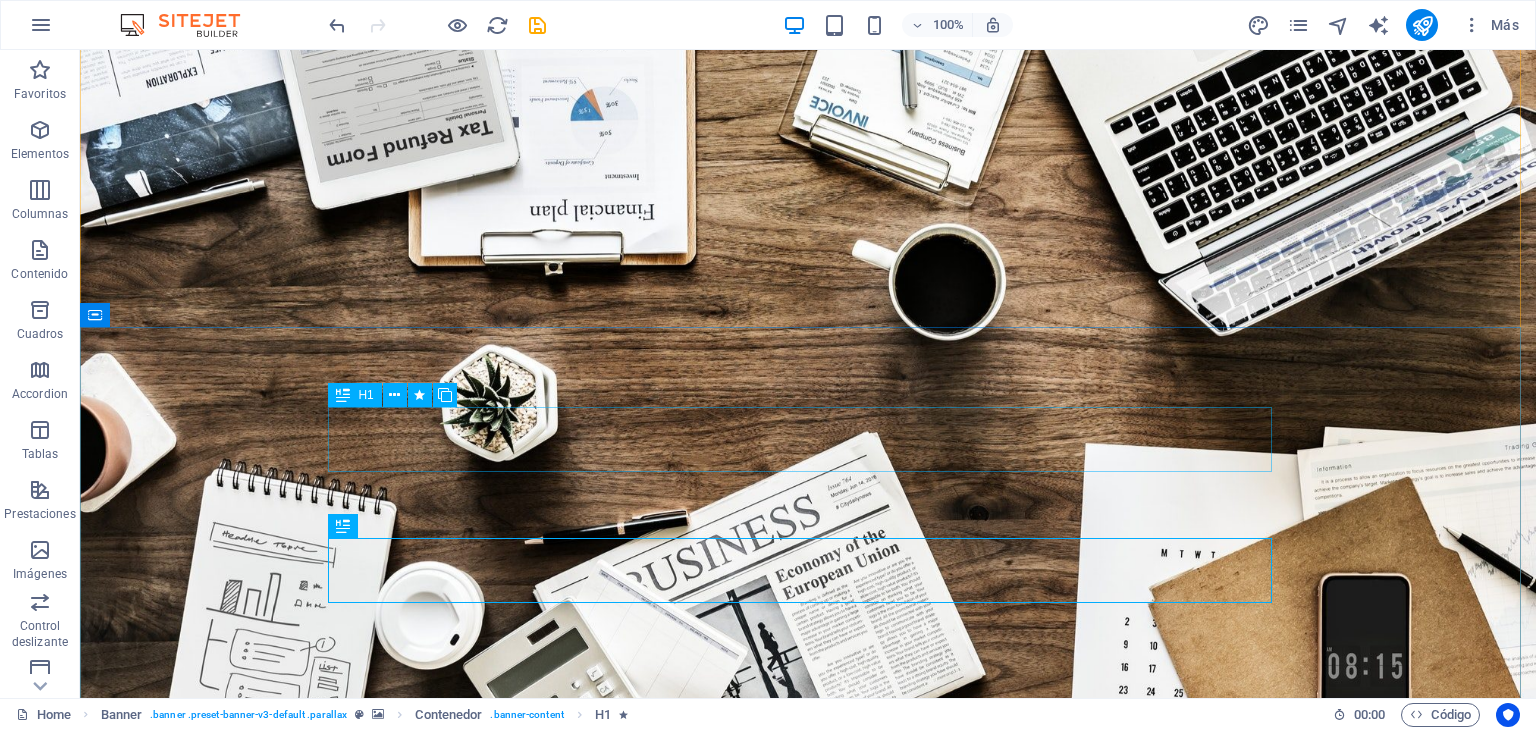 click on "E NFOQUE TÉCNICO Y FIABILIDAD" at bounding box center (808, 1202) 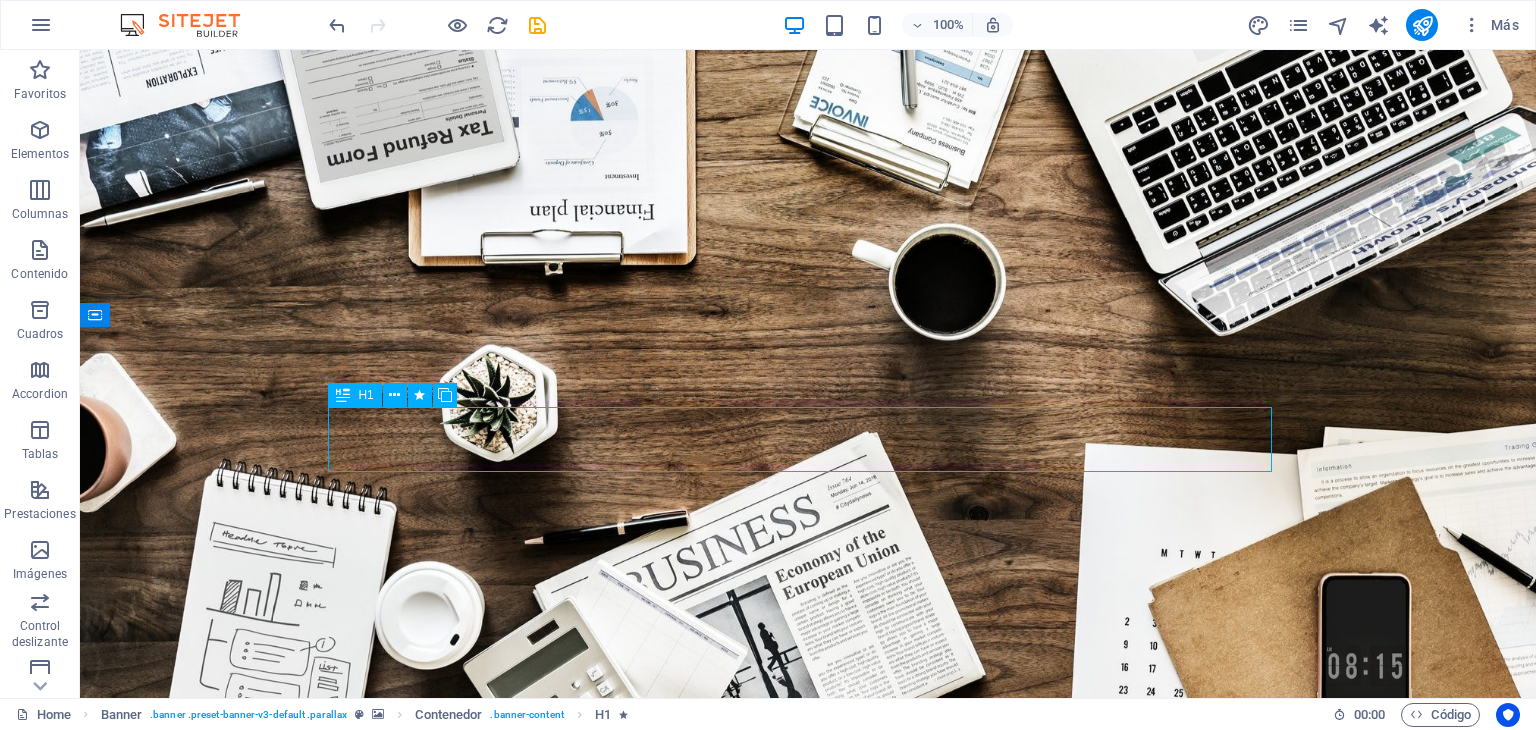 click on "E NFOQUE TÉCNICO Y FIABILIDAD" at bounding box center [808, 1202] 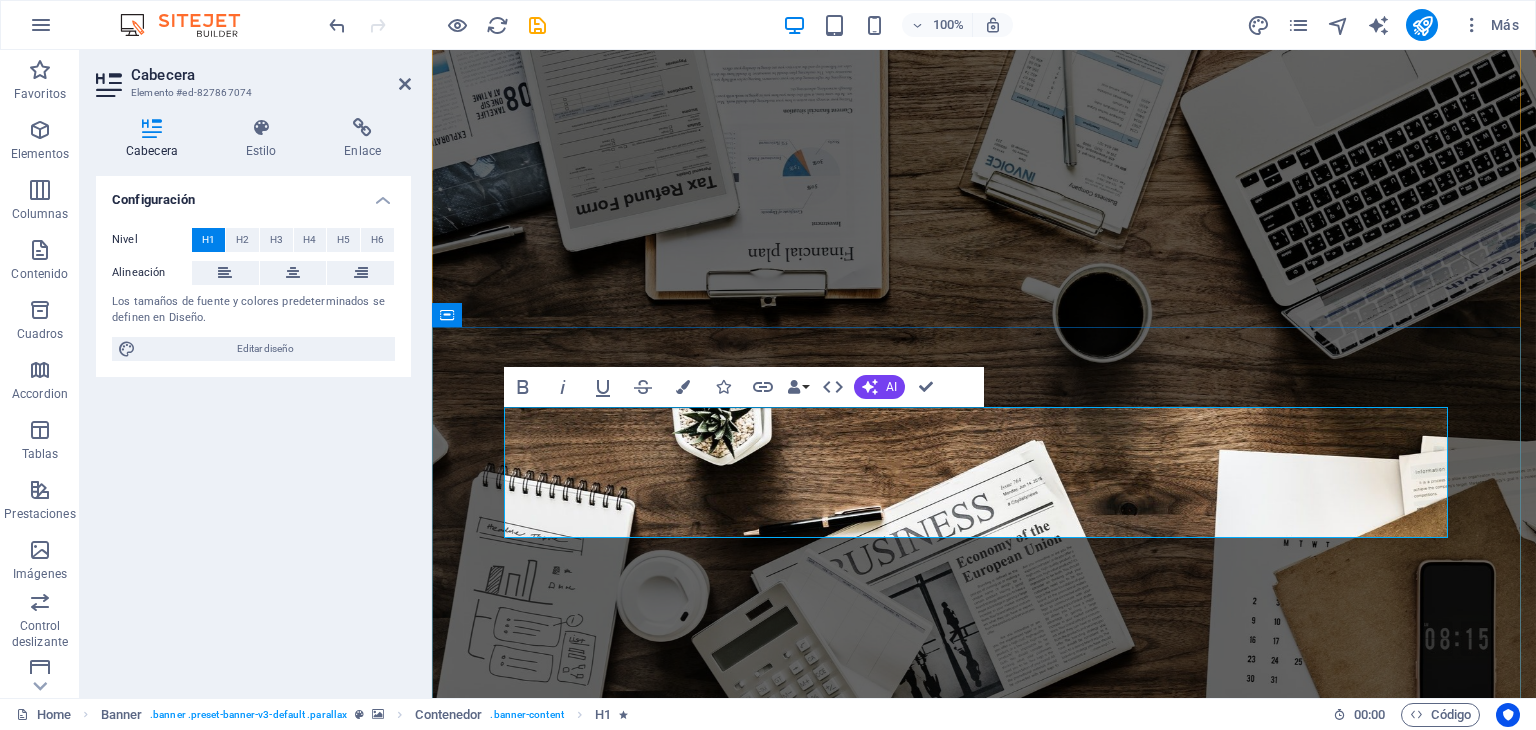 drag, startPoint x: 549, startPoint y: 433, endPoint x: 1017, endPoint y: 520, distance: 476.01785 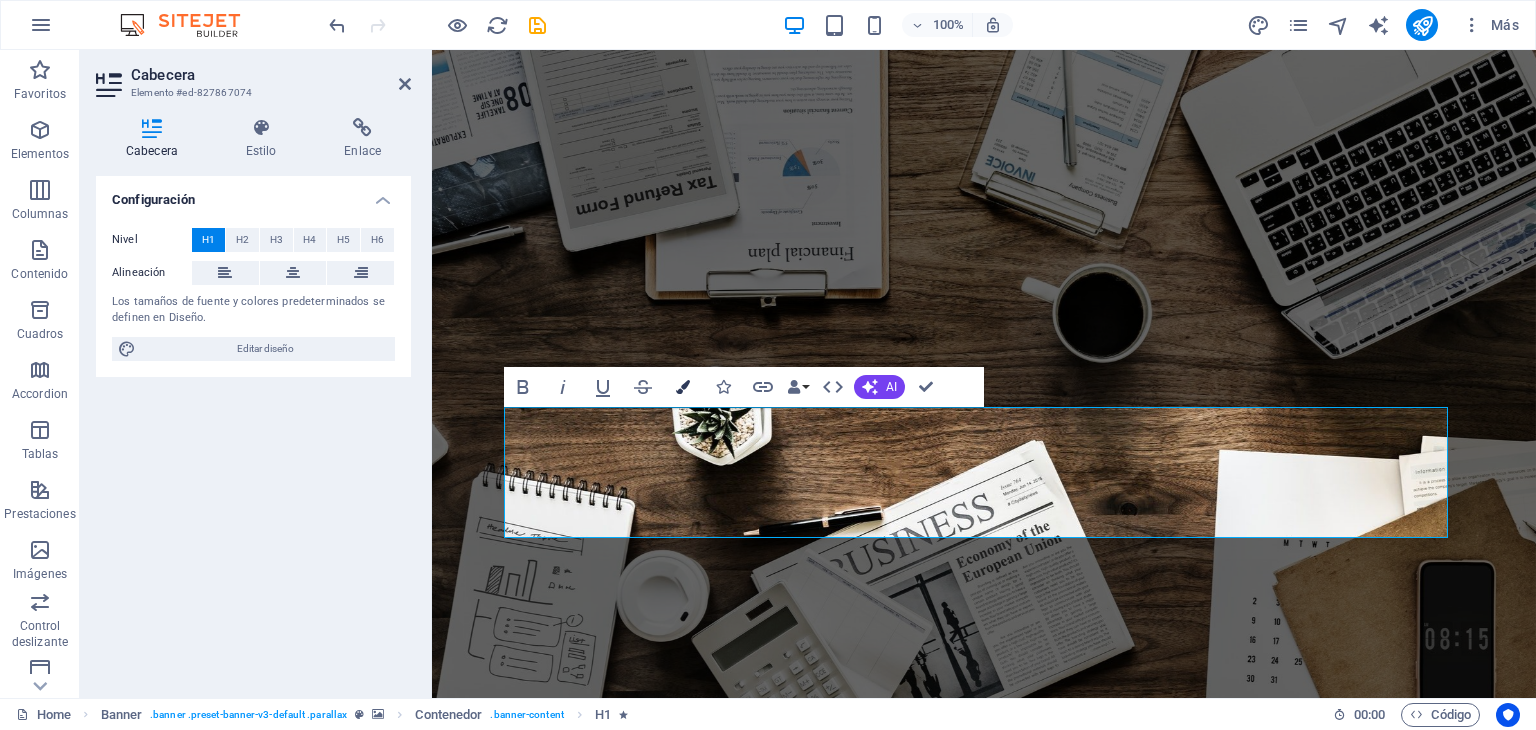 click at bounding box center (683, 387) 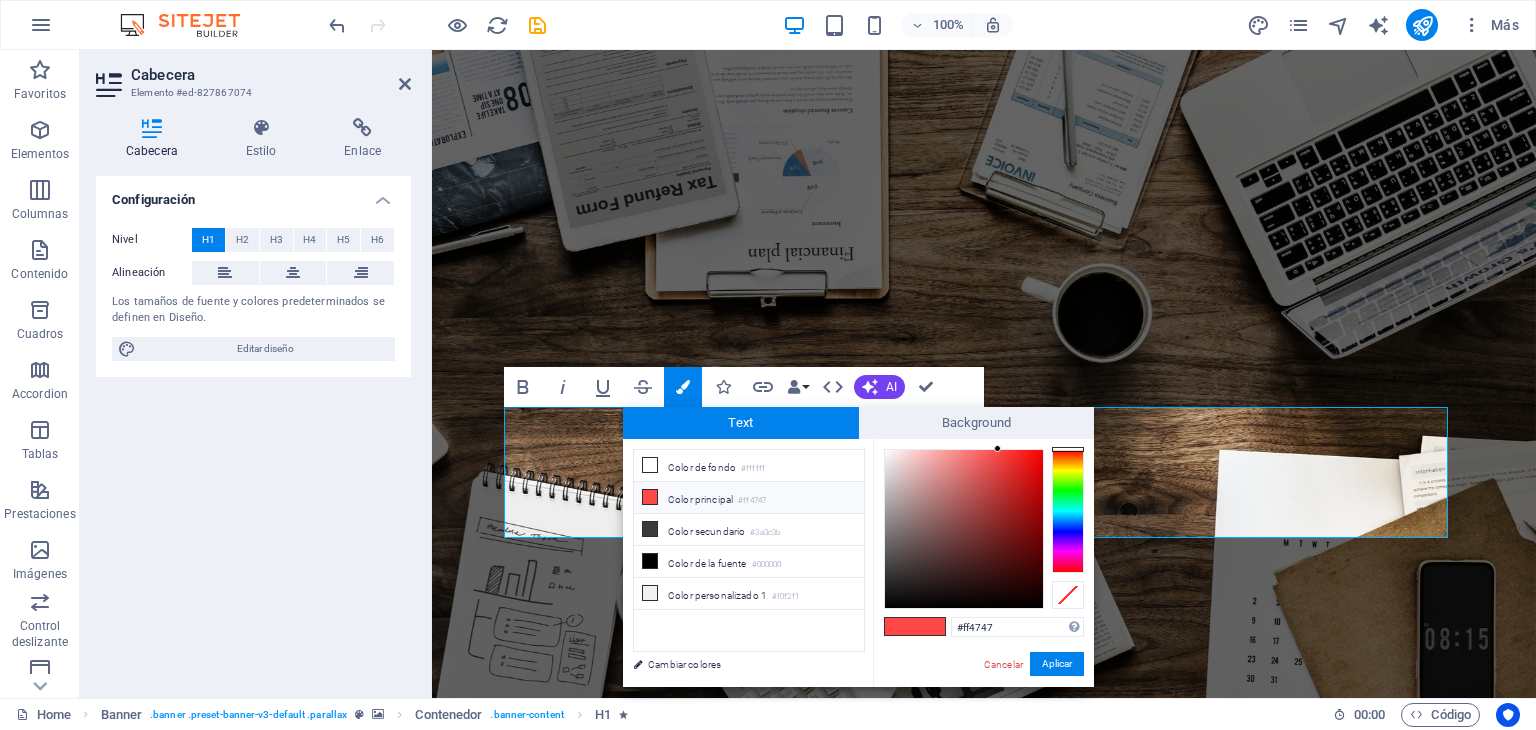 type on "#f7f4f4" 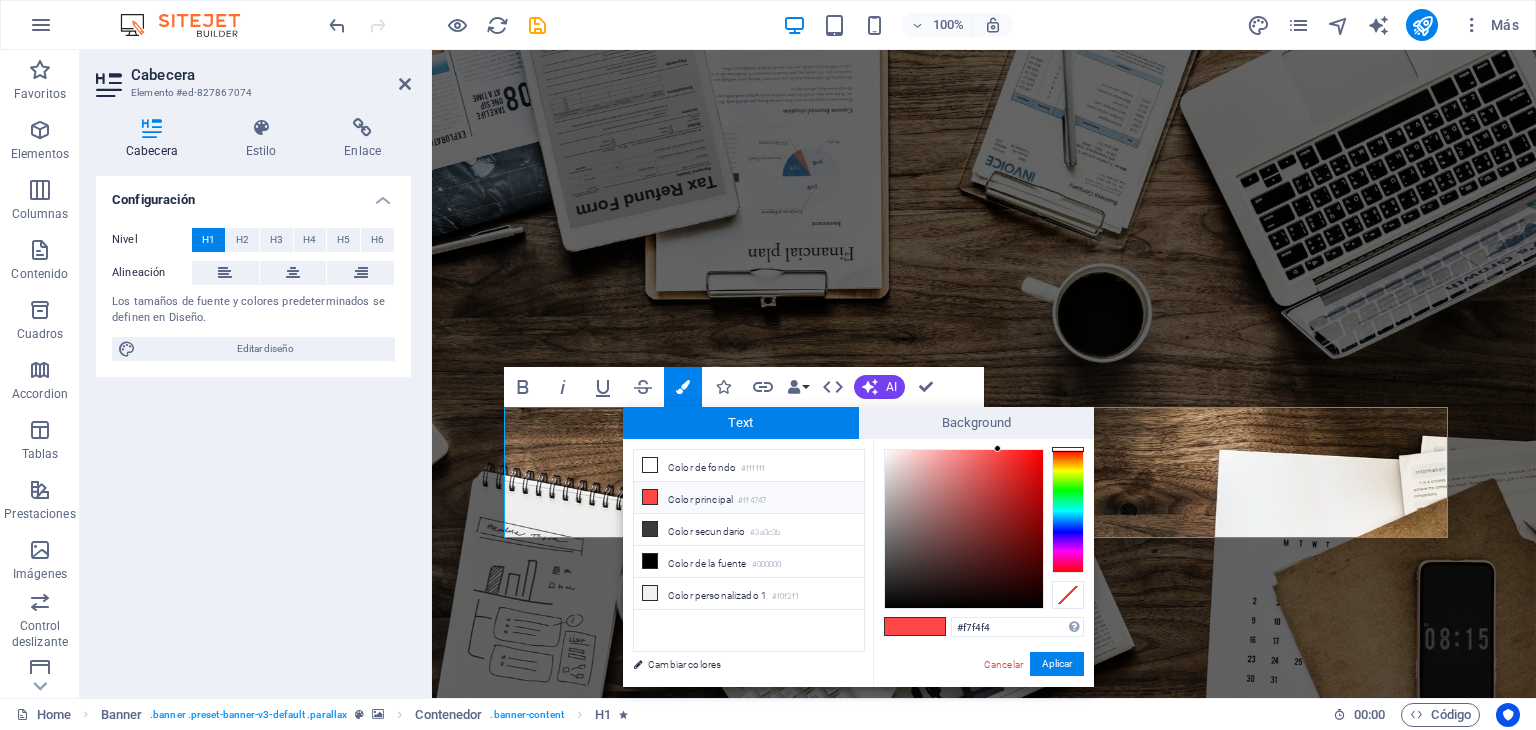 click at bounding box center [964, 529] 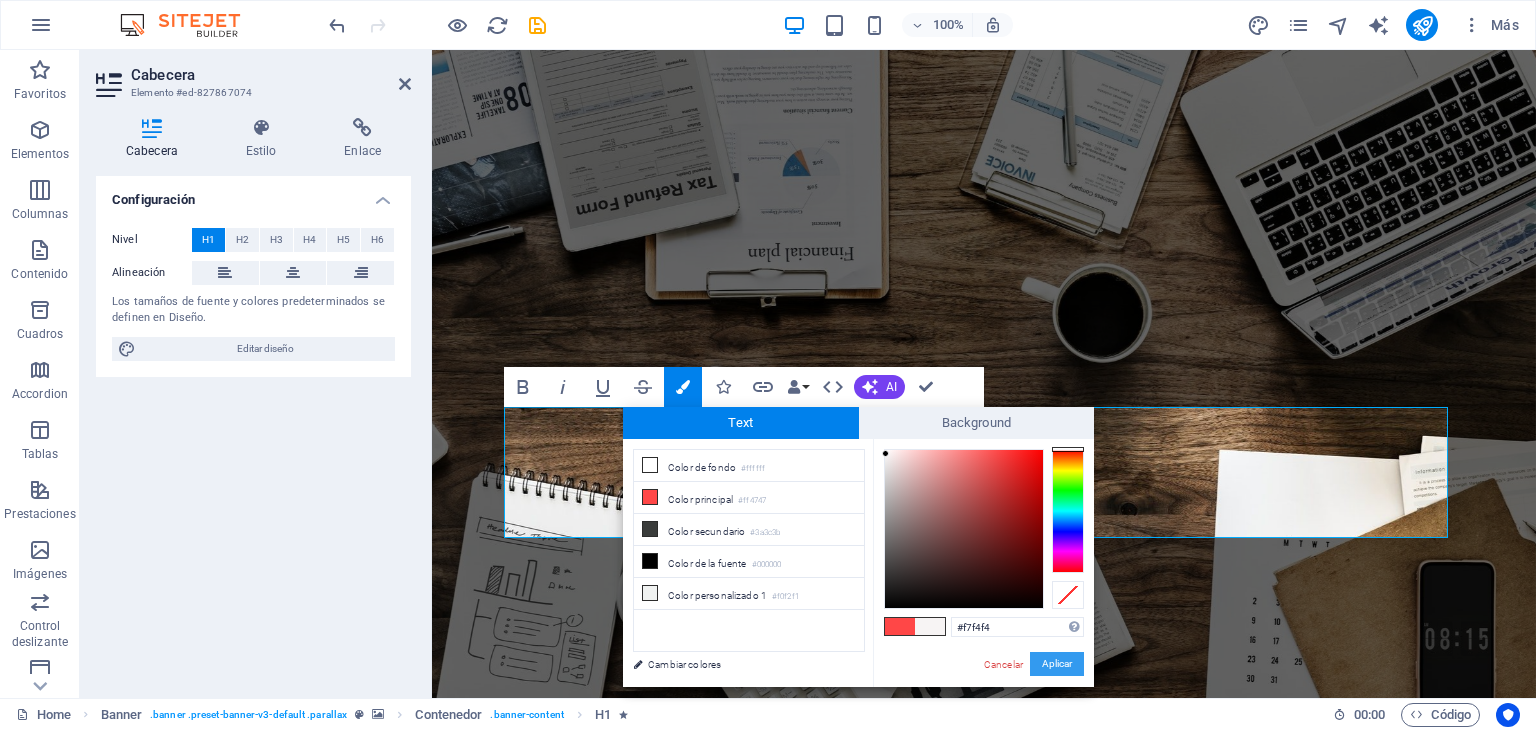 click on "Aplicar" at bounding box center (1057, 664) 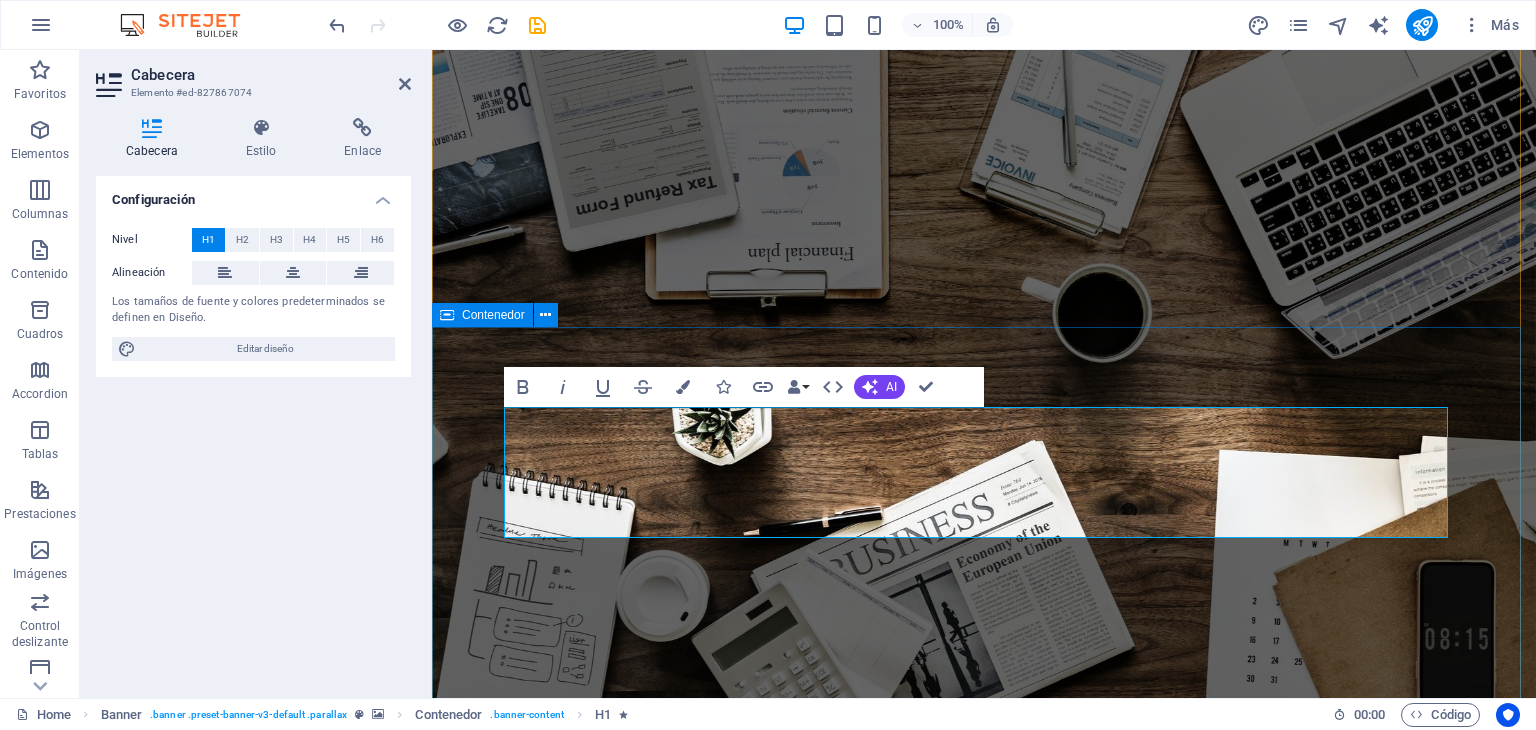 click on "A vanzamos contigo hacia el futuro digital E NFOQUE MODERNO E INNOVADOR R EVIEW & STATISTICS Learn more" at bounding box center [984, 1364] 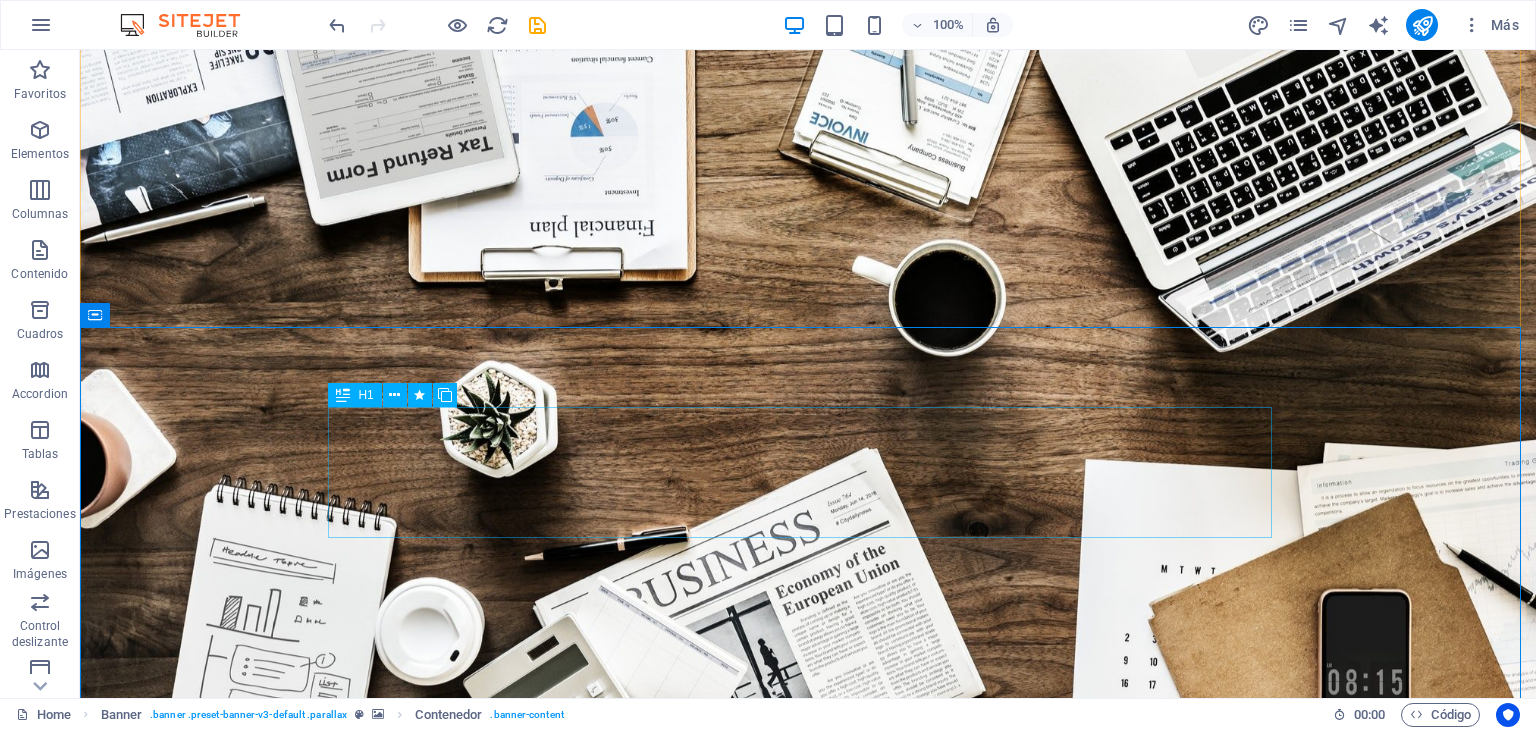 click on "A vanzamos contigo hacia el futuro digital" at bounding box center (808, 1267) 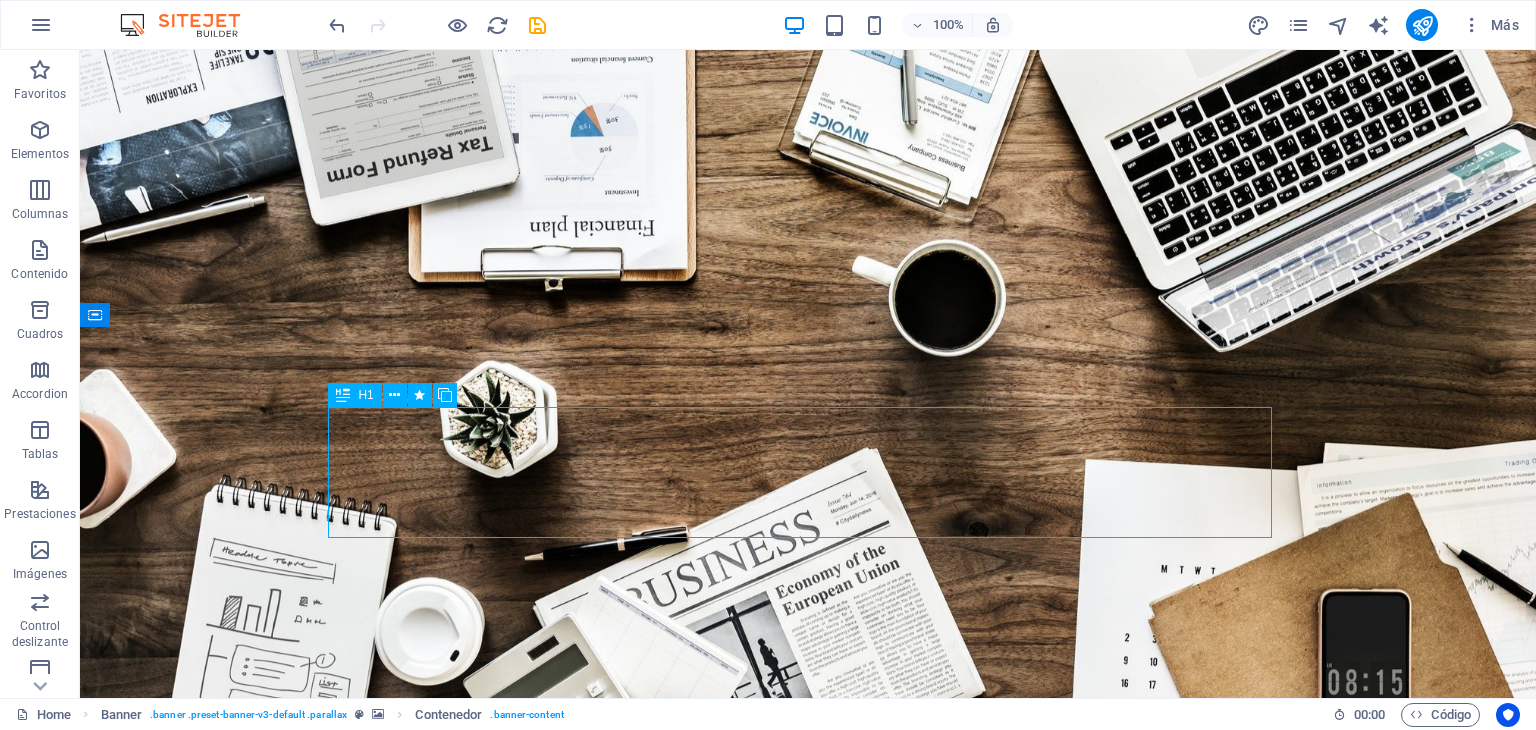 click on "A vanzamos contigo hacia el futuro digital" at bounding box center (808, 1267) 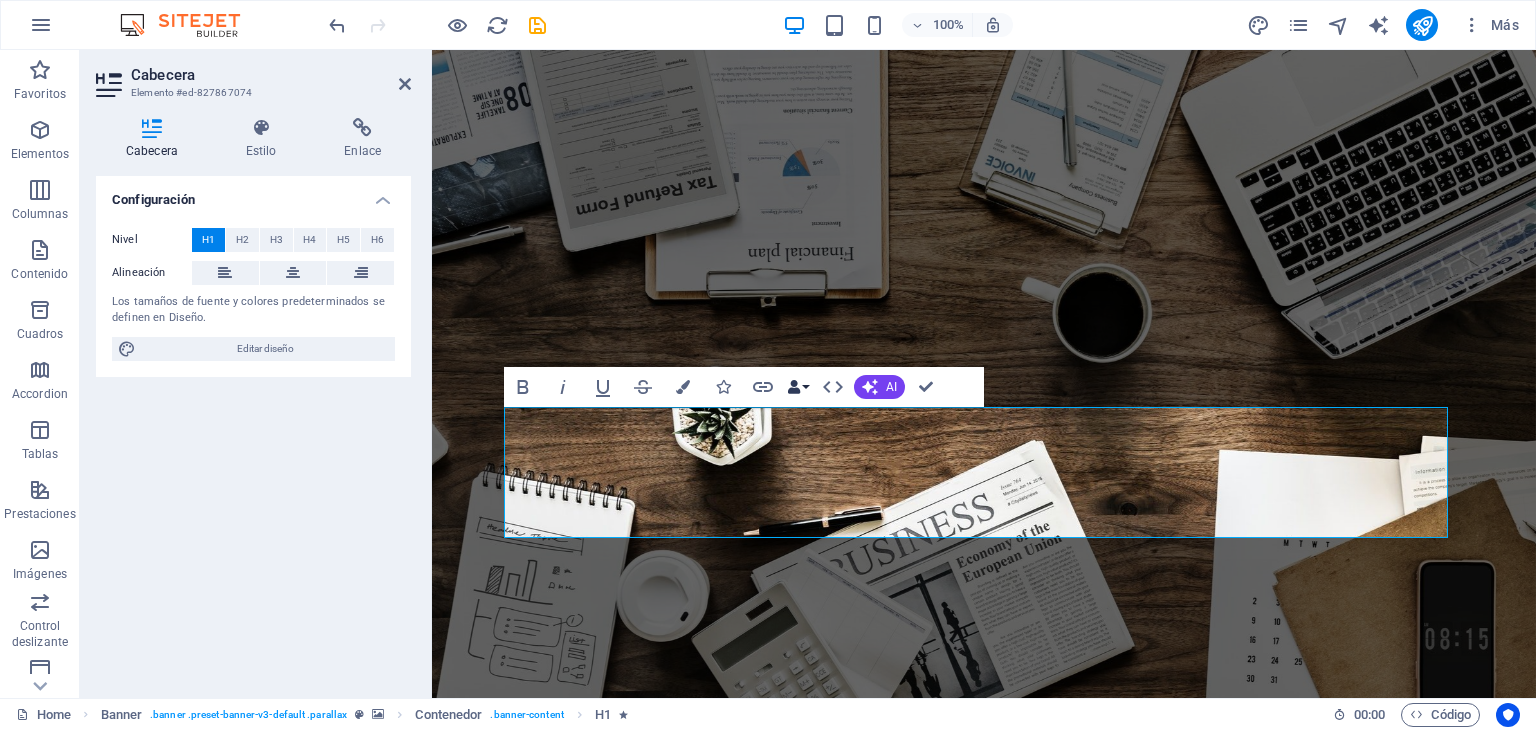click on "Data Bindings" at bounding box center (798, 387) 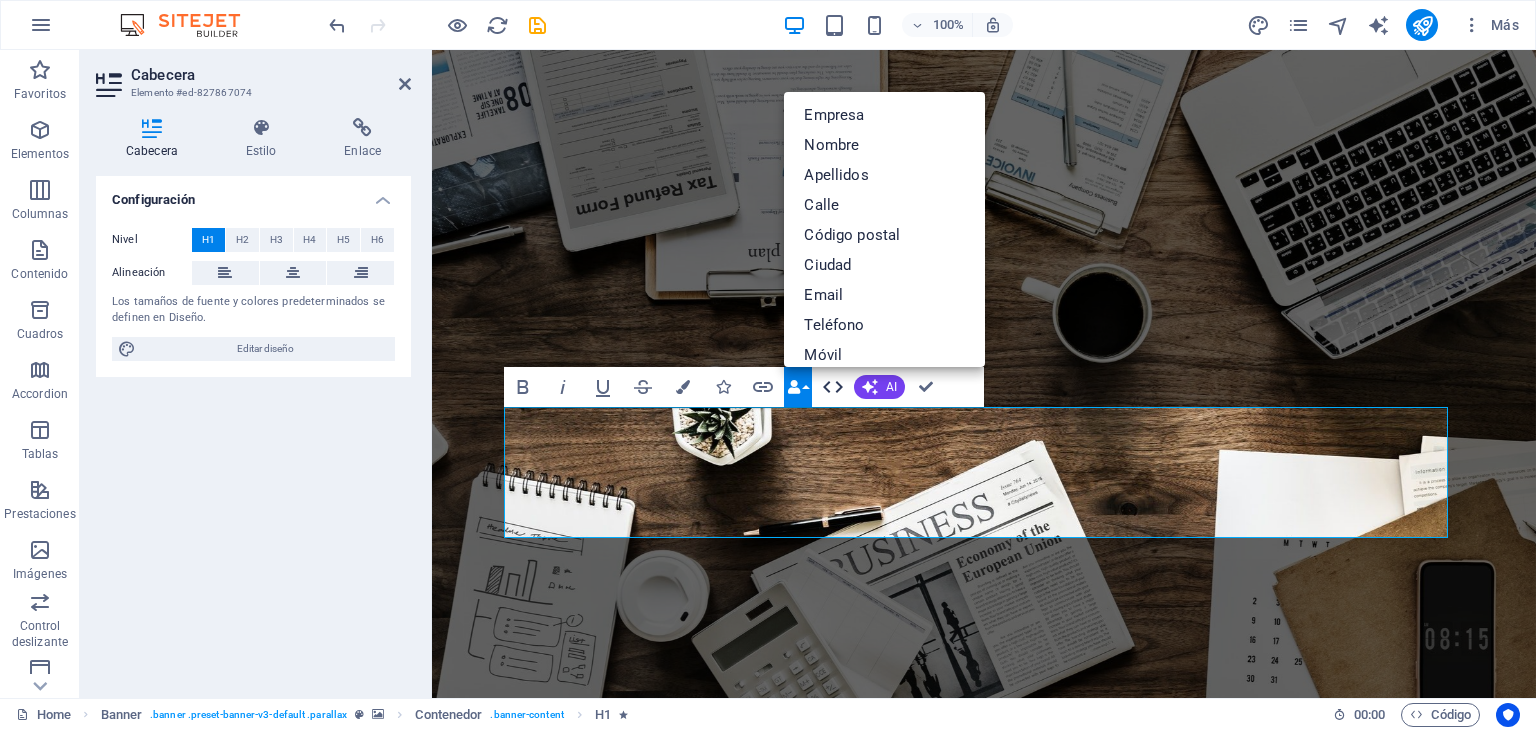 click 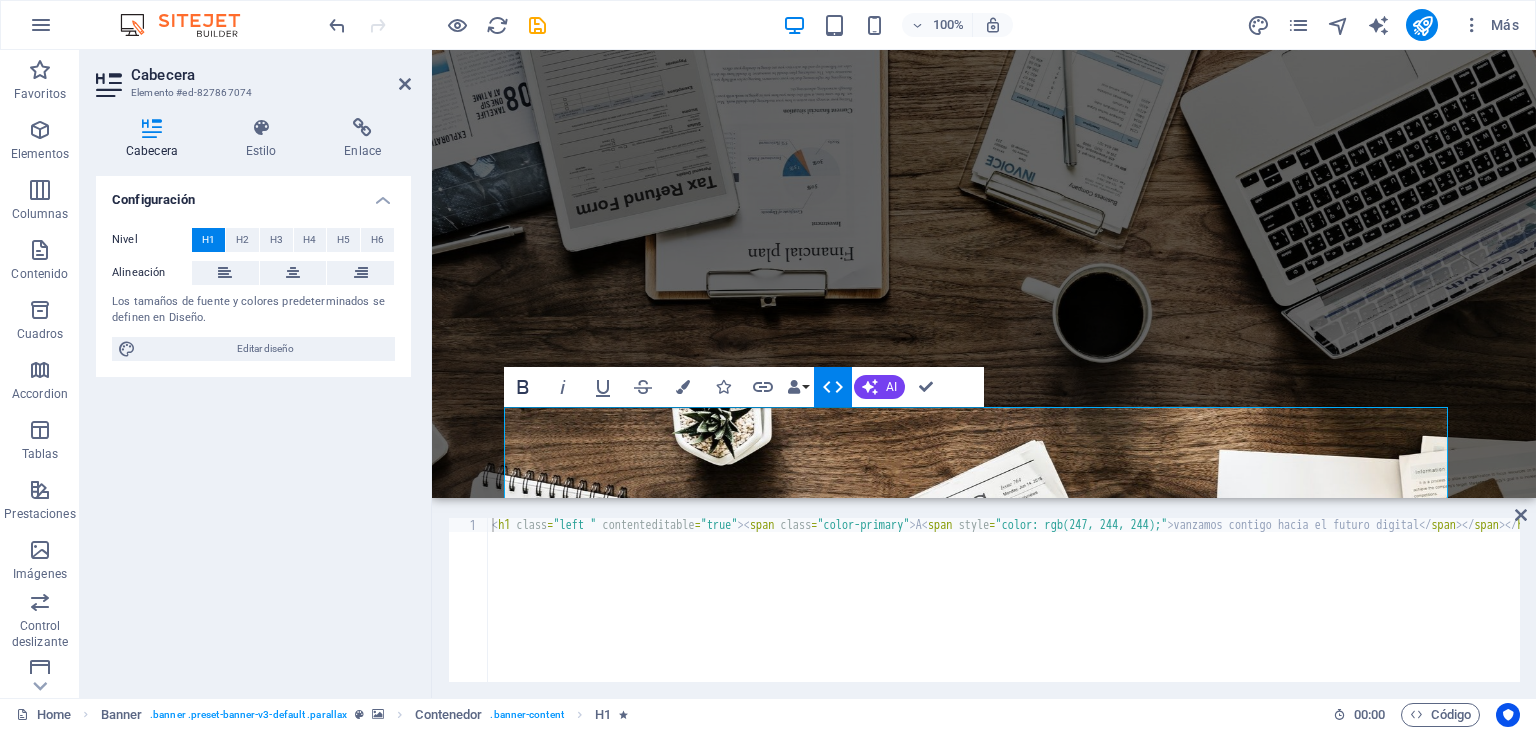 click 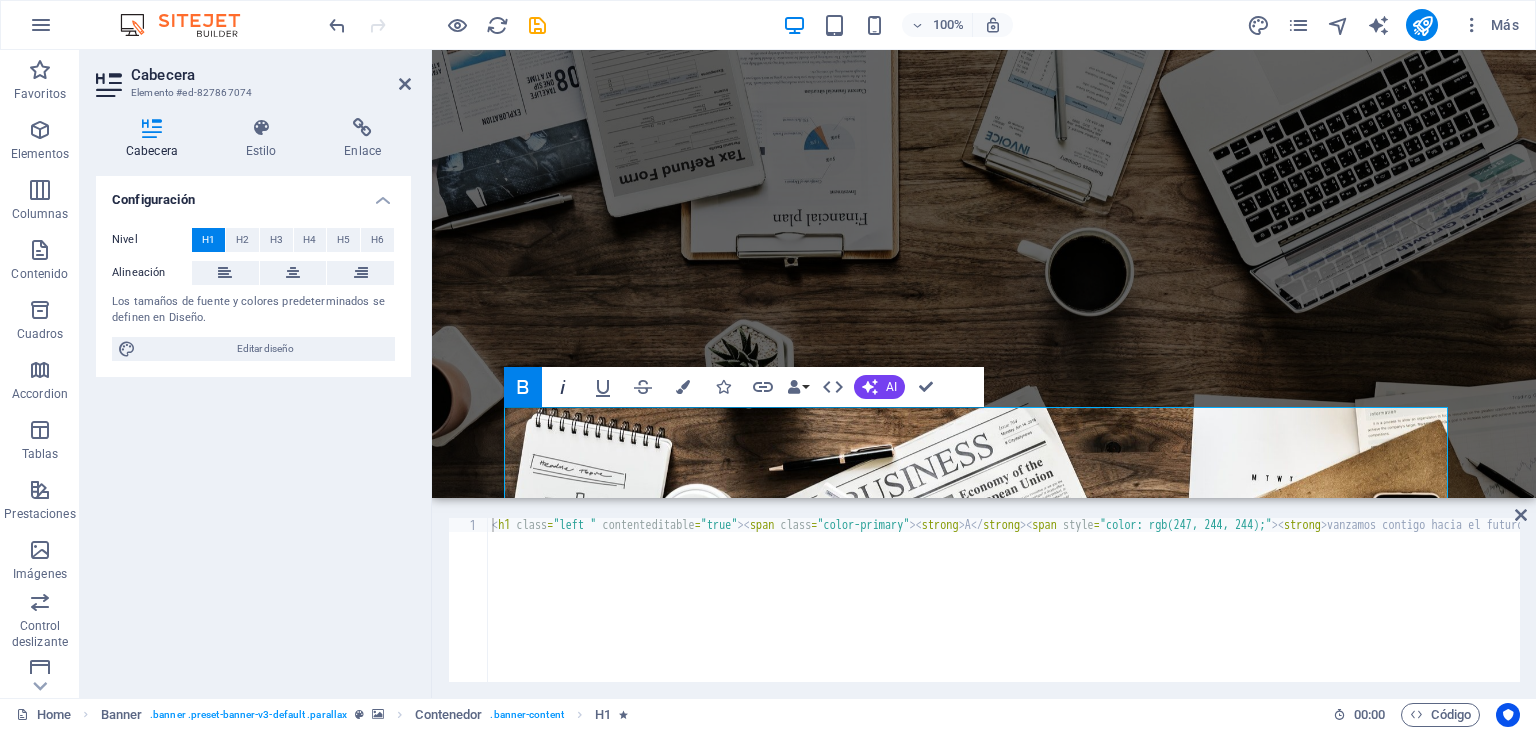 click 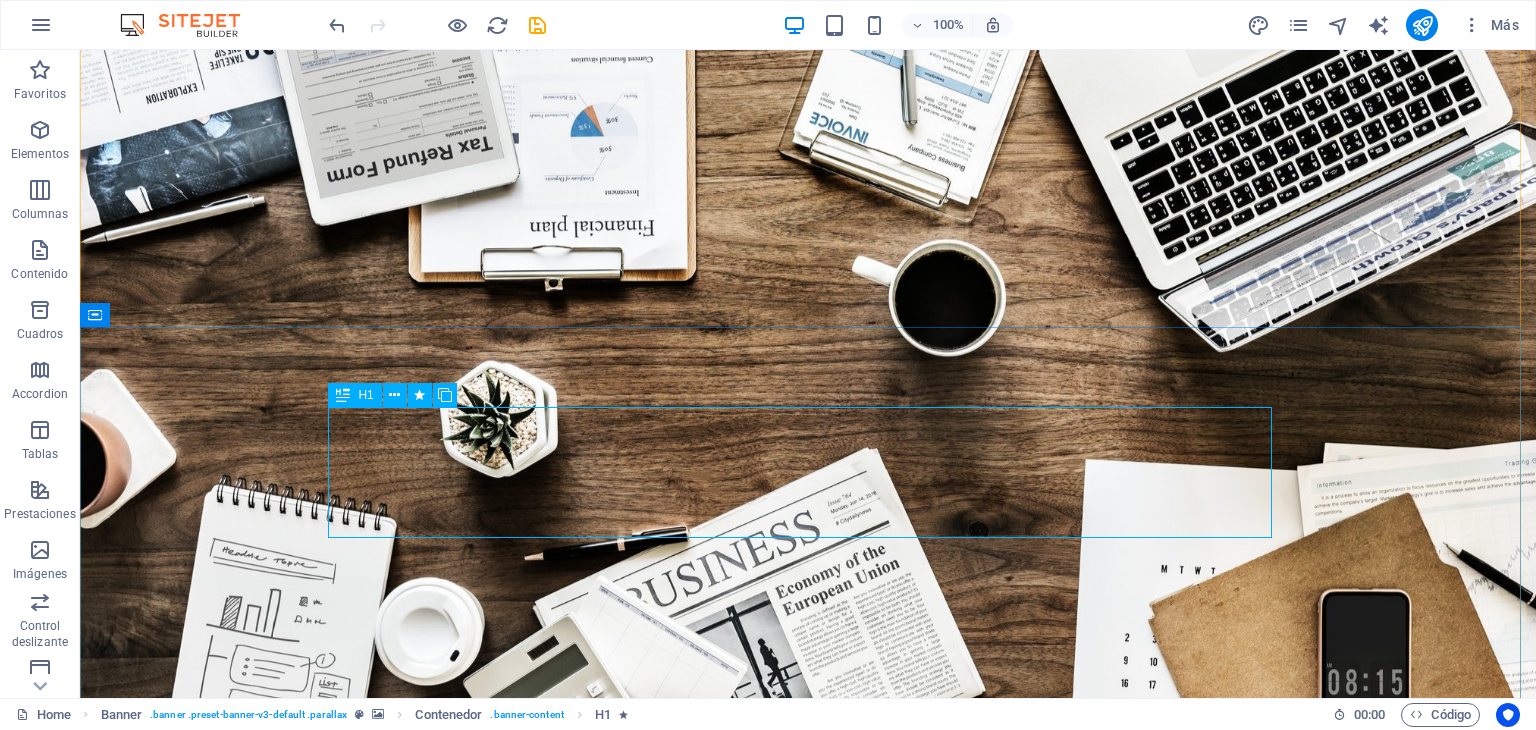 click on "A vanzamos contigo hacia el futuro digital" at bounding box center [808, 1267] 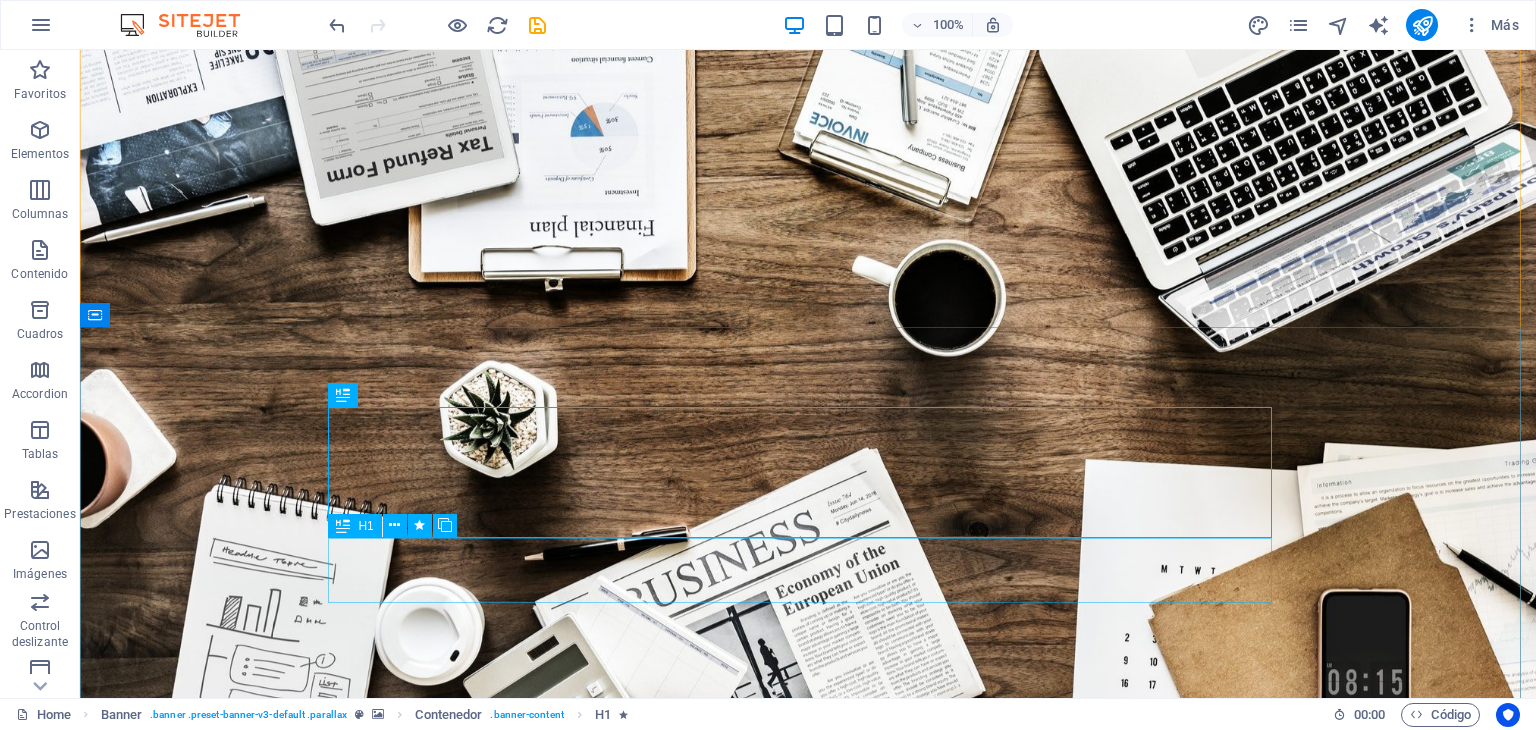 click on "E NFOQUE MODERNO E INNOVADOR" at bounding box center [808, 1365] 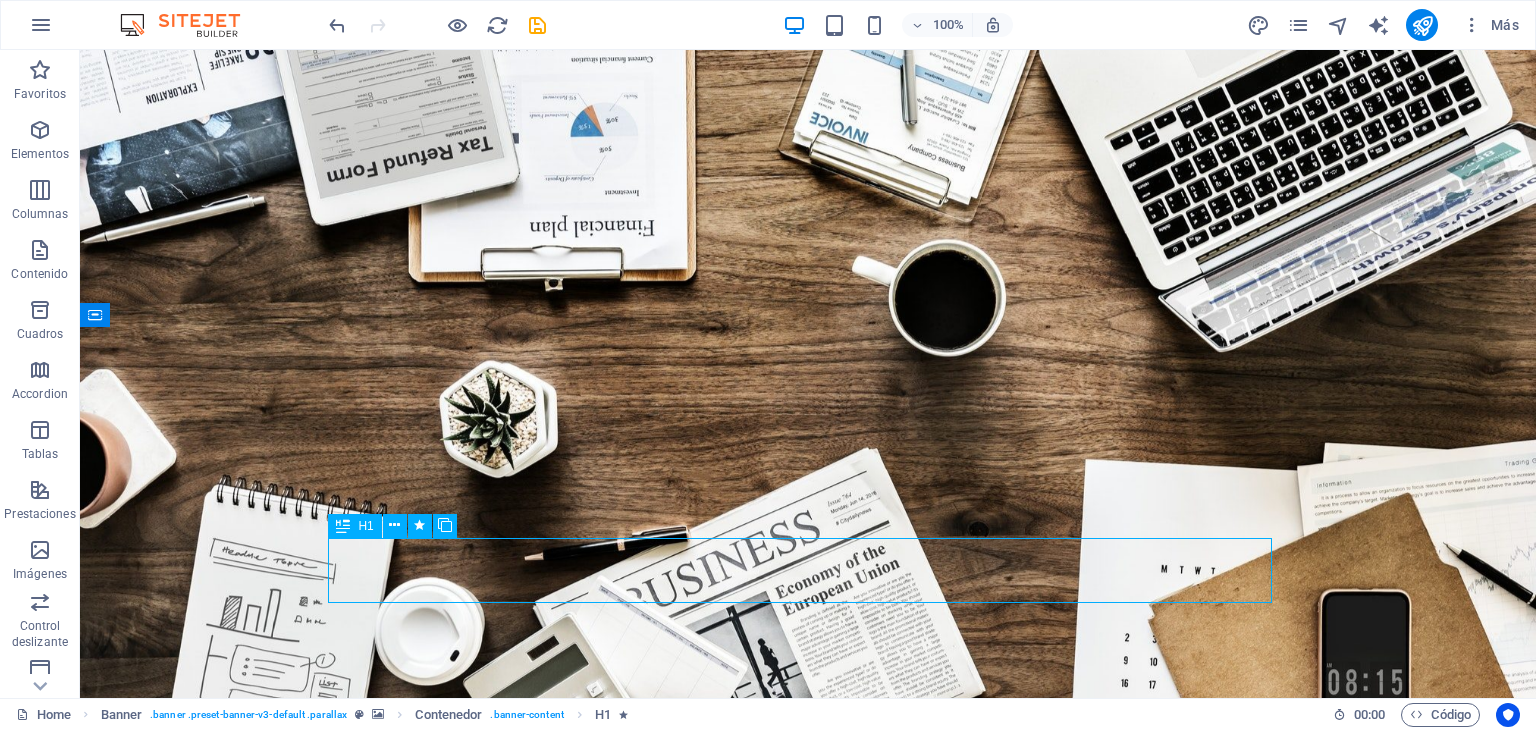 click on "E NFOQUE MODERNO E INNOVADOR" at bounding box center (808, 1365) 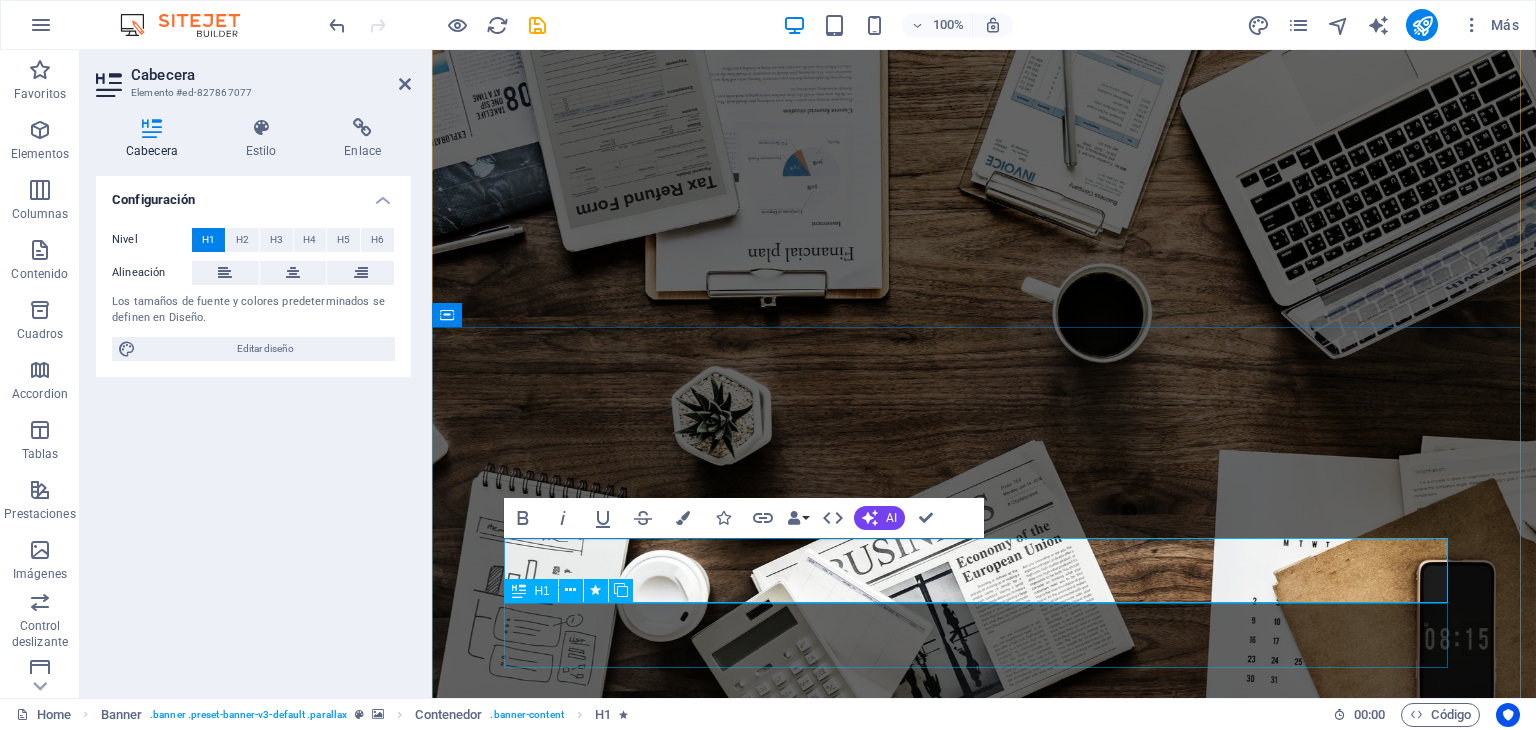 click on "R EVIEW & STATISTICS" at bounding box center [984, 1430] 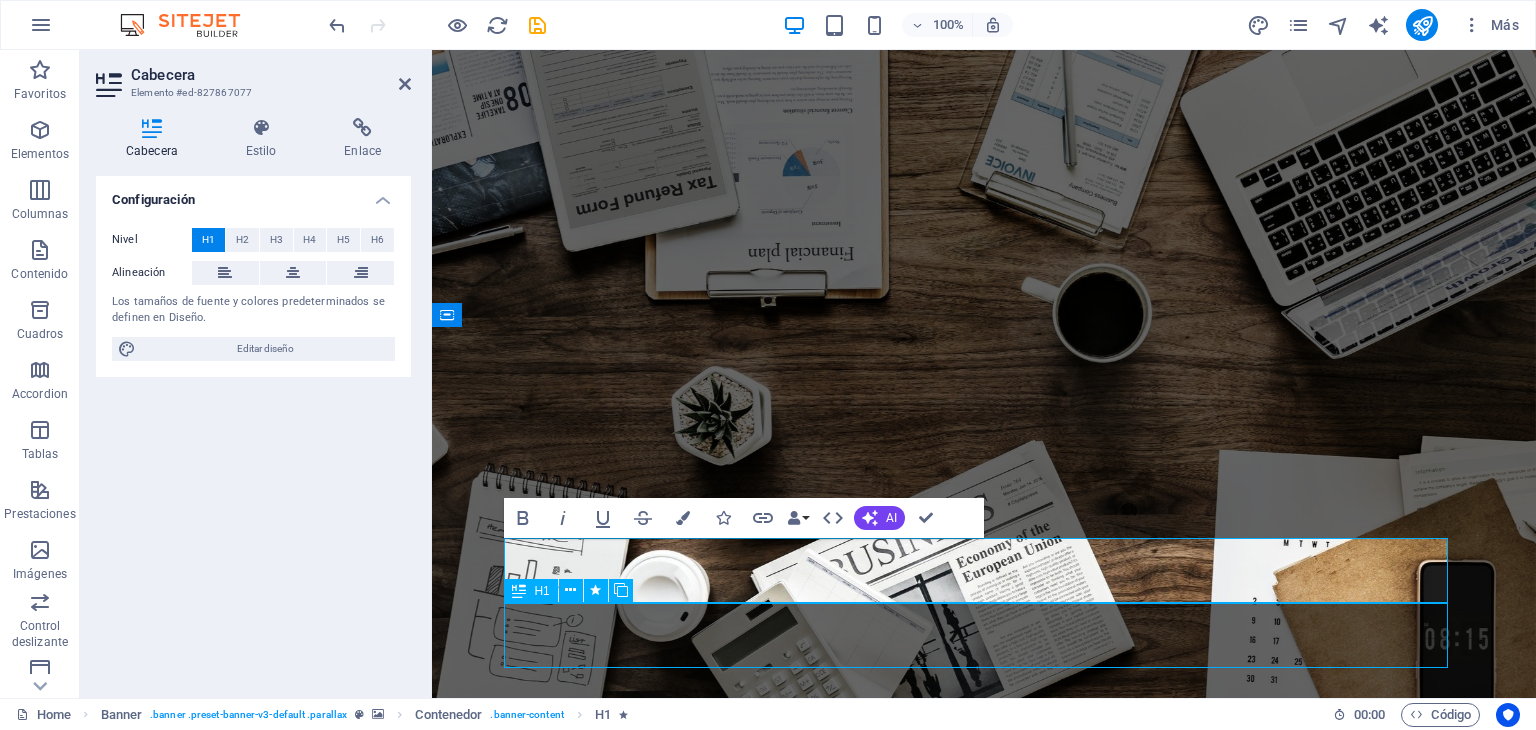 click on "R EVIEW & STATISTICS" at bounding box center (984, 1430) 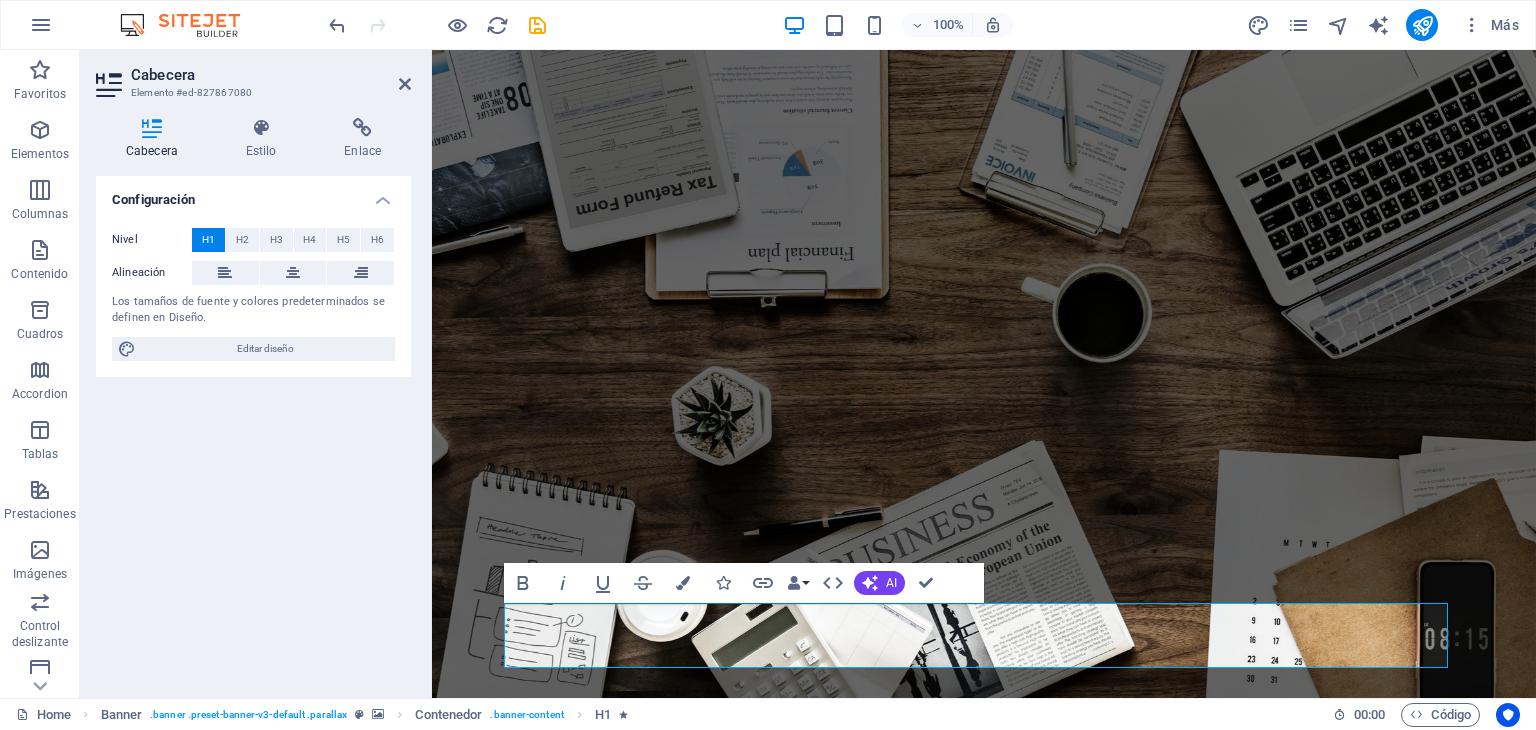 drag, startPoint x: 538, startPoint y: 636, endPoint x: 1524, endPoint y: 655, distance: 986.18304 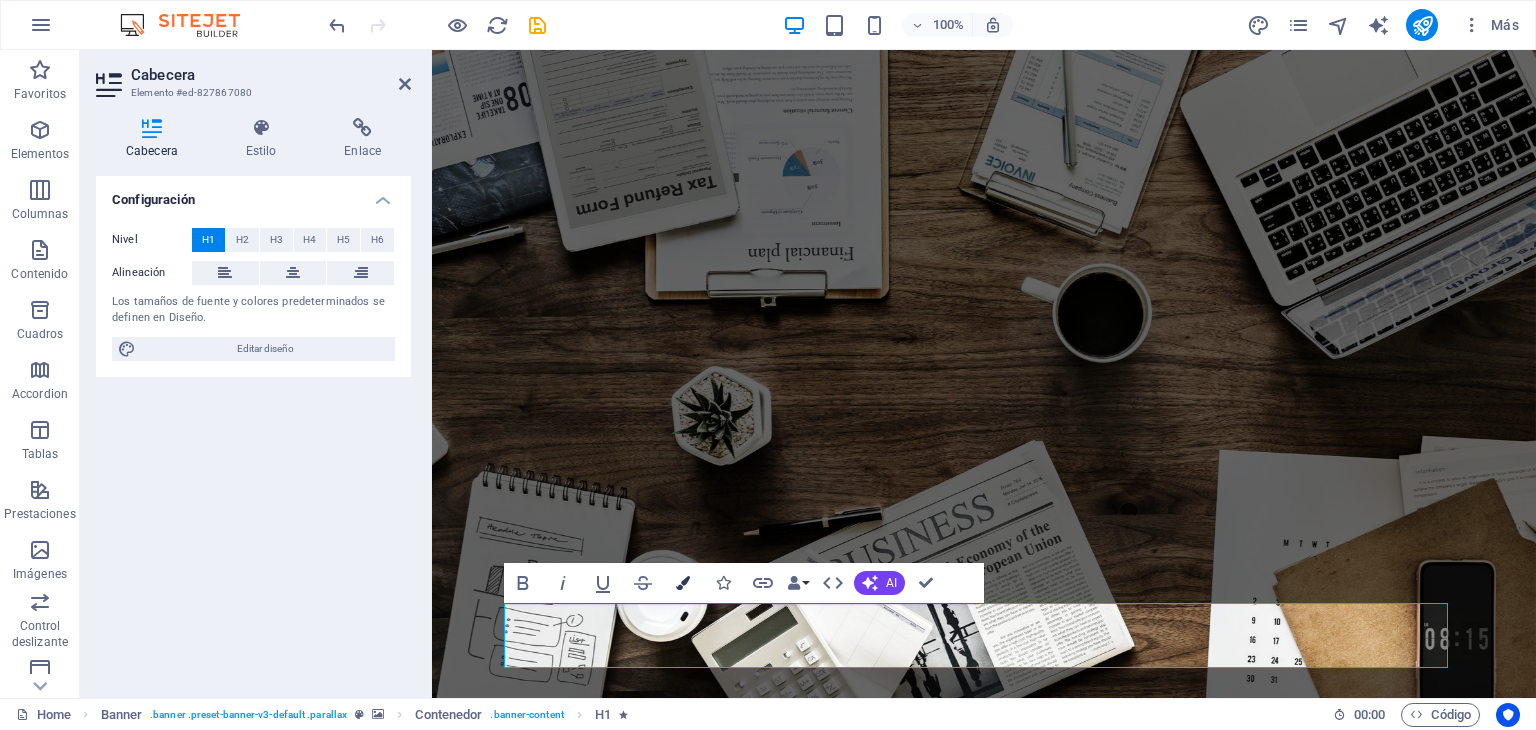 click at bounding box center (683, 583) 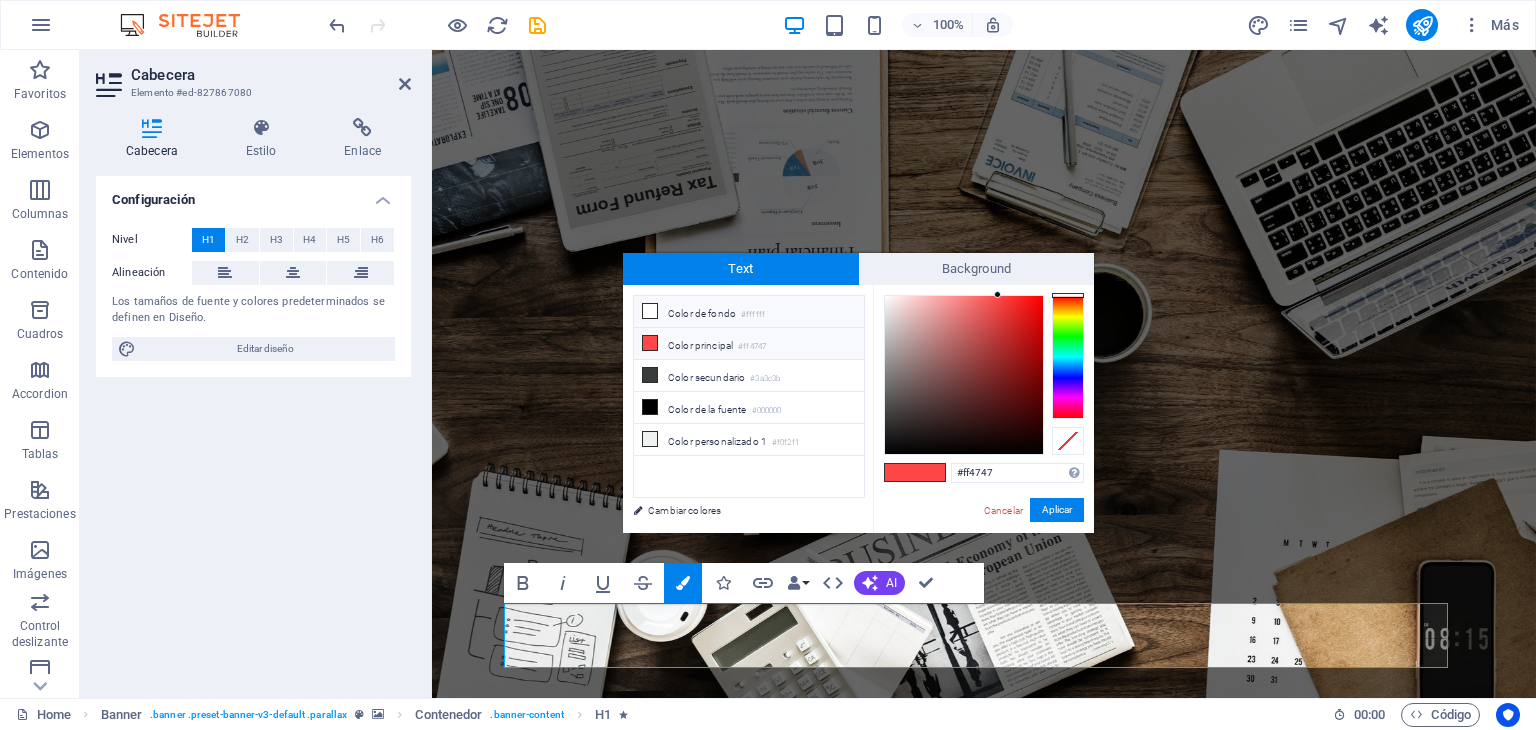 click on "Color de fondo
#ffffff" at bounding box center (749, 312) 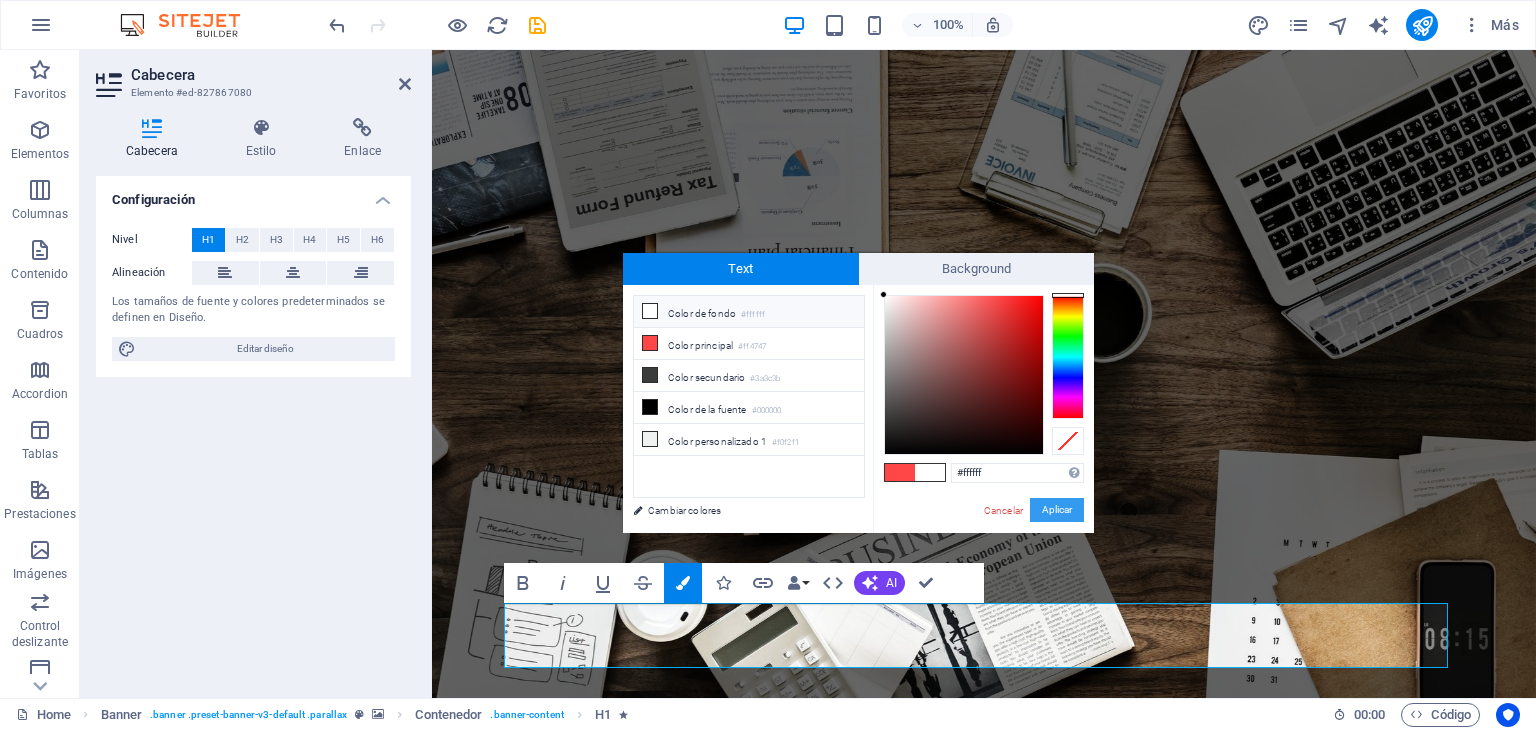 click on "Aplicar" at bounding box center [1057, 510] 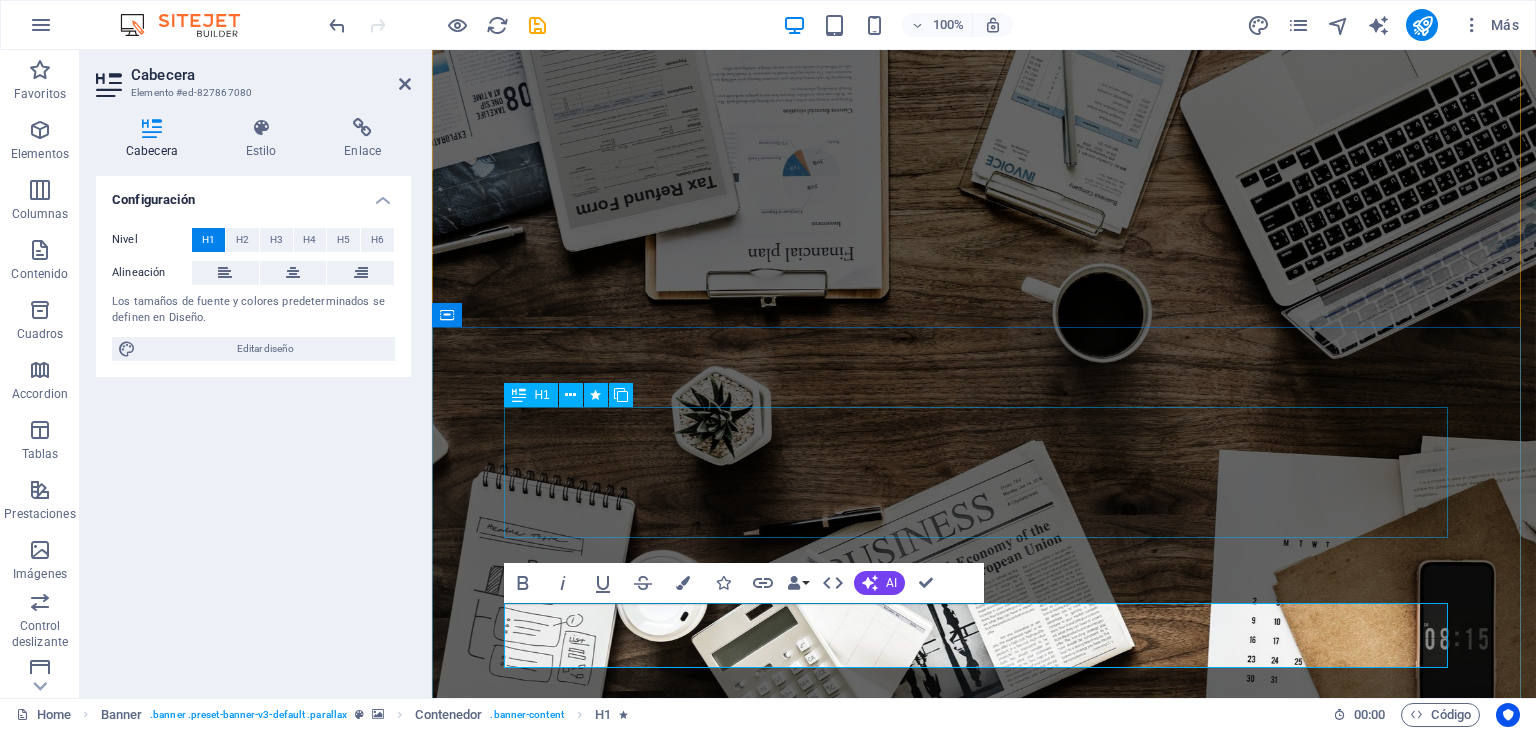 click on "A vanzamos contigo hacia el futuro digital" at bounding box center [984, 1267] 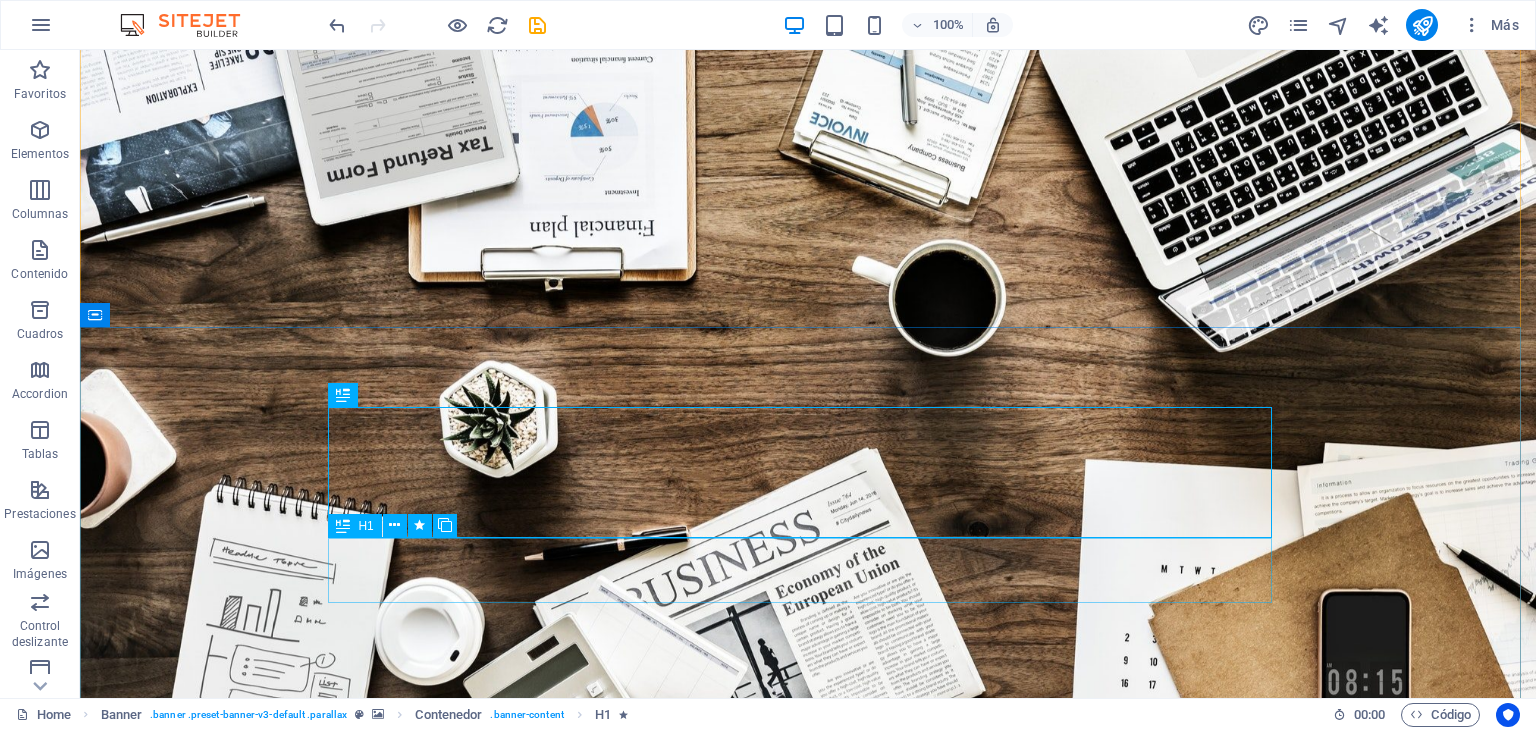 click on "E NFOQUE MODERNO E INNOVADOR" at bounding box center [808, 1365] 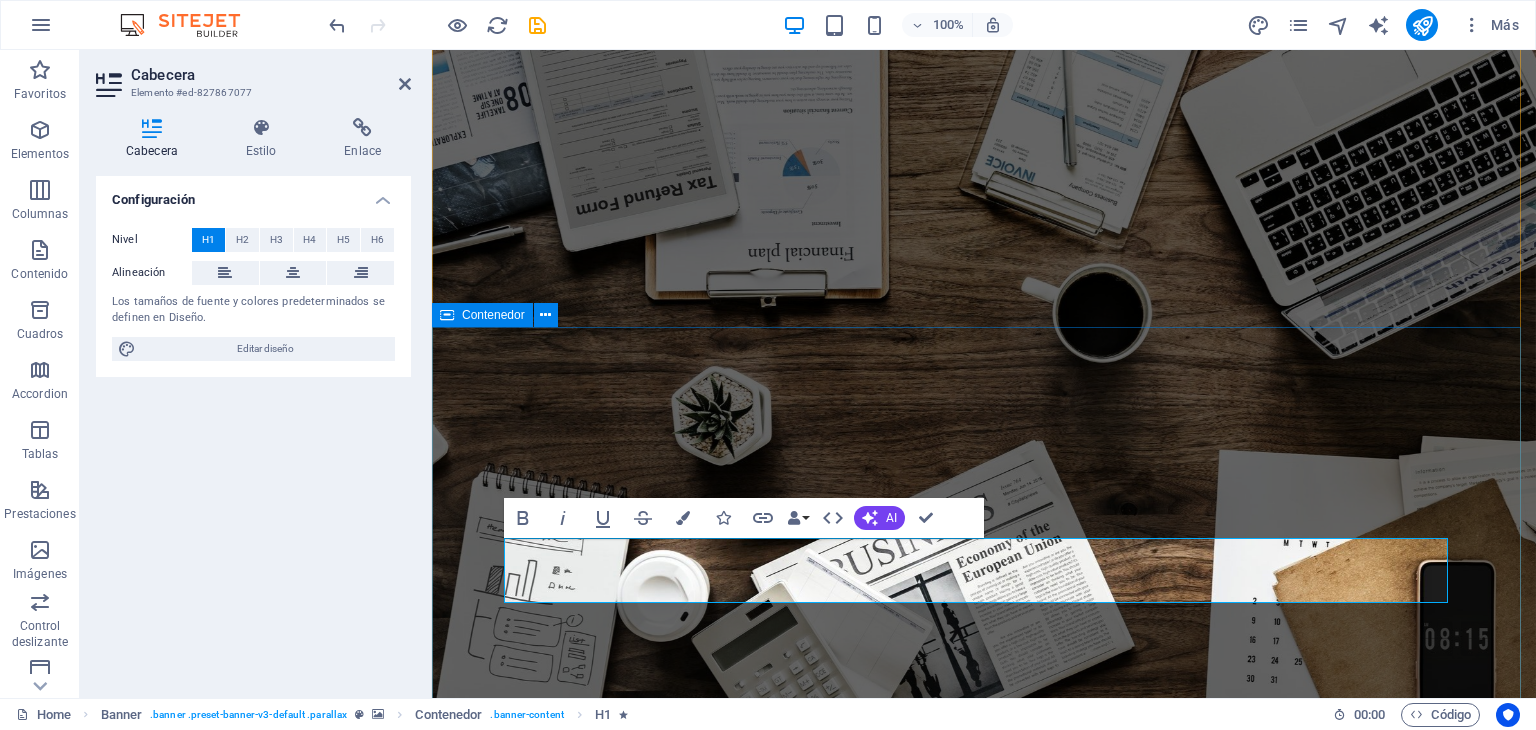 click on "A vanzamos contigo hacia el futuro digital & E NFOQUE MODERNO E INNOVADOR Learn more" at bounding box center (984, 1364) 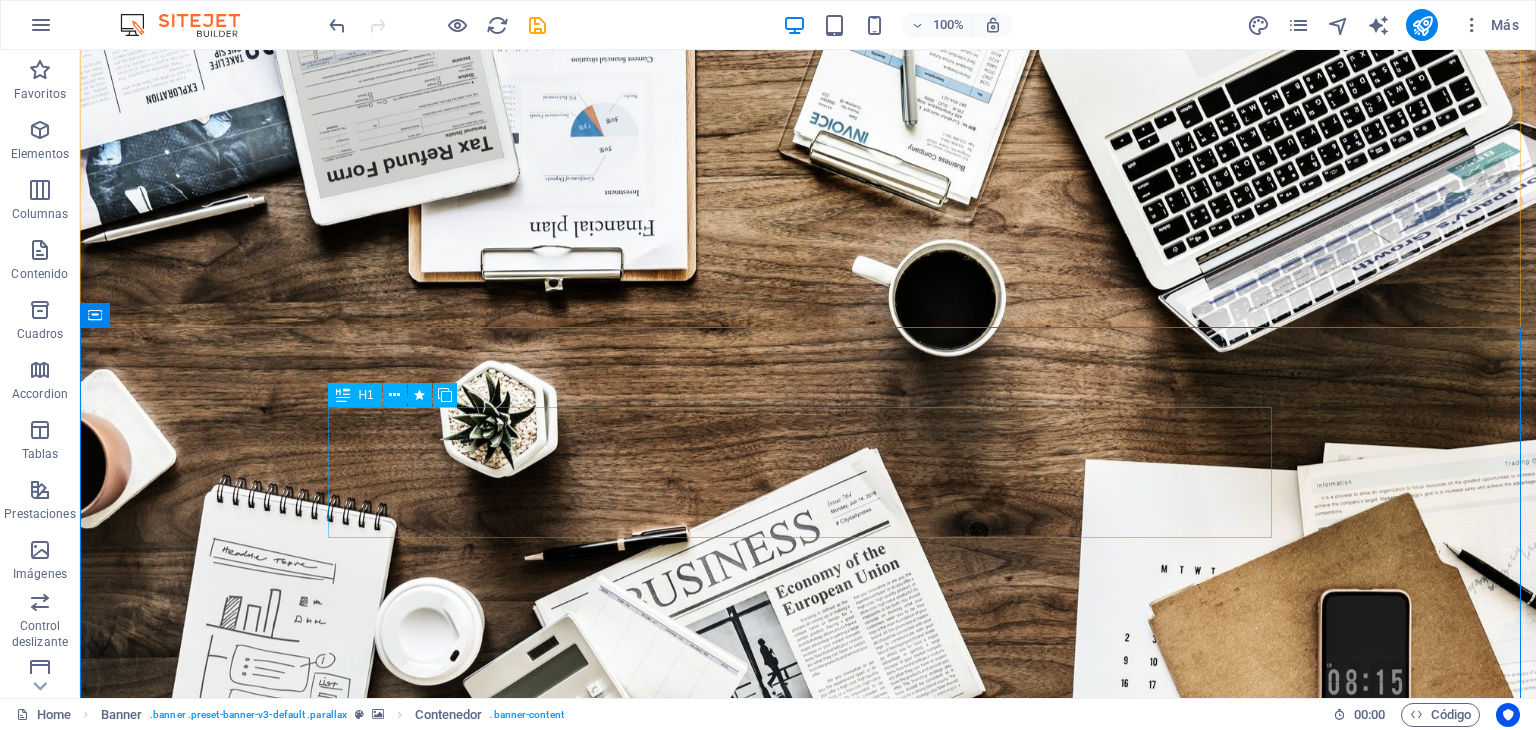 click on "A vanzamos contigo hacia el futuro digital" at bounding box center [808, 1267] 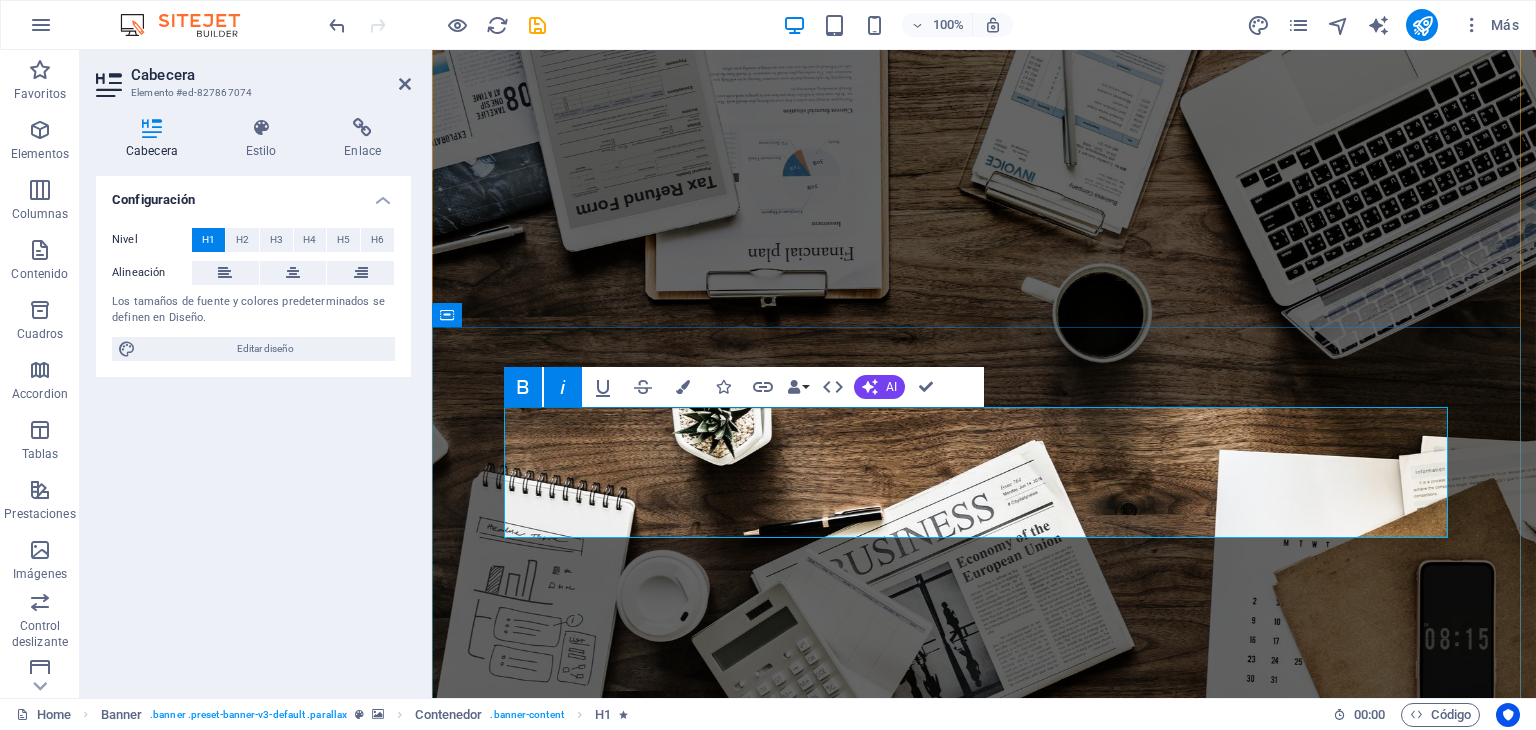 drag, startPoint x: 858, startPoint y: 490, endPoint x: 813, endPoint y: 495, distance: 45.276924 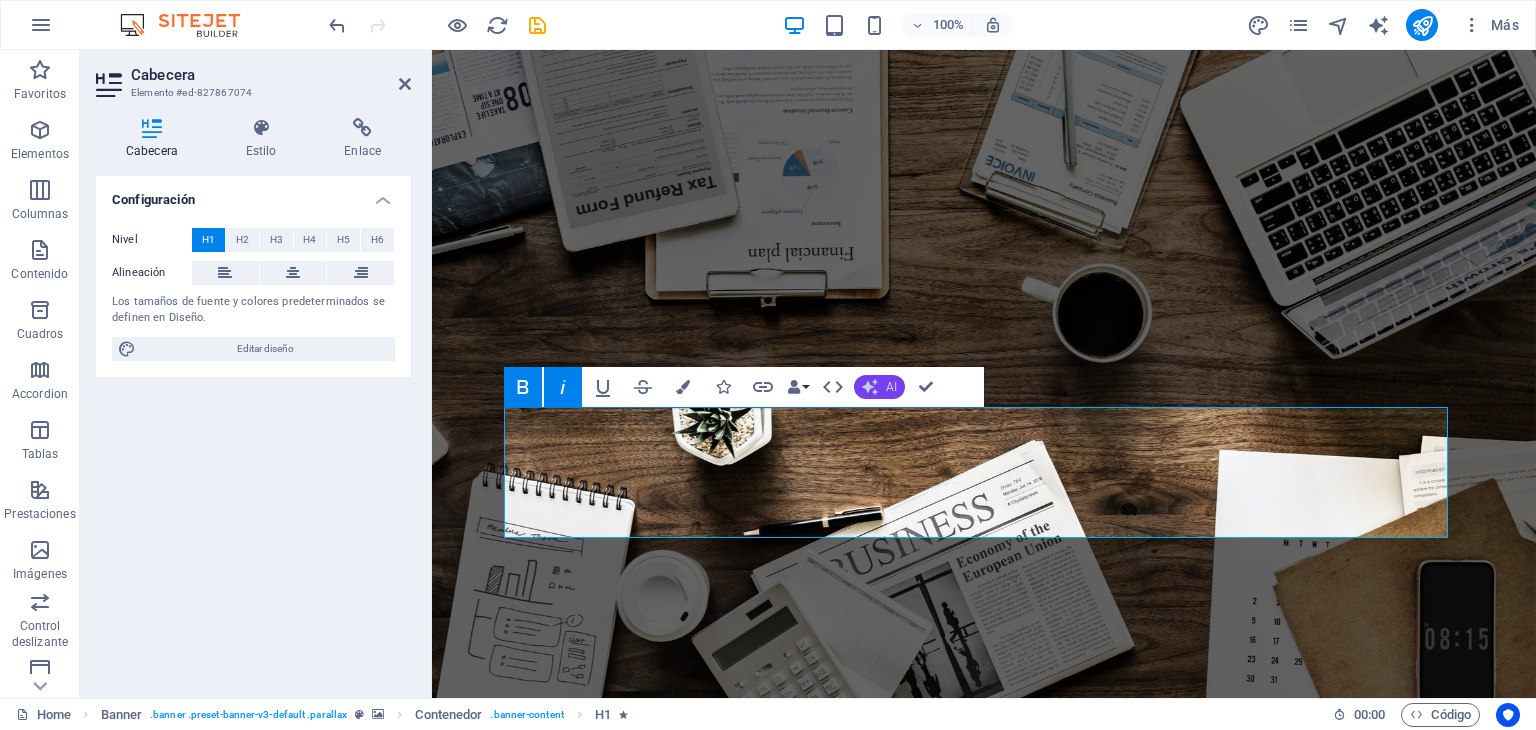 click on "AI" at bounding box center [891, 387] 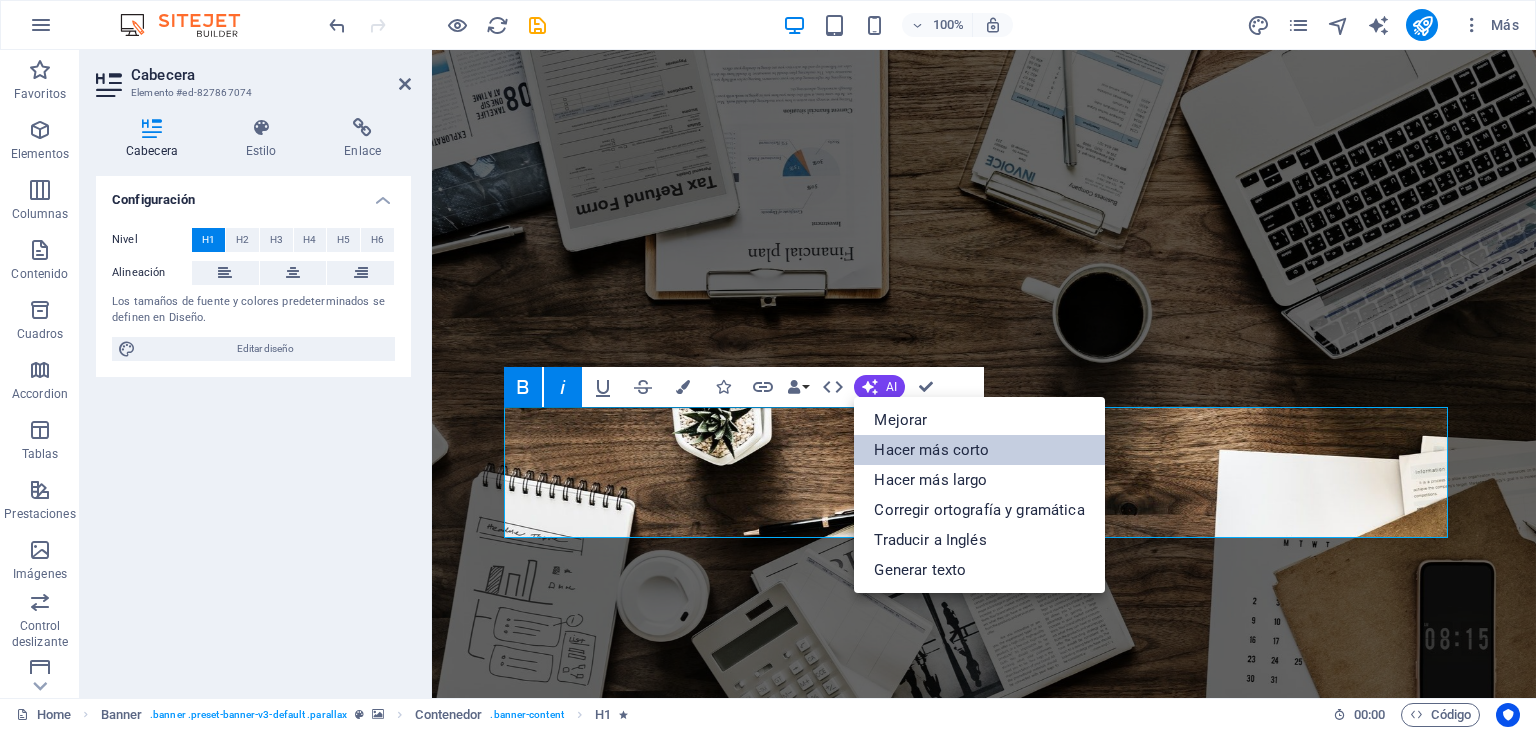 click on "Hacer más corto" at bounding box center [979, 450] 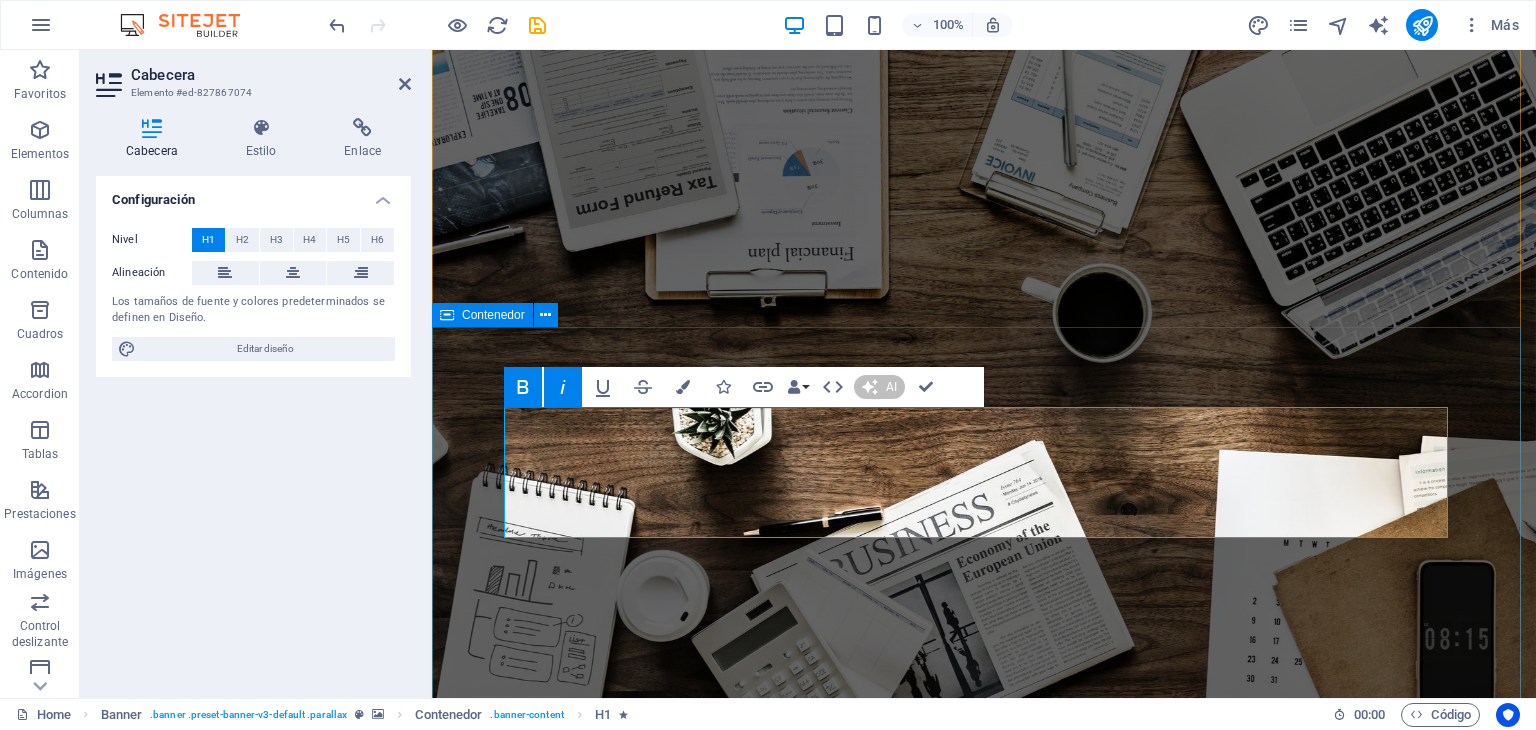 type 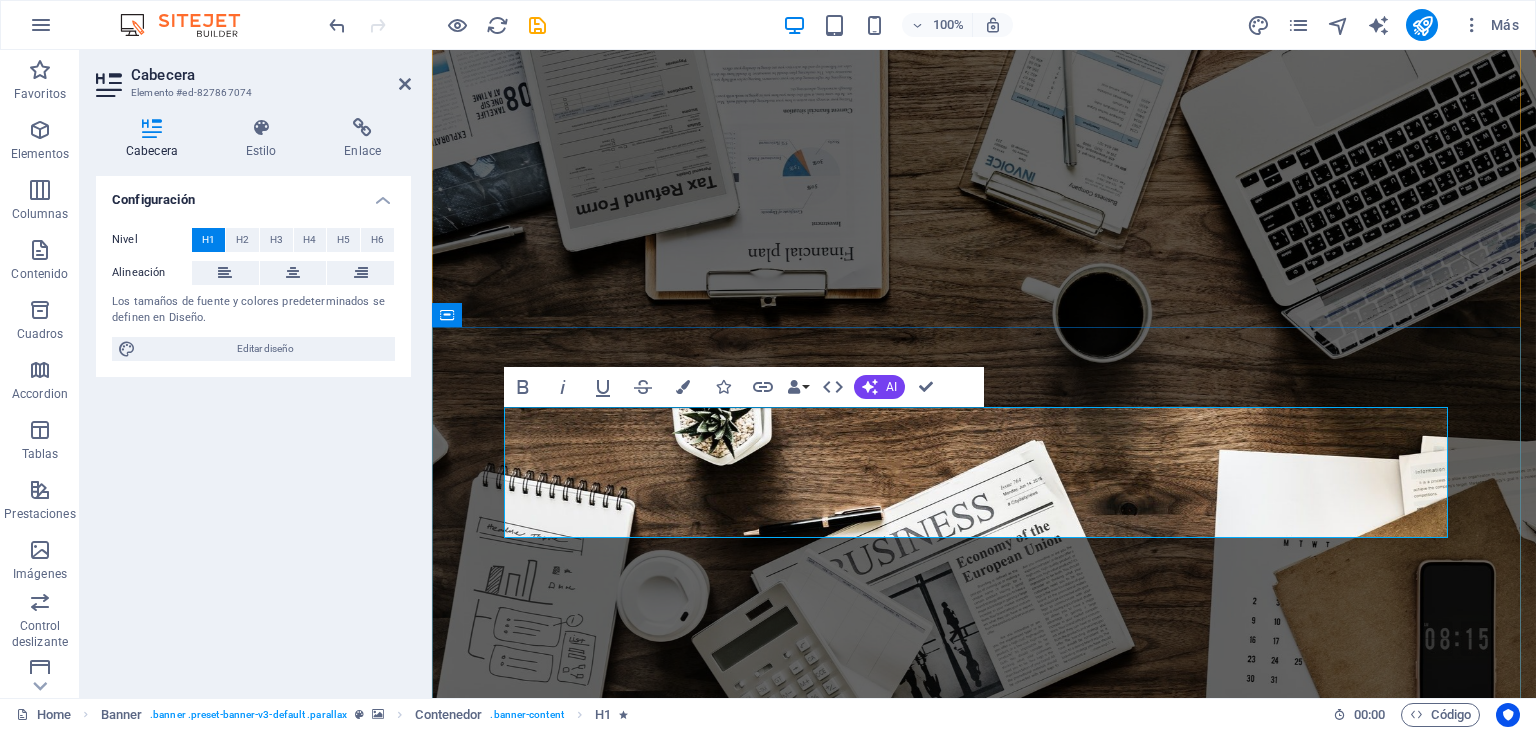 drag, startPoint x: 542, startPoint y: 432, endPoint x: 746, endPoint y: 502, distance: 215.67569 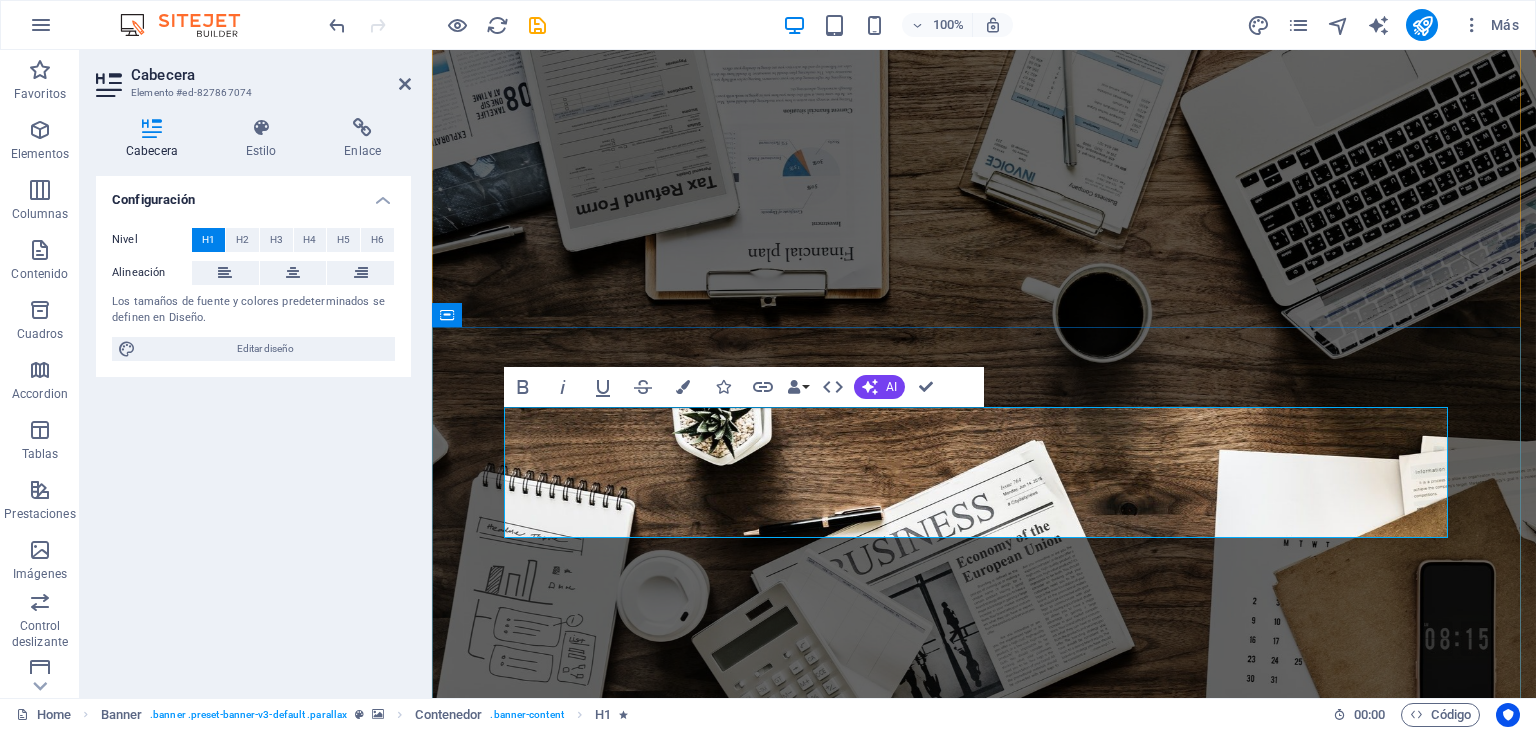 click on "AVANZAMOS CONTIGO AL FUTURO DIGITAL" at bounding box center [984, 1267] 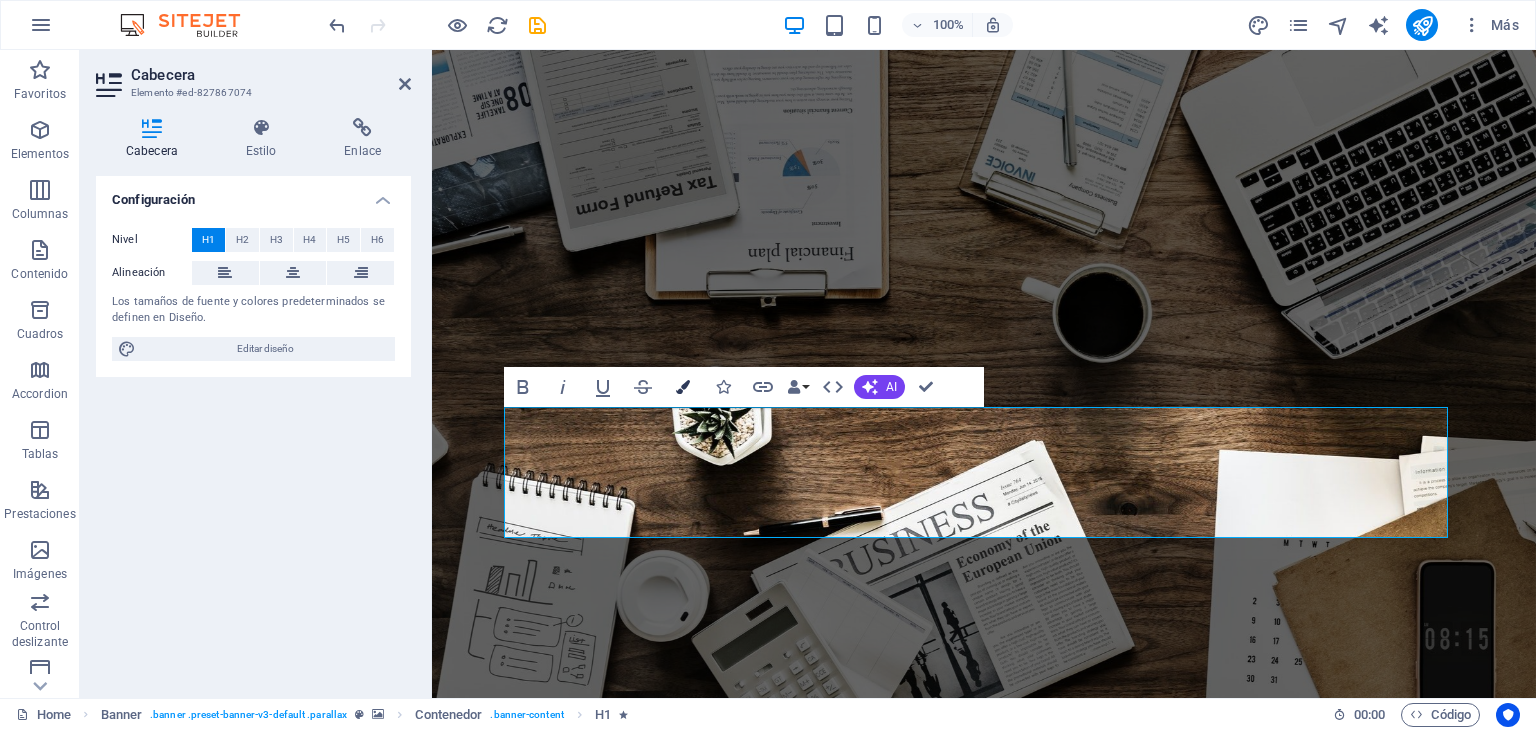 click at bounding box center [683, 387] 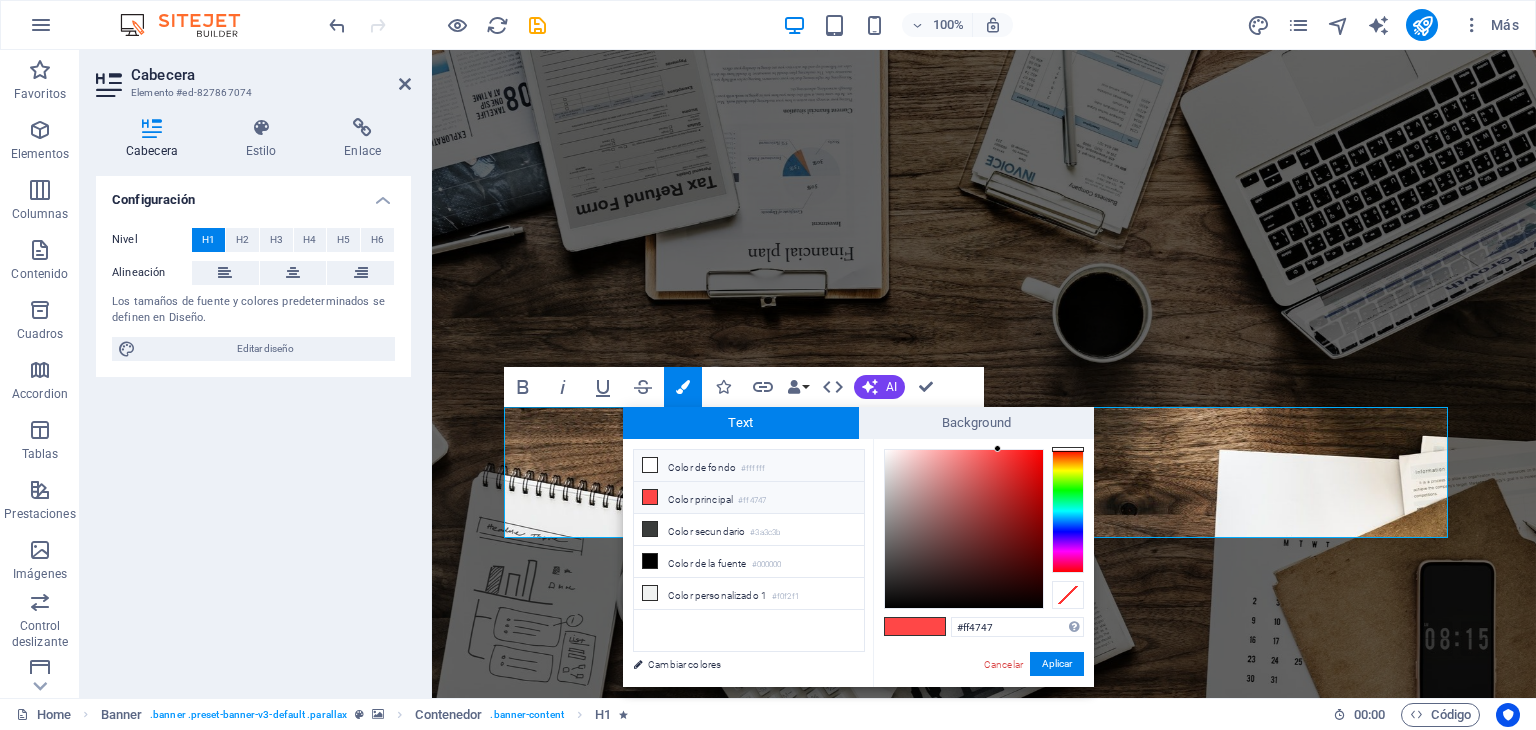 click on "Color de fondo
#ffffff" at bounding box center (749, 466) 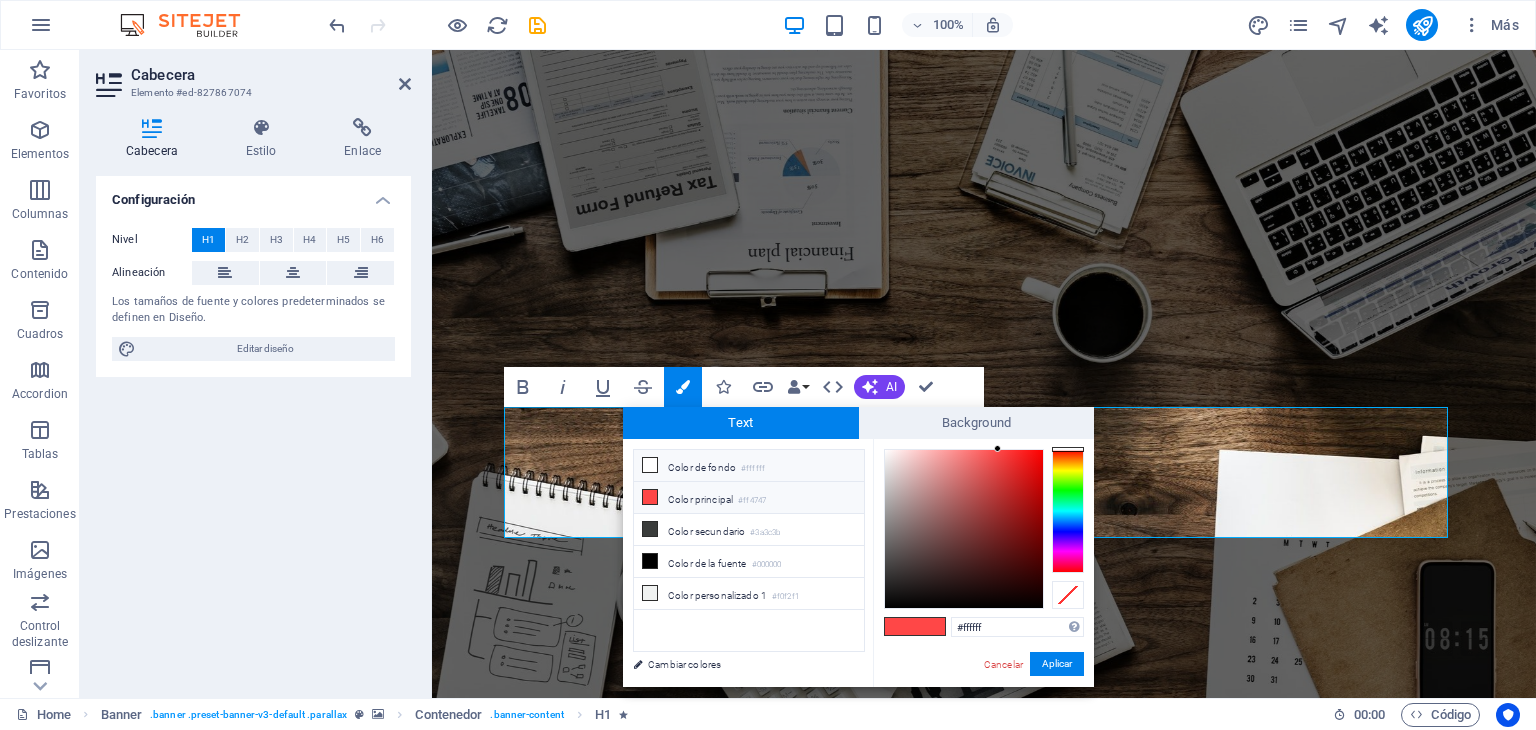 click on "Color de fondo
#ffffff" at bounding box center [749, 466] 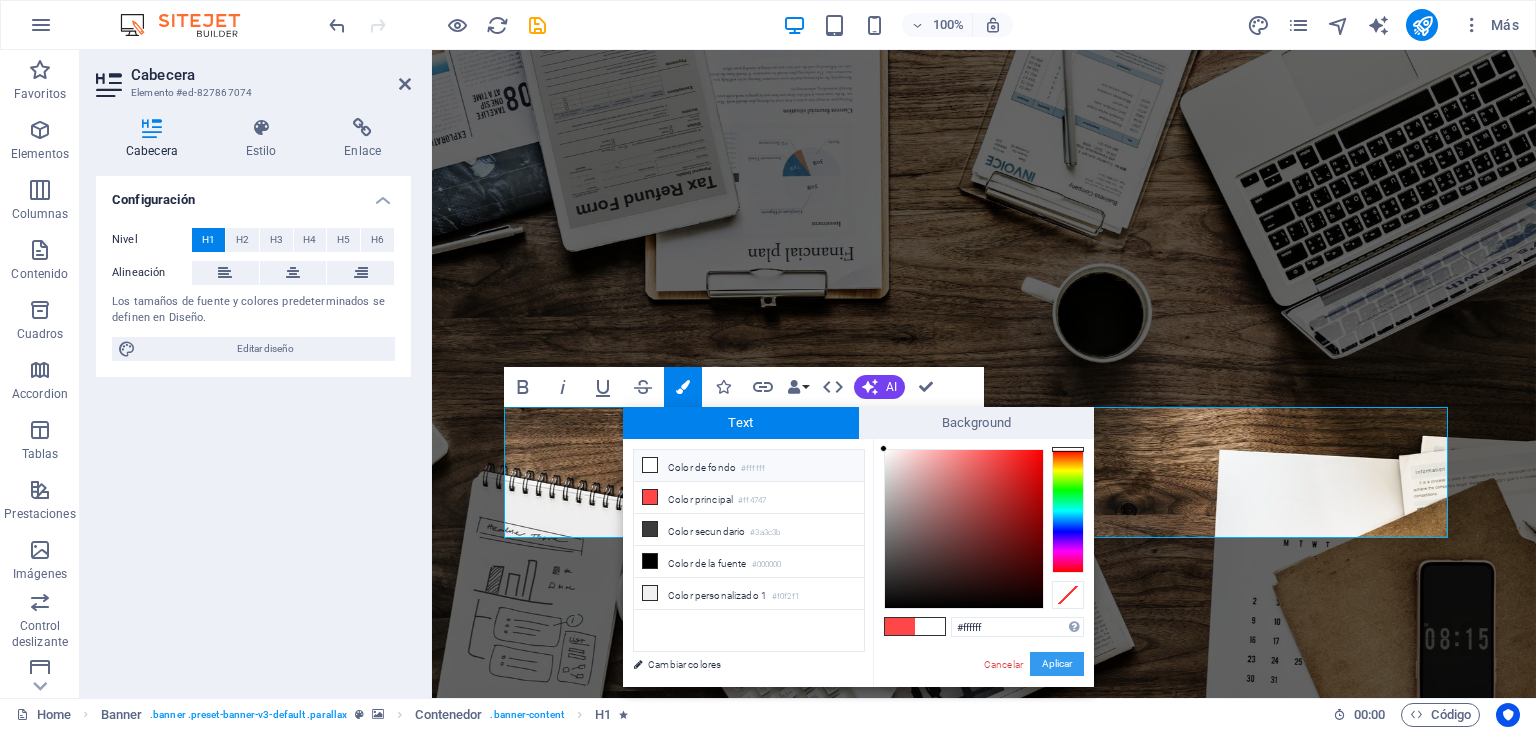 click on "Aplicar" at bounding box center (1057, 664) 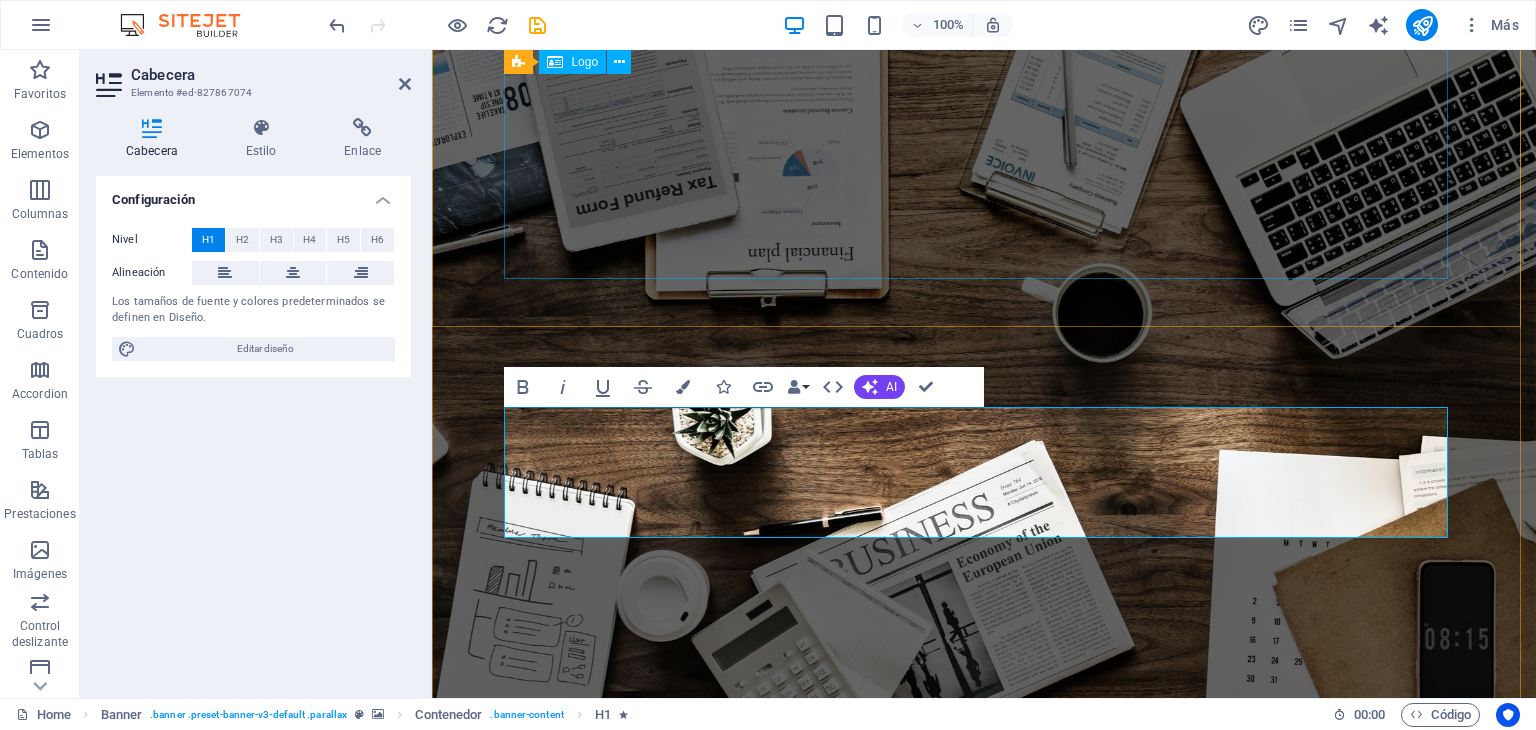 click at bounding box center (984, 917) 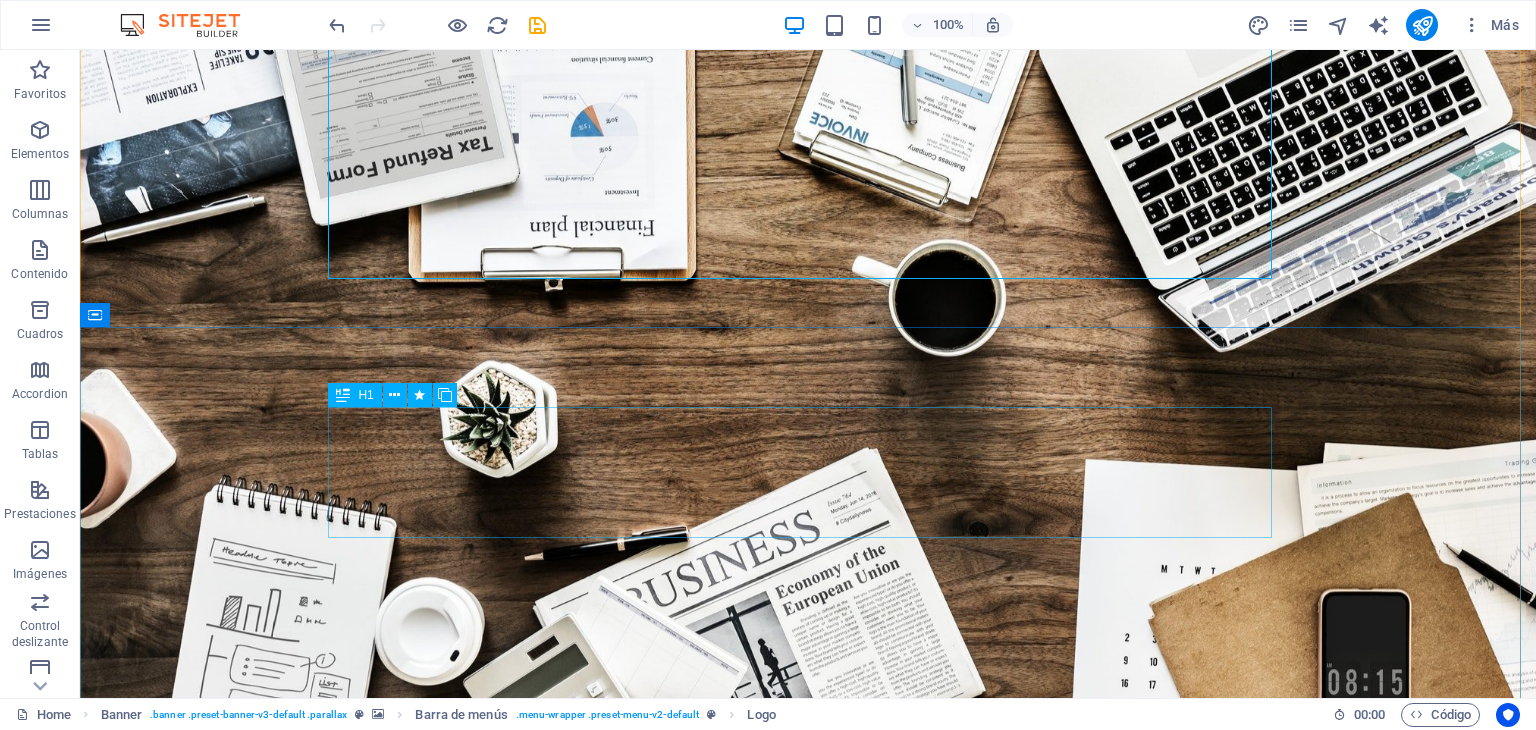 click on "A VANZAMOS CONTIGO AL FUTURO DIGITAL" at bounding box center (808, 1267) 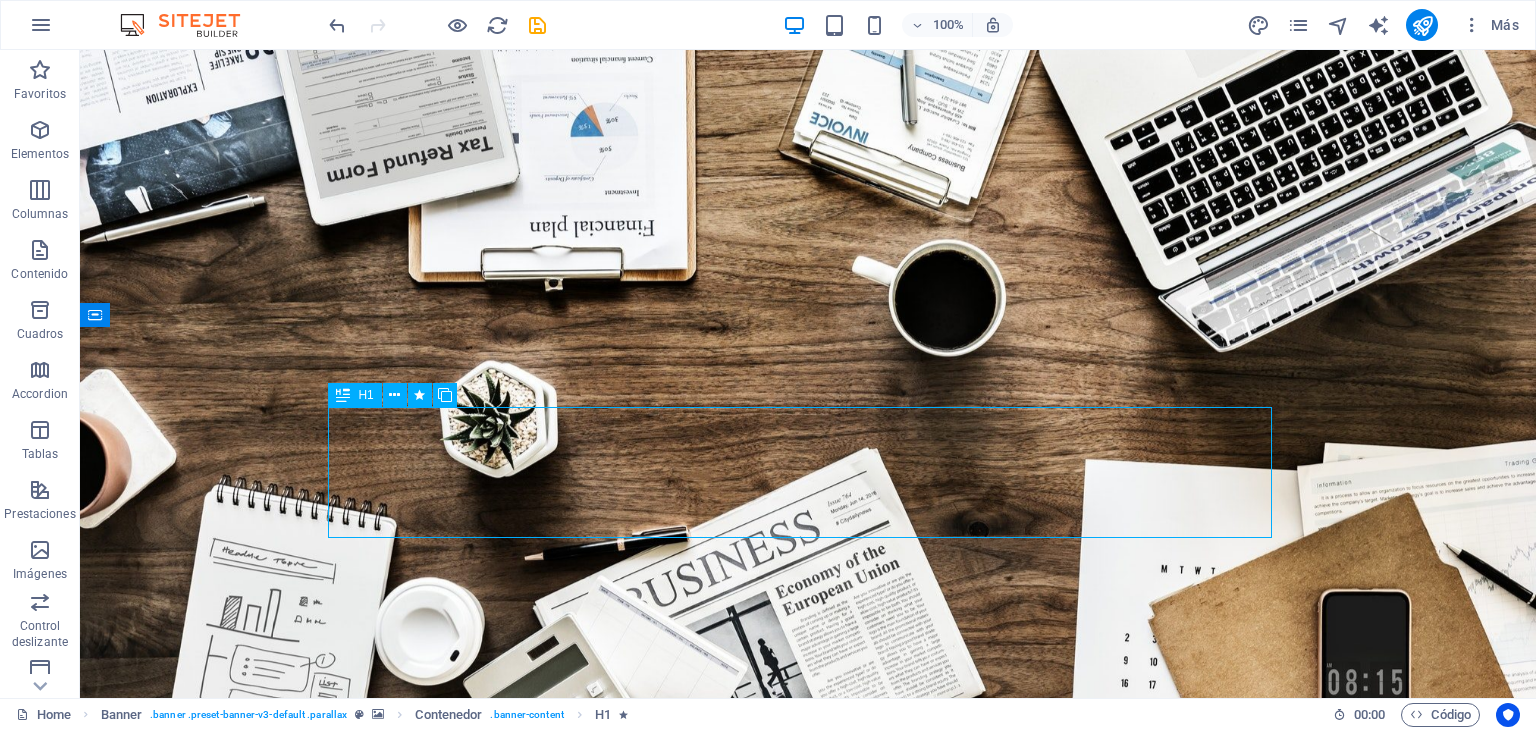 click on "A VANZAMOS CONTIGO AL FUTURO DIGITAL" at bounding box center (808, 1267) 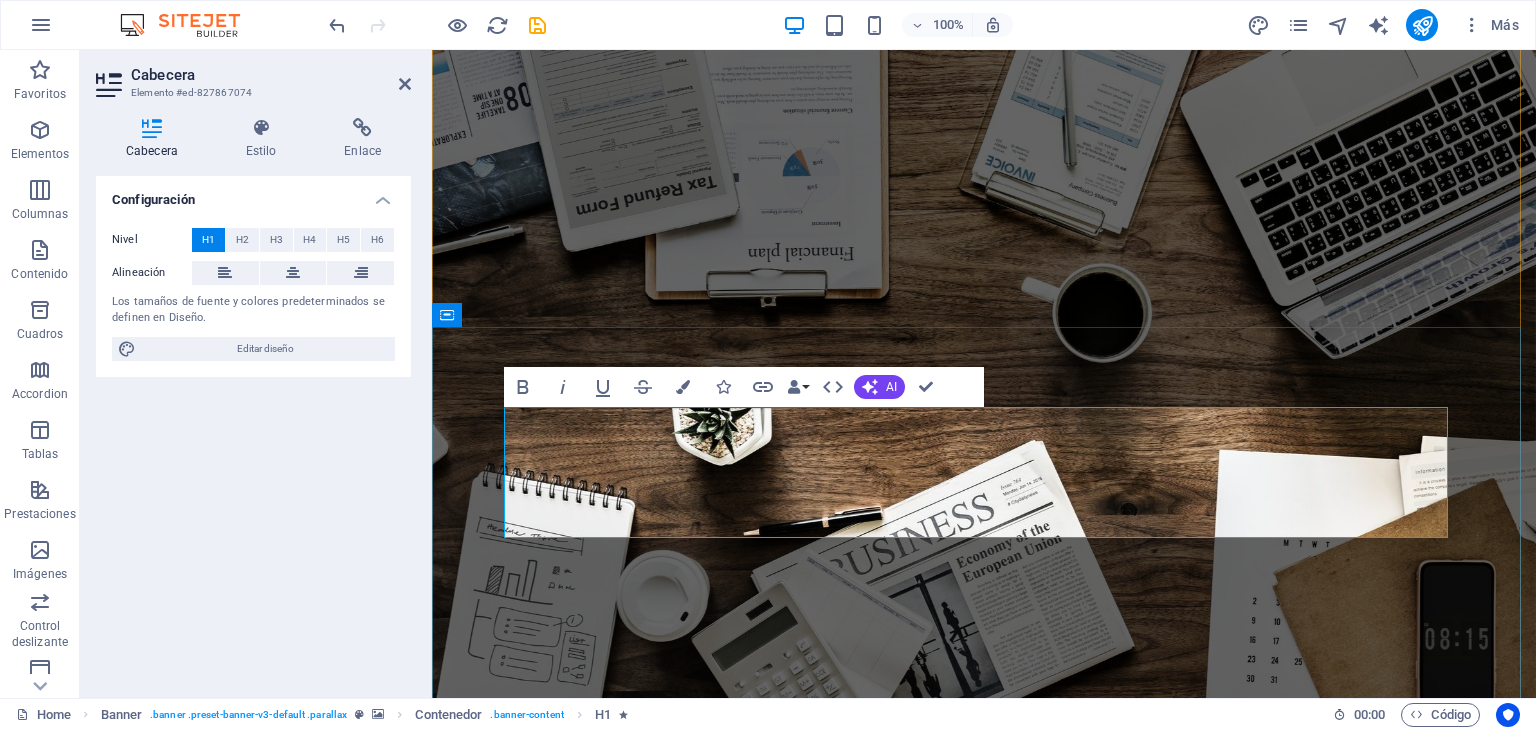 click on "AVANZAMOS CONTIGO AL FUTURO DIGITAL" at bounding box center [984, 1267] 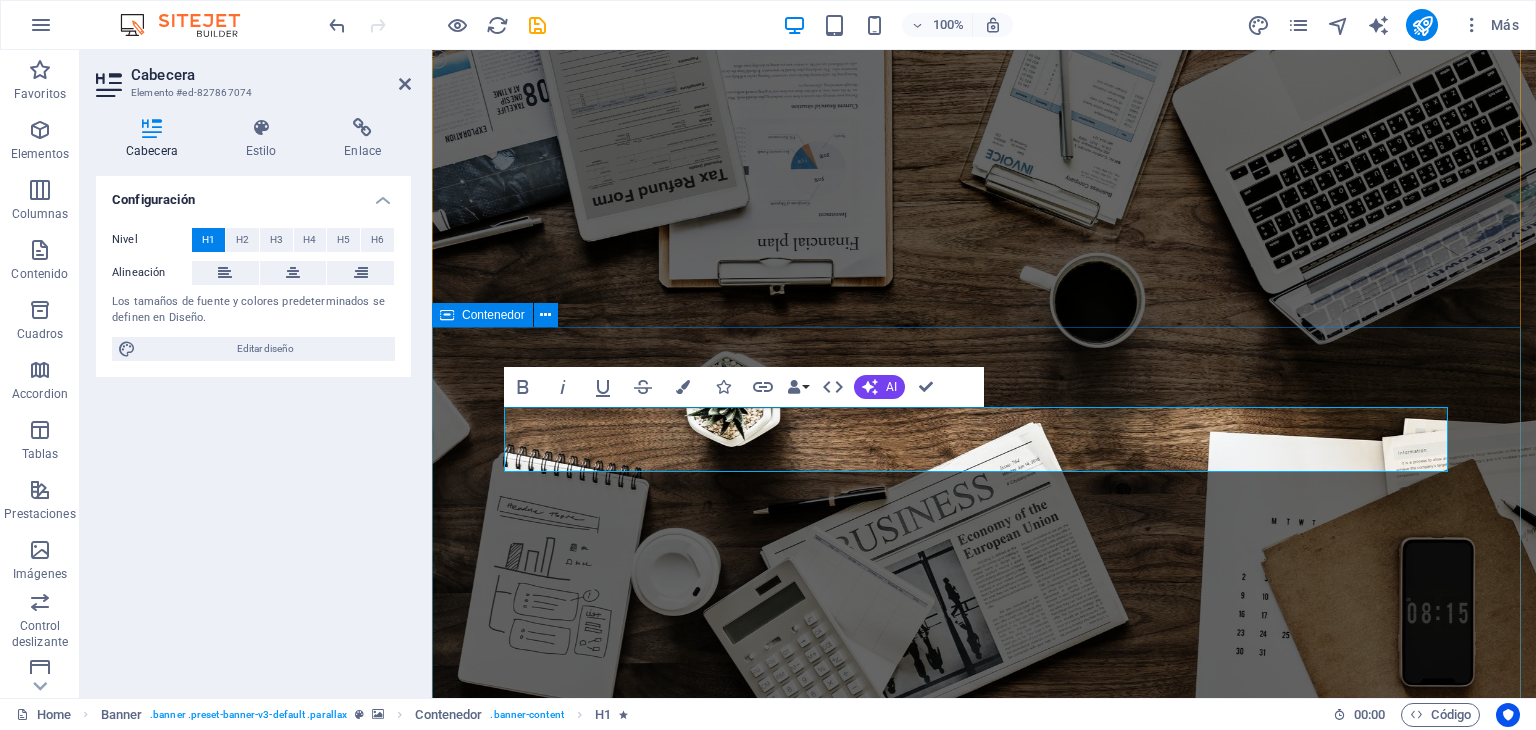 click on "AVANZAMOS AL FUTURO DIGITAL & E NFOQUE MODERNO E INNOVADOR Learn more" at bounding box center [984, 1300] 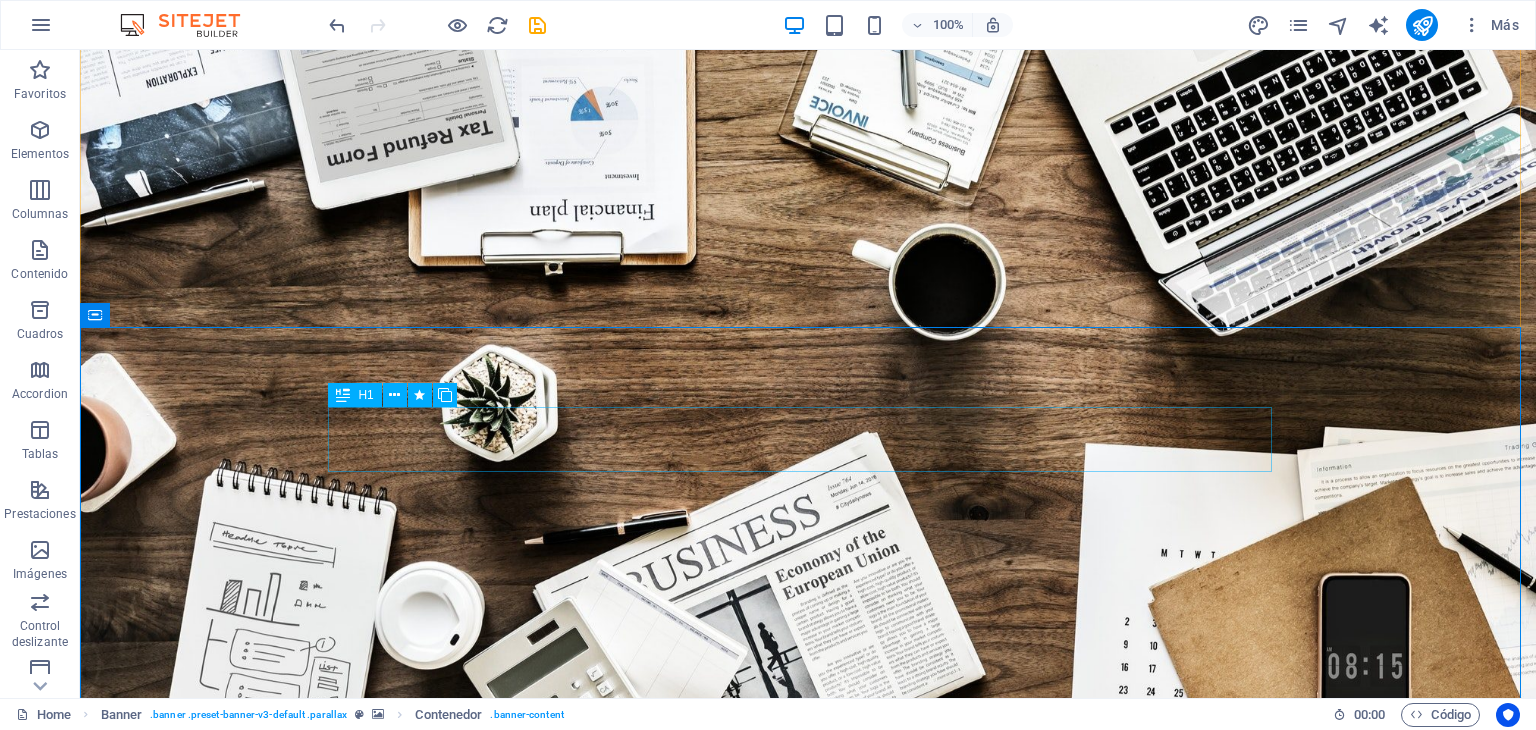 click on "AVANZAMOS AL FUTURO DIGITAL" at bounding box center (808, 1202) 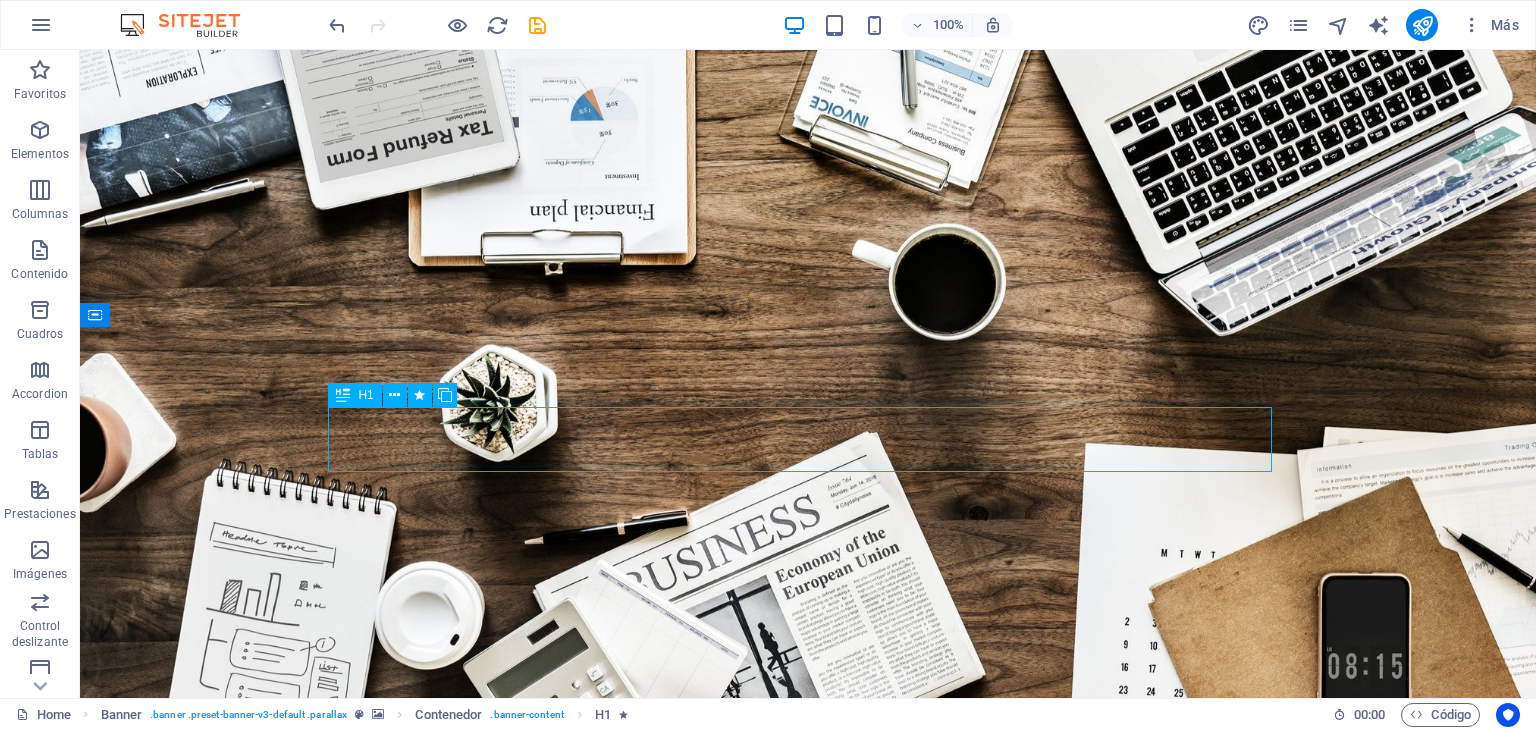 click on "AVANZAMOS AL FUTURO DIGITAL" at bounding box center [808, 1202] 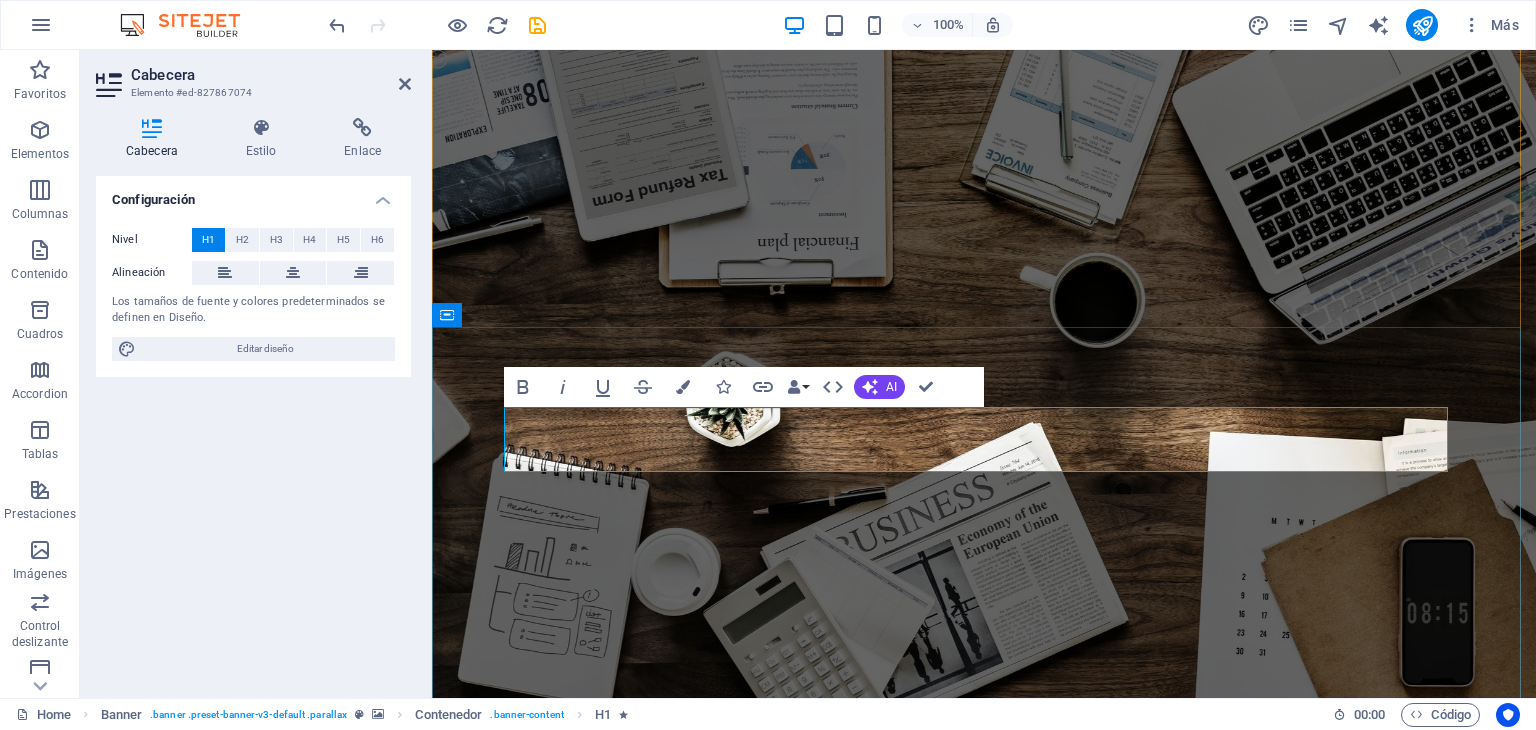 click on "AVANZAMOS AL FUTURO DIGITAL" at bounding box center (984, 1202) 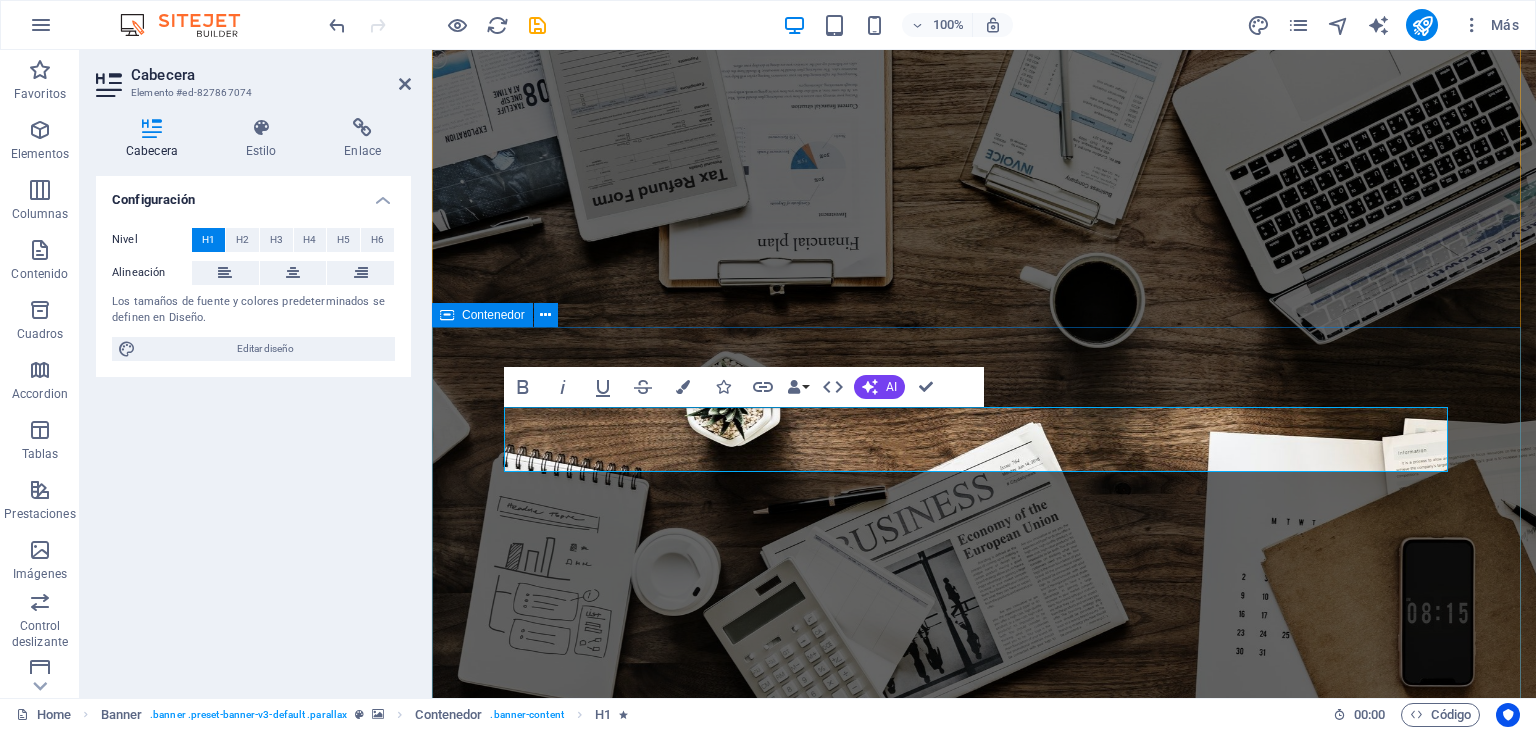 drag, startPoint x: 547, startPoint y: 442, endPoint x: 1496, endPoint y: 471, distance: 949.443 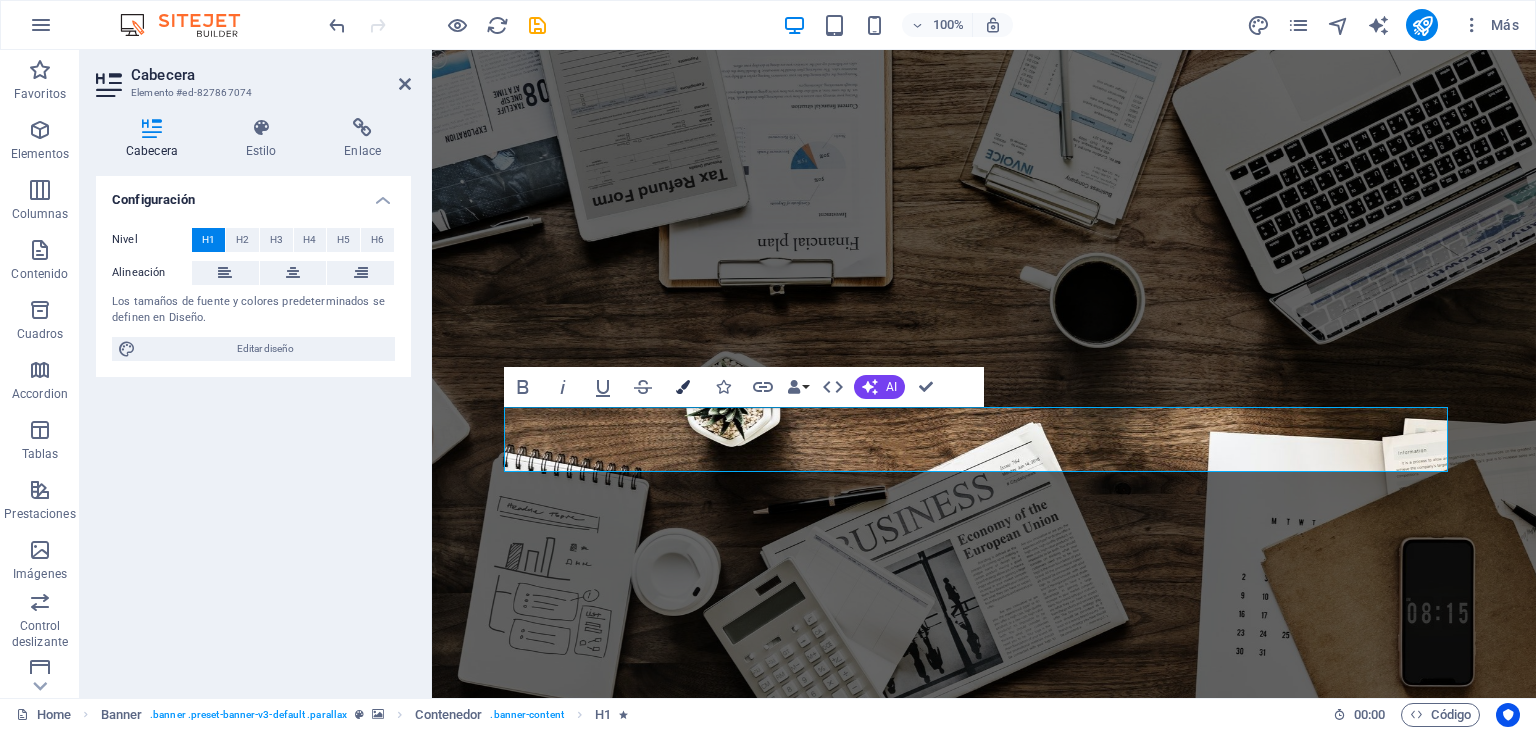 click at bounding box center (683, 387) 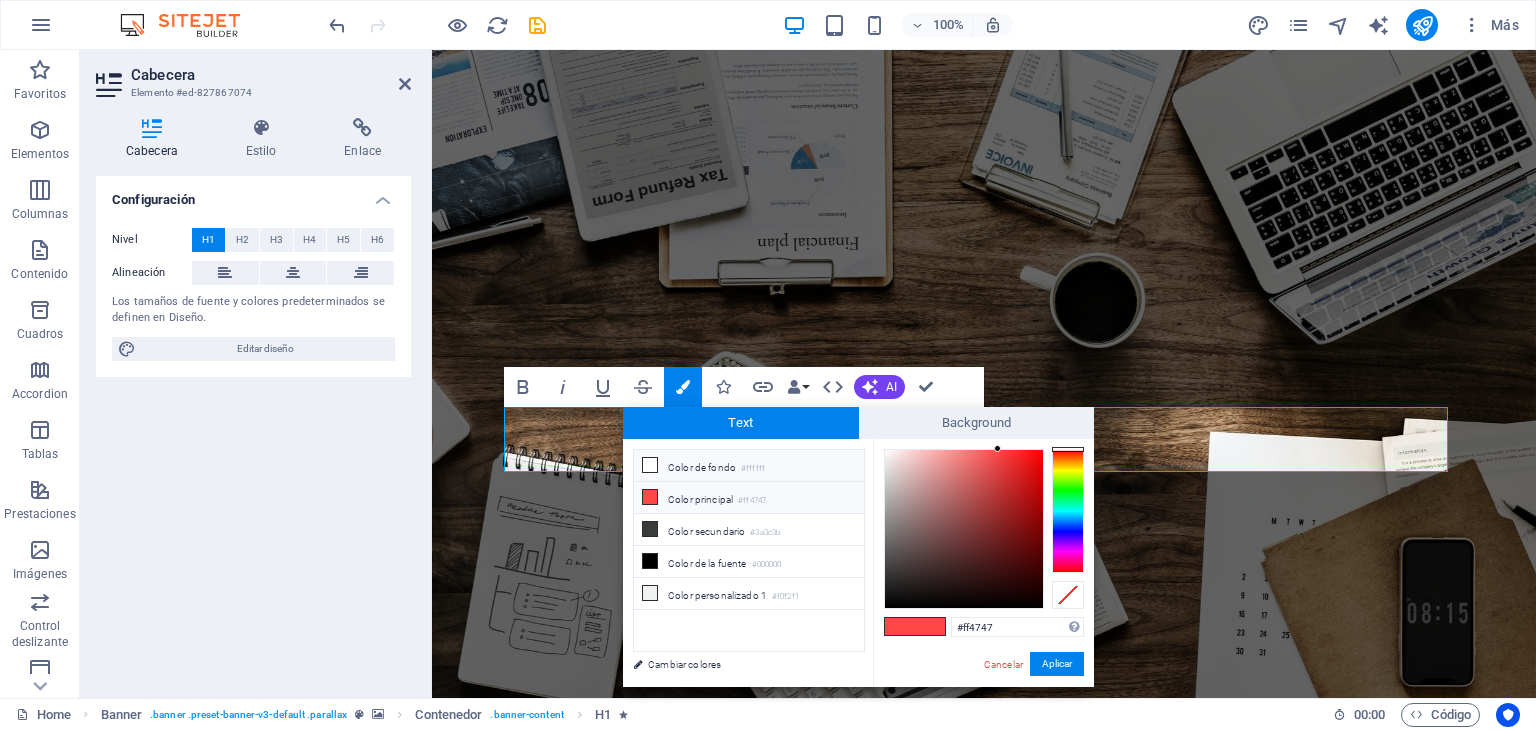 click on "Color de fondo
#ffffff" at bounding box center (749, 466) 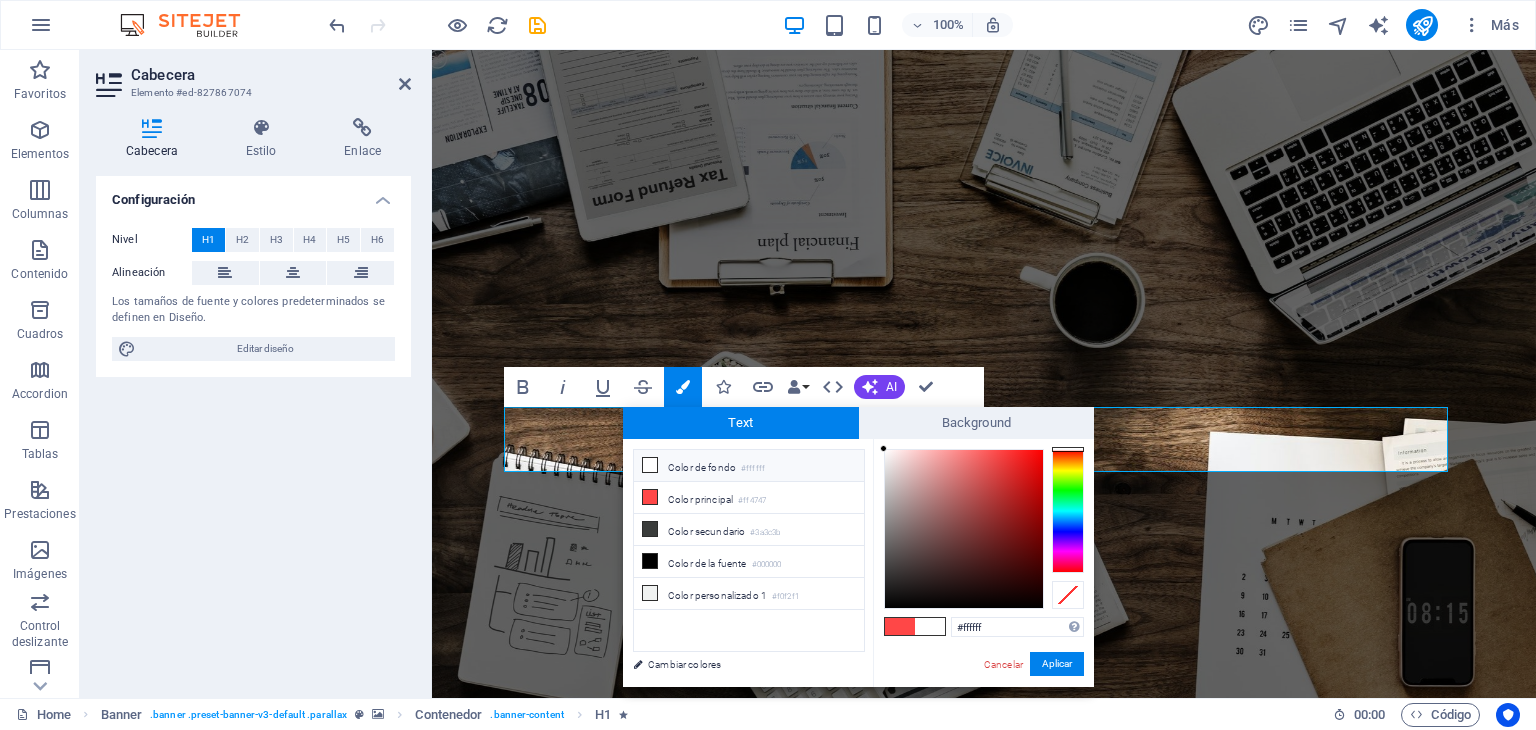 click on "Color de fondo
#ffffff" at bounding box center (749, 466) 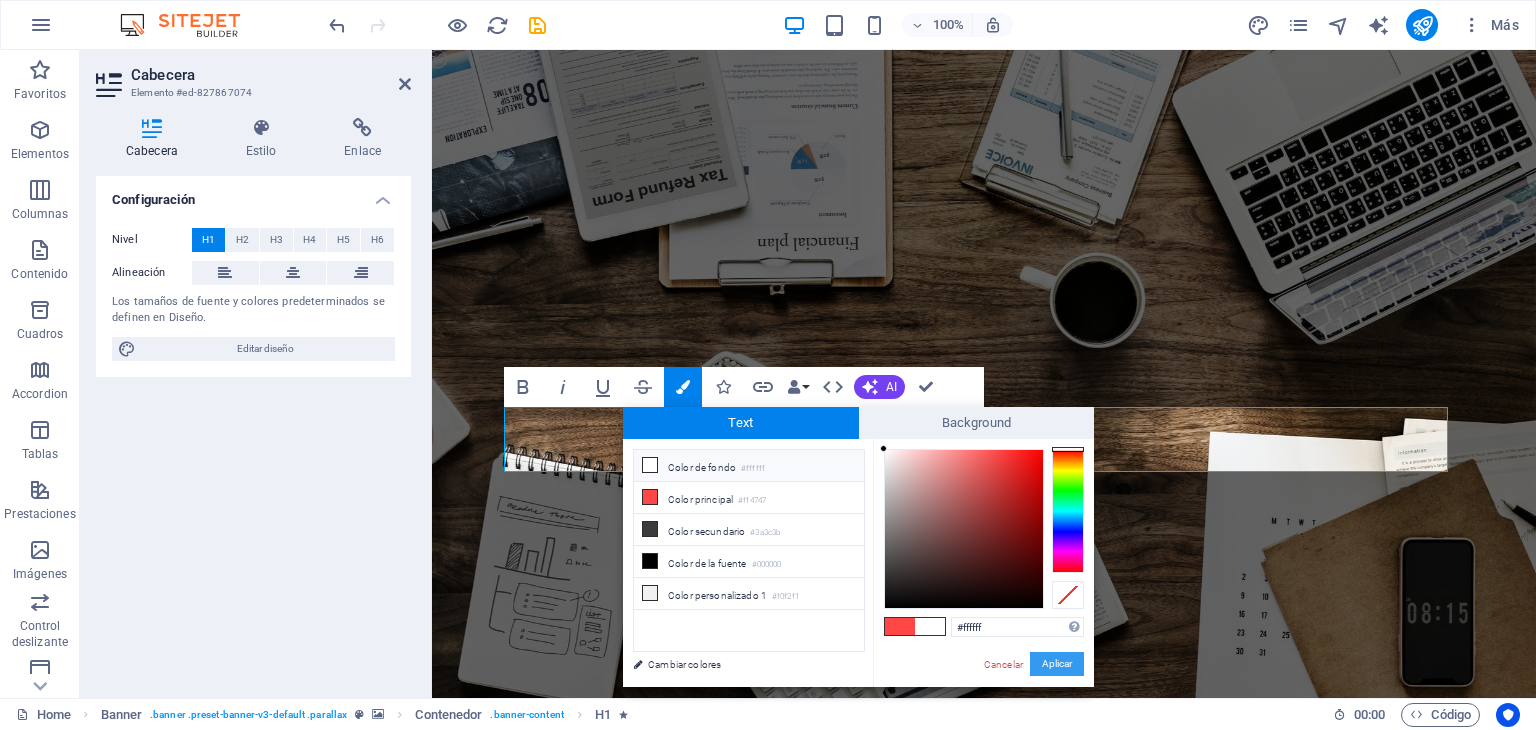click on "Aplicar" at bounding box center [1057, 664] 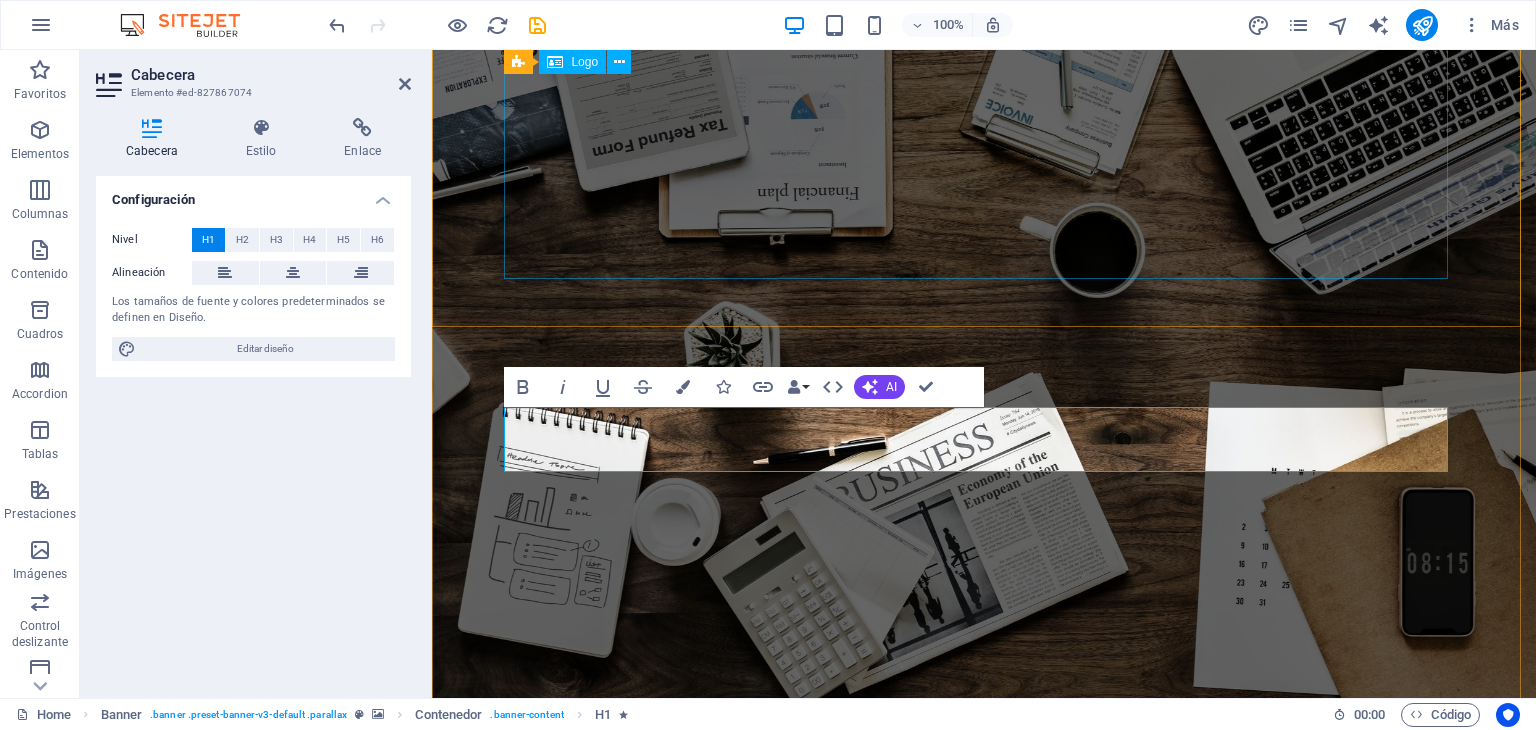 scroll, scrollTop: 0, scrollLeft: 0, axis: both 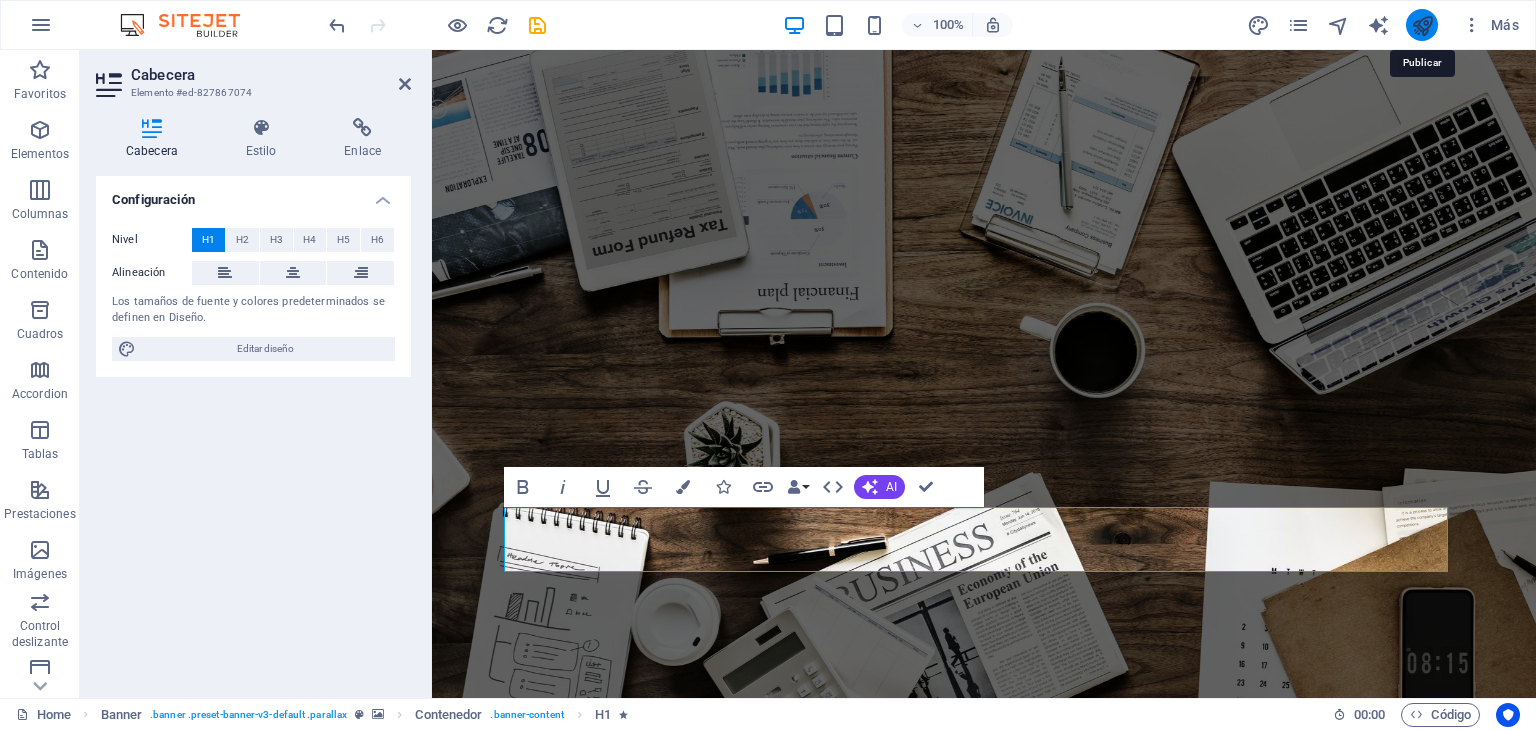 click at bounding box center (1422, 25) 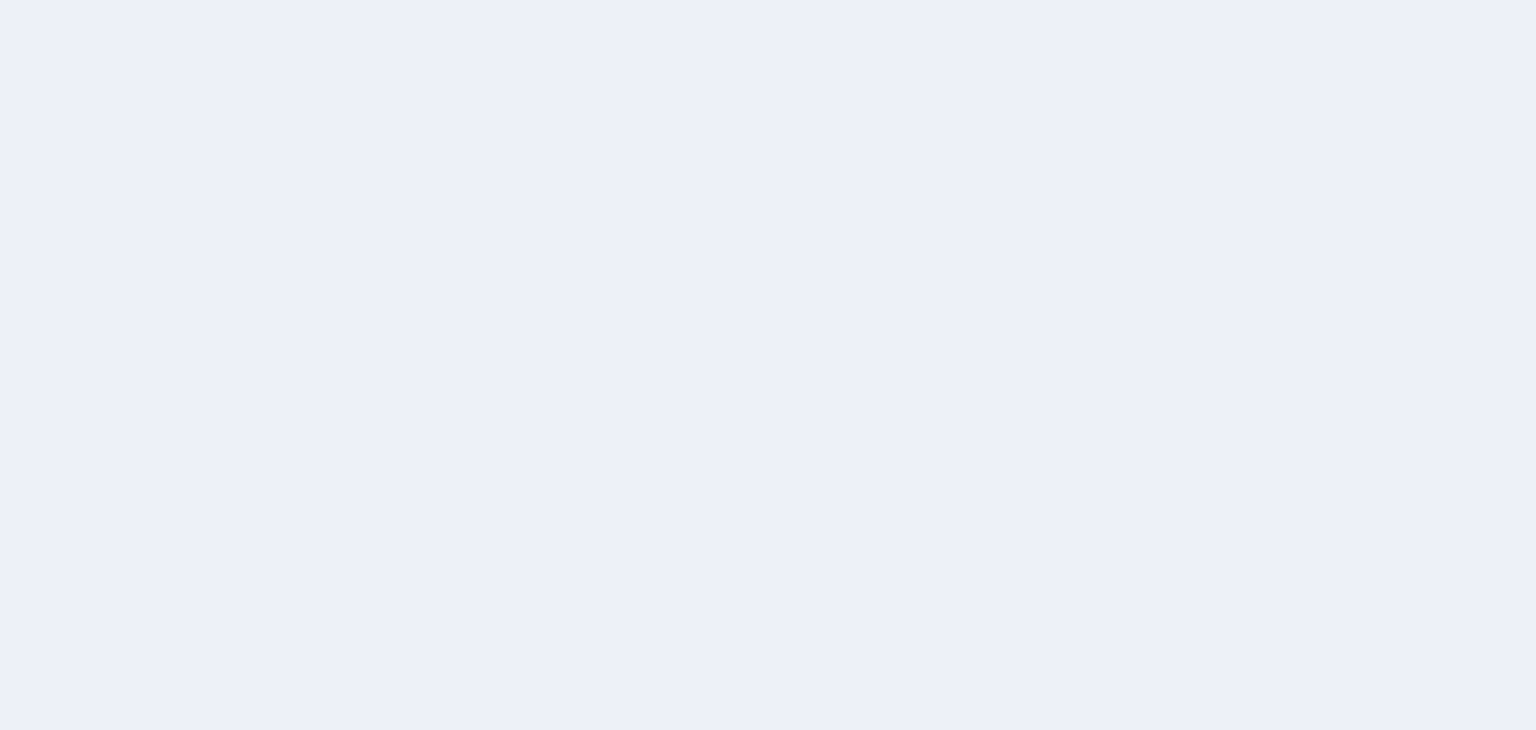 scroll, scrollTop: 0, scrollLeft: 0, axis: both 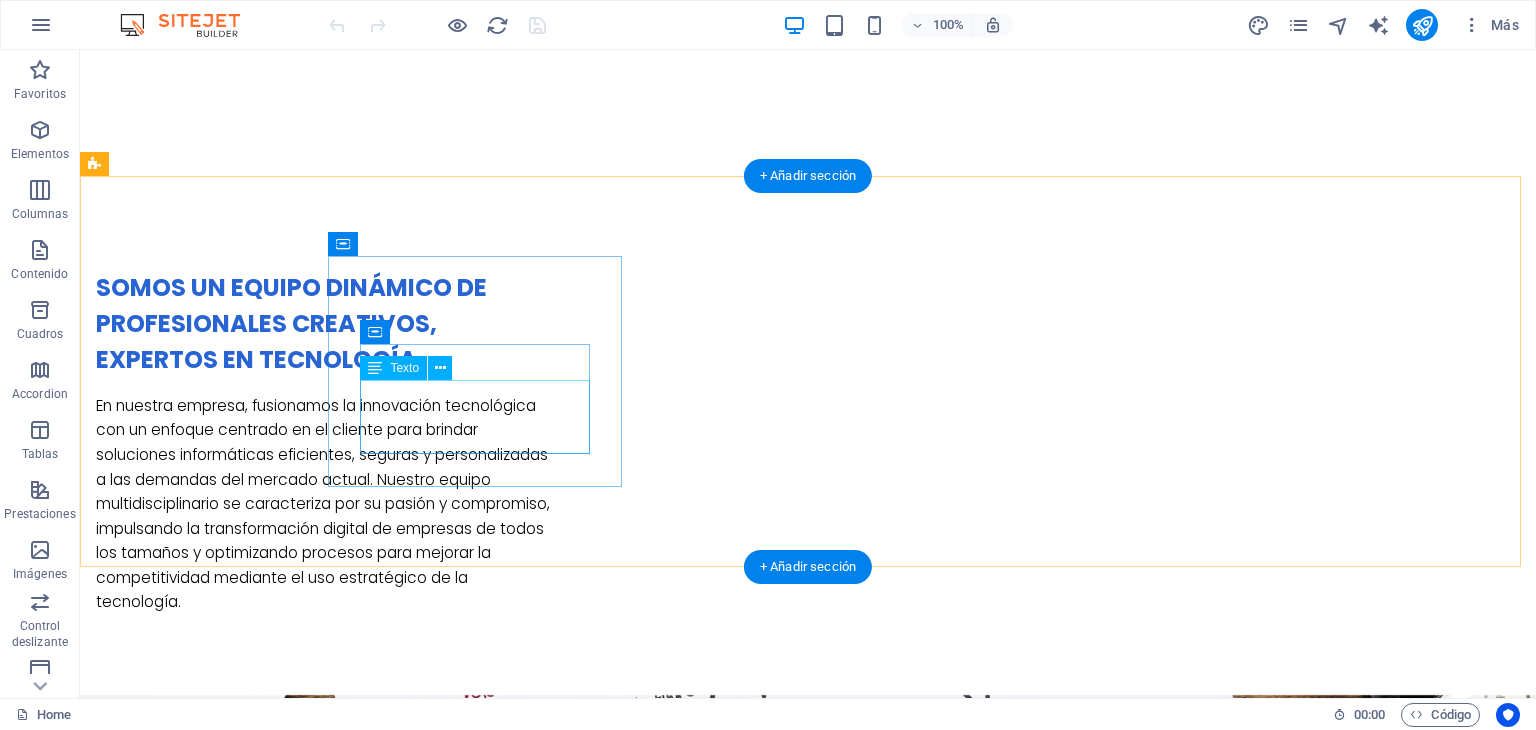 click on "Lorem ipsum dolor sit amet, consectetur adipisicing elit. Veritatis, dolorem!" at bounding box center [242, 1672] 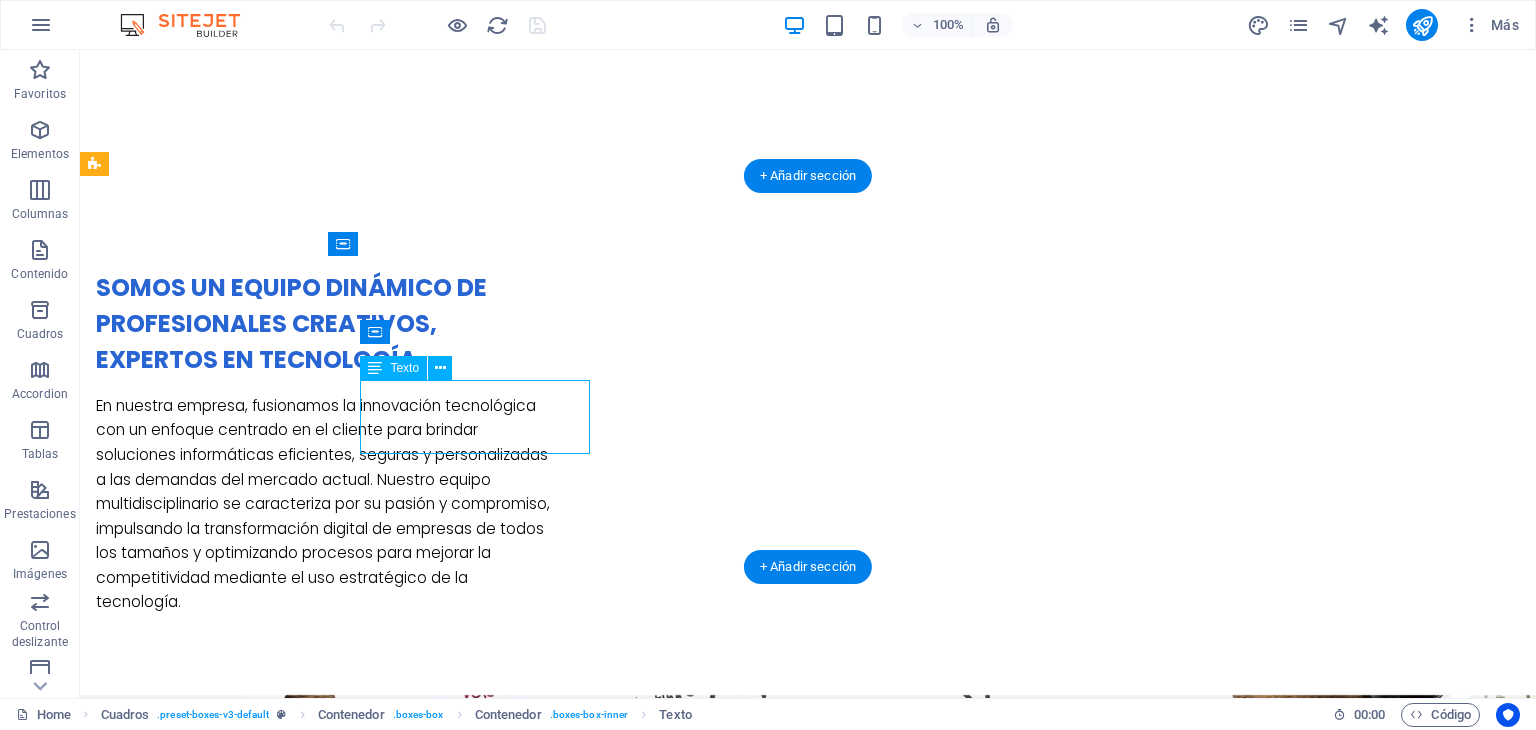 click on "Lorem ipsum dolor sit amet, consectetur adipisicing elit. Veritatis, dolorem!" at bounding box center [242, 1672] 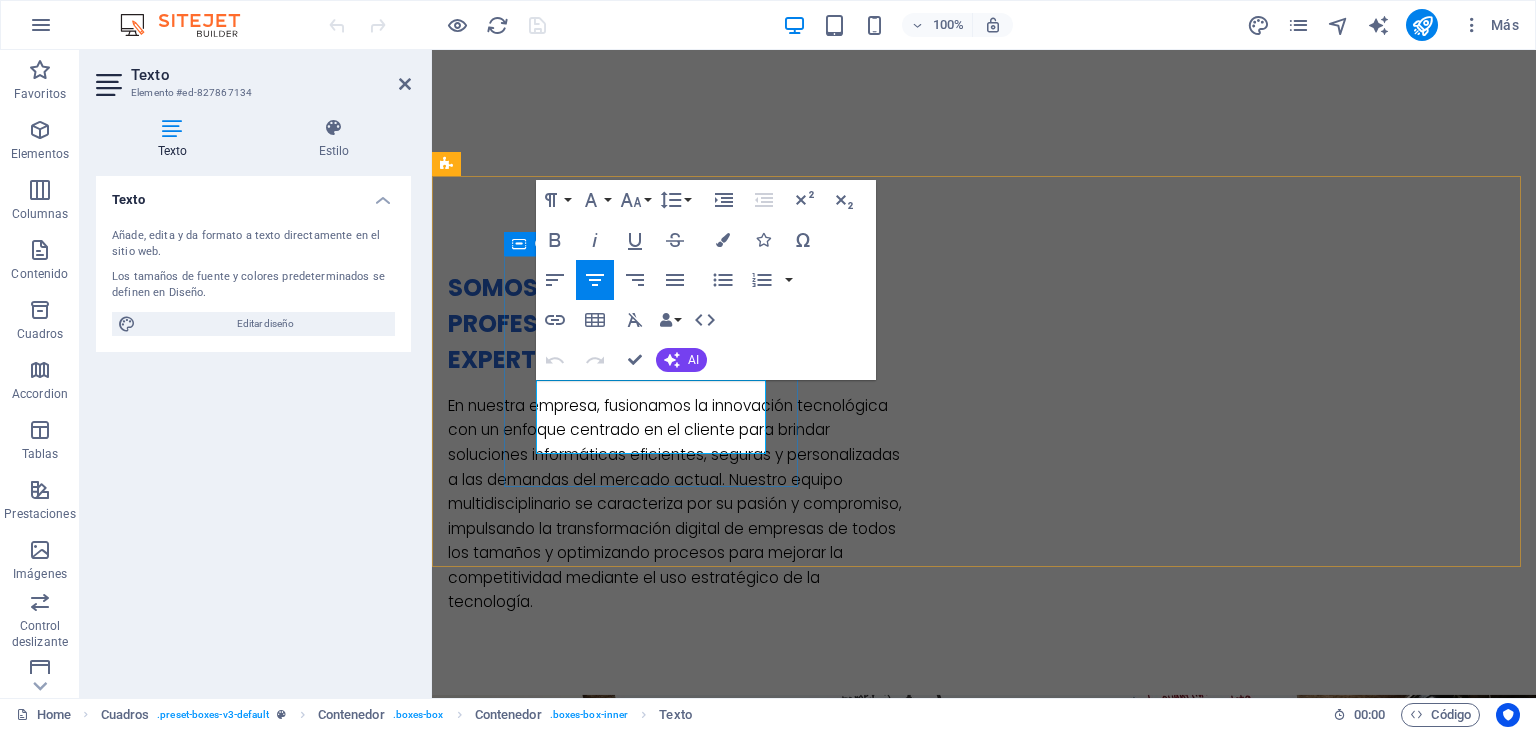 drag, startPoint x: 736, startPoint y: 443, endPoint x: 512, endPoint y: 388, distance: 230.65343 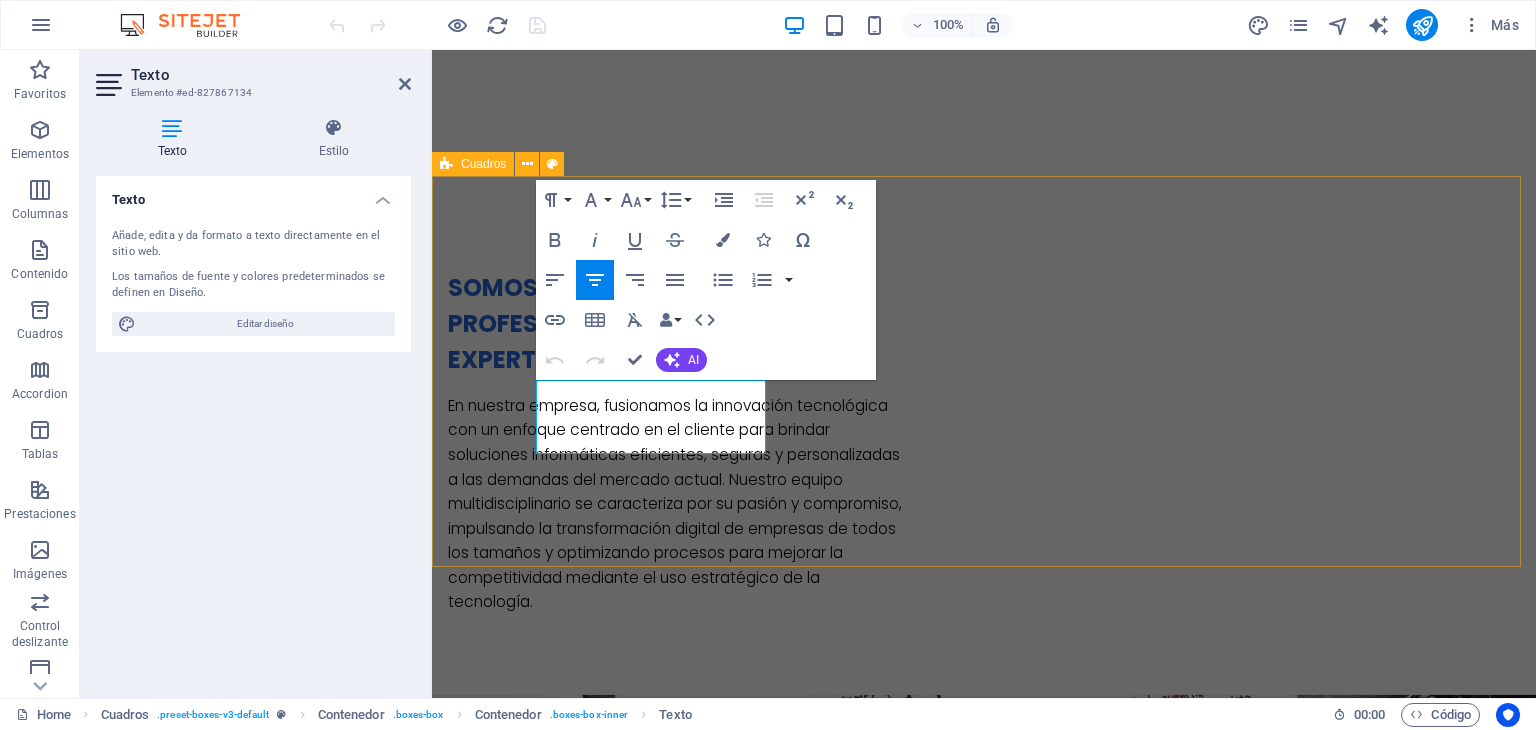 click on "Analytics Lorem ipsum dolor sit amet, consectetur adipisicing elit. Veritatis, dolorem! Strategies Lorem ipsum dolor sit amet, consectetur adipisicing elit. Veritatis, dolorem! Great Results Lorem ipsum dolor sit amet, consectetur adipisicing elit. Veritatis, dolorem!" at bounding box center [984, 1872] 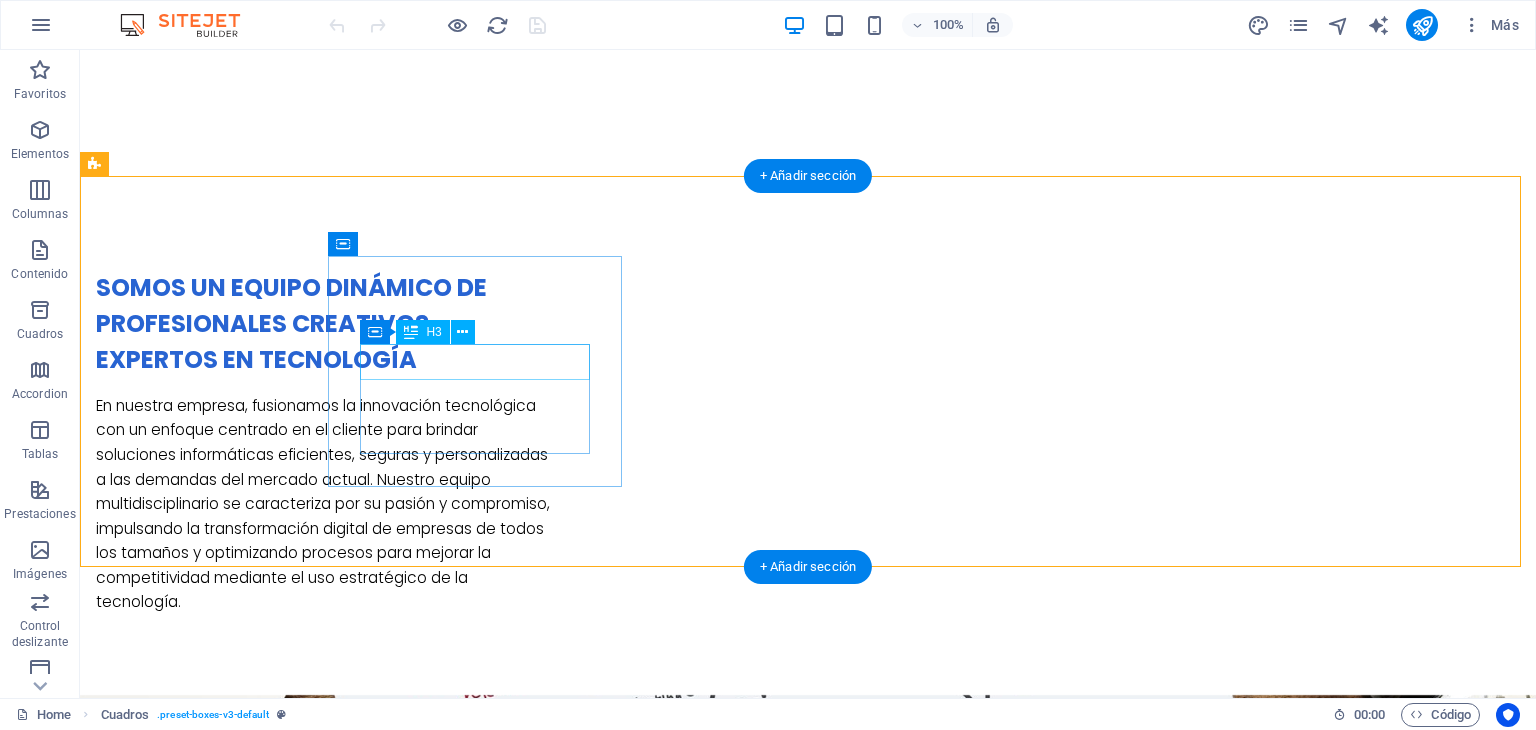 click on "Analytics" at bounding box center (242, 1617) 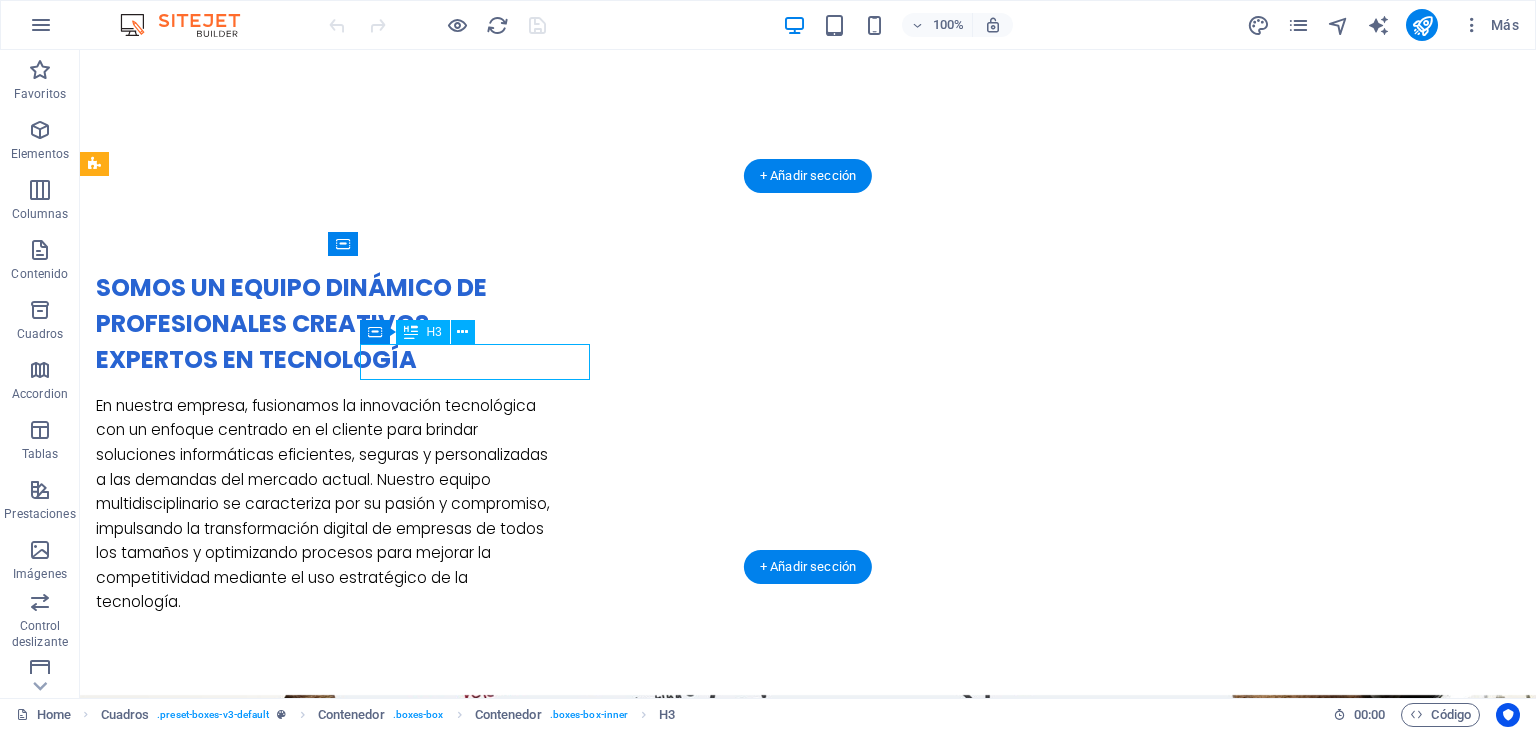 click on "Analytics" at bounding box center (242, 1617) 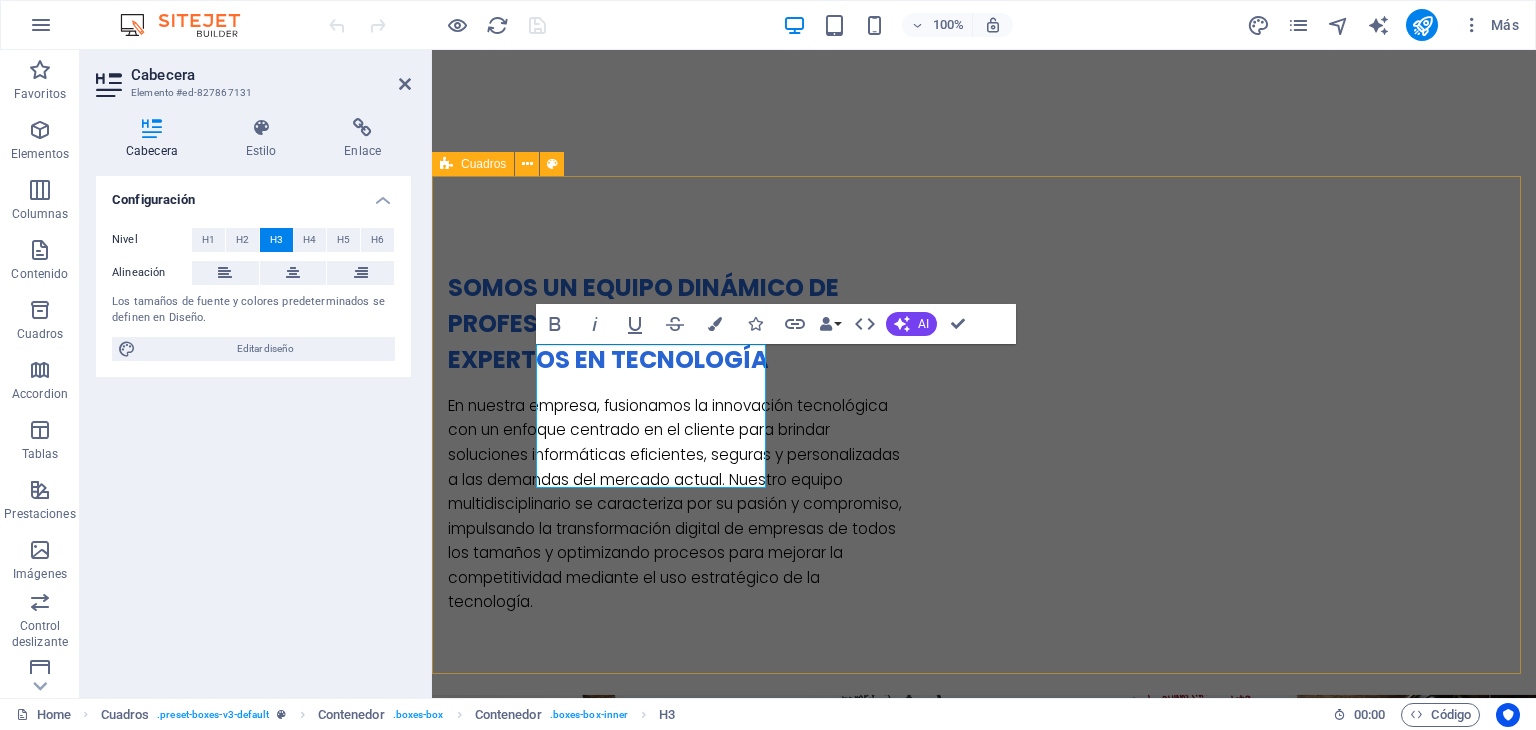 click on "HPE GreenLake – Infraestructura como servicio (IaaS) Lorem ipsum dolor sit amet, consectetur adipisicing elit. Veritatis, dolorem! Strategies Lorem ipsum dolor sit amet, consectetur adipisicing elit. Veritatis, dolorem! Great Results Lorem ipsum dolor sit amet, consectetur adipisicing elit. Veritatis, dolorem!" at bounding box center [984, 1926] 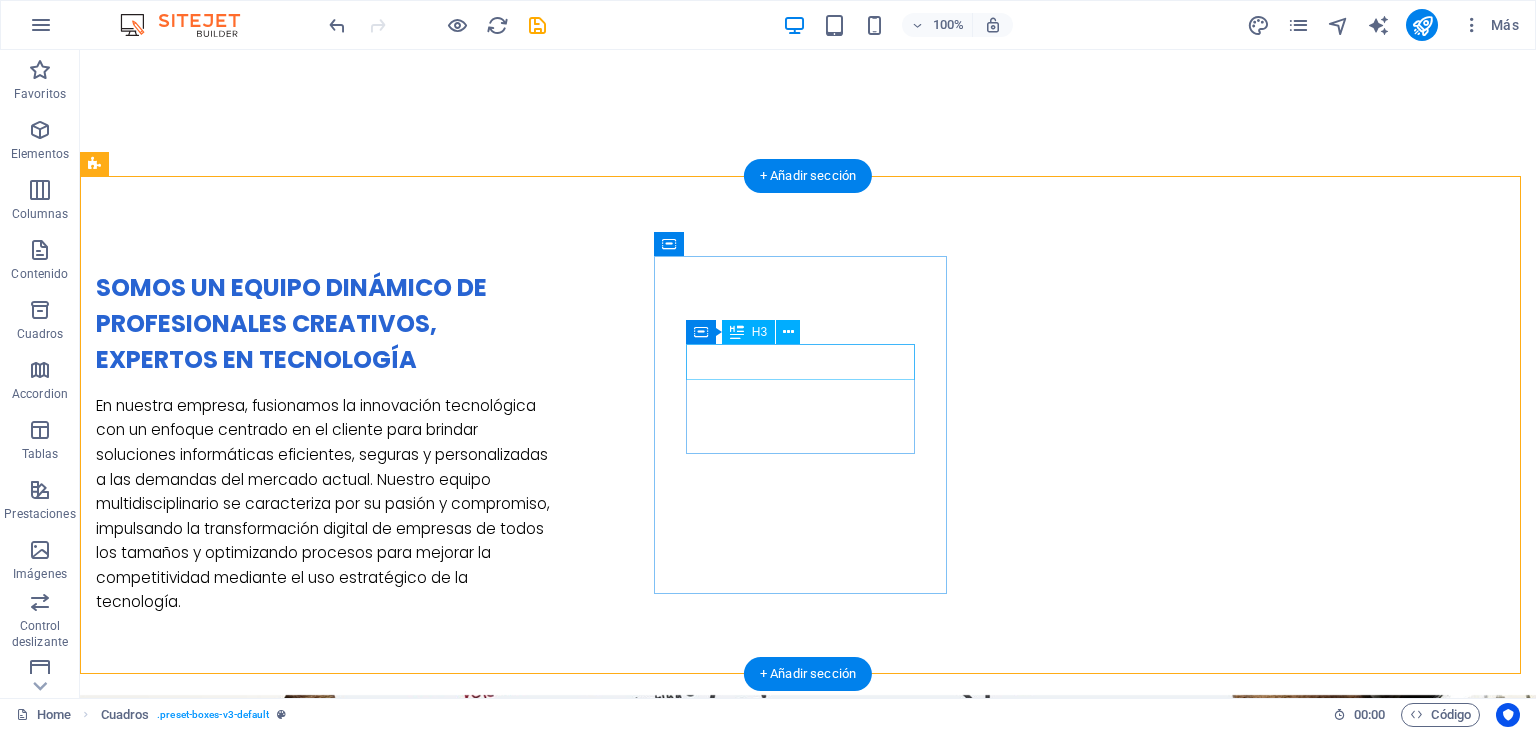 click on "Strategies" at bounding box center (242, 1971) 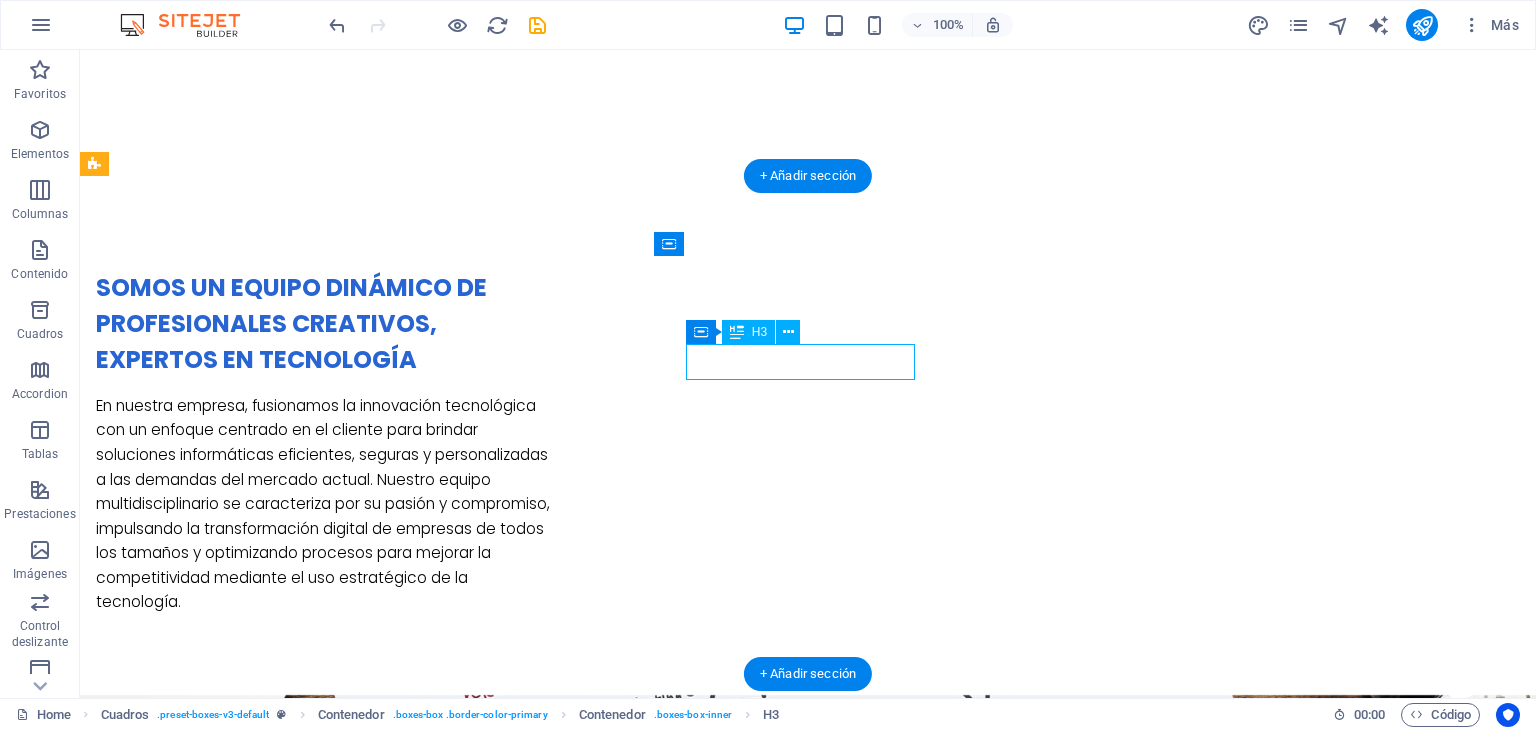 click on "Strategies" at bounding box center [242, 1971] 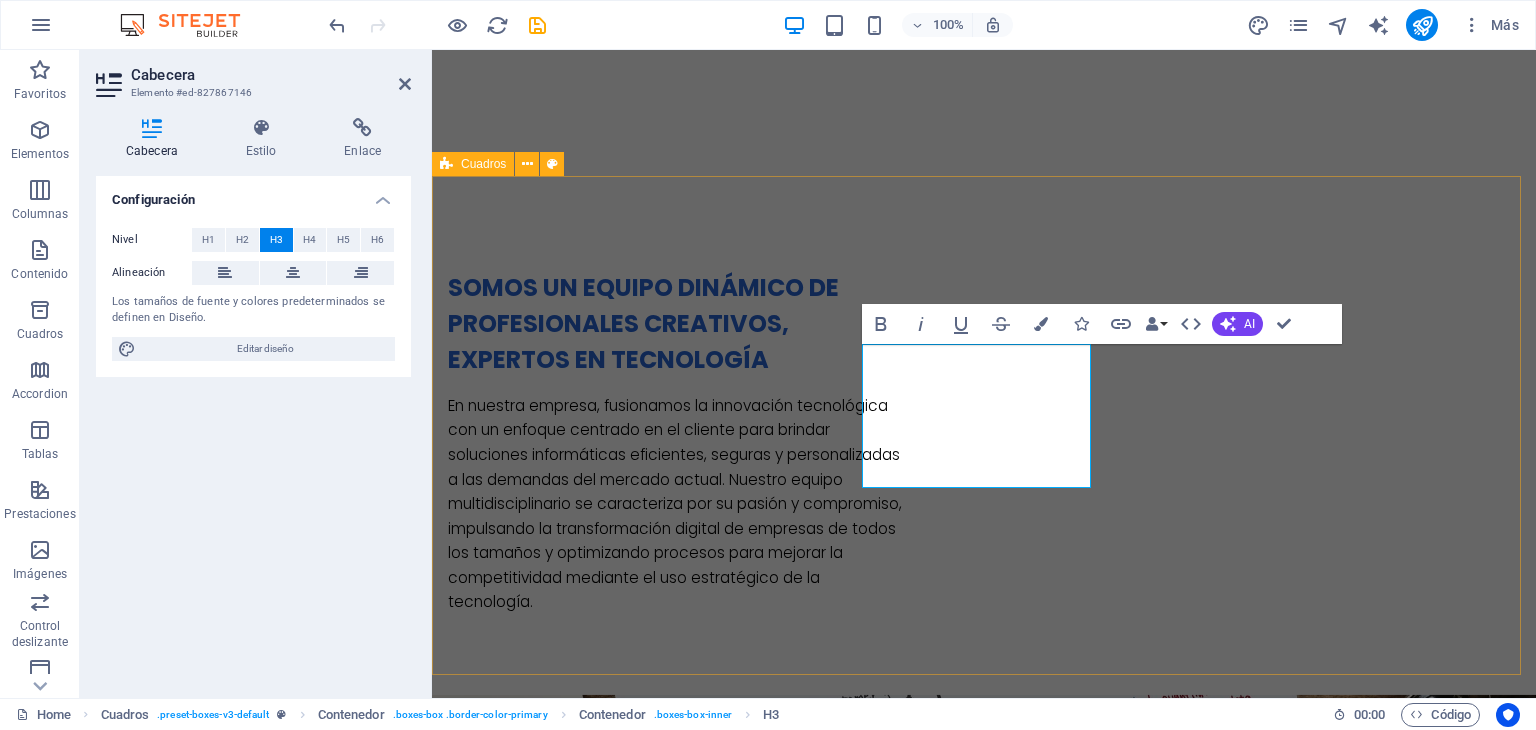click on "HPE GreenLake – Infraestructura como servicio (IaaS) Lorem ipsum dolor sit amet, consectetur adipisicing elit. Veritatis, dolorem! HPE ProLiant Servers – Servidores empresariales Lorem ipsum dolor sit amet, consectetur adipisicing elit. Veritatis, dolorem! Great Results Lorem ipsum dolor sit amet, consectetur adipisicing elit. Veritatis, dolorem!" at bounding box center (984, 1980) 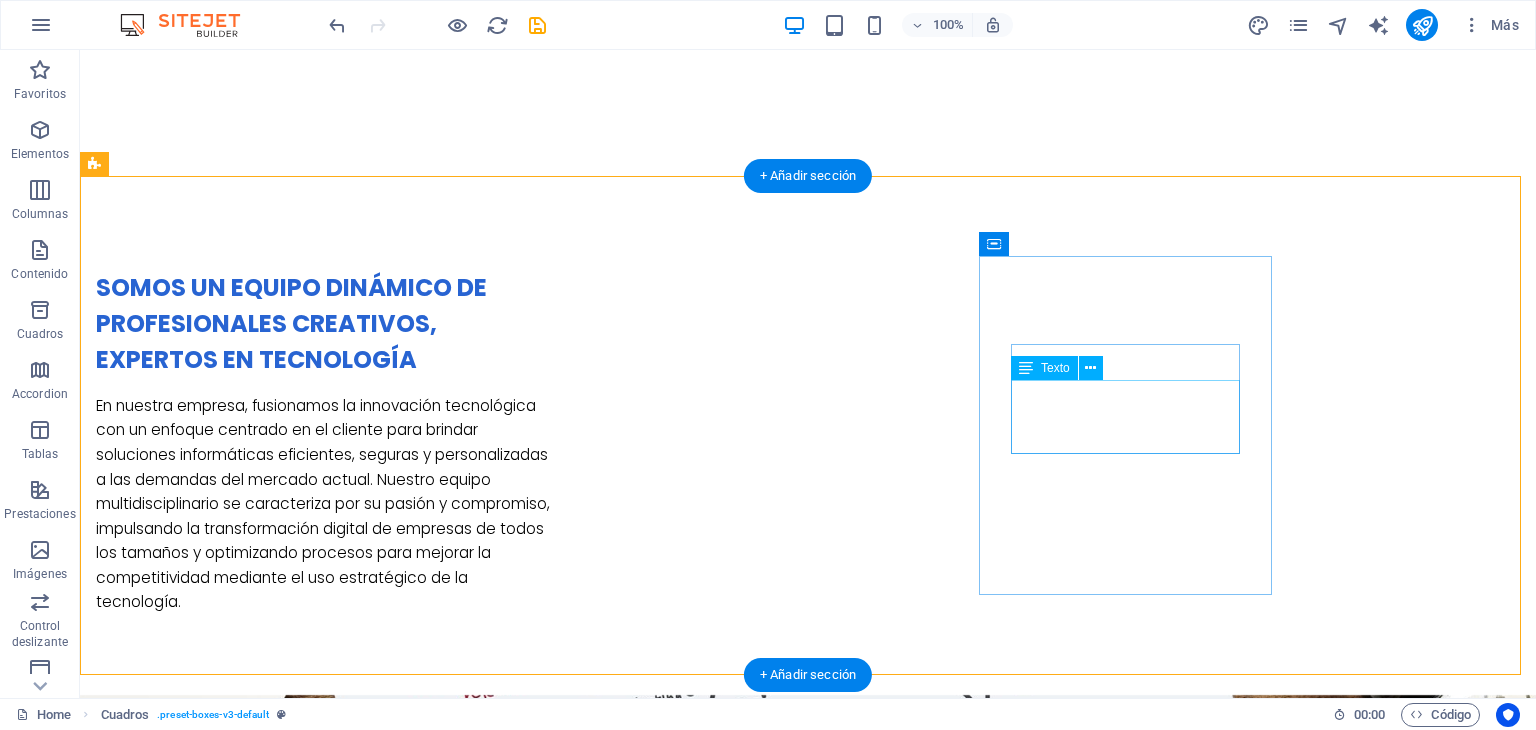 click on "Lorem ipsum dolor sit amet, consectetur adipisicing elit. Veritatis, dolorem!" at bounding box center (242, 2381) 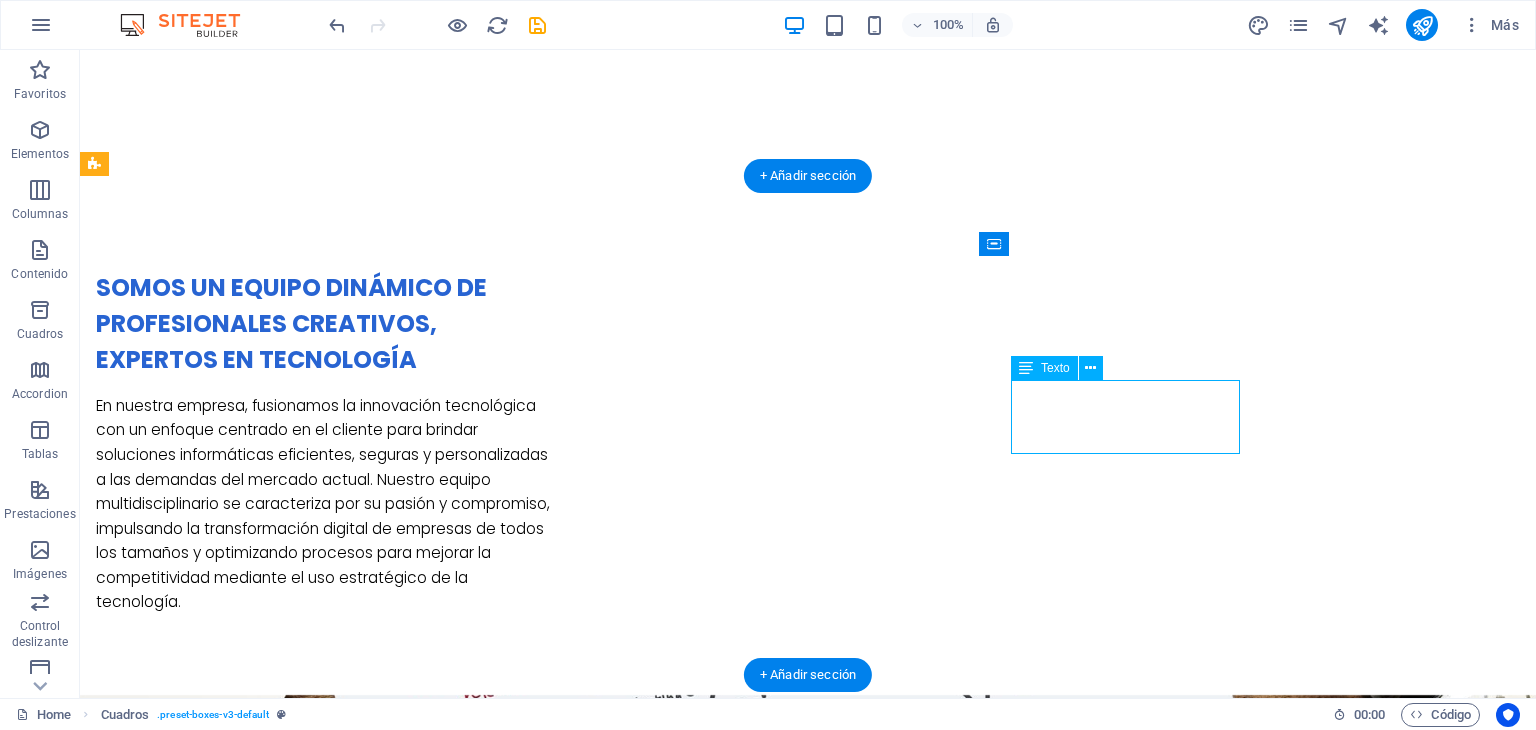 click on "Lorem ipsum dolor sit amet, consectetur adipisicing elit. Veritatis, dolorem!" at bounding box center [242, 2381] 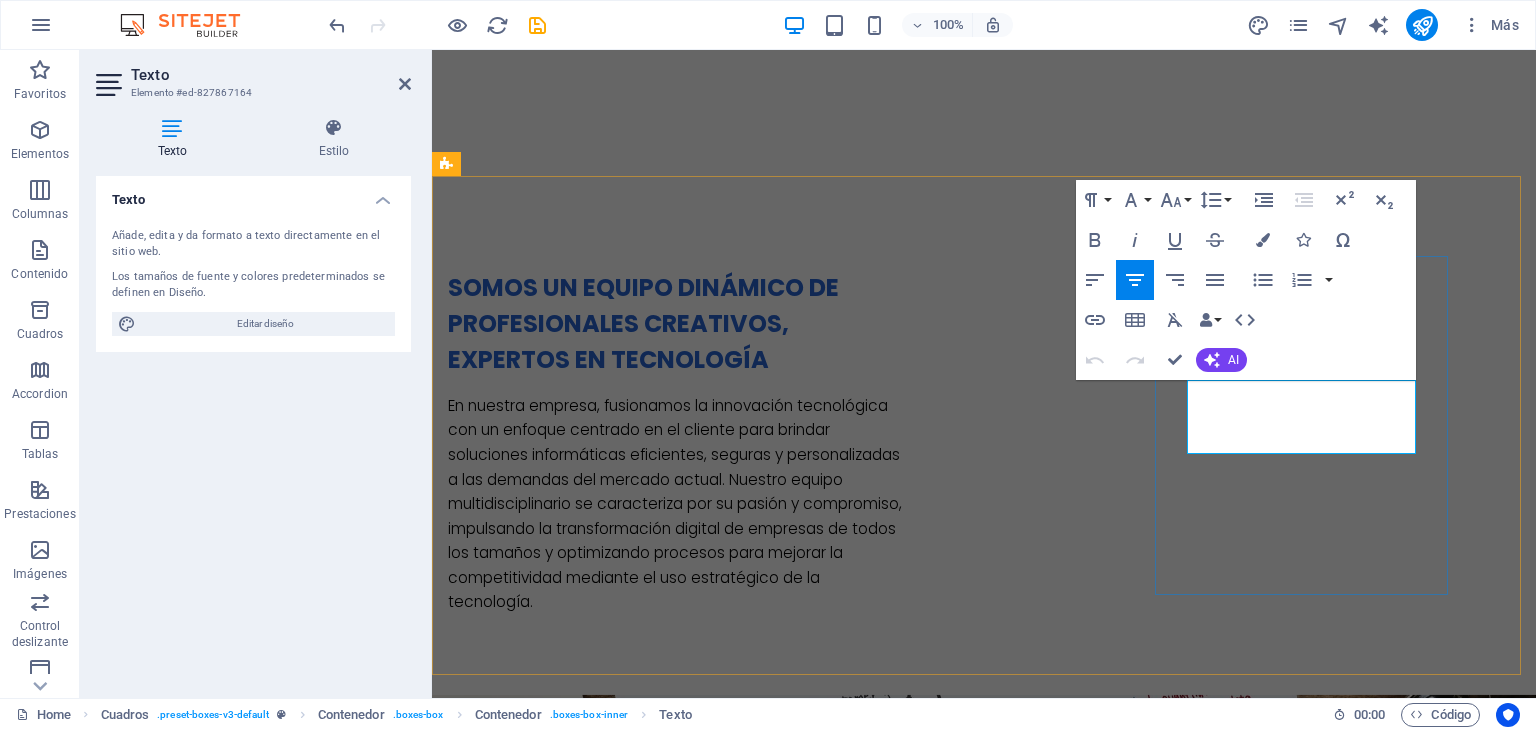 drag, startPoint x: 1388, startPoint y: 438, endPoint x: 1165, endPoint y: 384, distance: 229.44498 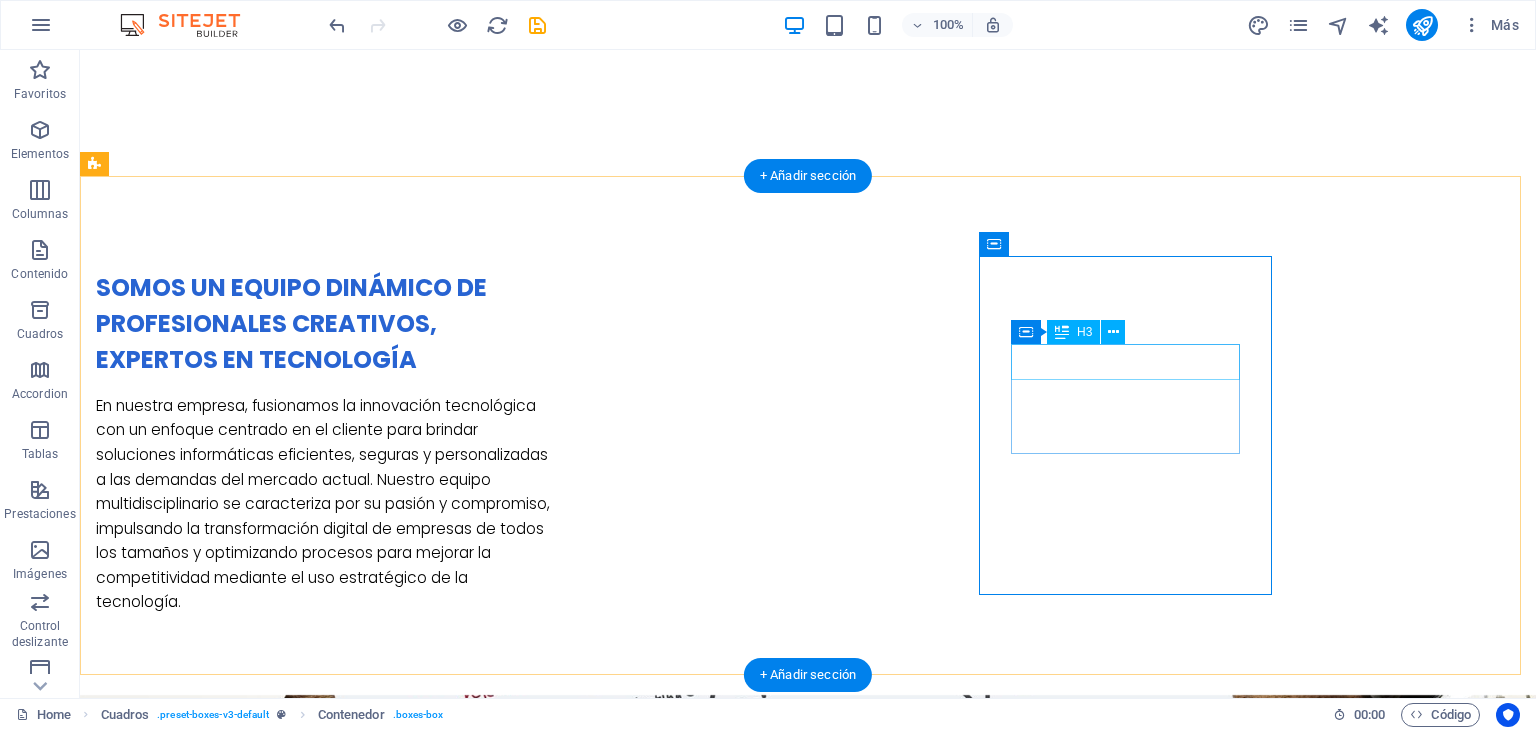 click on "Great Results" at bounding box center (242, 2326) 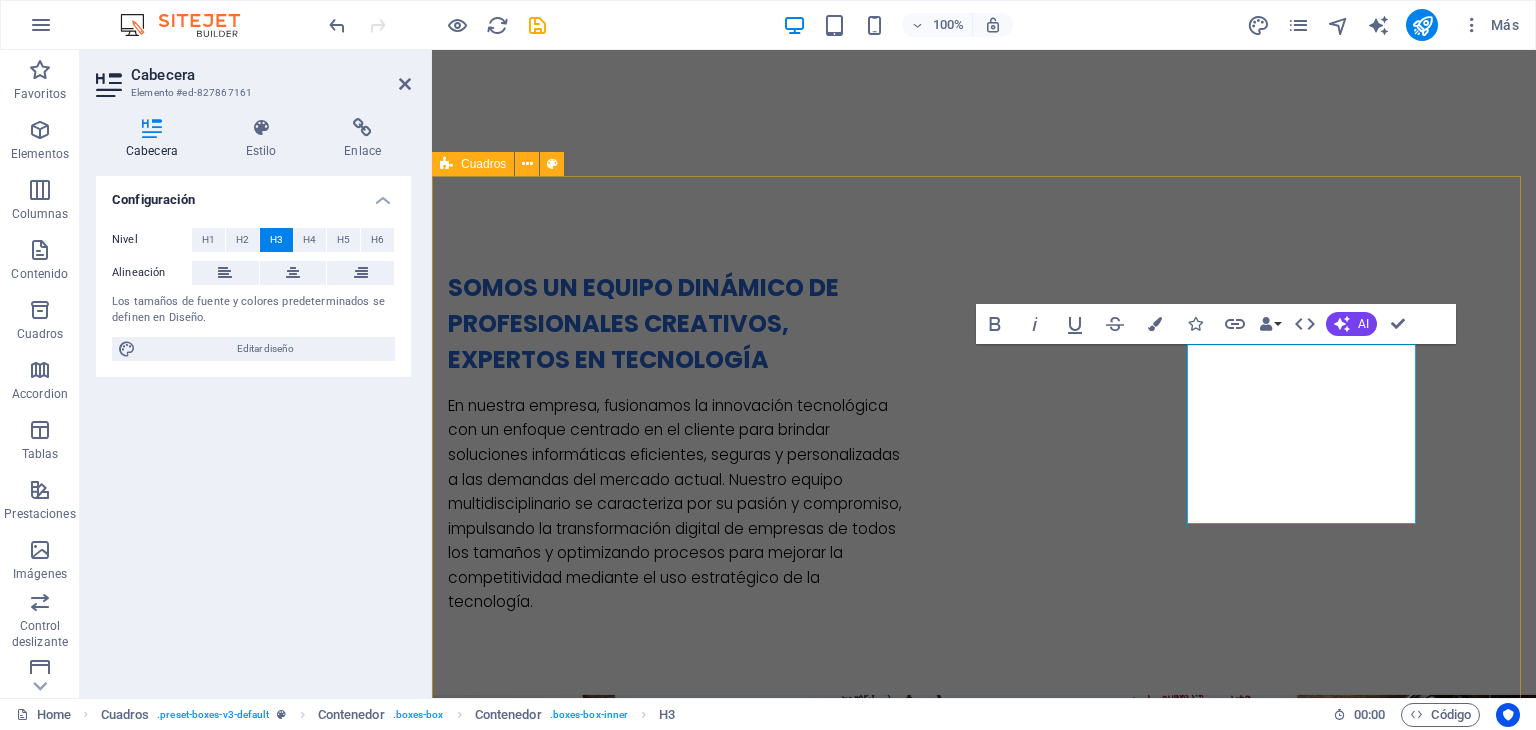 click on "HPE GreenLake – Infraestructura como servicio (IaaS) Lorem ipsum dolor sit amet, consectetur adipisicing elit. Veritatis, dolorem! HPE ProLiant Servers – Servidores empresariales Lorem ipsum dolor sit amet, consectetur adipisicing elit. Veritatis, dolorem! HPE Aruba Networking – Redes empresariales seguras Lorem ipsum dolor sit amet, consectetur adipisicing elit. Veritatis, dolorem!" at bounding box center [984, 2052] 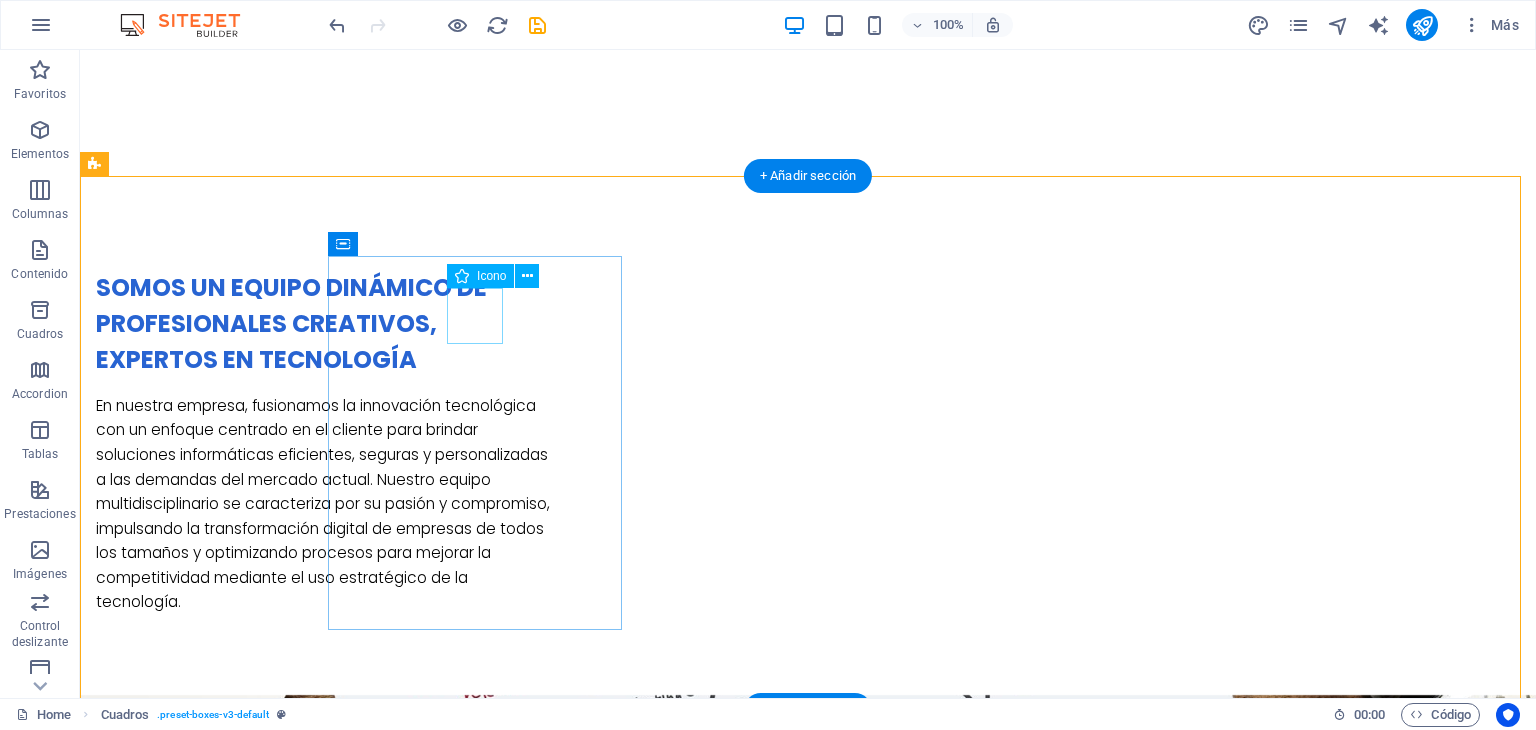 click at bounding box center [242, 1571] 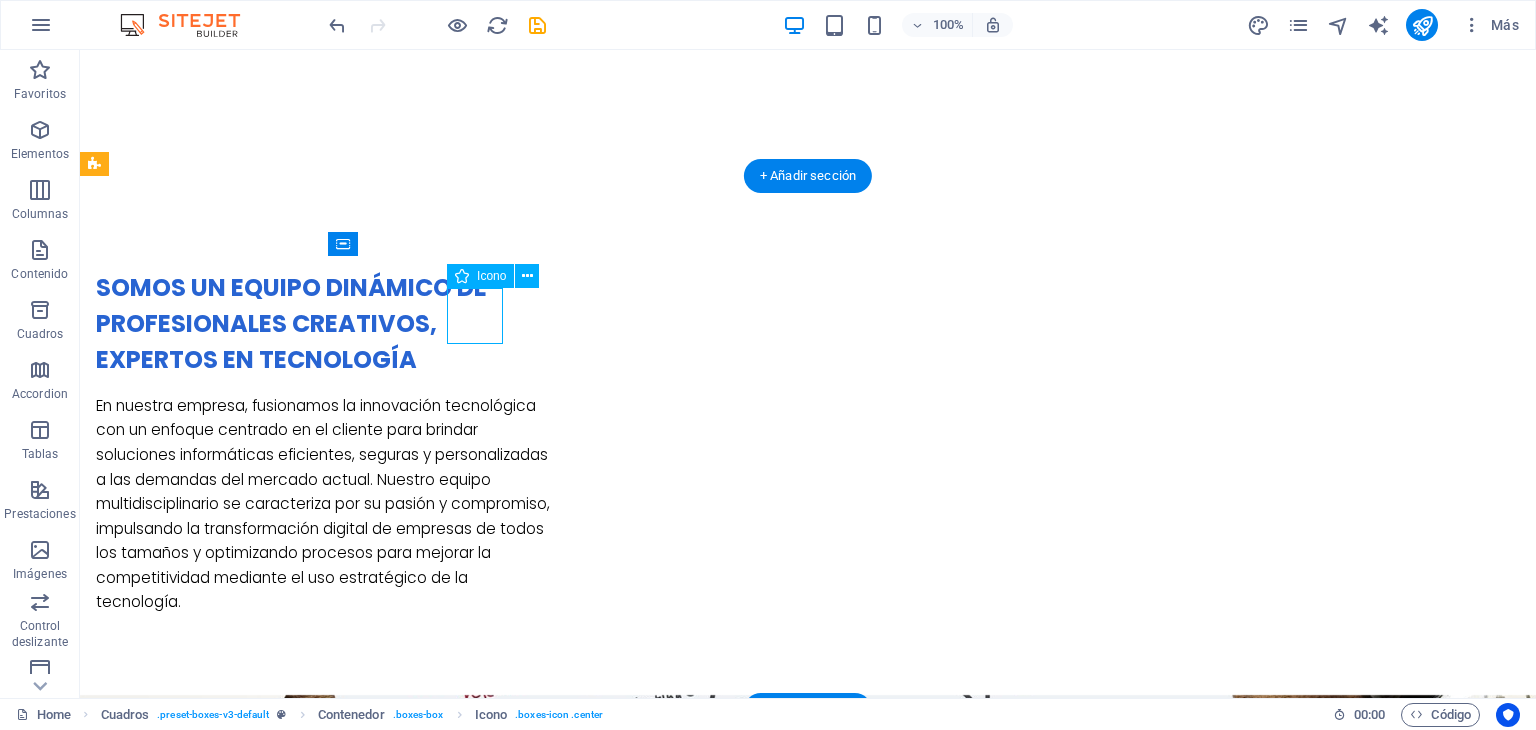 click at bounding box center (242, 1571) 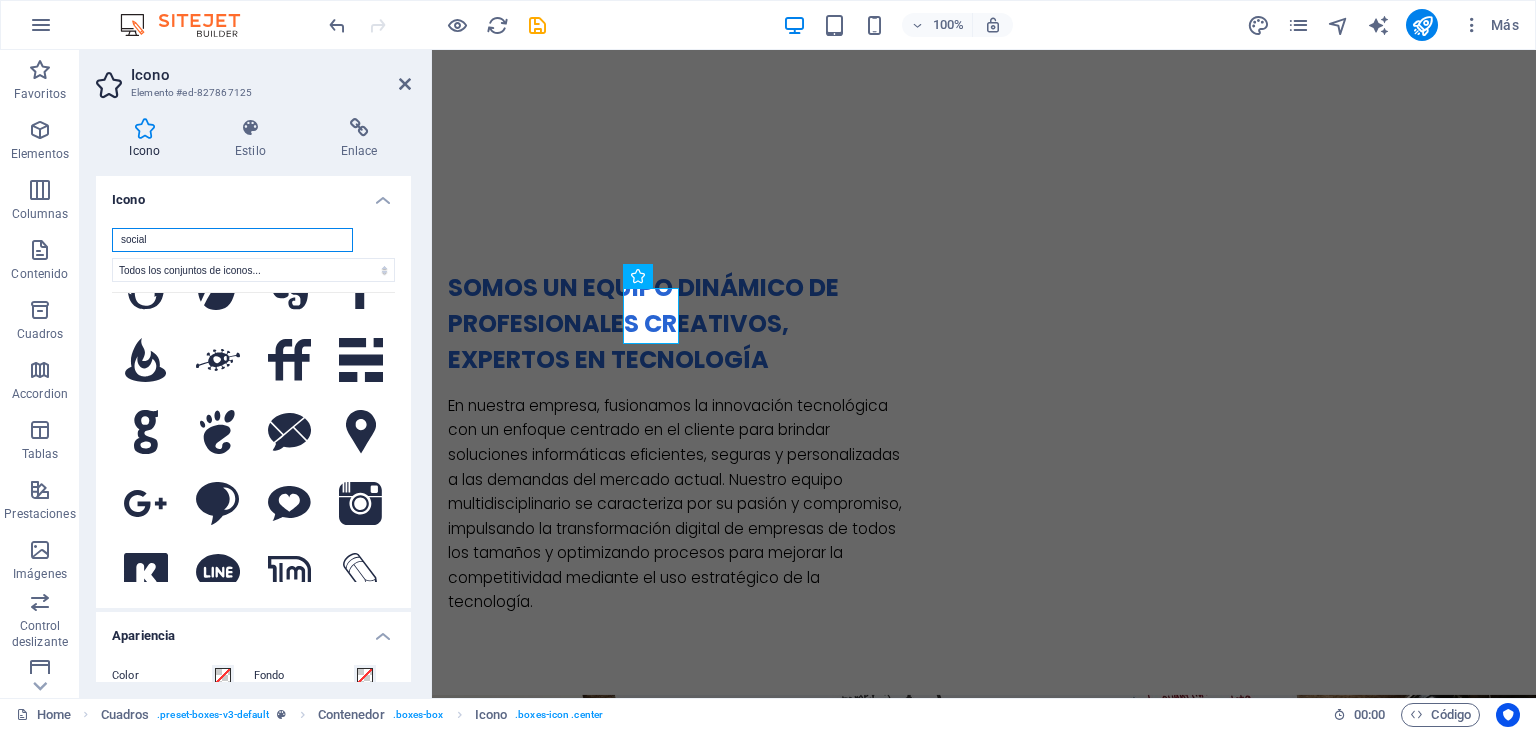scroll, scrollTop: 0, scrollLeft: 0, axis: both 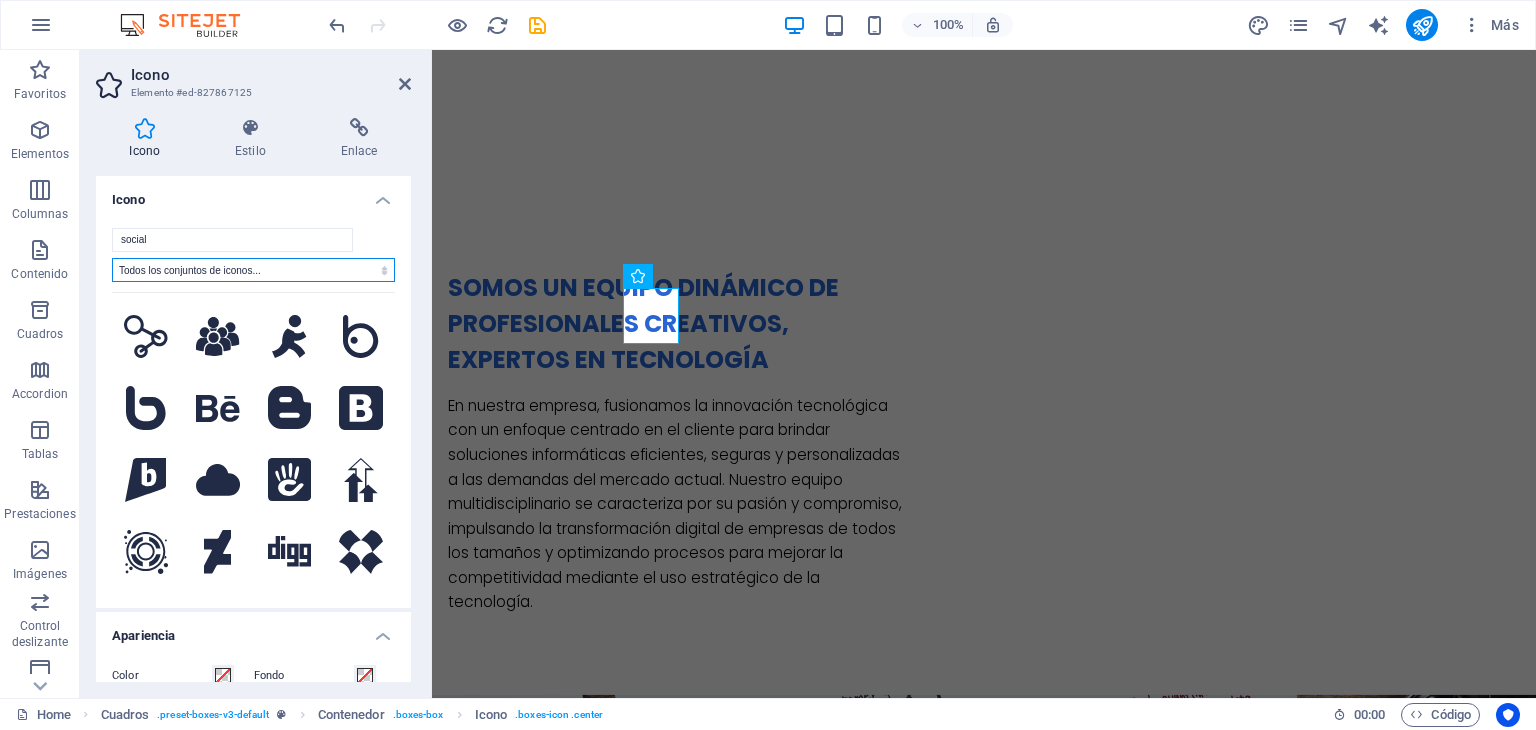 click on "Todos los conjuntos de iconos... IcoFont Ionicons FontAwesome Brands FontAwesome Duotone FontAwesome Solid FontAwesome Regular FontAwesome Light FontAwesome Thin FontAwesome Sharp Solid FontAwesome Sharp Regular FontAwesome Sharp Light FontAwesome Sharp Thin" at bounding box center (253, 270) 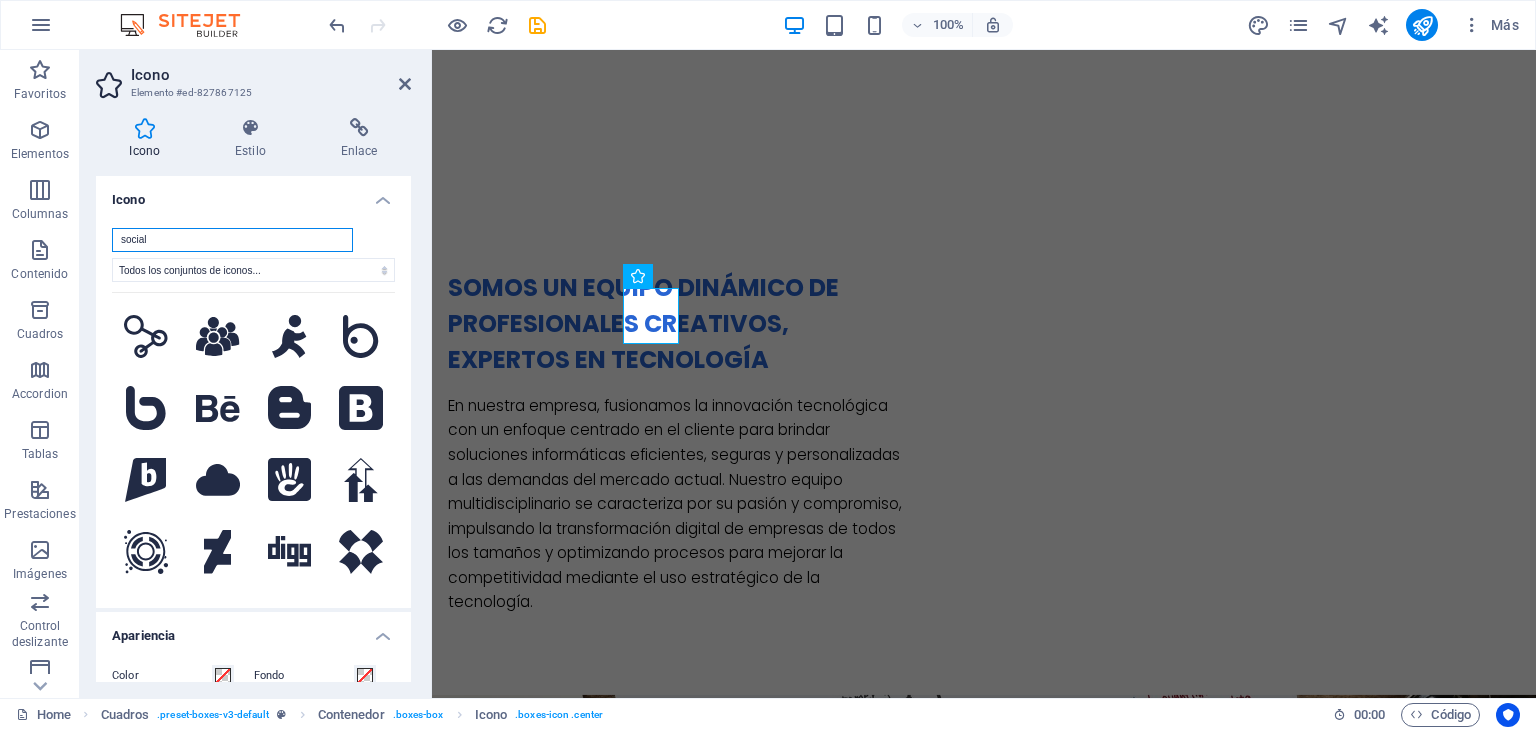 click on "social" at bounding box center (232, 240) 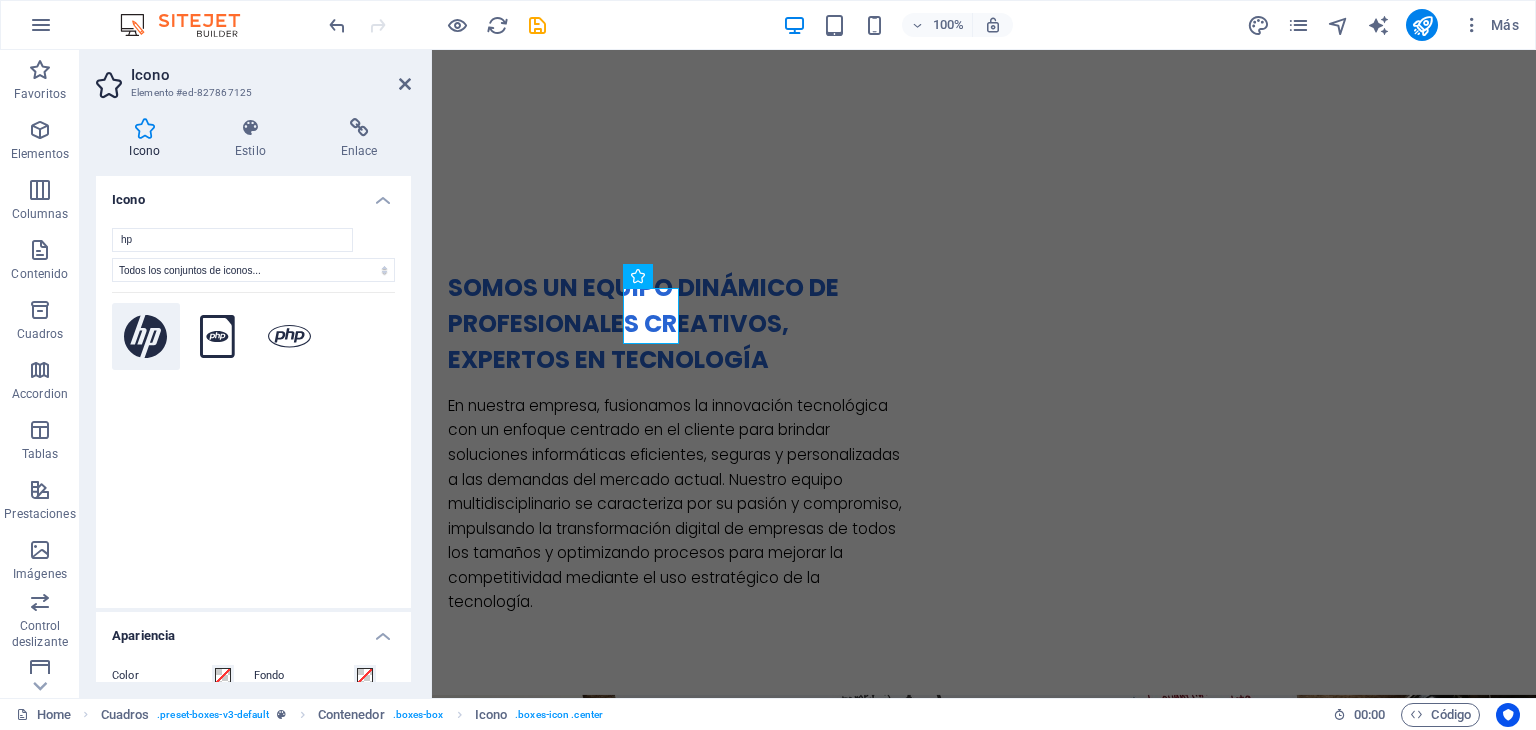 click 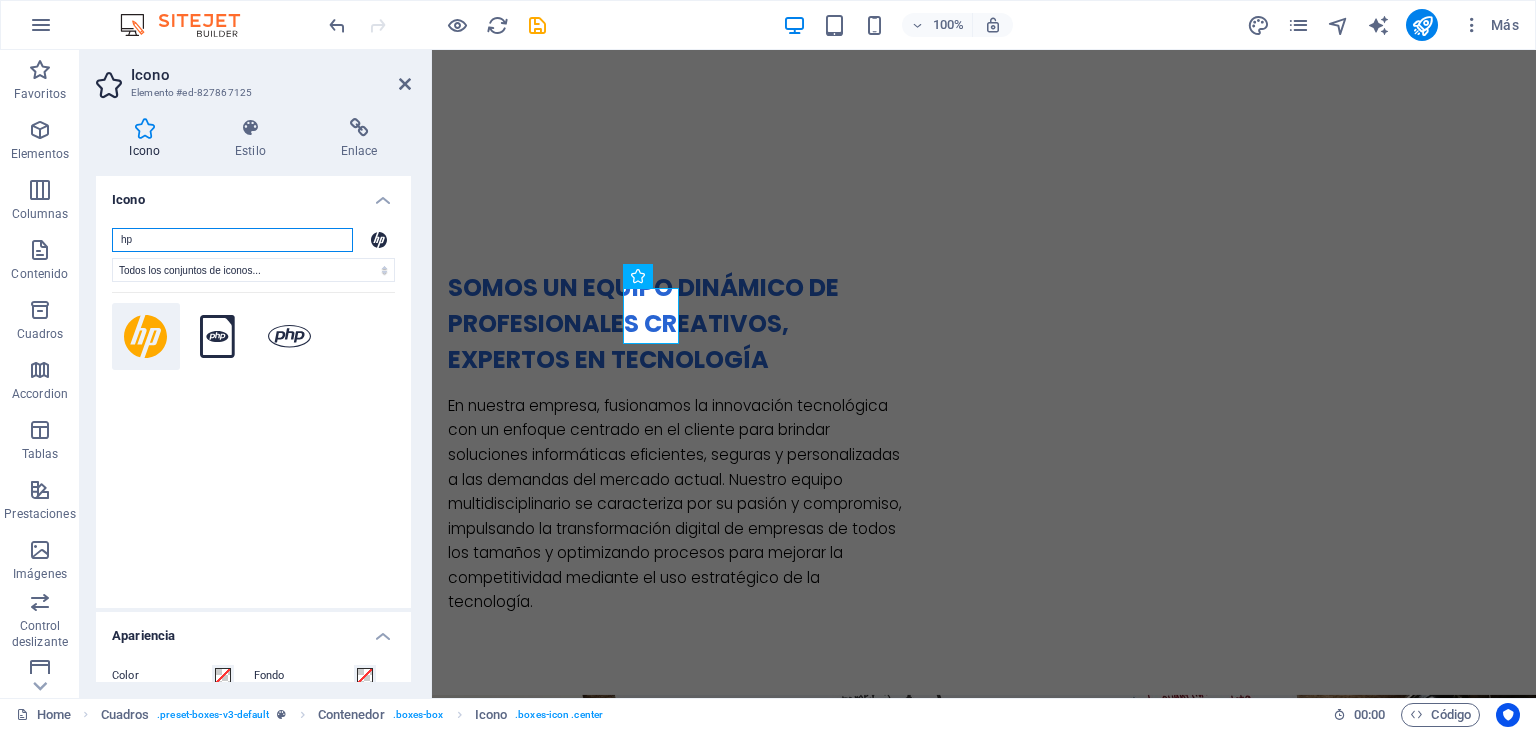 click on "hp" at bounding box center [232, 240] 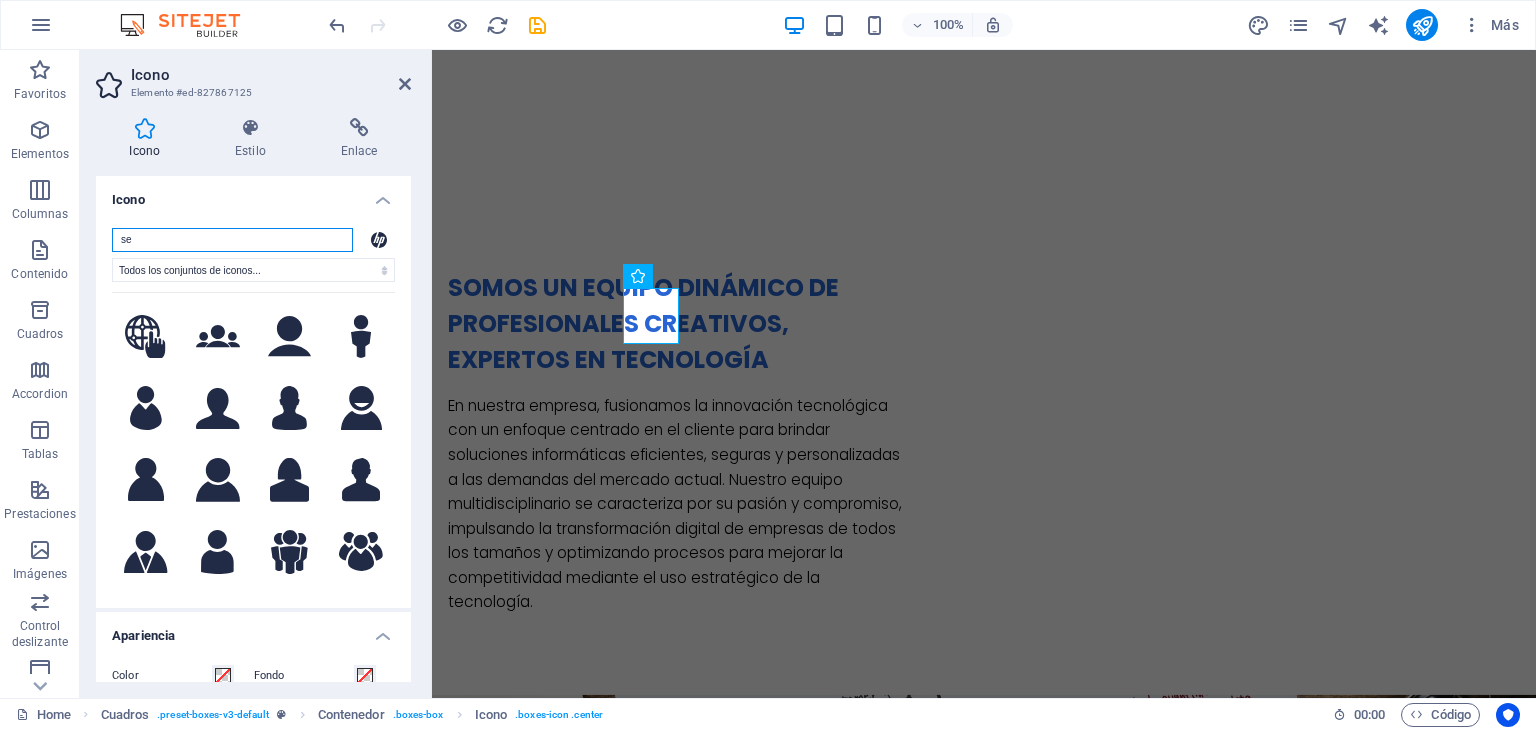 type on "s" 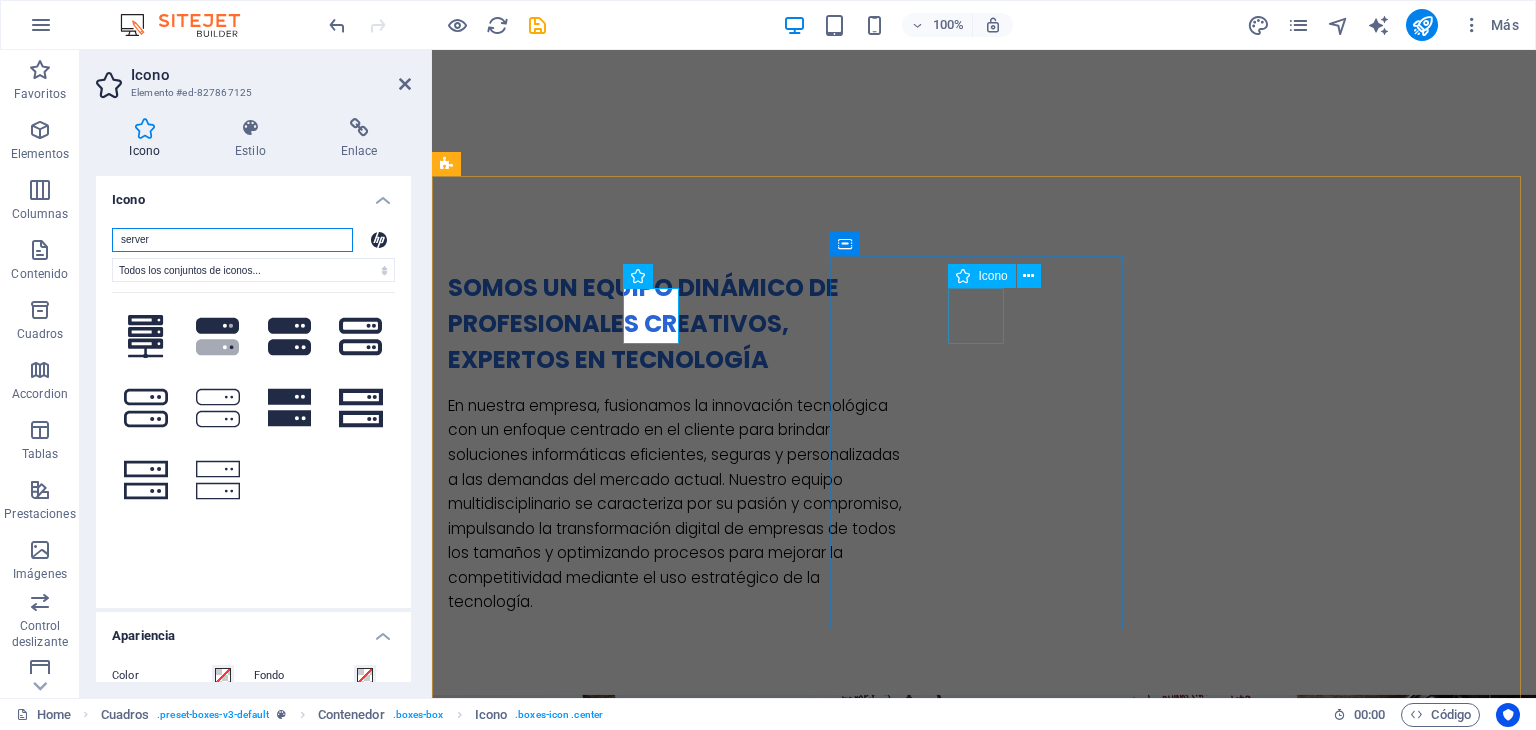 type on "server" 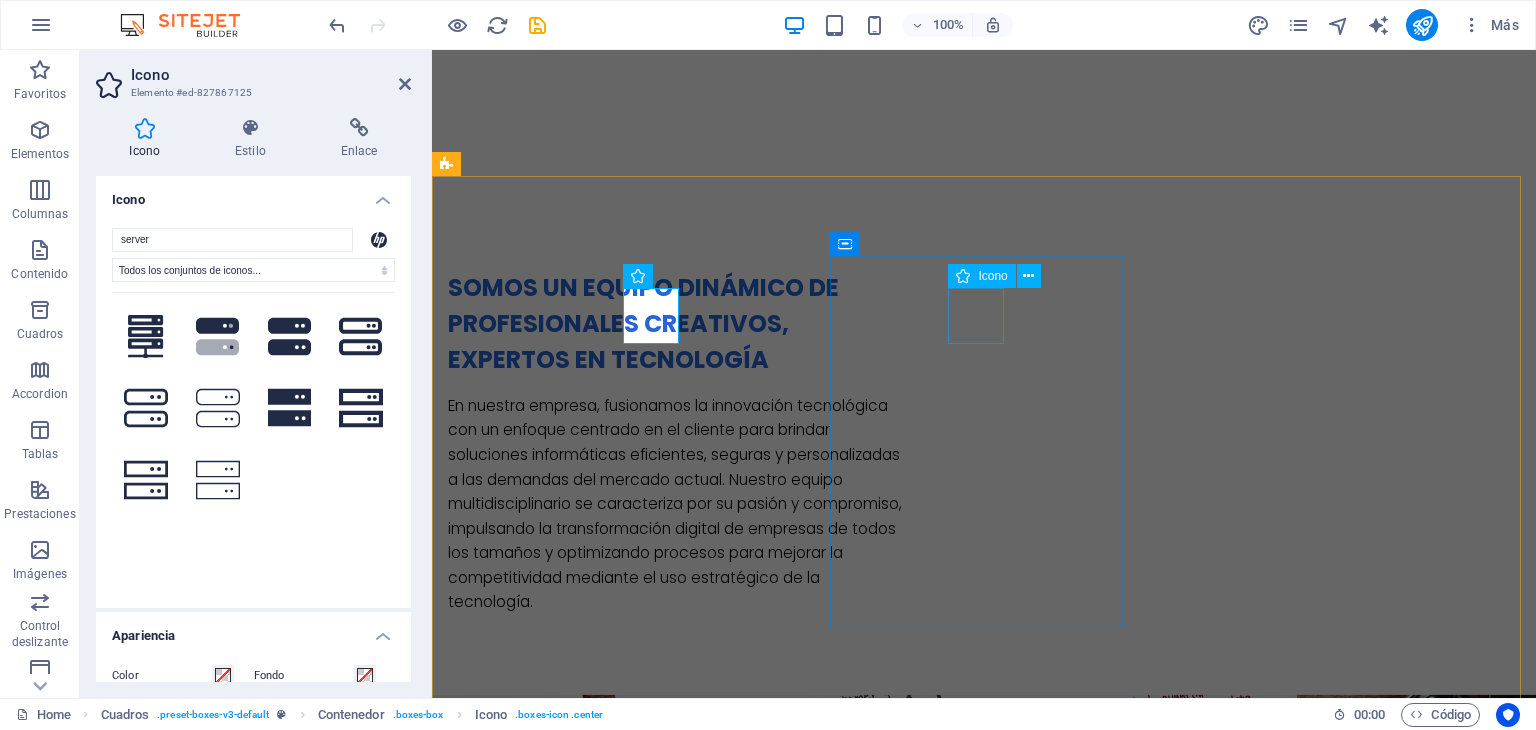 click at bounding box center (594, 1925) 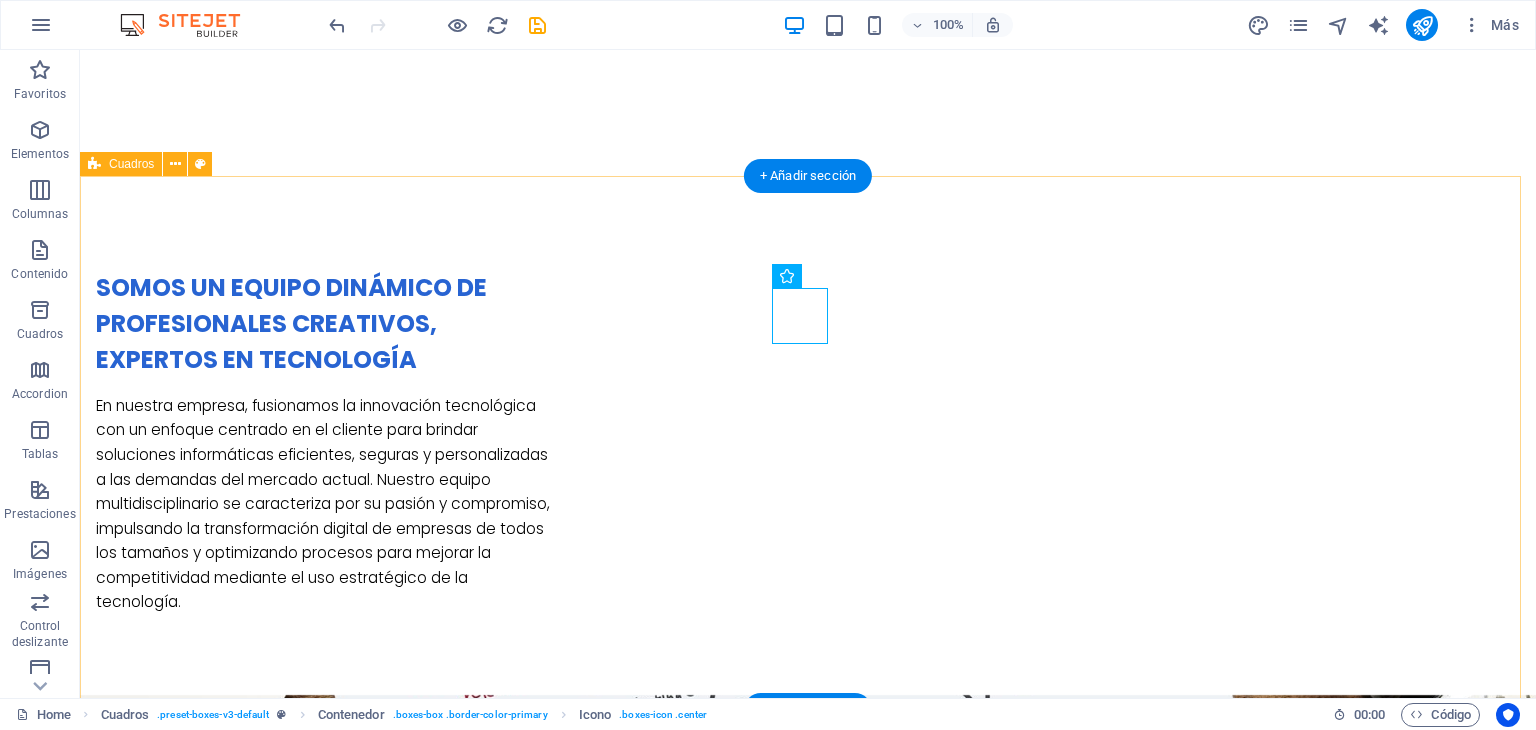 click on "HPE GreenLake – Infraestructura como servicio (IaaS) Lorem ipsum dolor sit amet, consectetur adipisicing elit. Veritatis, dolorem! HPE ProLiant Servers – Servidores empresariales Lorem ipsum dolor sit amet, consectetur adipisicing elit. Veritatis, dolorem! HPE Aruba Networking – Redes empresariales seguras Lorem ipsum dolor sit amet, consectetur adipisicing elit. Veritatis, dolorem!" at bounding box center (808, 2052) 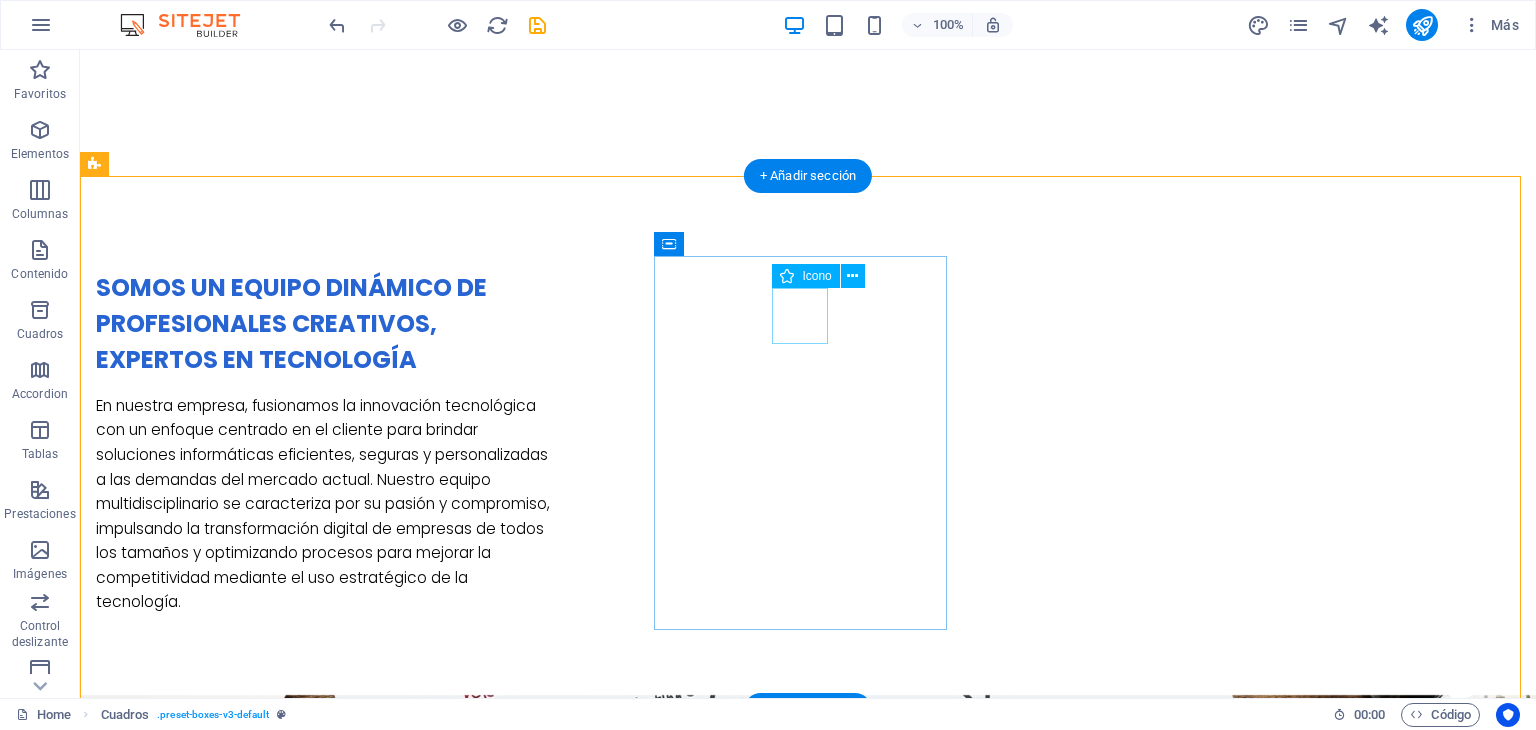 click at bounding box center [242, 1925] 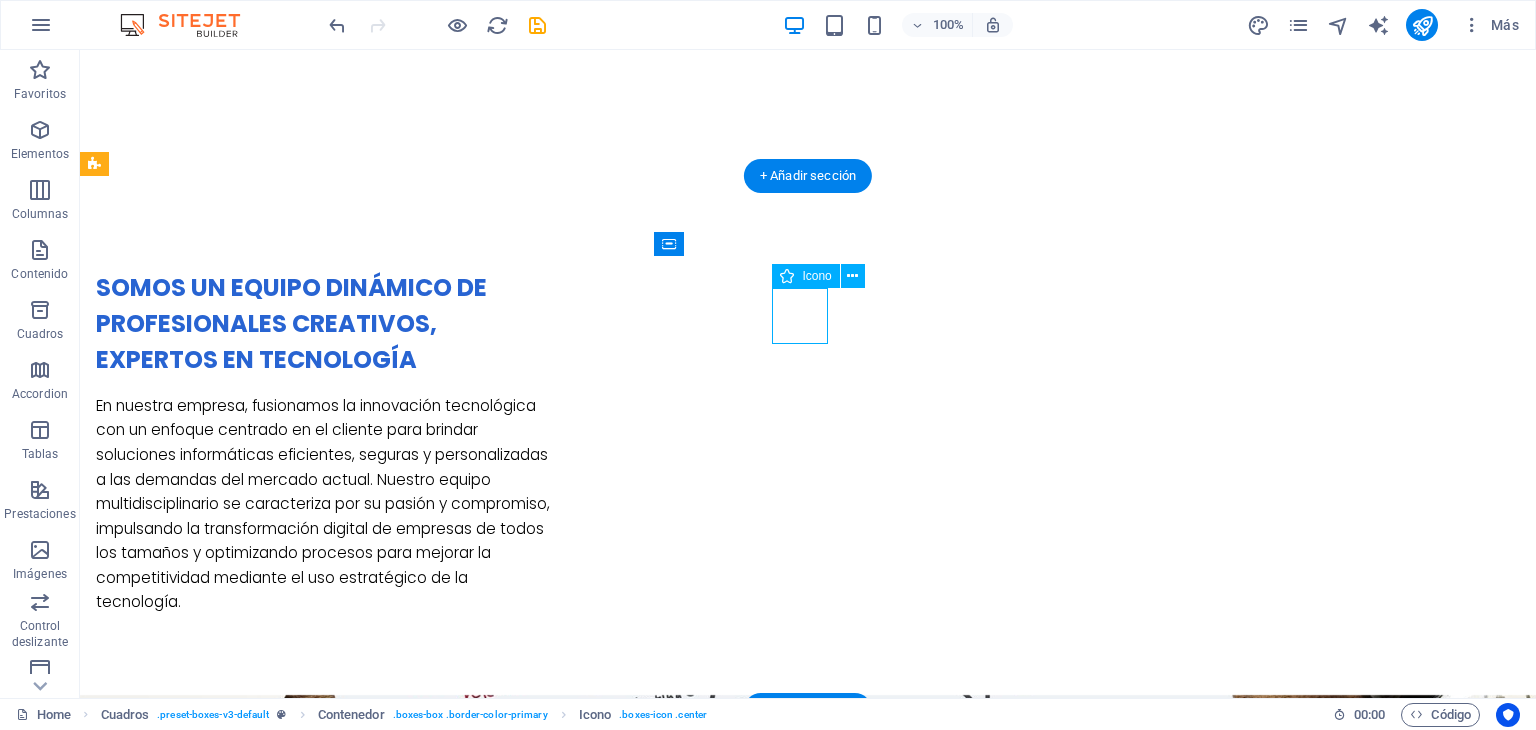 click at bounding box center (242, 1925) 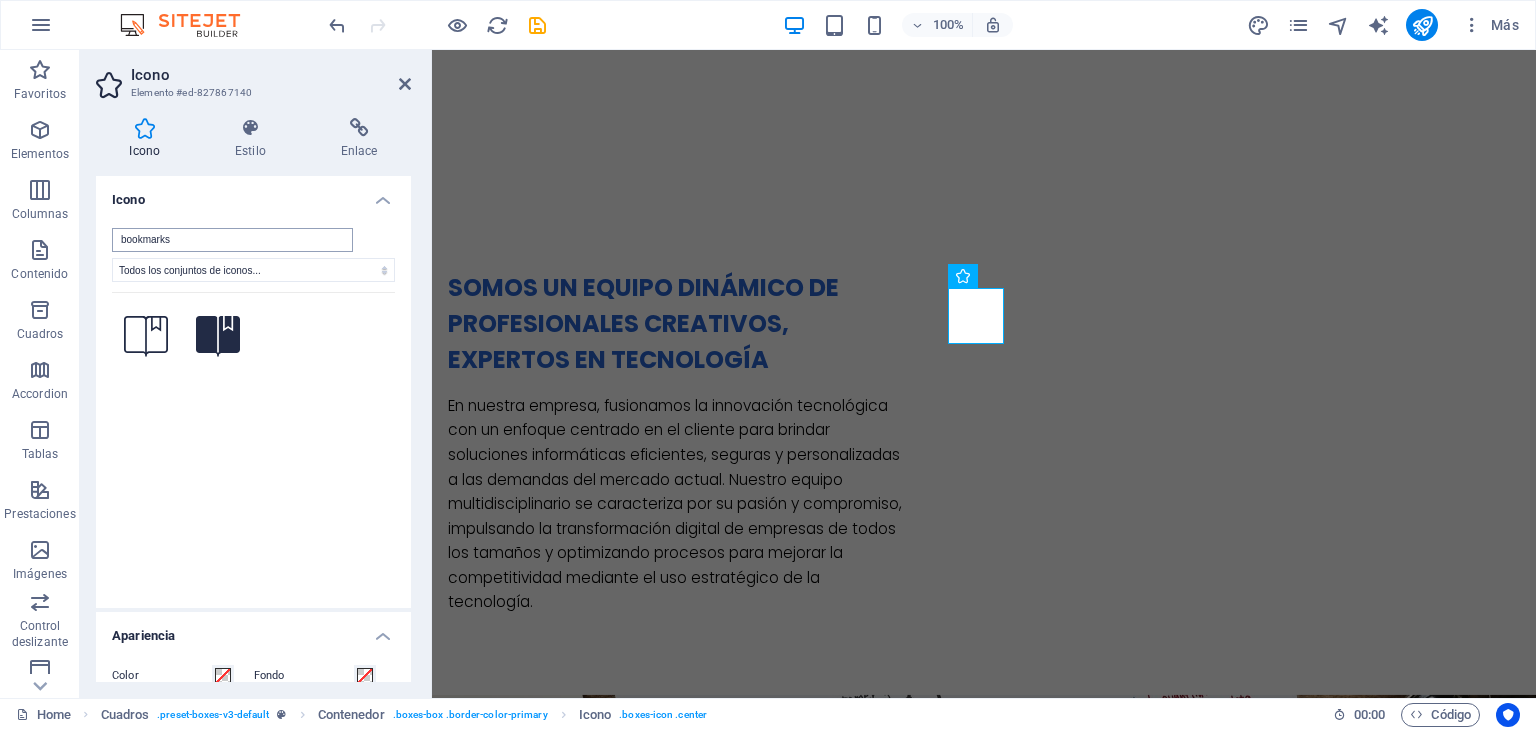 click on "bookmarks" at bounding box center (232, 240) 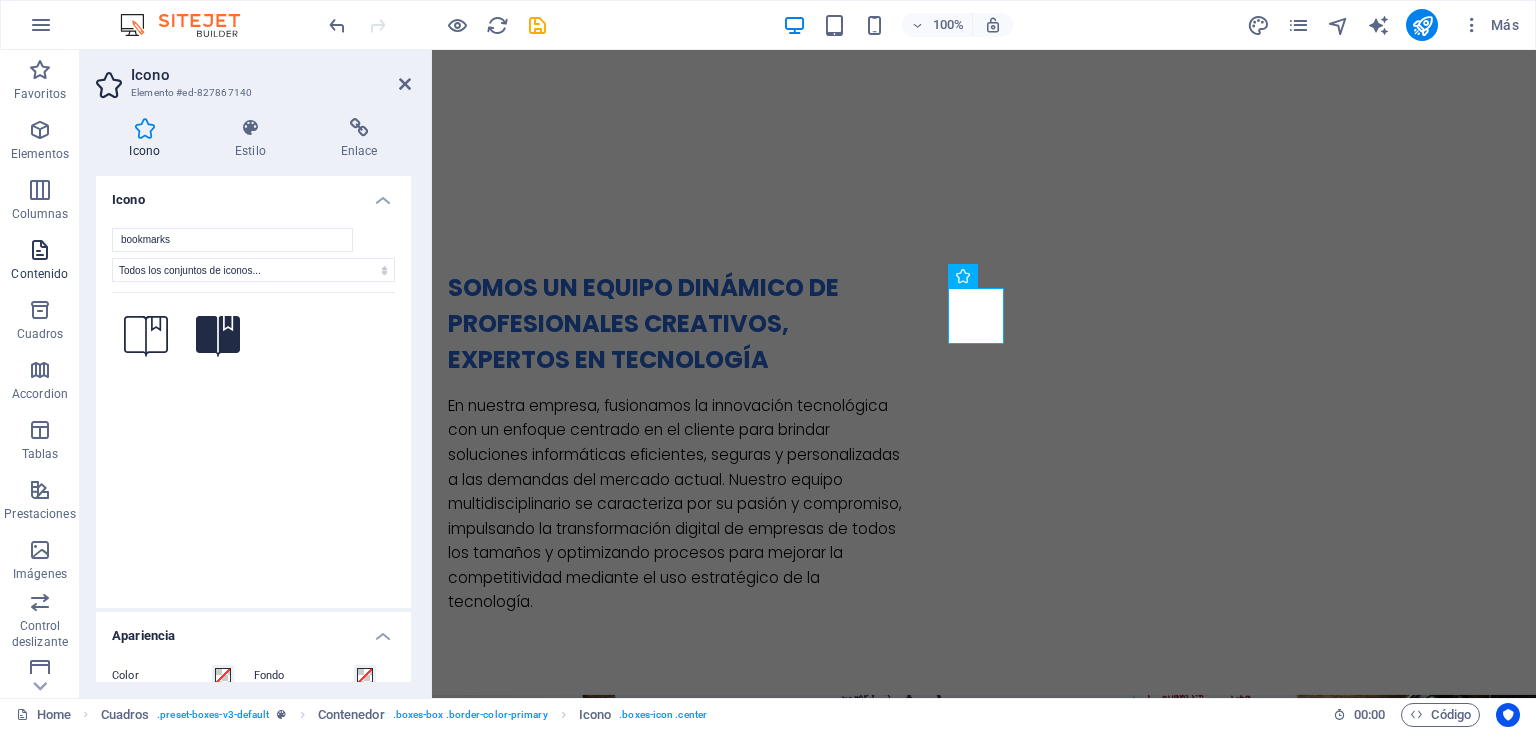 drag, startPoint x: 228, startPoint y: 233, endPoint x: 48, endPoint y: 241, distance: 180.17769 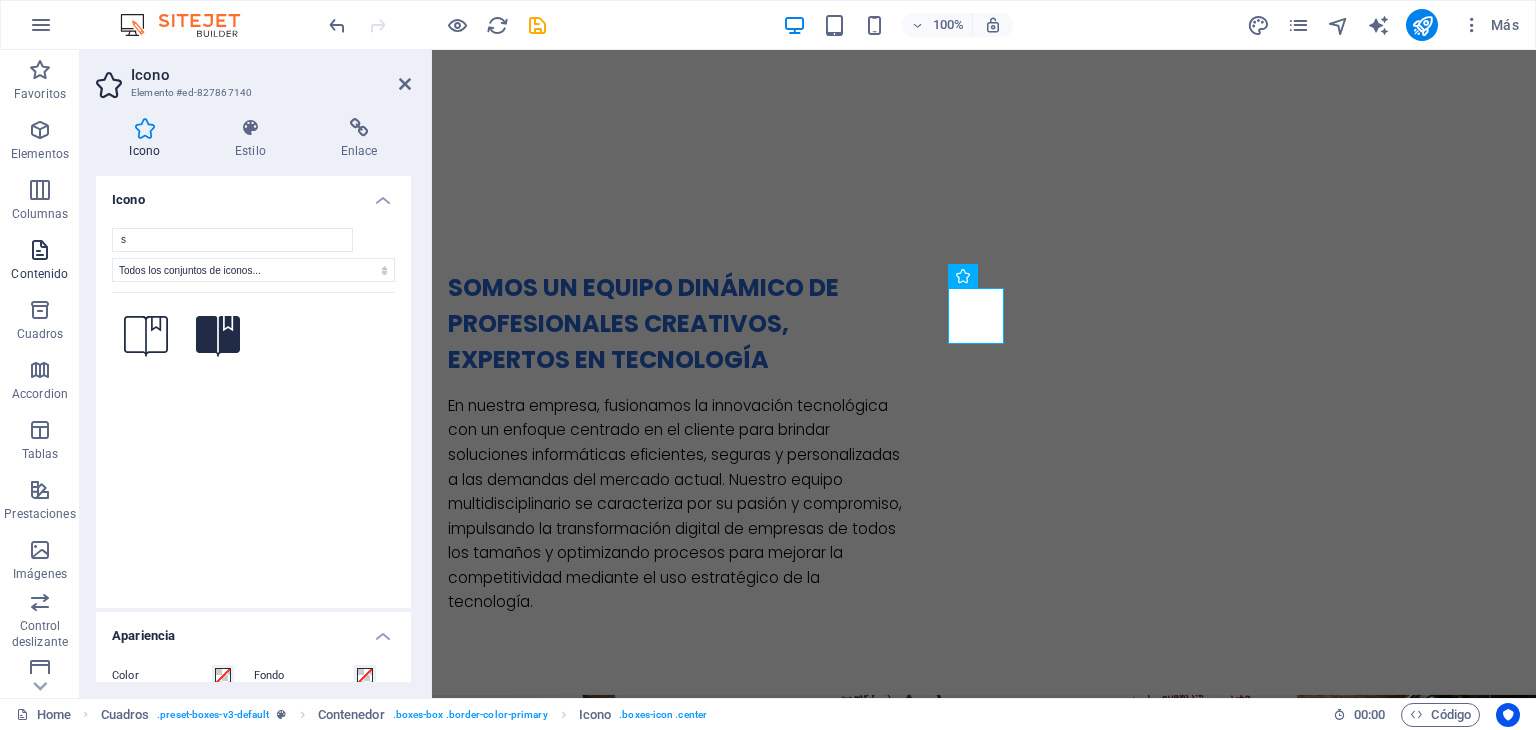 type on "se" 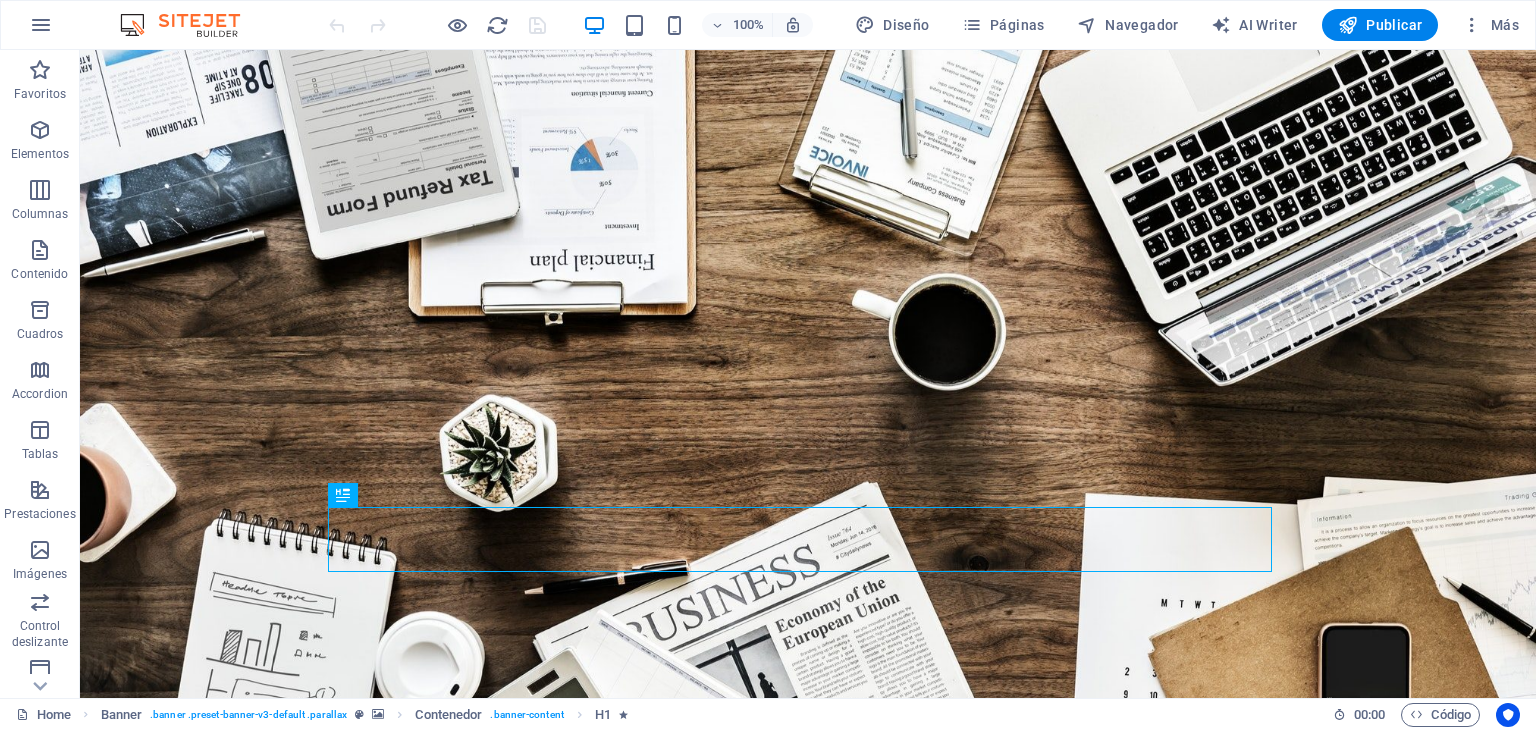 scroll, scrollTop: 0, scrollLeft: 0, axis: both 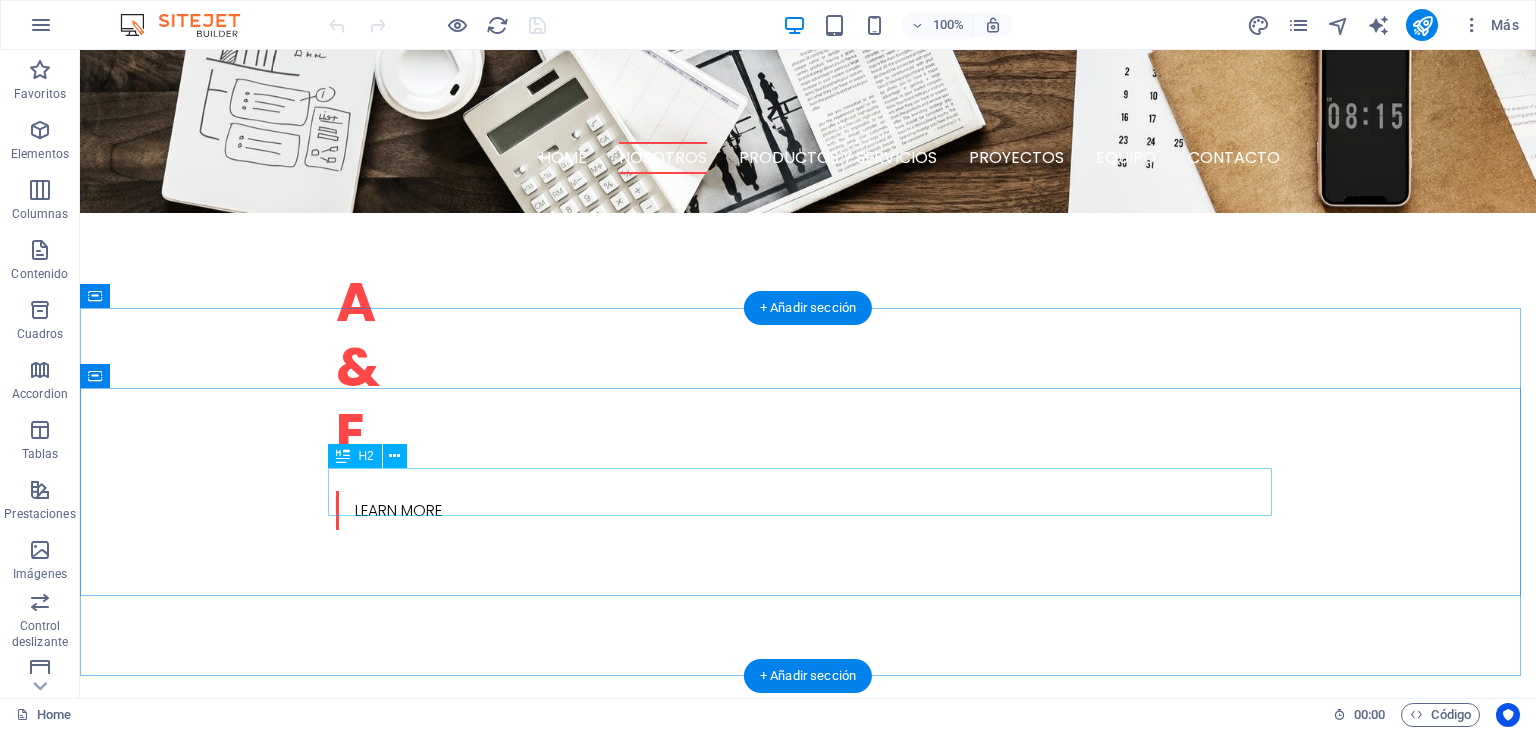 click on "O ur Services" at bounding box center [808, 1747] 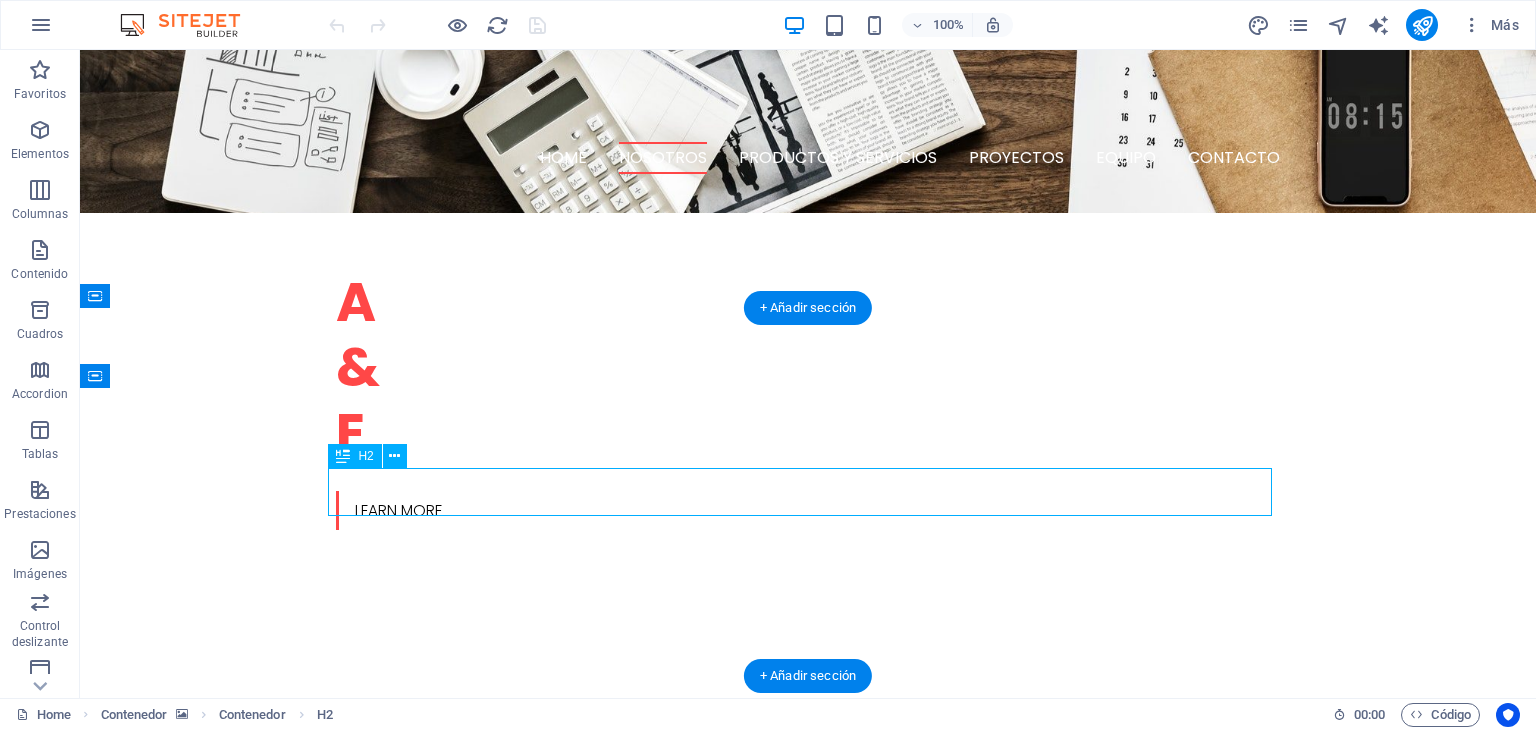 click on "O ur Services" at bounding box center [808, 1747] 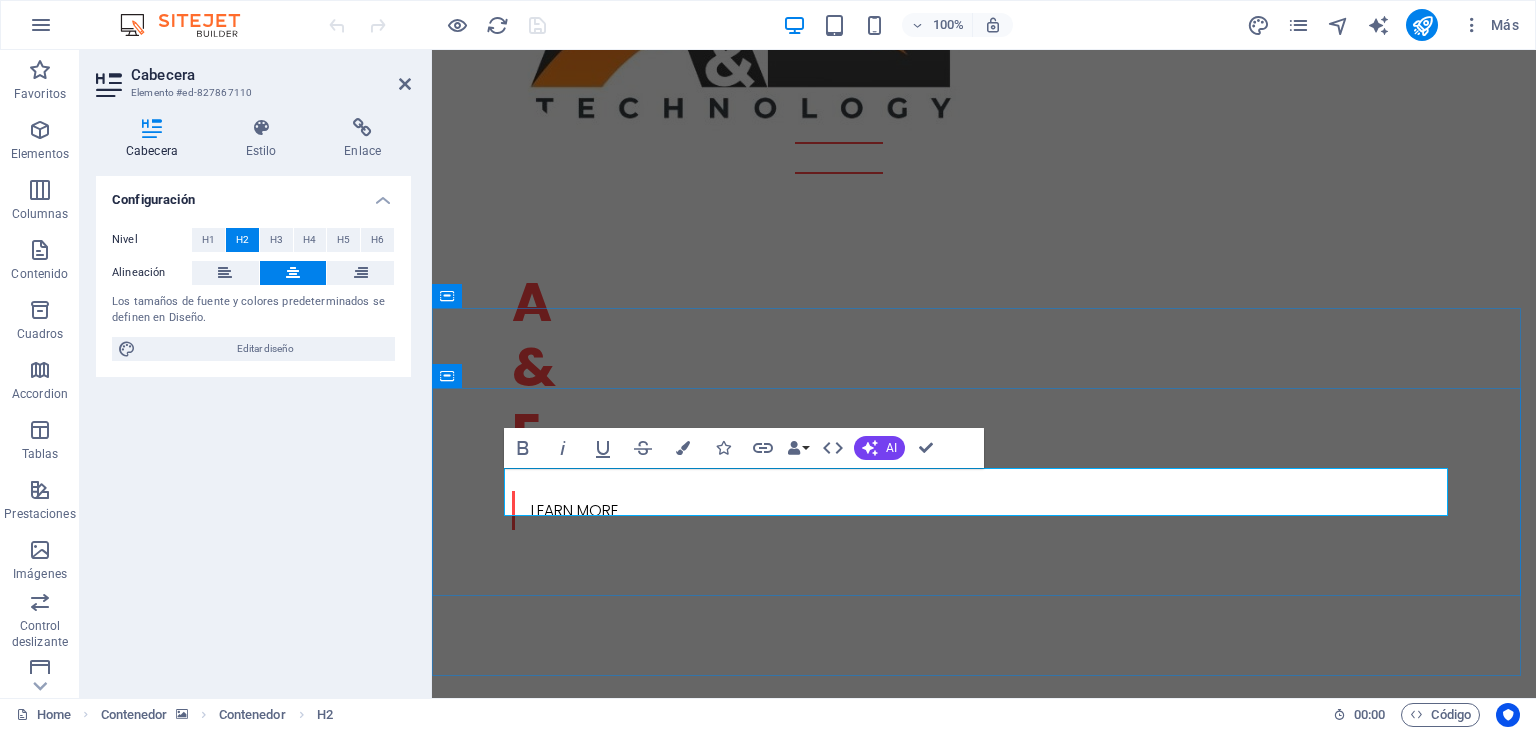 type 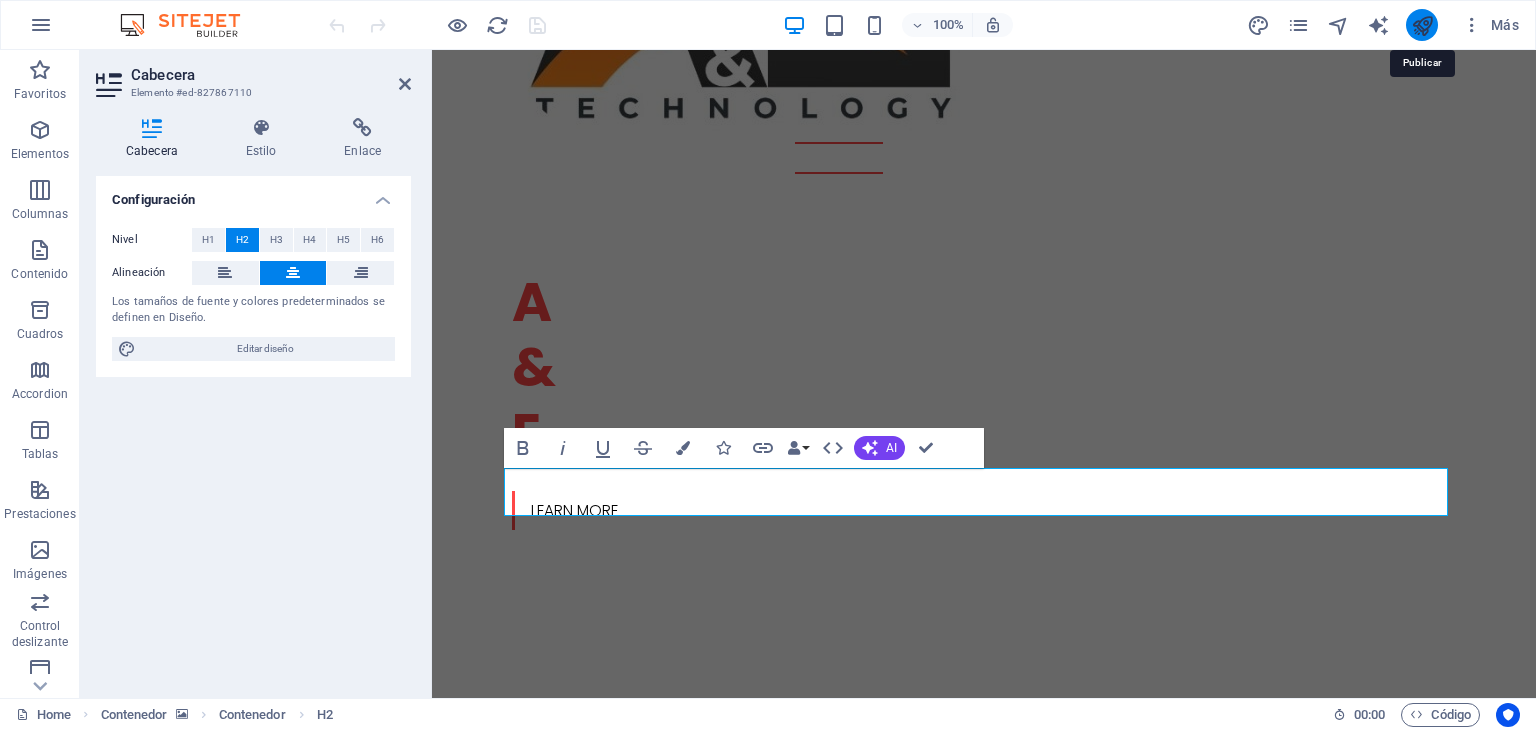 click at bounding box center [1422, 25] 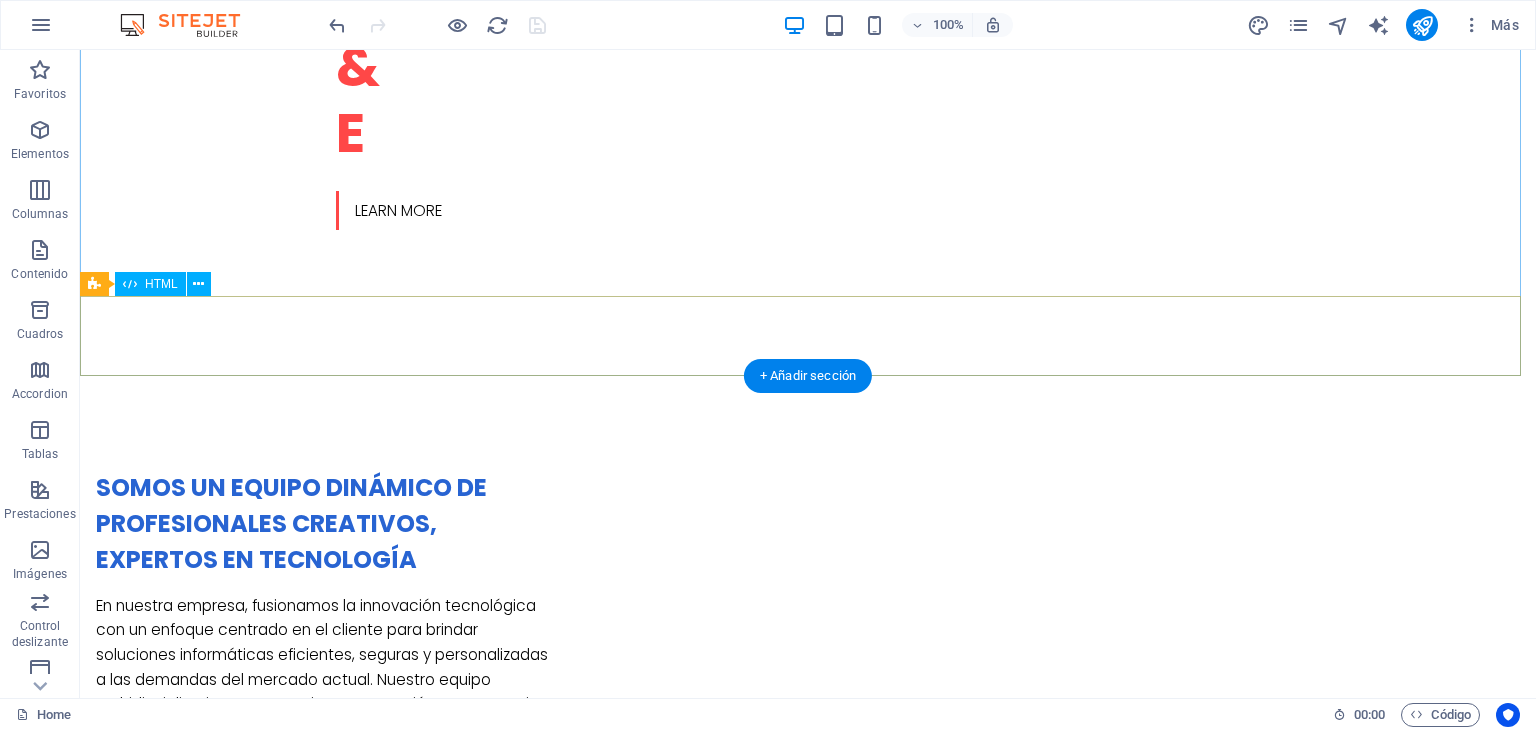 scroll, scrollTop: 1400, scrollLeft: 0, axis: vertical 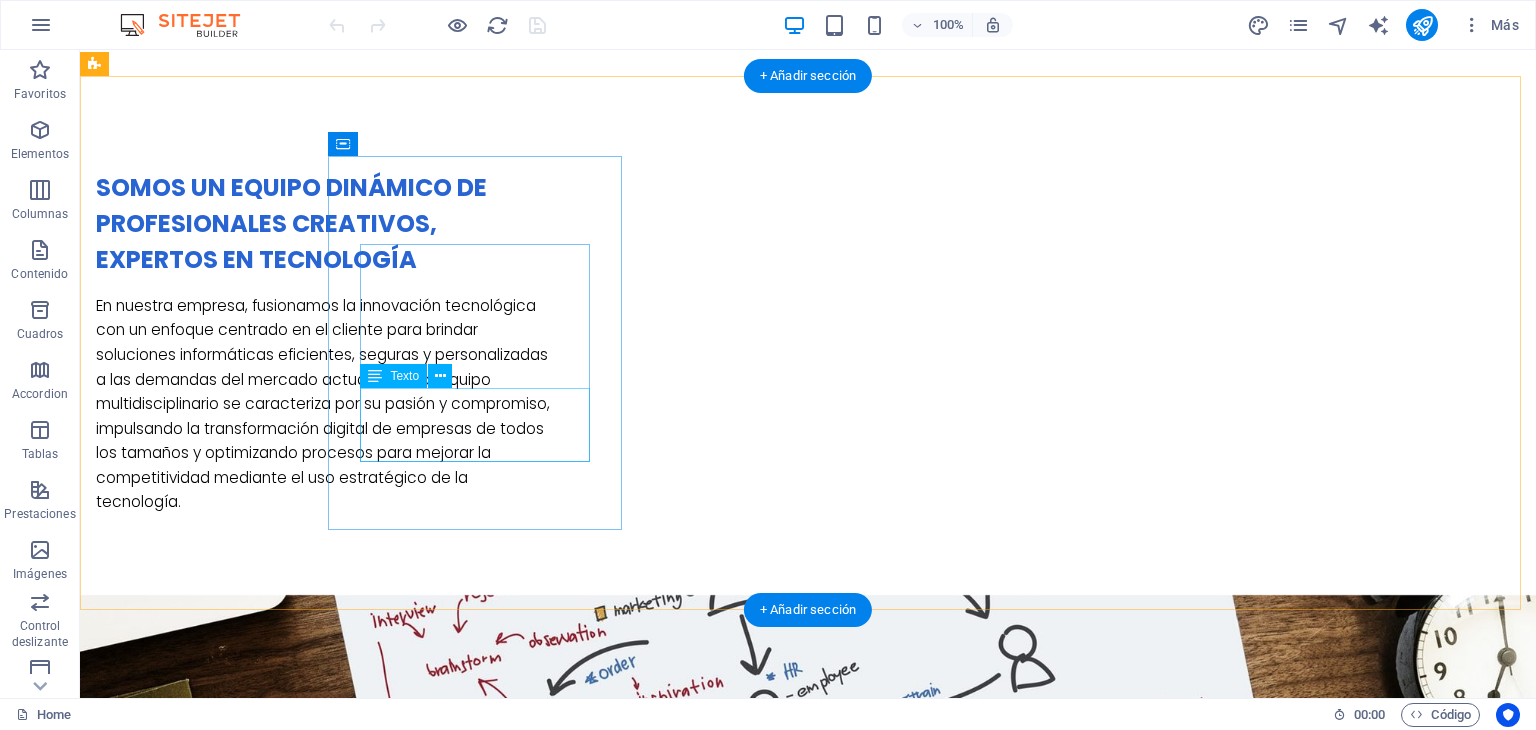 click on "Lorem ipsum dolor sit amet, consectetur adipisicing elit. Veritatis, dolorem!" at bounding box center [242, 1680] 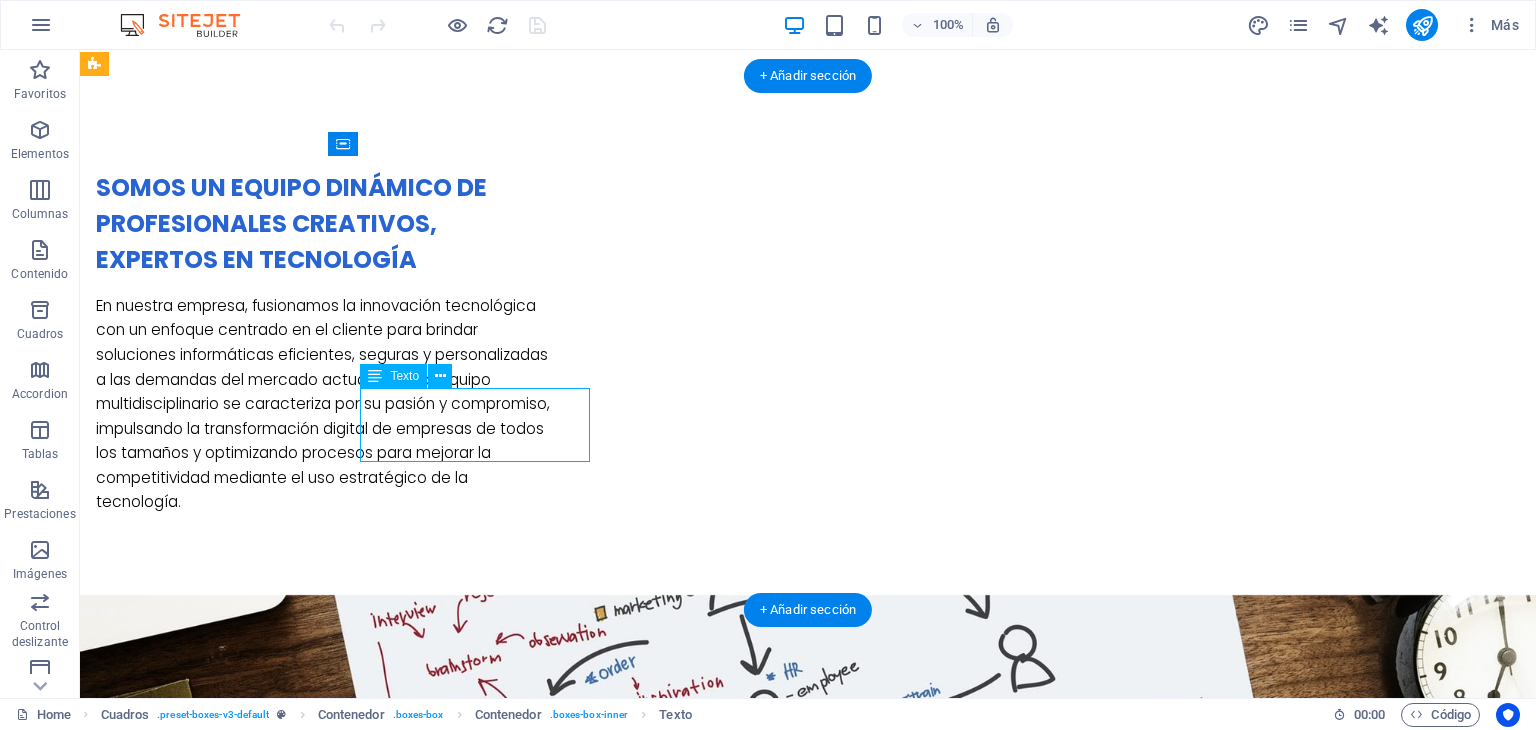 click on "Lorem ipsum dolor sit amet, consectetur adipisicing elit. Veritatis, dolorem!" at bounding box center (242, 1680) 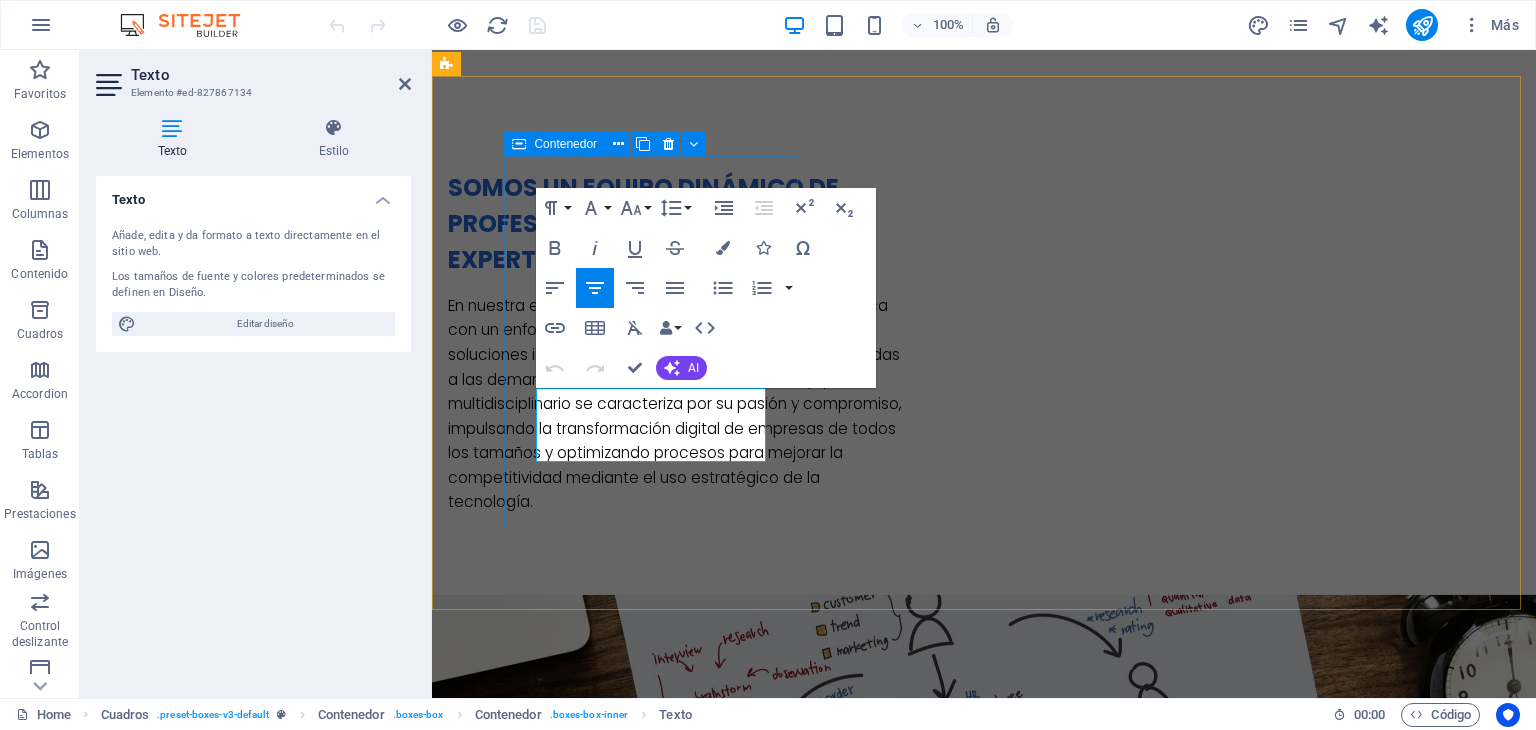 drag, startPoint x: 730, startPoint y: 447, endPoint x: 516, endPoint y: 405, distance: 218.08255 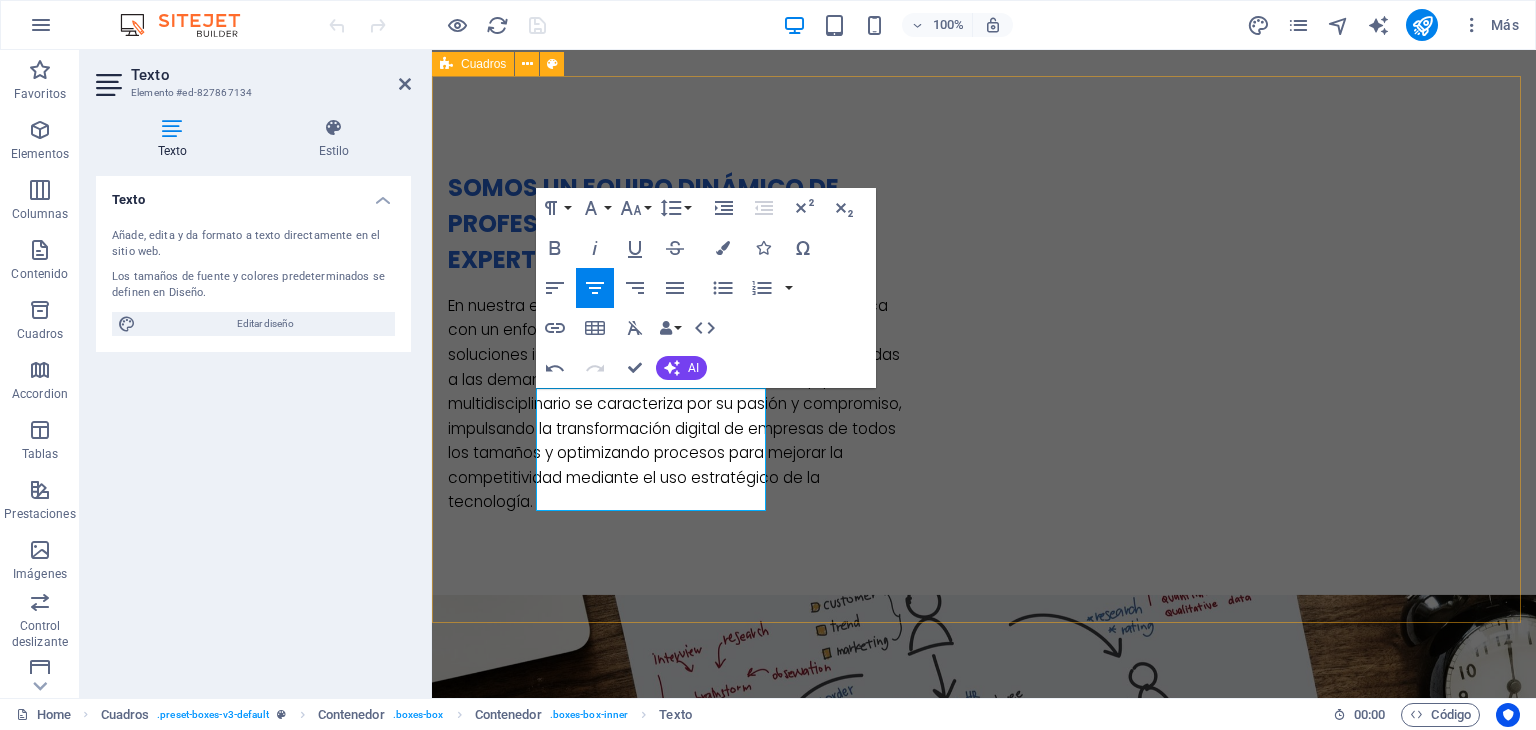 click on "HPE GreenLake – Infraestructura como servicio (IaaS) Una plataforma de nube híbrida que ofrece infraestructura local (on-premises) con la flexibilidad de la nube pública. .fa-secondary{opacity:.4} HPE ProLiant Servers – Servidores empresariales Lorem ipsum dolor sit amet, consectetur adipisicing elit. Veritatis, dolorem! HPE Aruba Networking – Redes empresariales seguras Lorem ipsum dolor sit amet, consectetur adipisicing elit. Veritatis, dolorem!" at bounding box center [984, 1977] 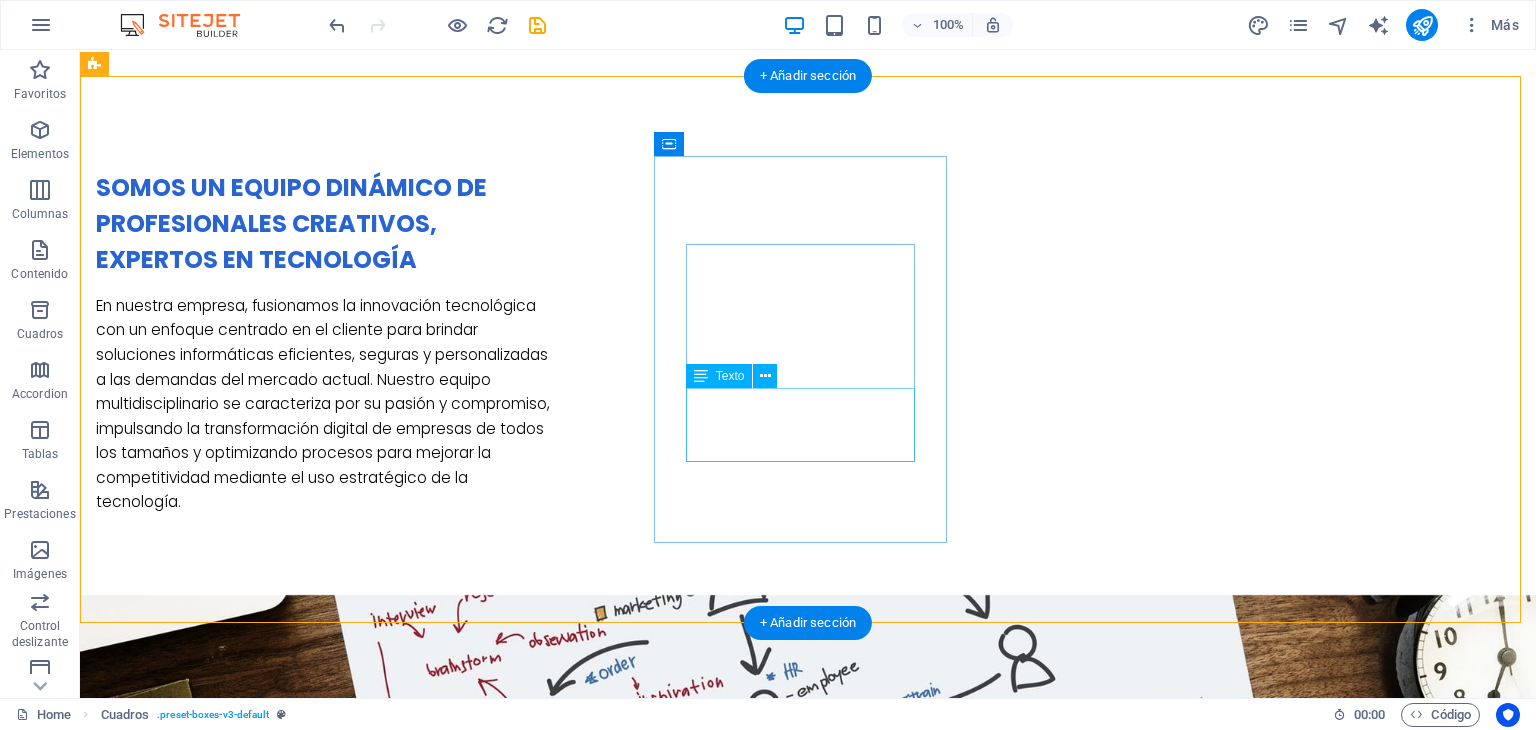 click on "Lorem ipsum dolor sit amet, consectetur adipisicing elit. Veritatis, dolorem!" at bounding box center (242, 2083) 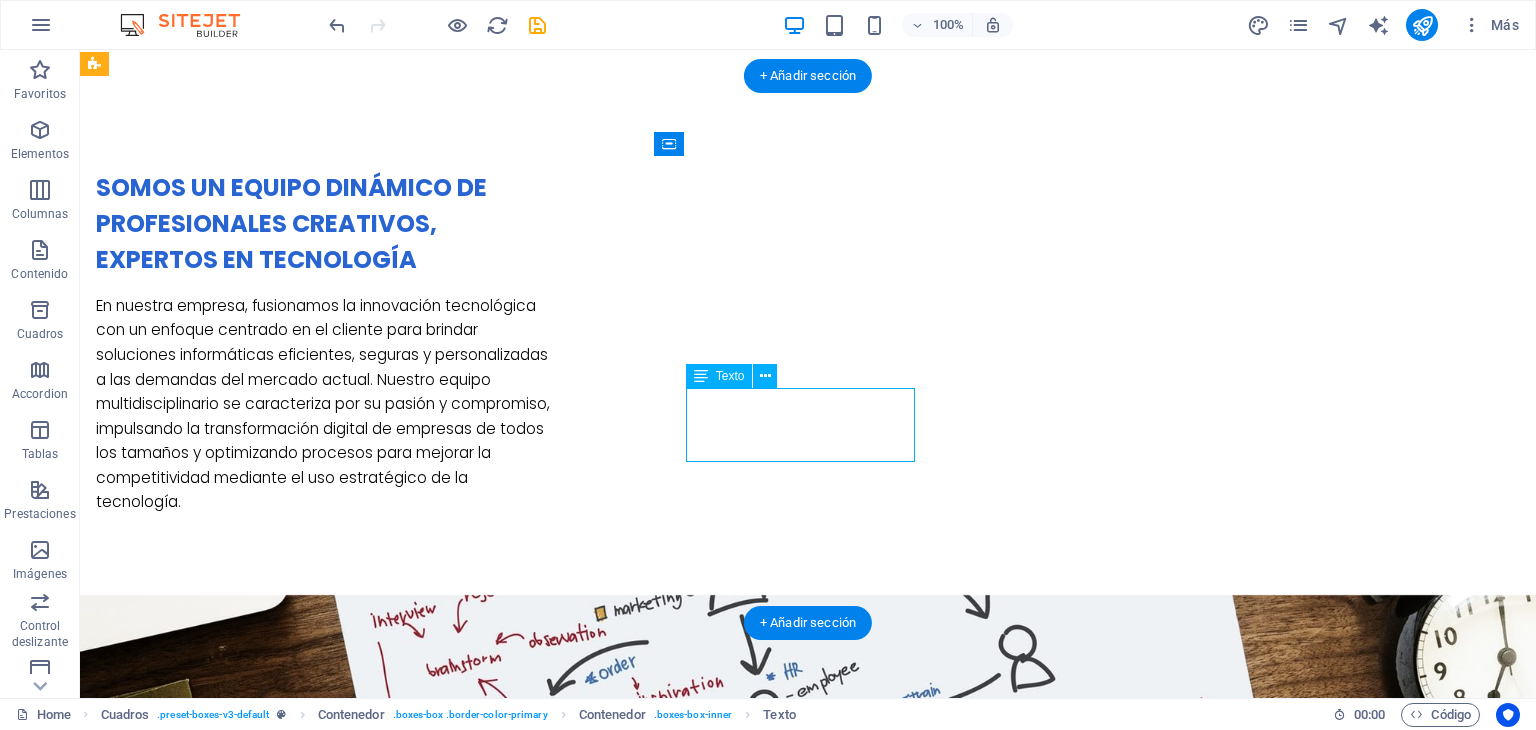 click on "Lorem ipsum dolor sit amet, consectetur adipisicing elit. Veritatis, dolorem!" at bounding box center [242, 2083] 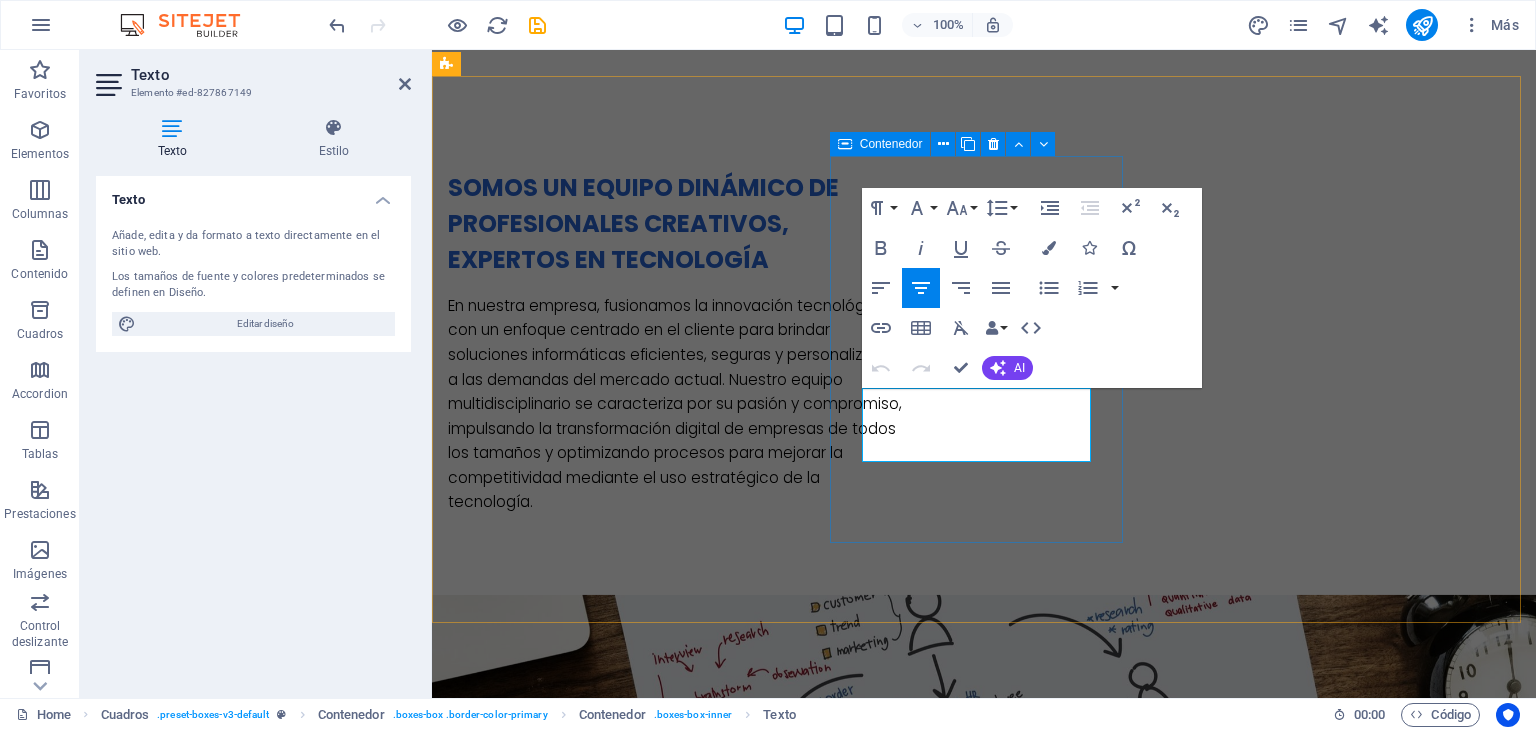 drag, startPoint x: 1056, startPoint y: 451, endPoint x: 856, endPoint y: 405, distance: 205.22183 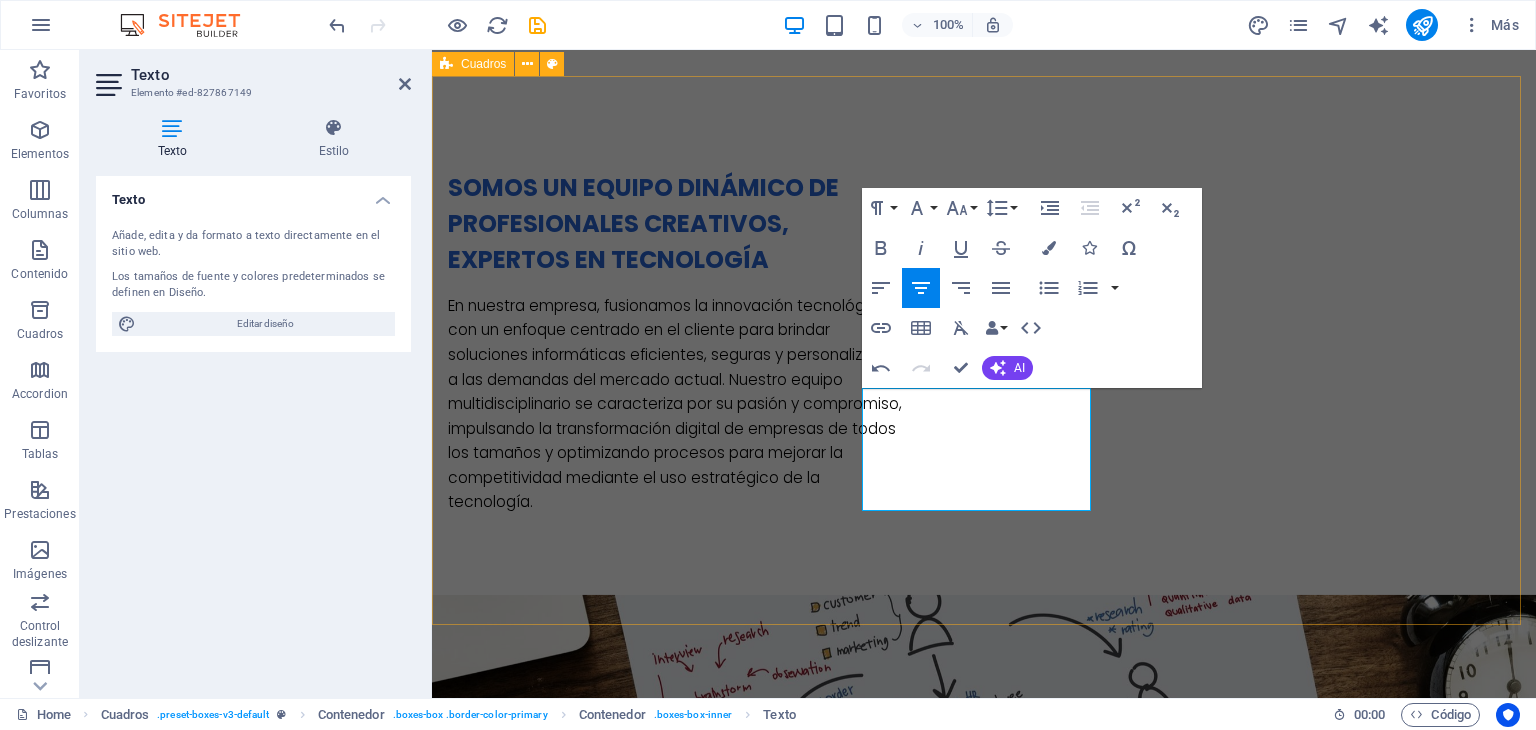 click on "HPE GreenLake – Infraestructura como servicio (IaaS) Una plataforma de nube híbrida que ofrece infraestructura local (on-premises) con la flexibilidad de la nube pública. .fa-secondary{opacity:.4} HPE ProLiant Servers – Servidores empresariales Una línea robusta de servidores para todo tipo de cargas de trabajo: virtualización, bases de datos, aplicaciones, etc. HPE Aruba Networking – Redes empresariales seguras Lorem ipsum dolor sit amet, consectetur adipisicing elit. Veritatis, dolorem!" at bounding box center [984, 2001] 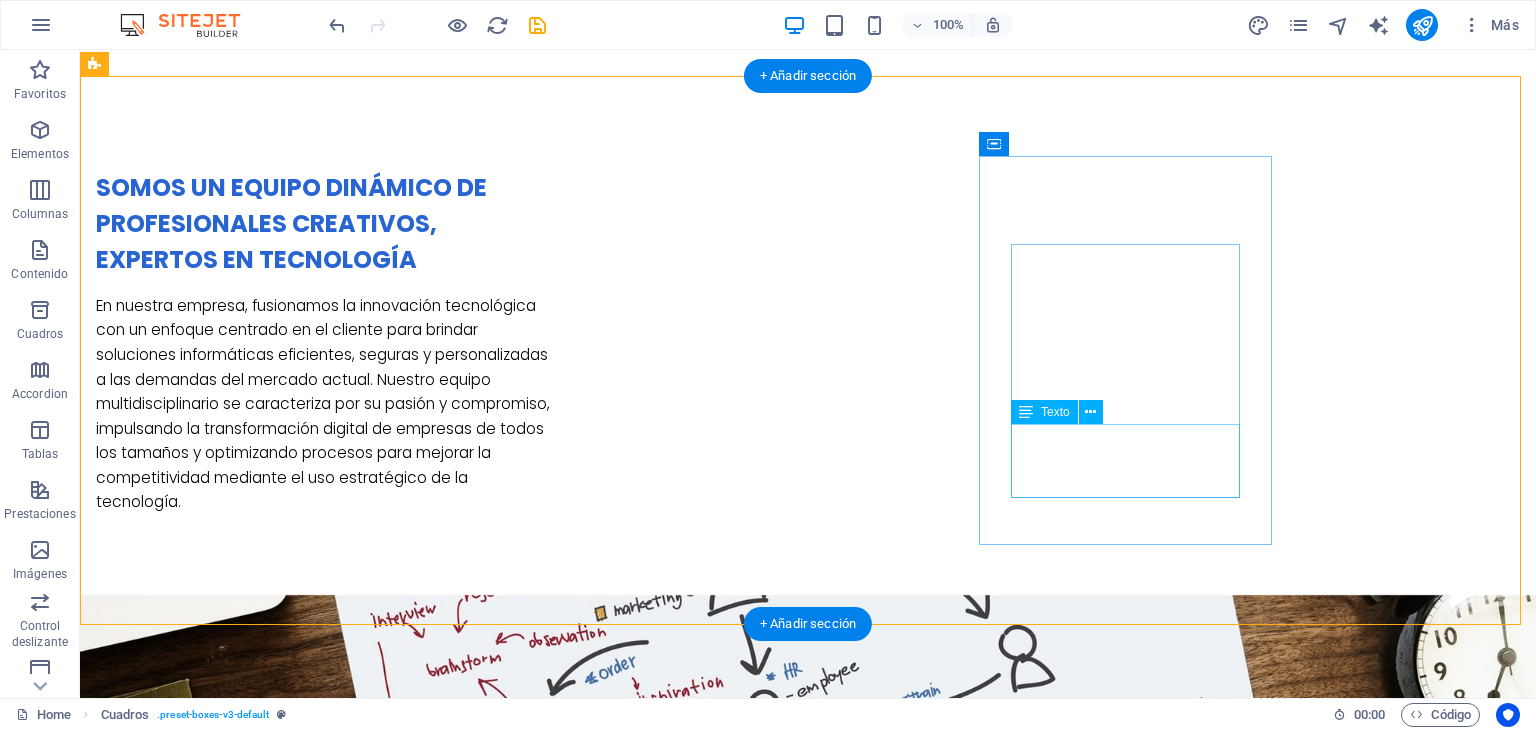 click on "Lorem ipsum dolor sit amet, consectetur adipisicing elit. Veritatis, dolorem!" at bounding box center [242, 2524] 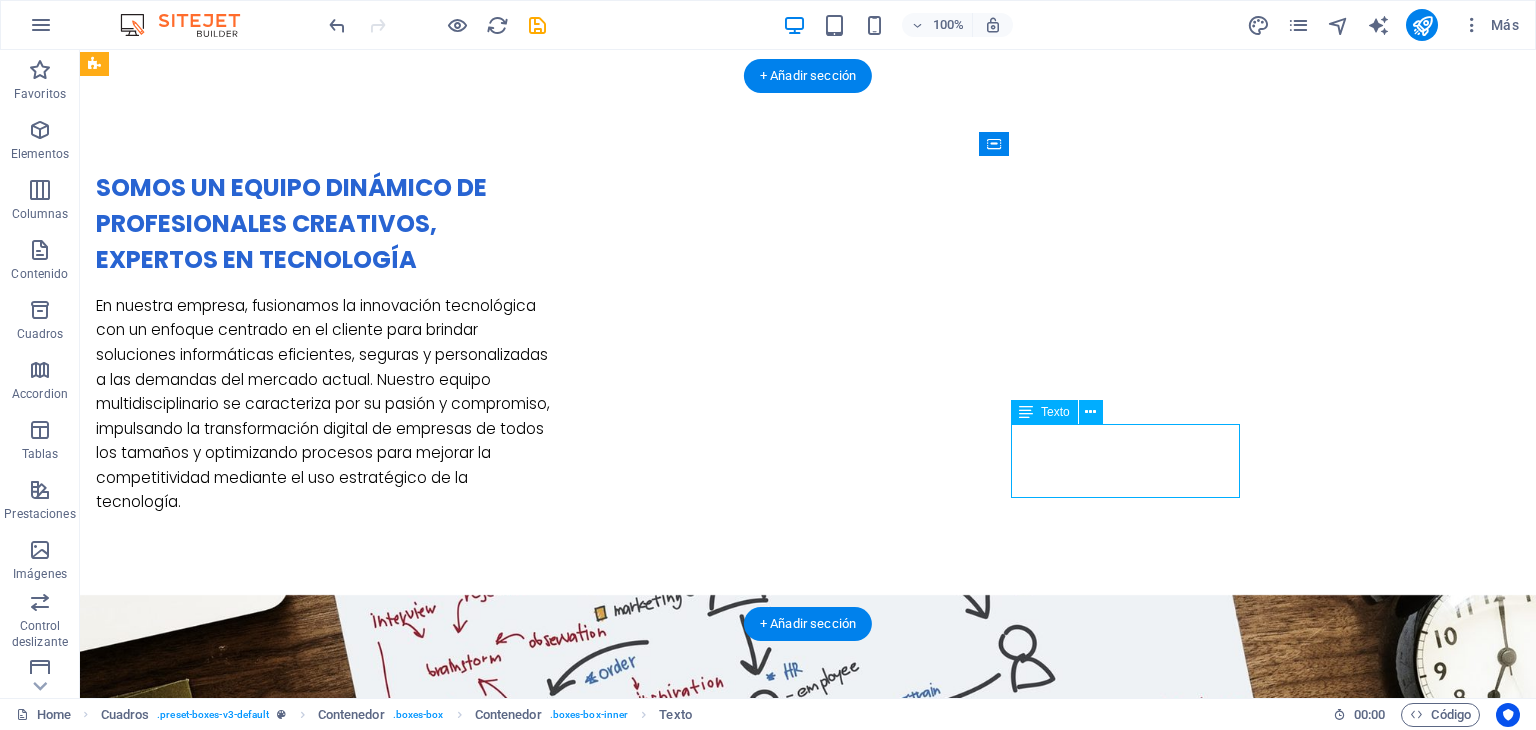 click on "Lorem ipsum dolor sit amet, consectetur adipisicing elit. Veritatis, dolorem!" at bounding box center (242, 2524) 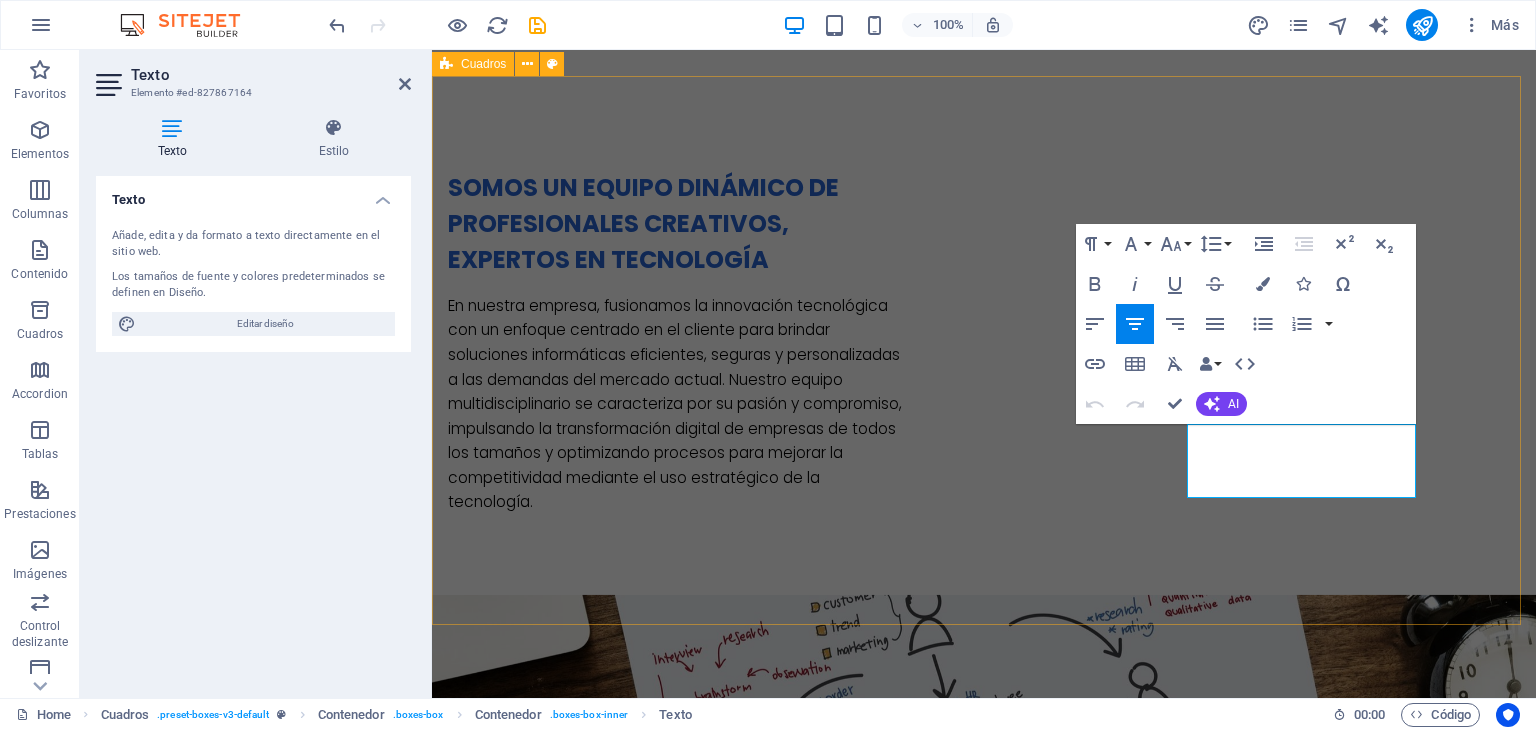 drag, startPoint x: 1380, startPoint y: 485, endPoint x: 1149, endPoint y: 439, distance: 235.53555 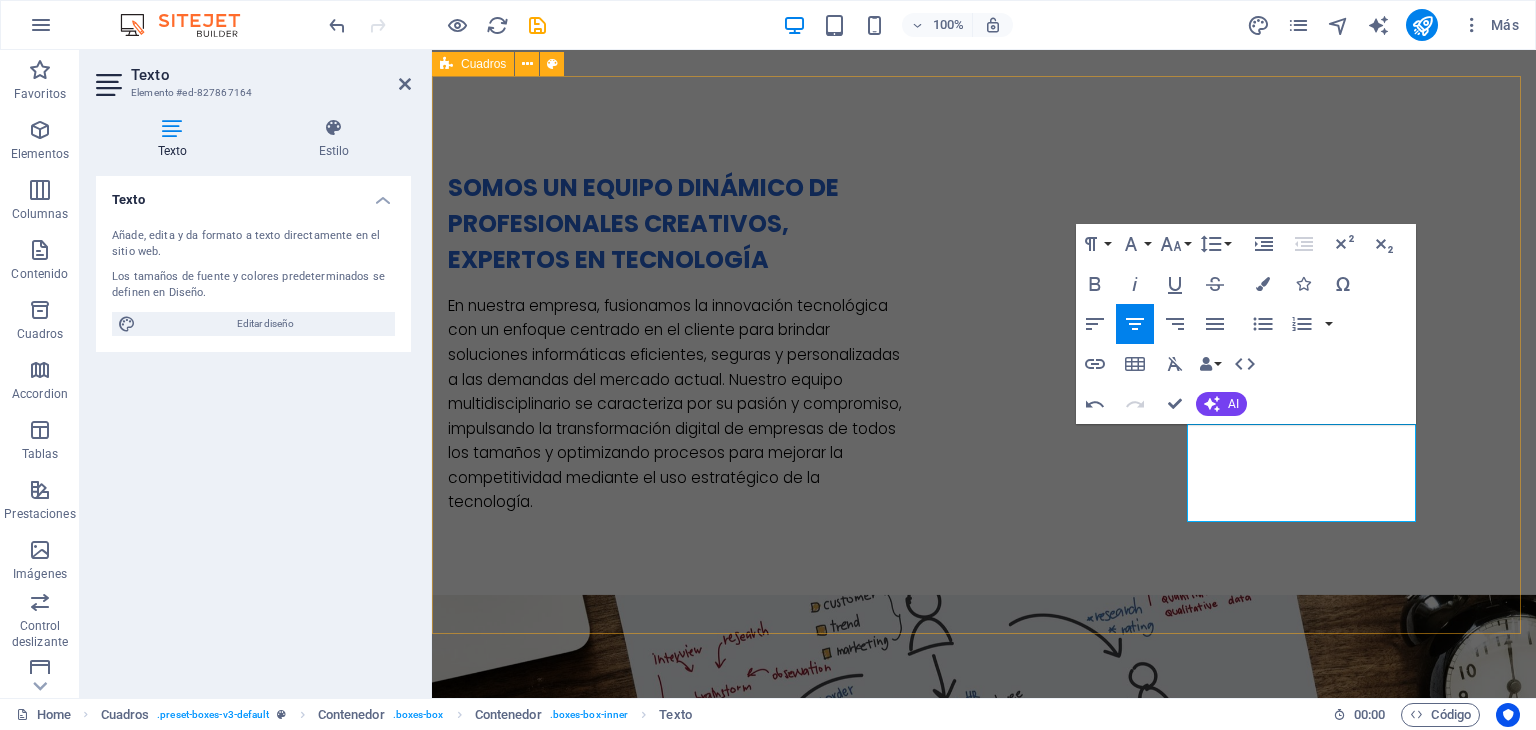 click on "HPE GreenLake – Infraestructura como servicio (IaaS) Una plataforma de nube híbrida que ofrece infraestructura local (on-premises) con la flexibilidad de la nube pública. .fa-secondary{opacity:.4} HPE ProLiant Servers – Servidores empresariales Una línea robusta de servidores para todo tipo de cargas de trabajo: virtualización, bases de datos, aplicaciones, etc. HPE Aruba Networking – Redes empresariales seguras Soluciones de red (Wi-Fi, LAN, SD-WAN, seguridad Zero Trust) para empresas modernas." at bounding box center [984, 2001] 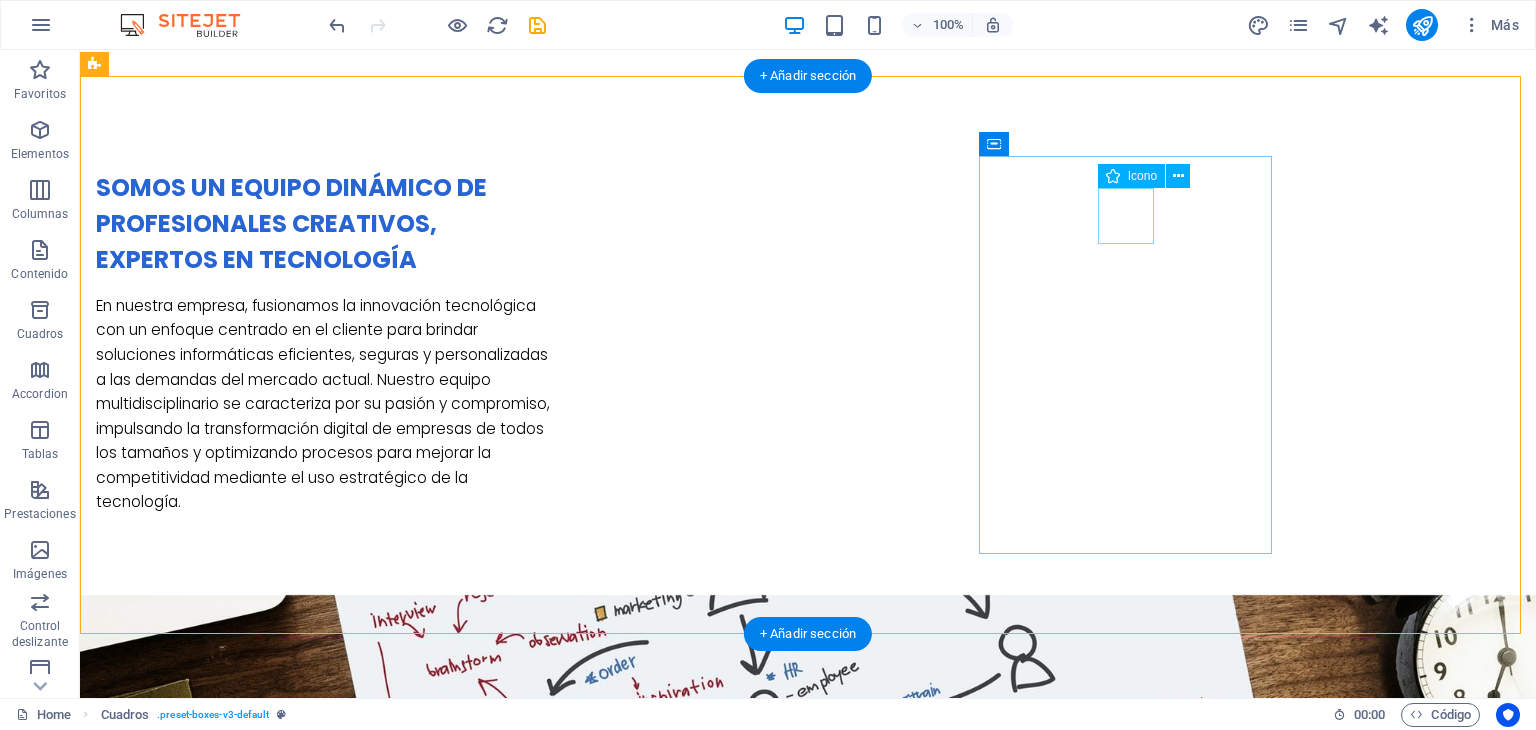click at bounding box center (242, 2279) 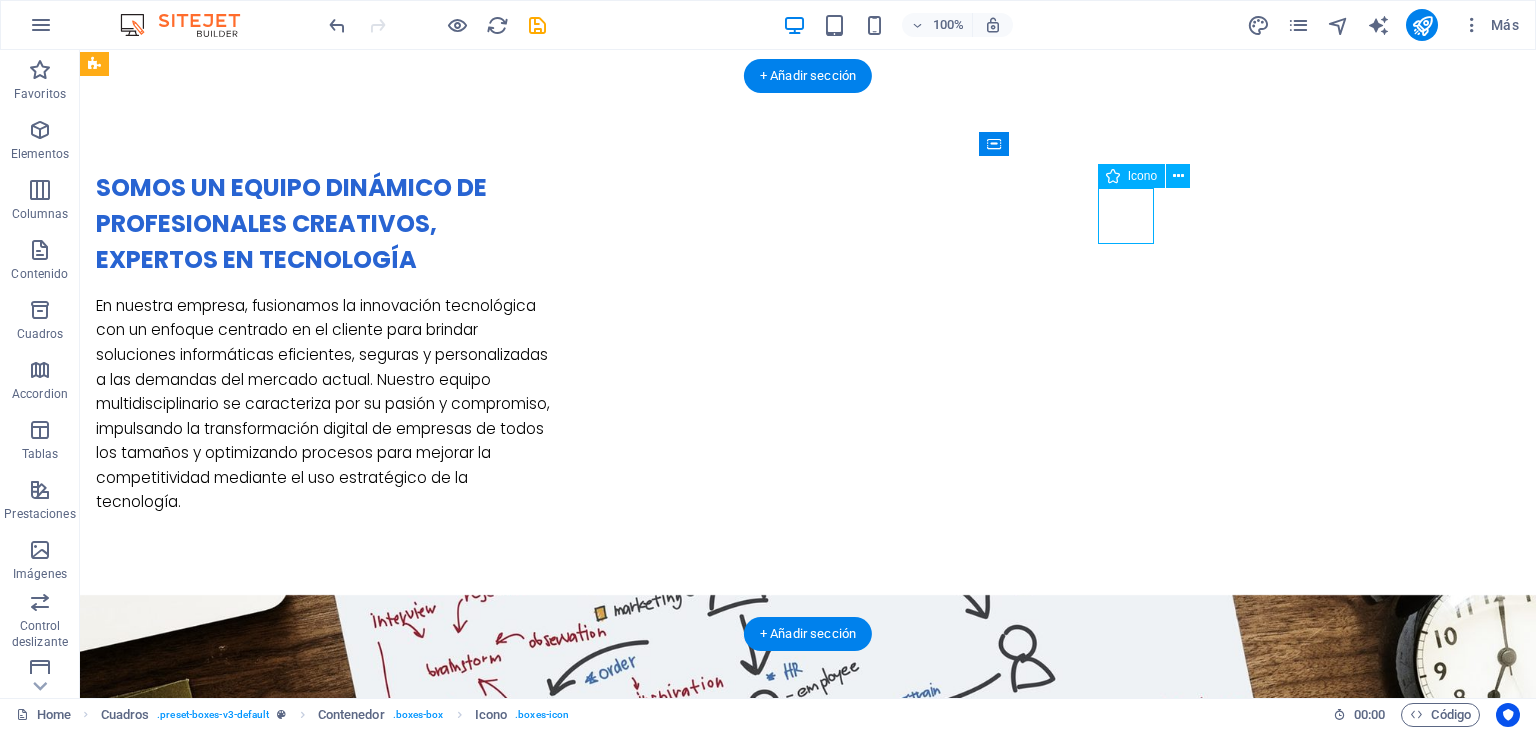 click at bounding box center [242, 2279] 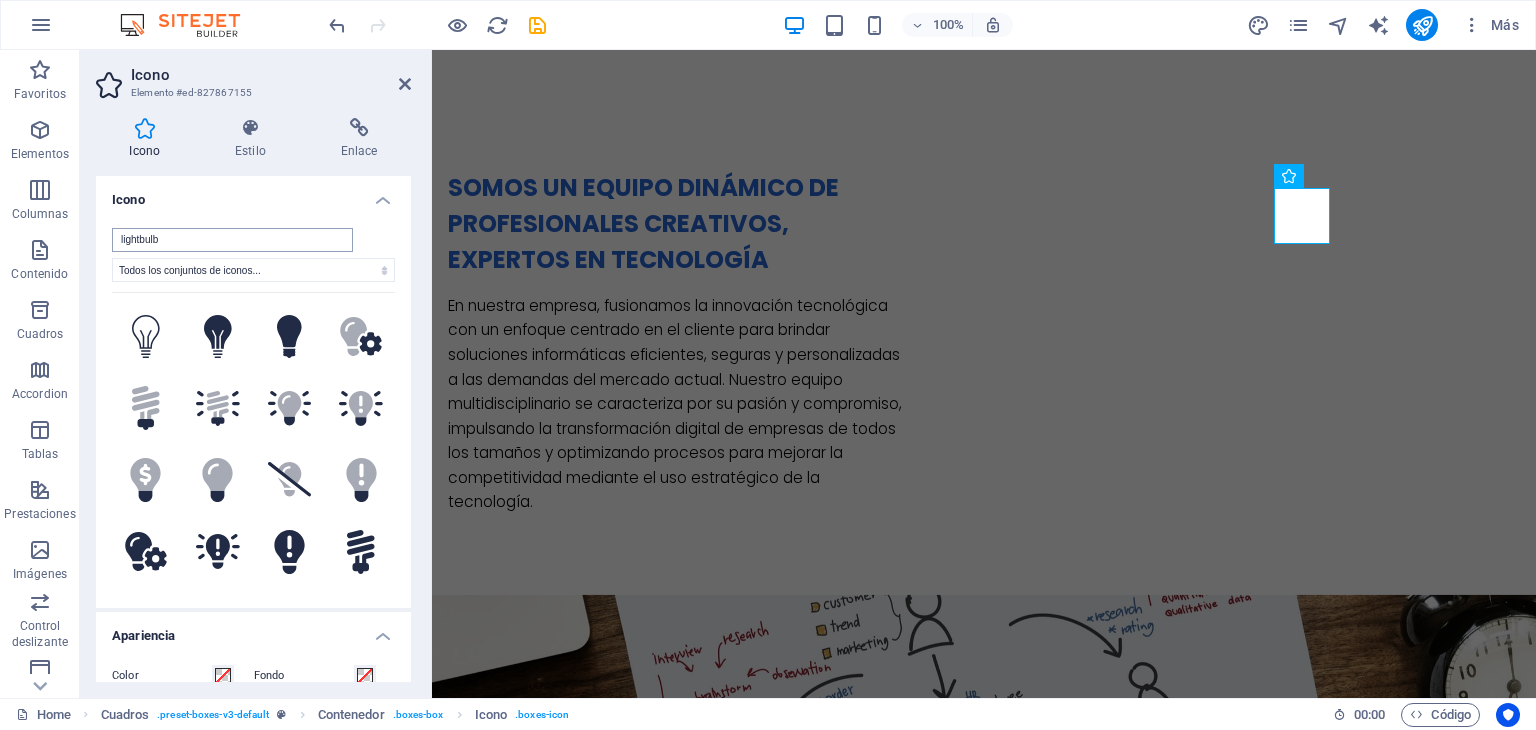 type on "w" 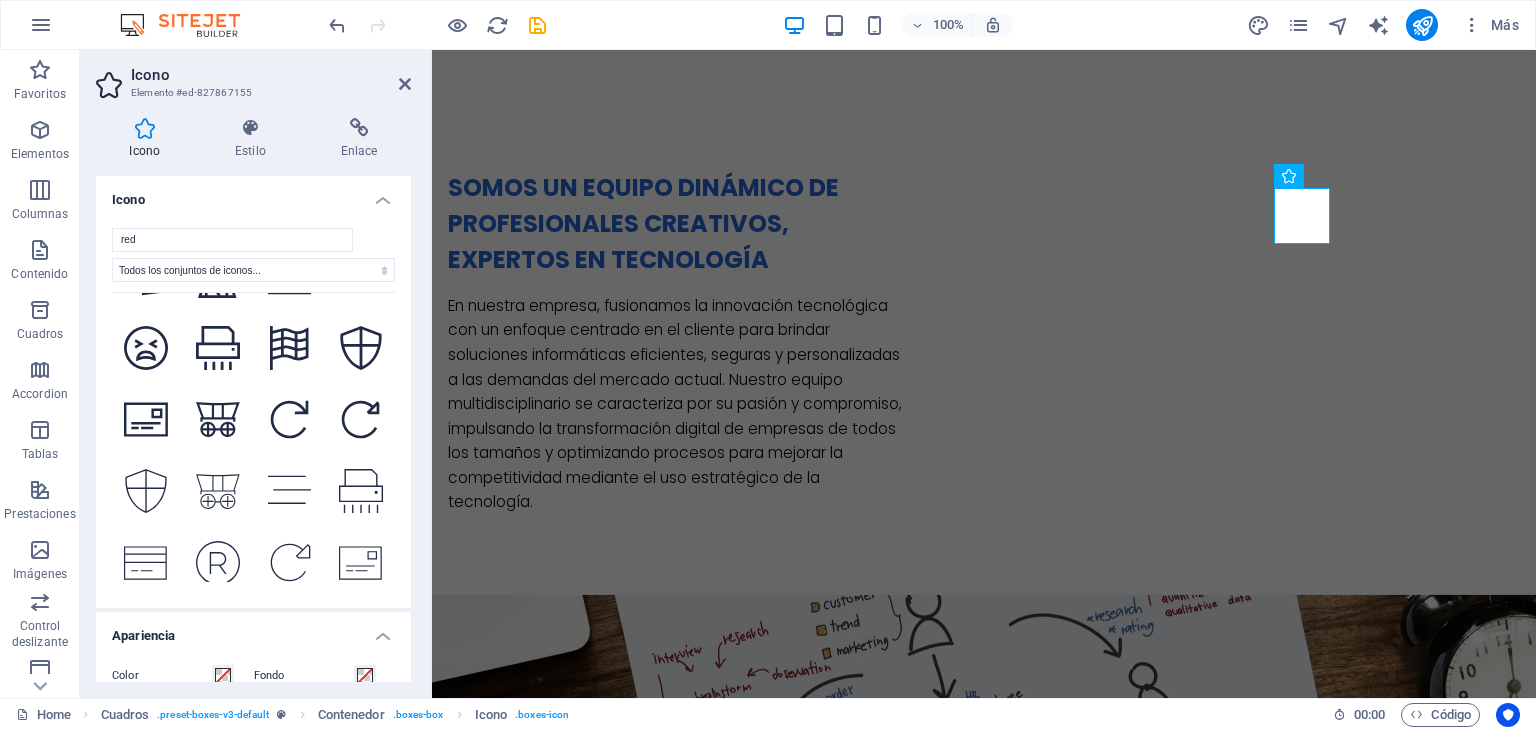 scroll, scrollTop: 2578, scrollLeft: 0, axis: vertical 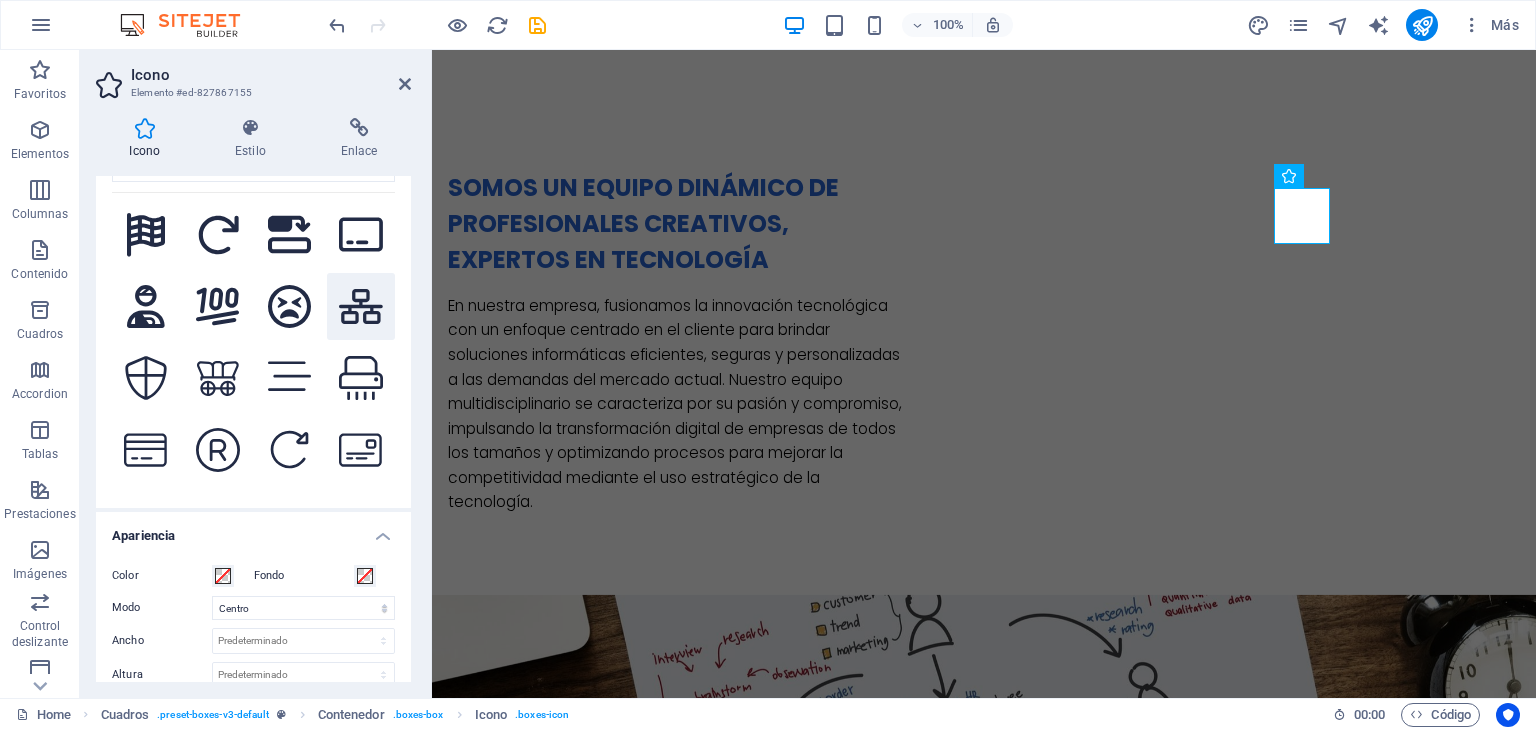 type on "red" 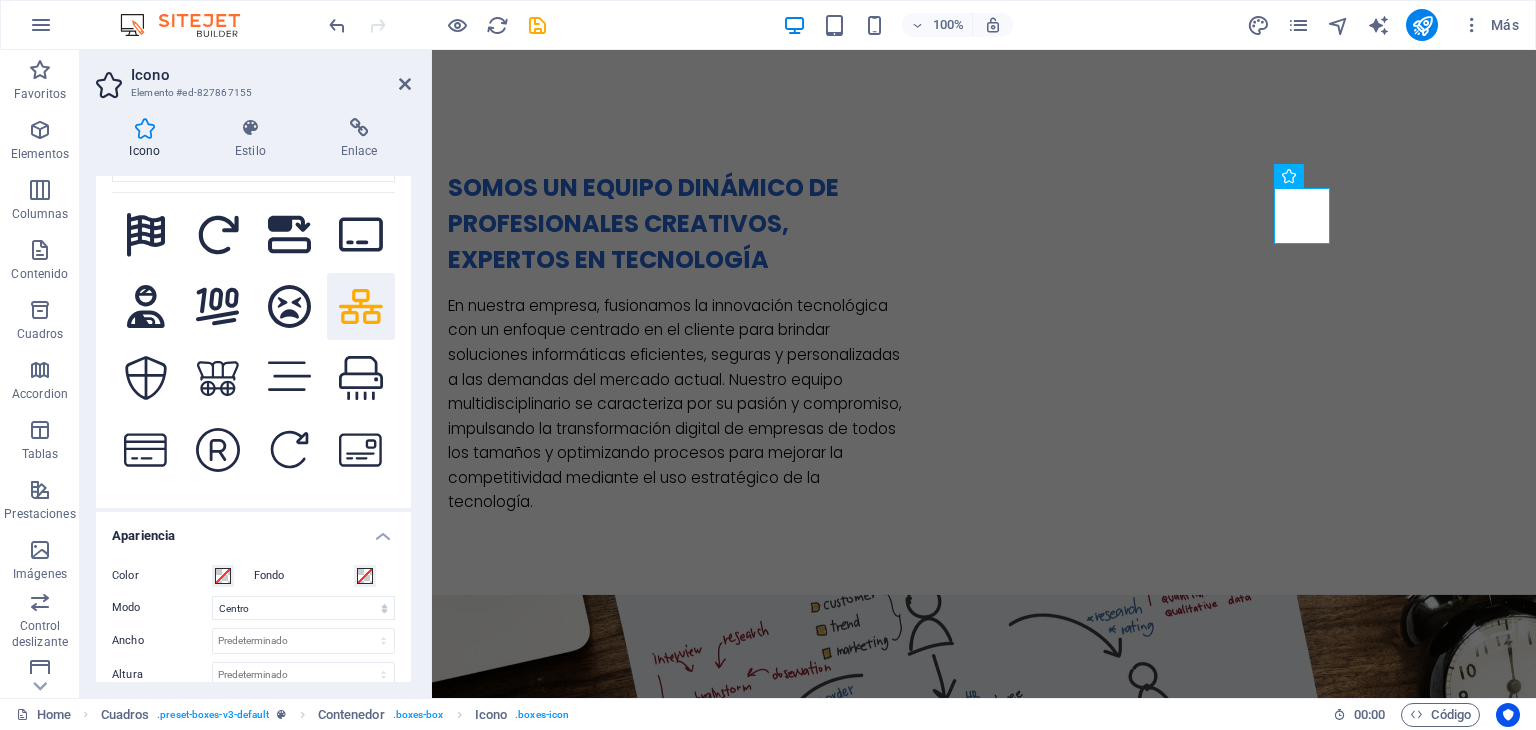 click 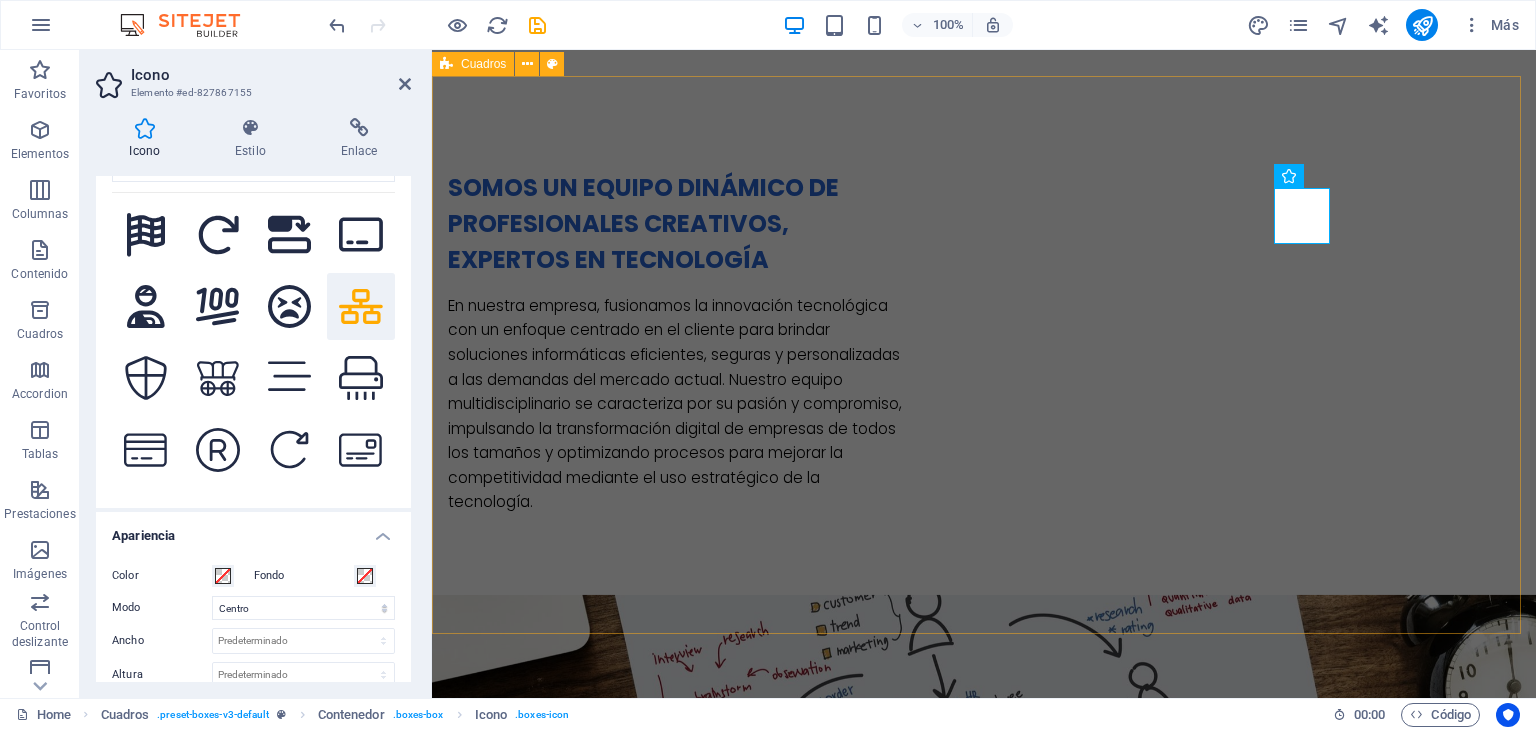 click on "HPE GreenLake – Infraestructura como servicio (IaaS) Una plataforma de nube híbrida que ofrece infraestructura local (on-premises) con la flexibilidad de la nube pública. .fa-secondary{opacity:.4} HPE ProLiant Servers – Servidores empresariales Una línea robusta de servidores para todo tipo de cargas de trabajo: virtualización, bases de datos, aplicaciones, etc. HPE Aruba Networking – Redes empresariales seguras Soluciones de red (Wi-Fi, LAN, SD-WAN, seguridad Zero Trust) para empresas modernas." at bounding box center [984, 2001] 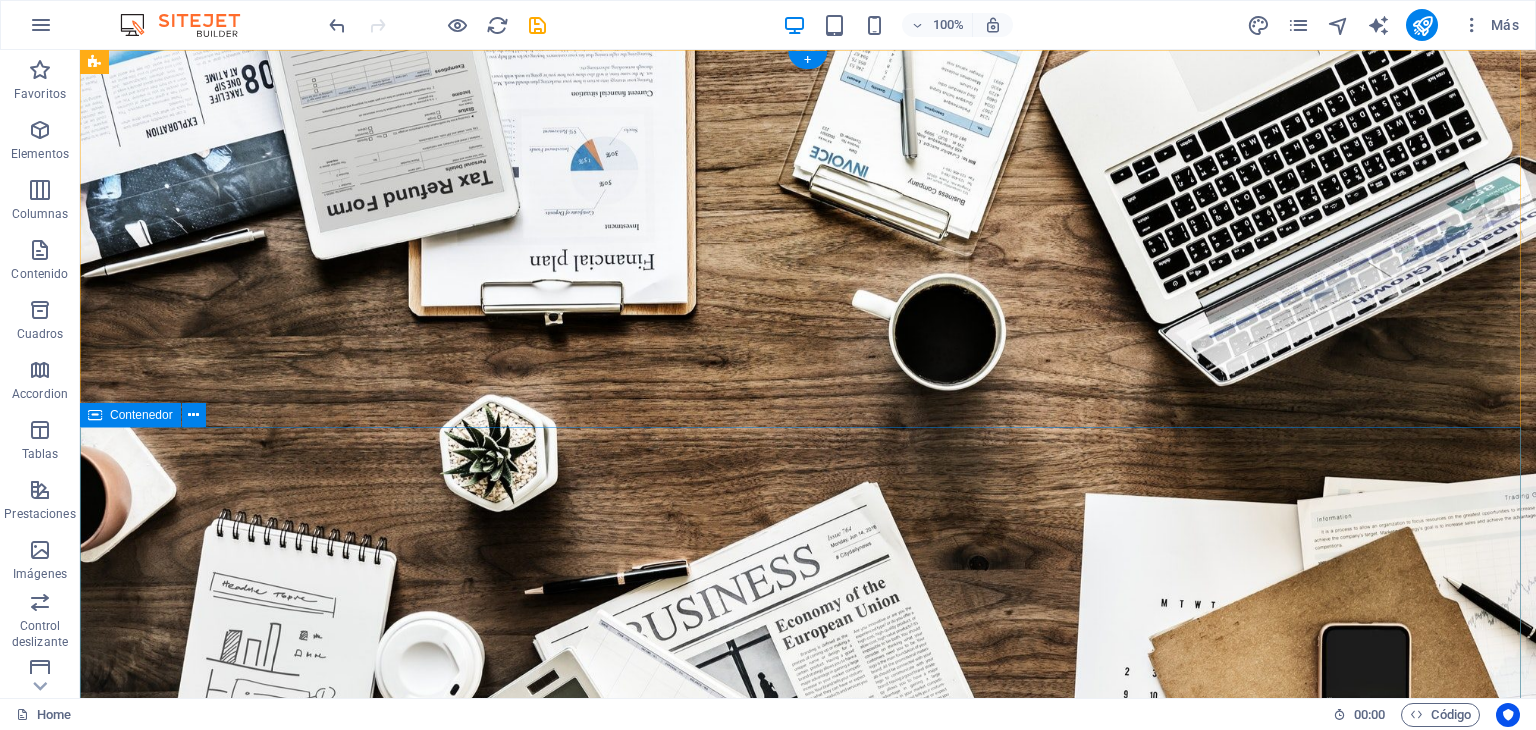 scroll, scrollTop: 0, scrollLeft: 0, axis: both 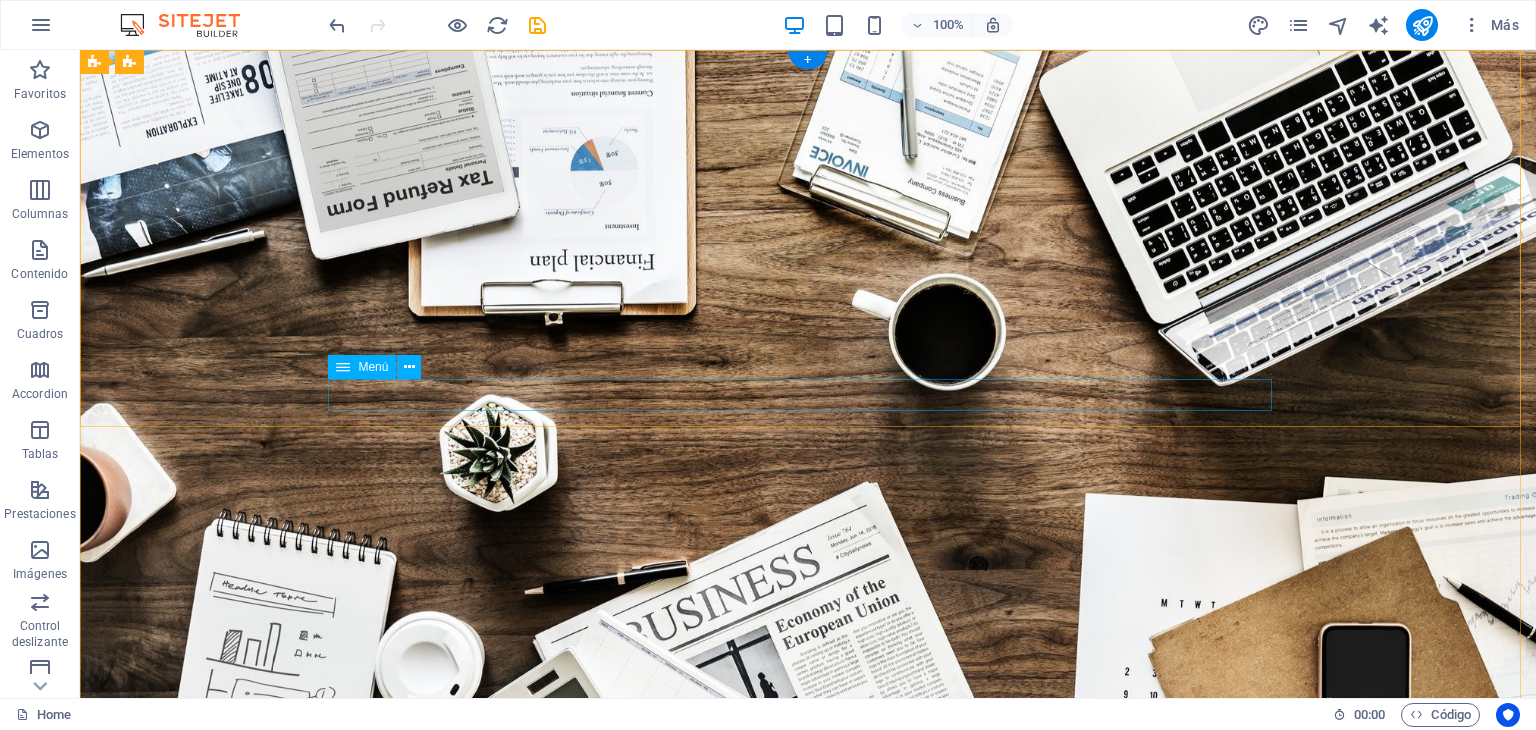 click on "Home Nosotros Productos y Servicios Proyectos Equipo Contacto" at bounding box center (808, 1158) 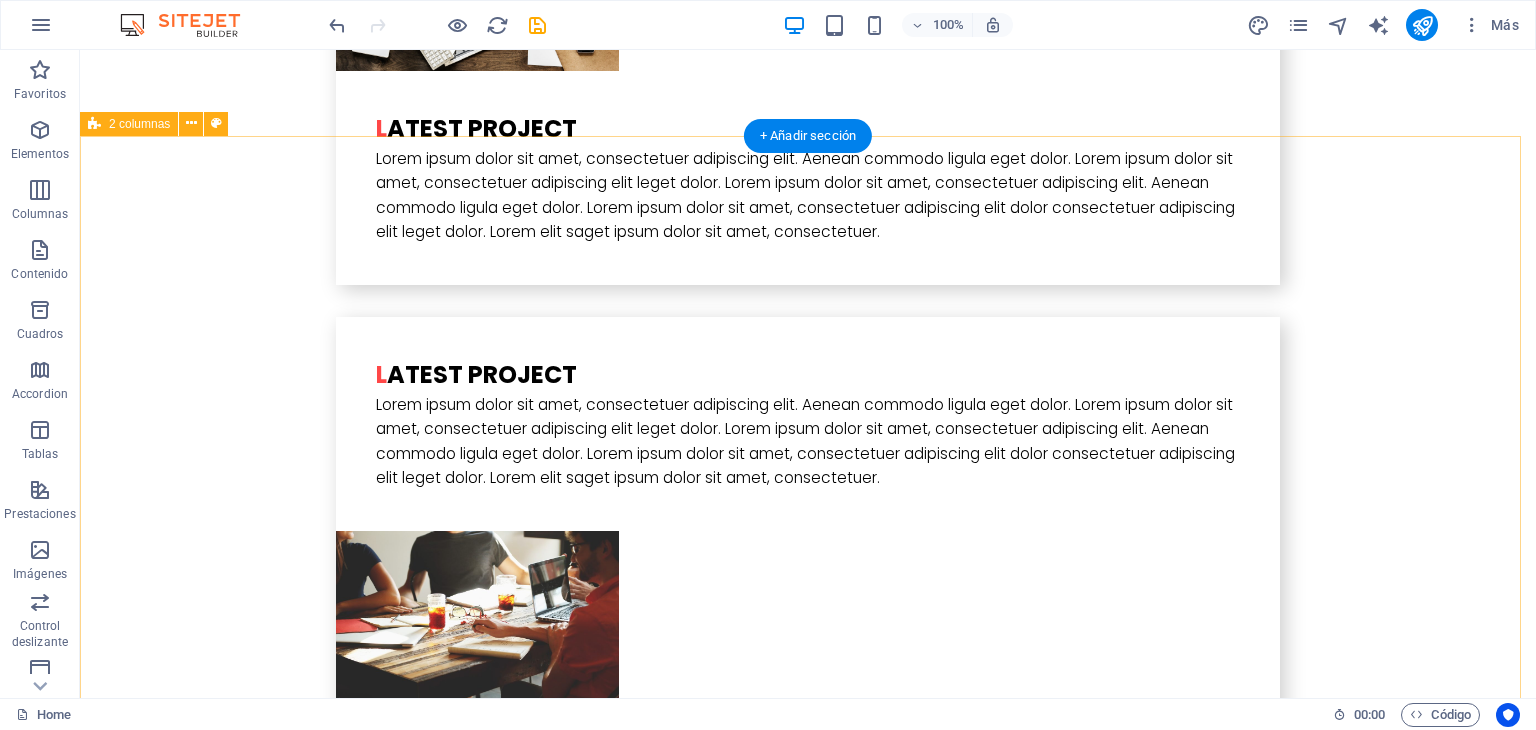 scroll, scrollTop: 5300, scrollLeft: 0, axis: vertical 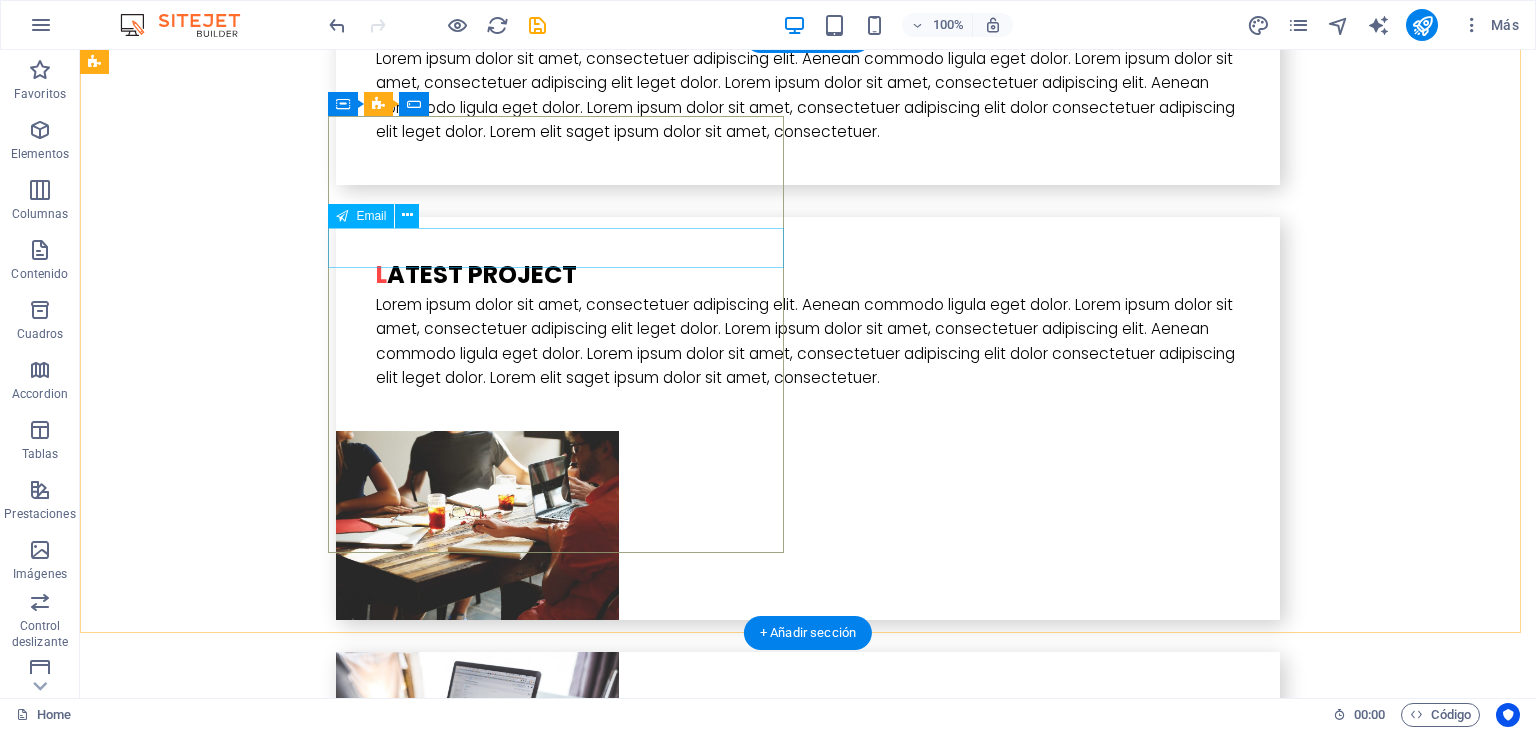 click at bounding box center (324, 4736) 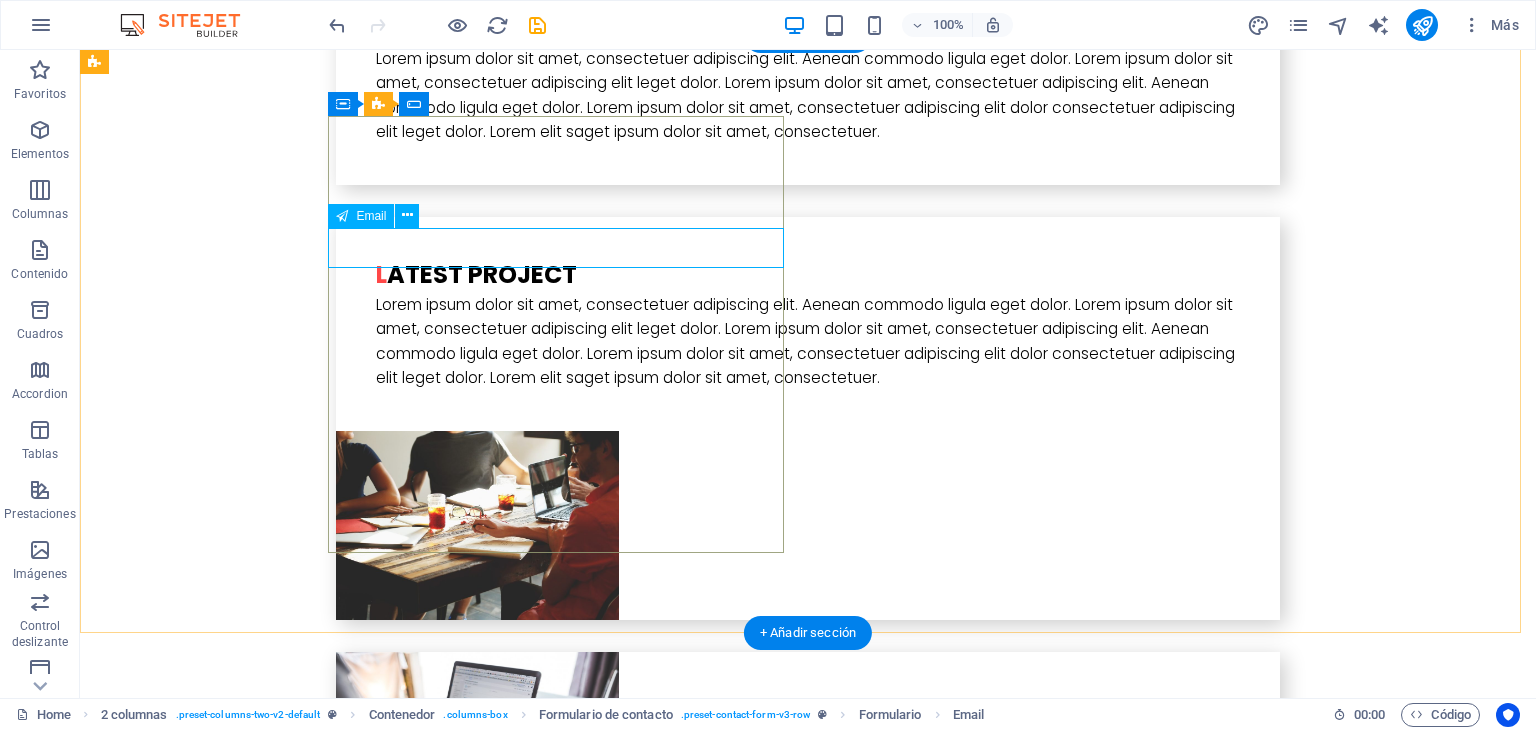 click at bounding box center [324, 4736] 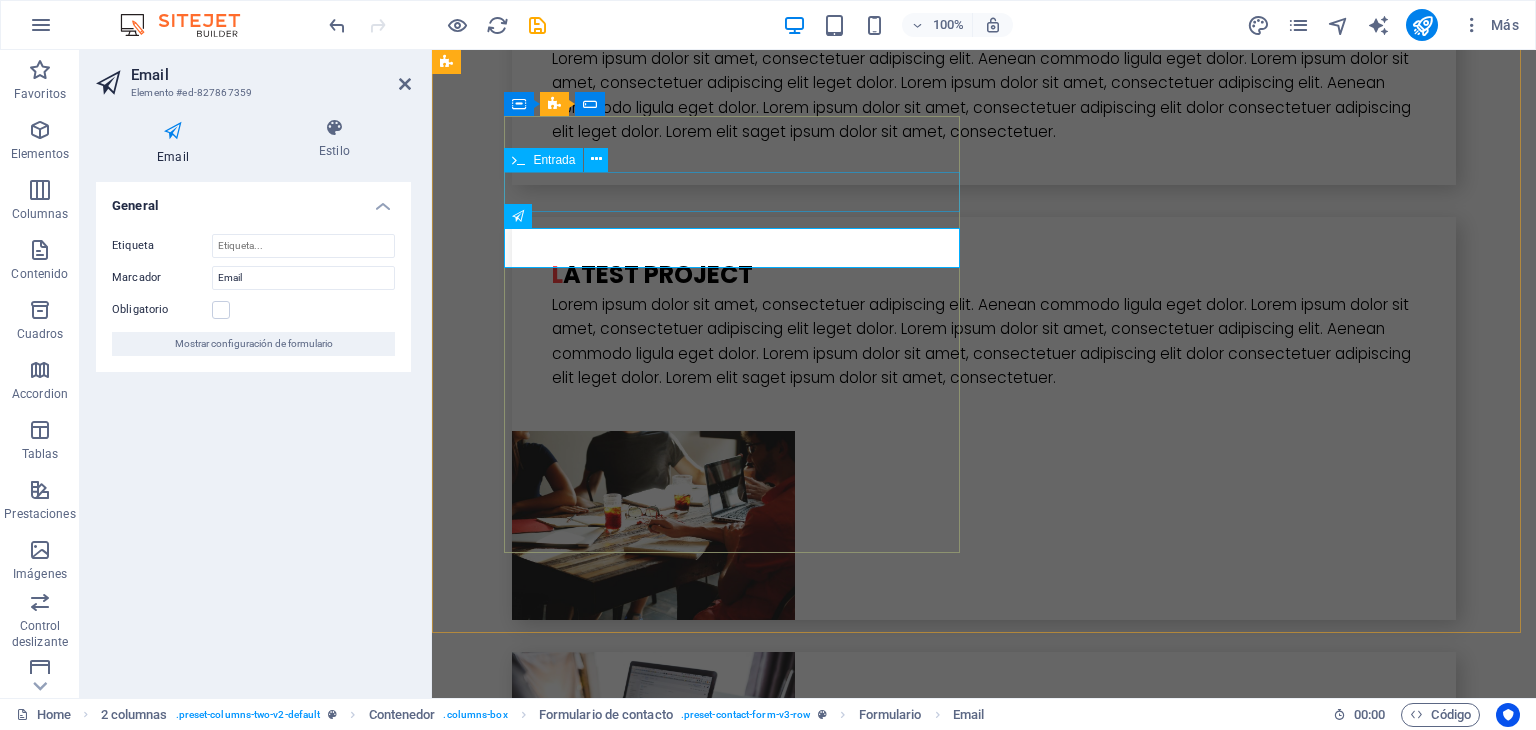 click at bounding box center (676, 4680) 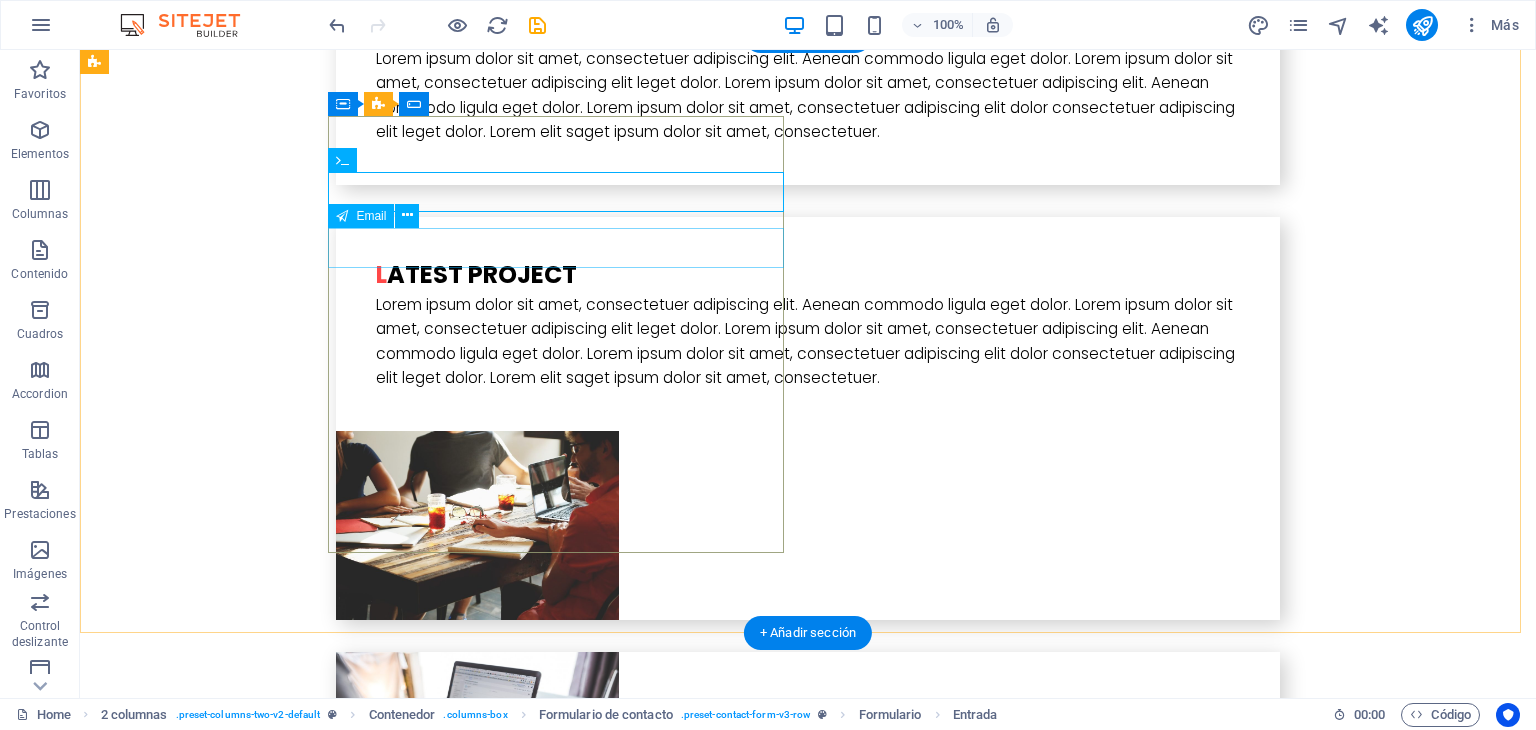 click at bounding box center [324, 4736] 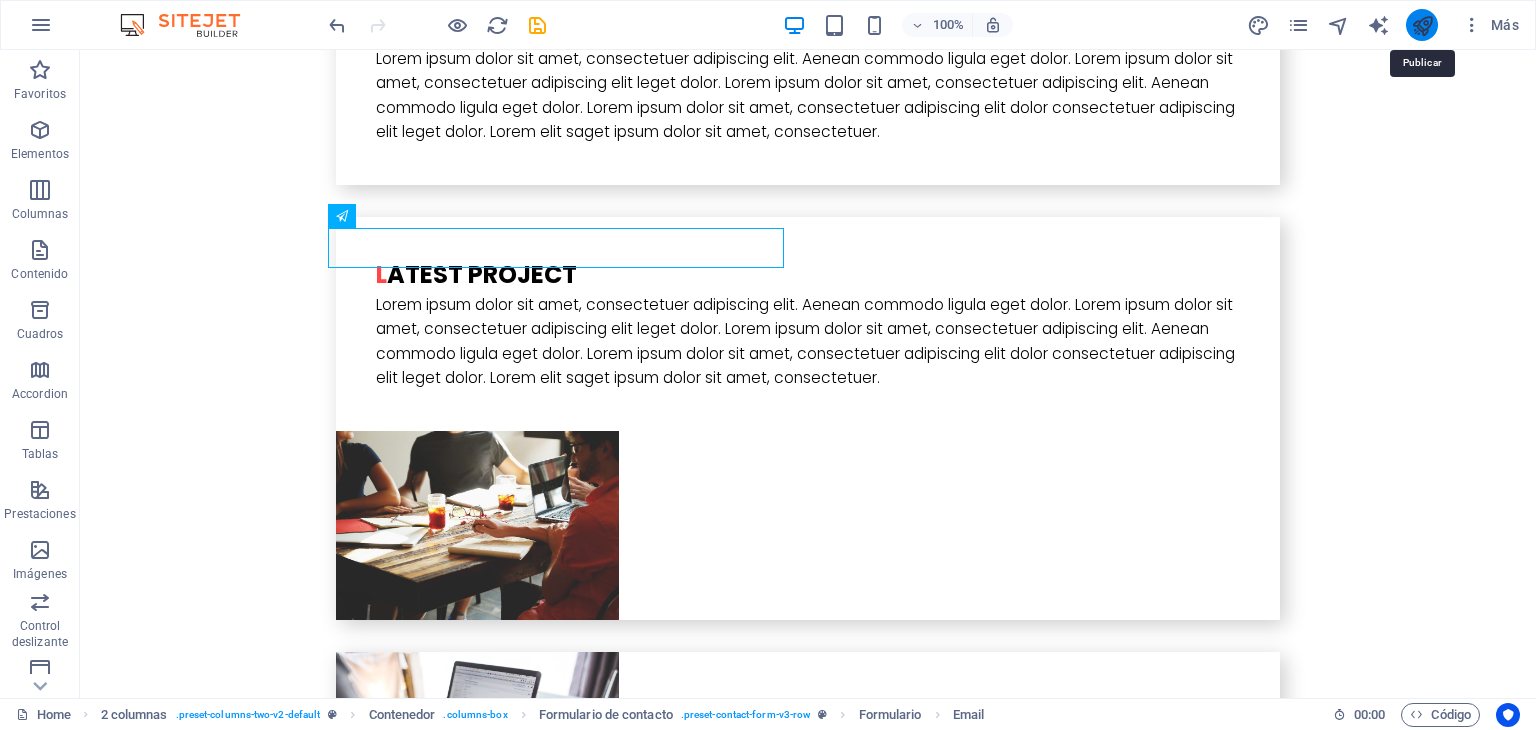 click at bounding box center (1422, 25) 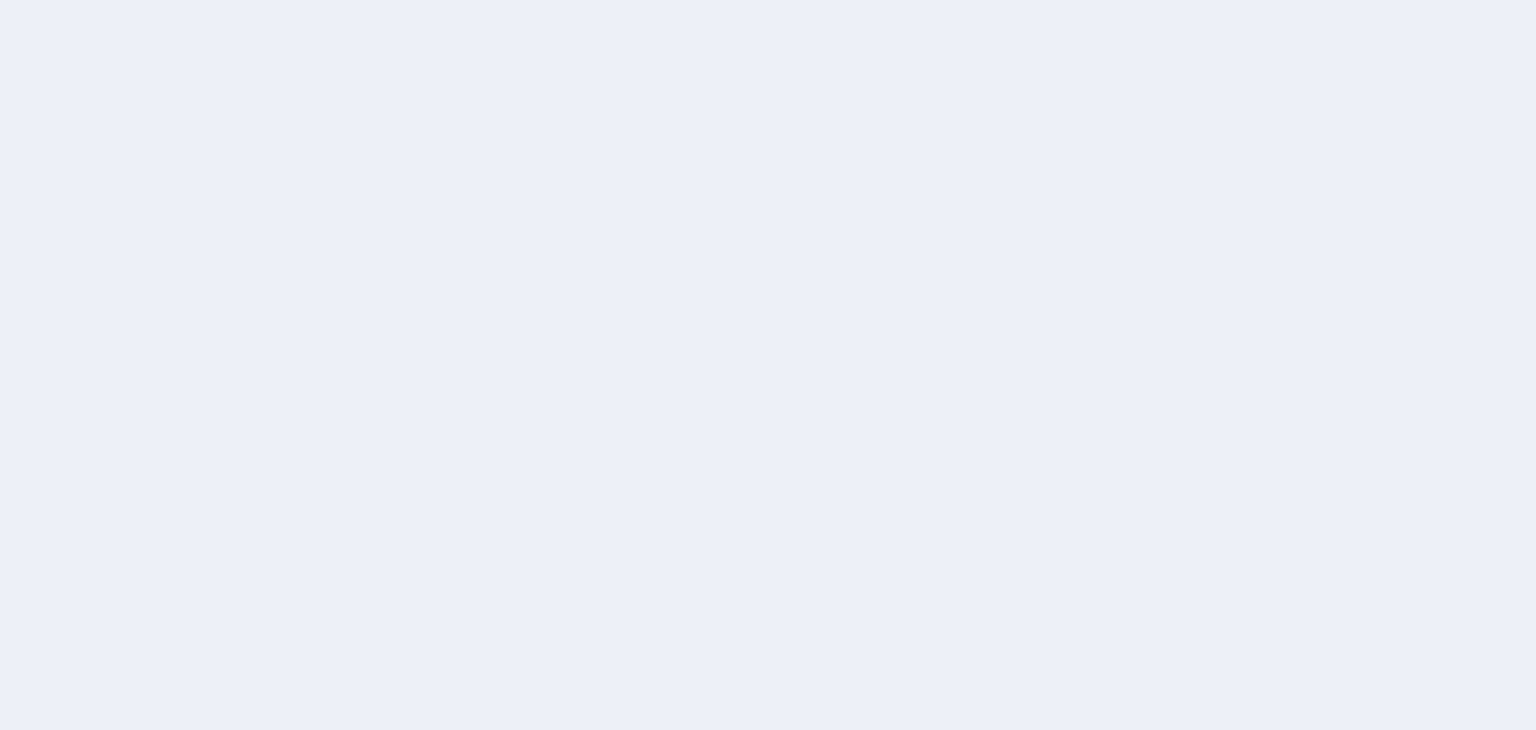 scroll, scrollTop: 0, scrollLeft: 0, axis: both 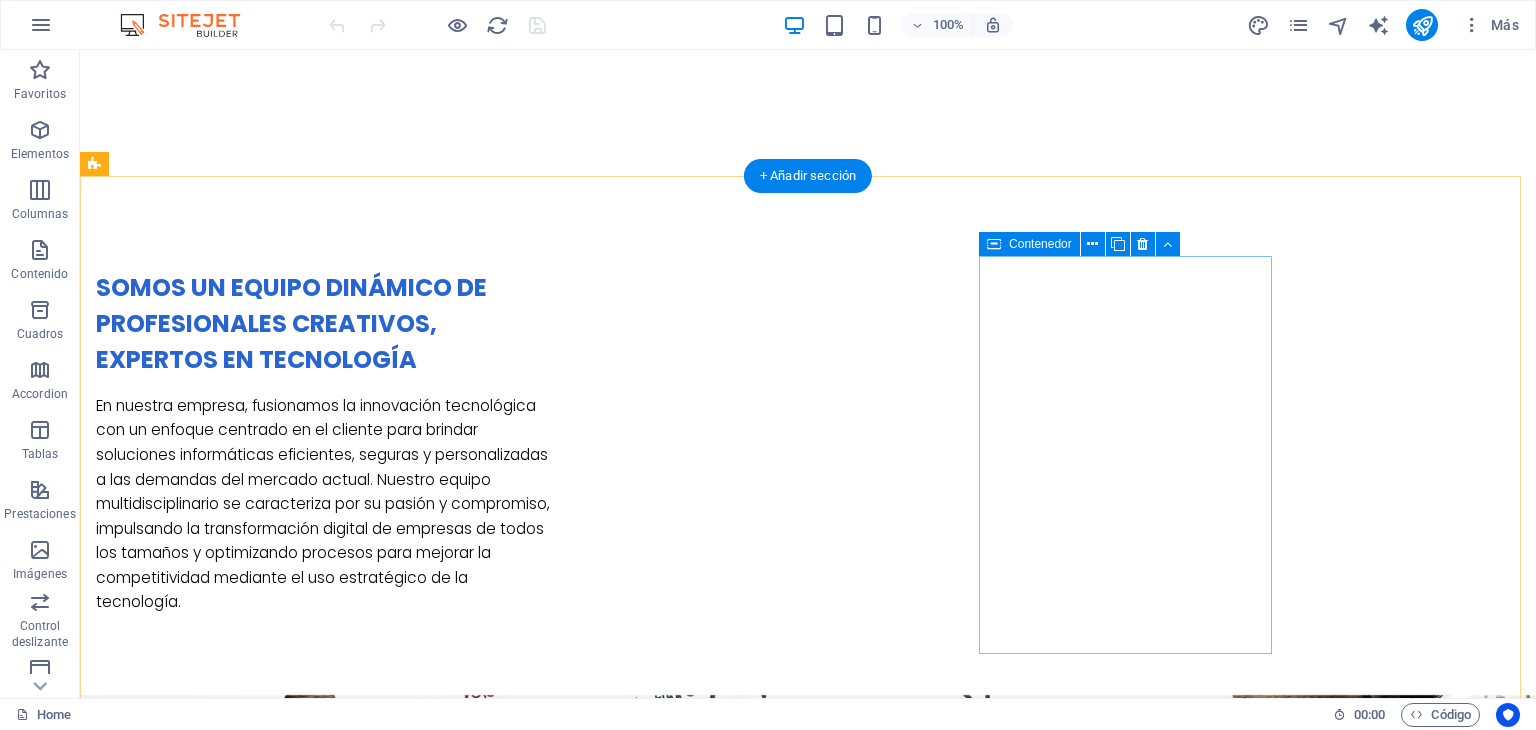 click on "HPE Aruba Networking – Redes empresariales seguras Soluciones de red (Wi-Fi, LAN, SD-WAN, seguridad Zero Trust) para empresas modernas." at bounding box center (242, 2506) 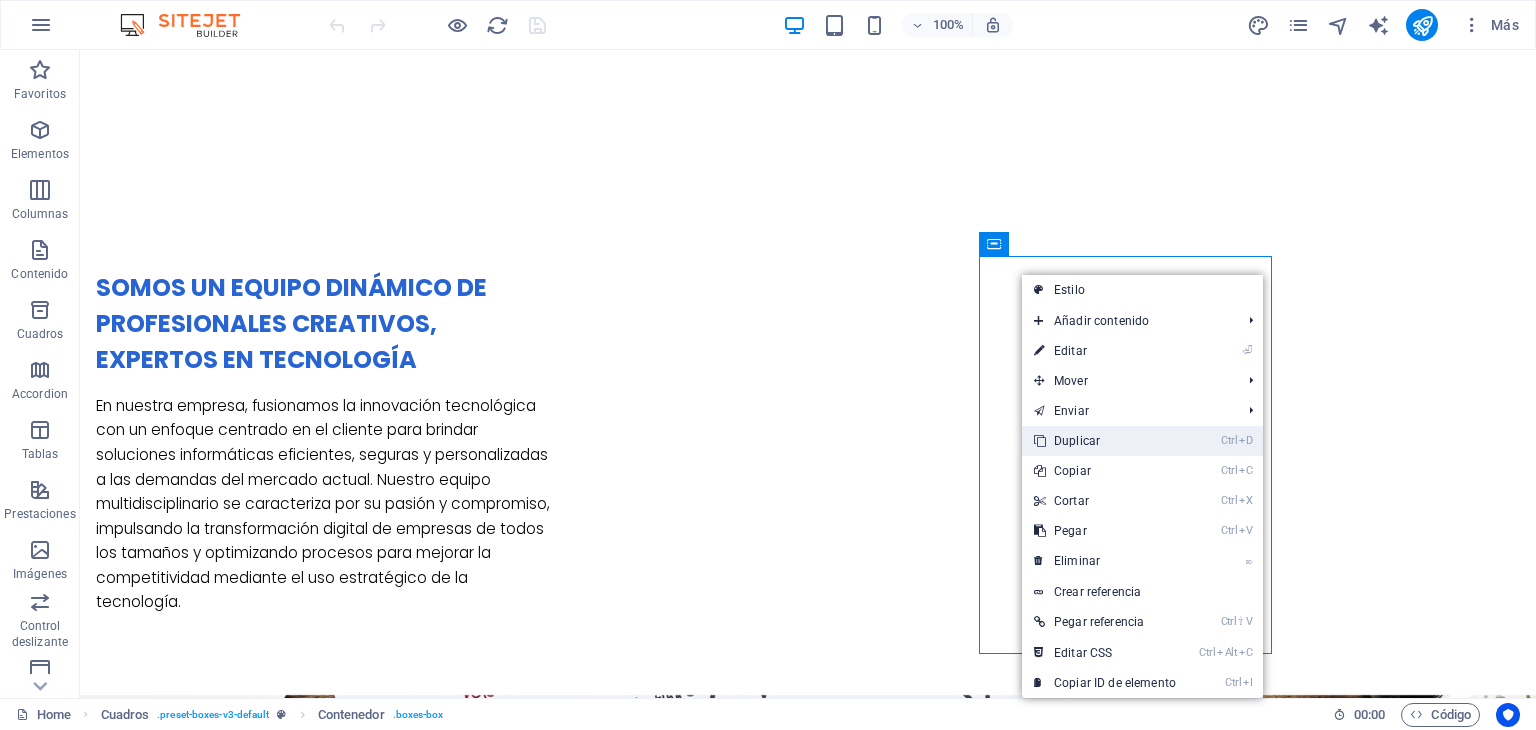 click on "Ctrl D  Duplicar" at bounding box center (1105, 441) 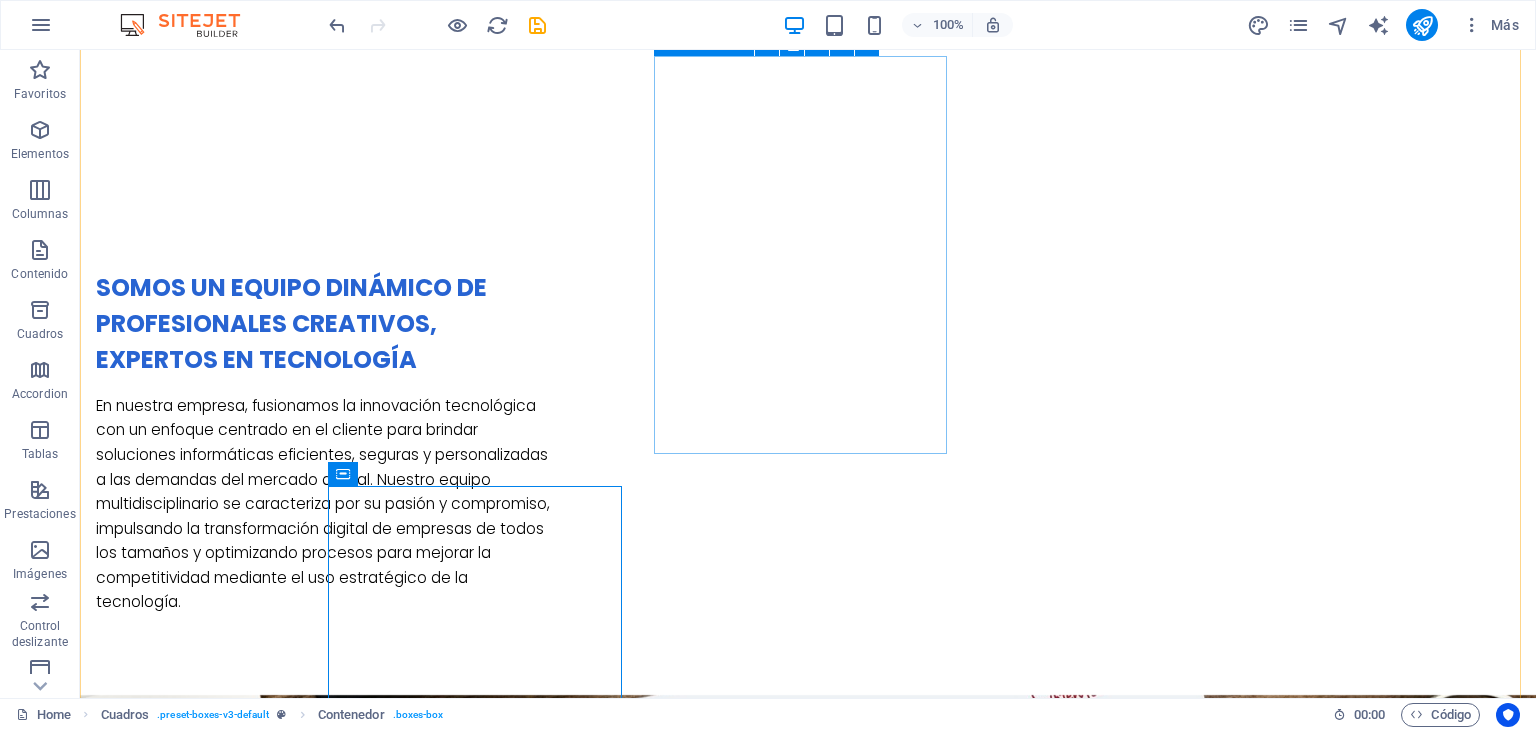 scroll, scrollTop: 1800, scrollLeft: 0, axis: vertical 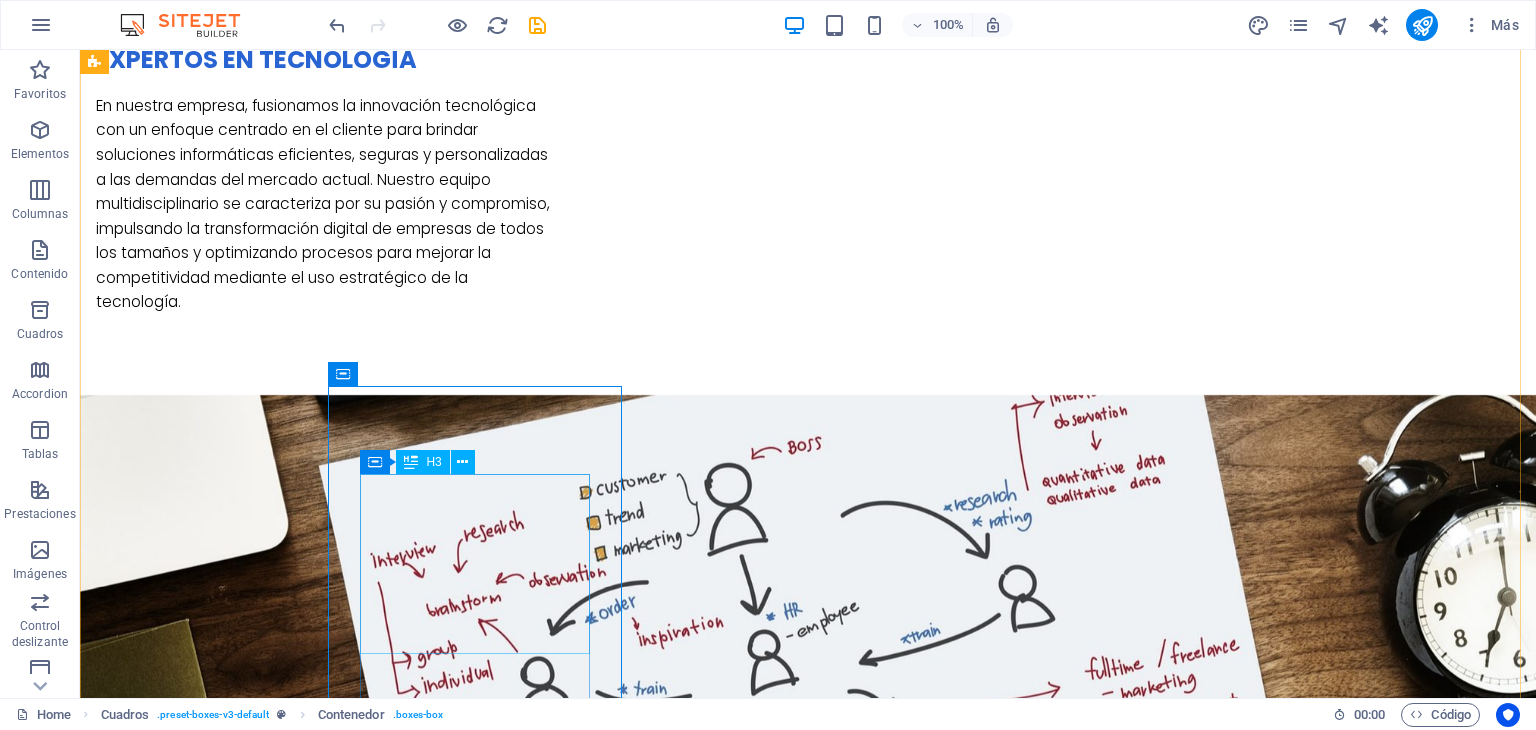 click on "HPE Aruba Networking – Redes empresariales seguras" at bounding box center [242, 2586] 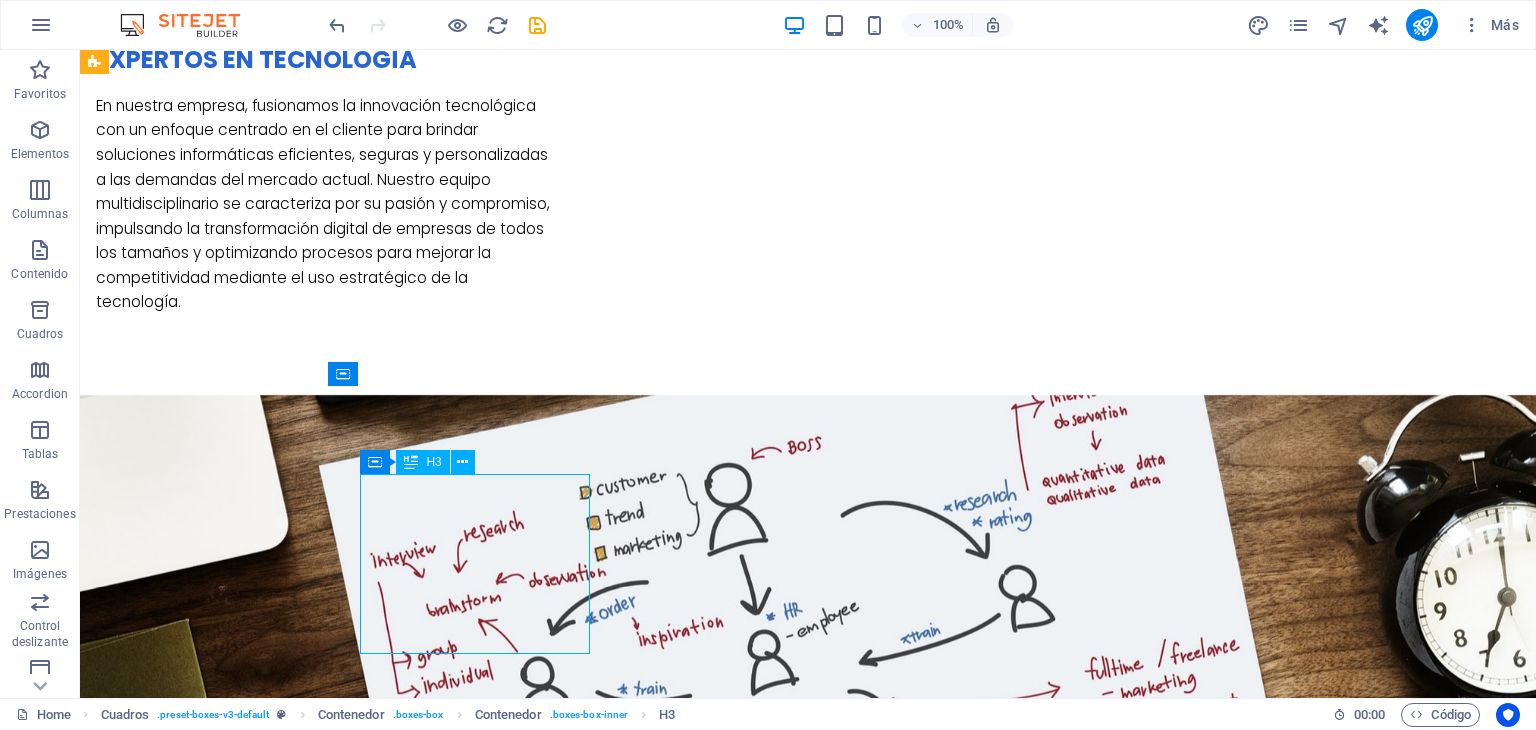 click on "HPE Aruba Networking – Redes empresariales seguras" at bounding box center [242, 2586] 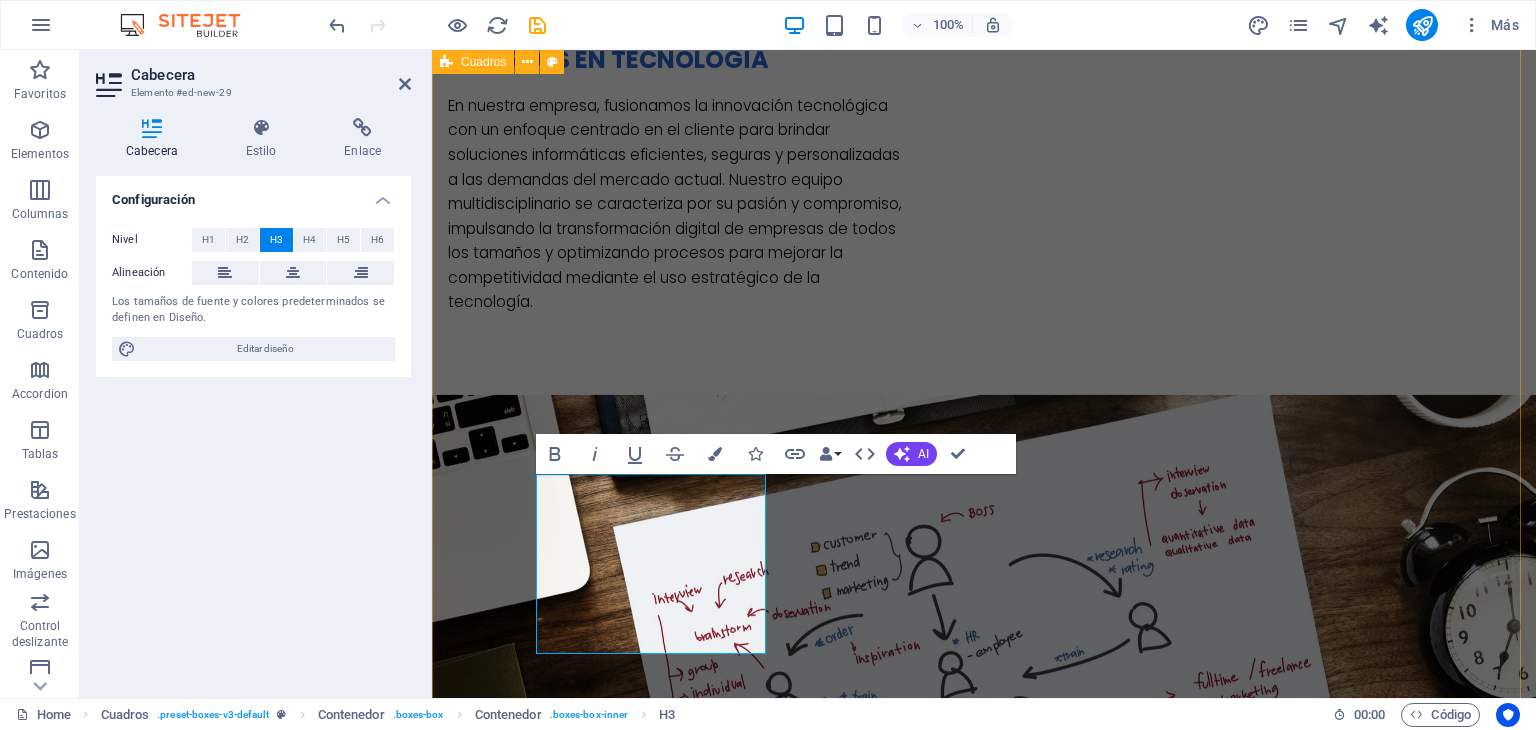 type 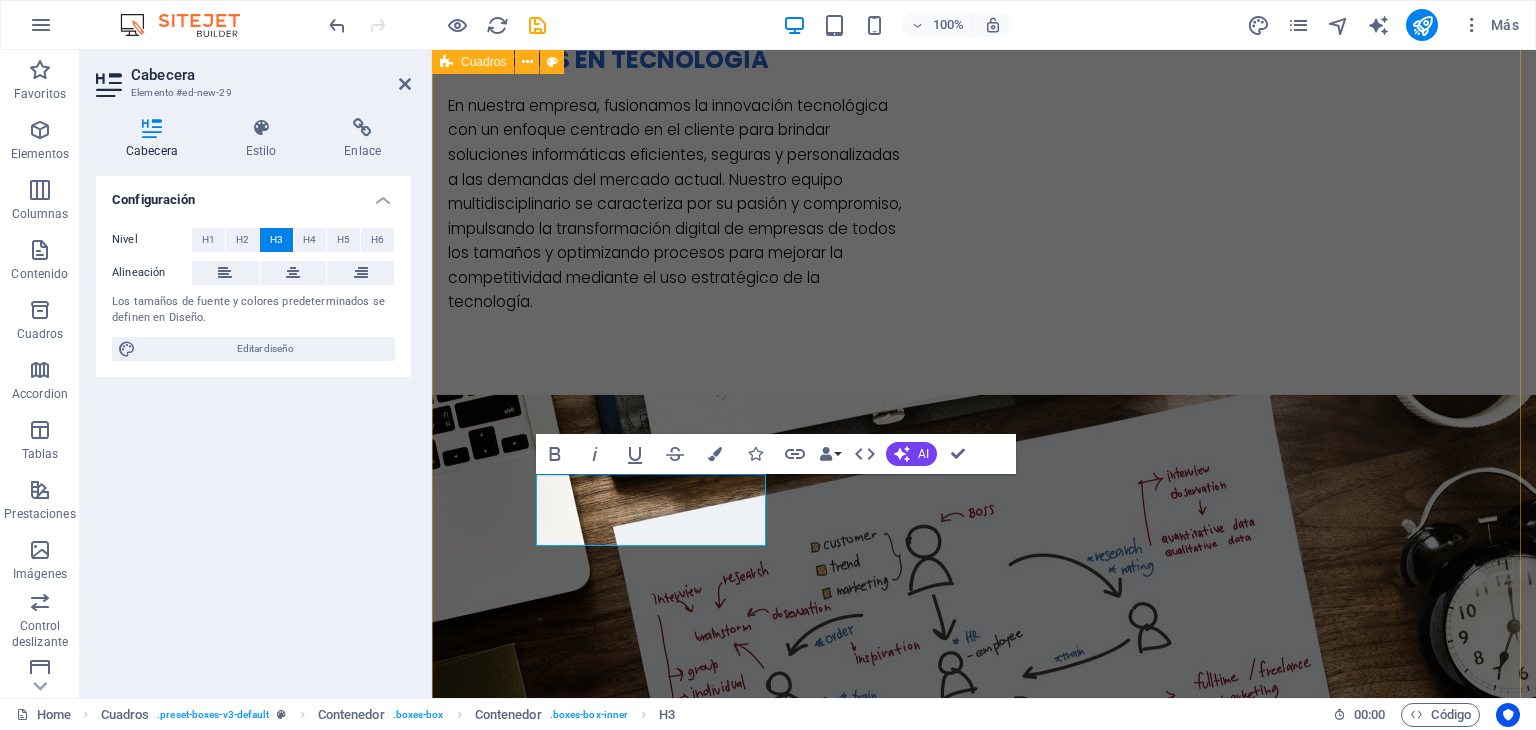 click on "HPE GreenLake – Infraestructura como servicio (IaaS) Una plataforma de nube híbrida que ofrece infraestructura local (on-premises) con la flexibilidad de la nube pública. .fa-secondary{opacity:.4} HPE ProLiant Servers – Servidores empresariales Una línea robusta de servidores para todo tipo de cargas de trabajo: virtualización, bases de datos, aplicaciones, etc. HPE Aruba Networking – Redes empresariales seguras Soluciones de red (Wi-Fi, LAN, SD-WAN, seguridad Zero Trust) para empresas modernas. ​Socios de negocios Soluciones de red (Wi-Fi, LAN, SD-WAN, seguridad Zero Trust) para empresas modernas." at bounding box center (984, 1942) 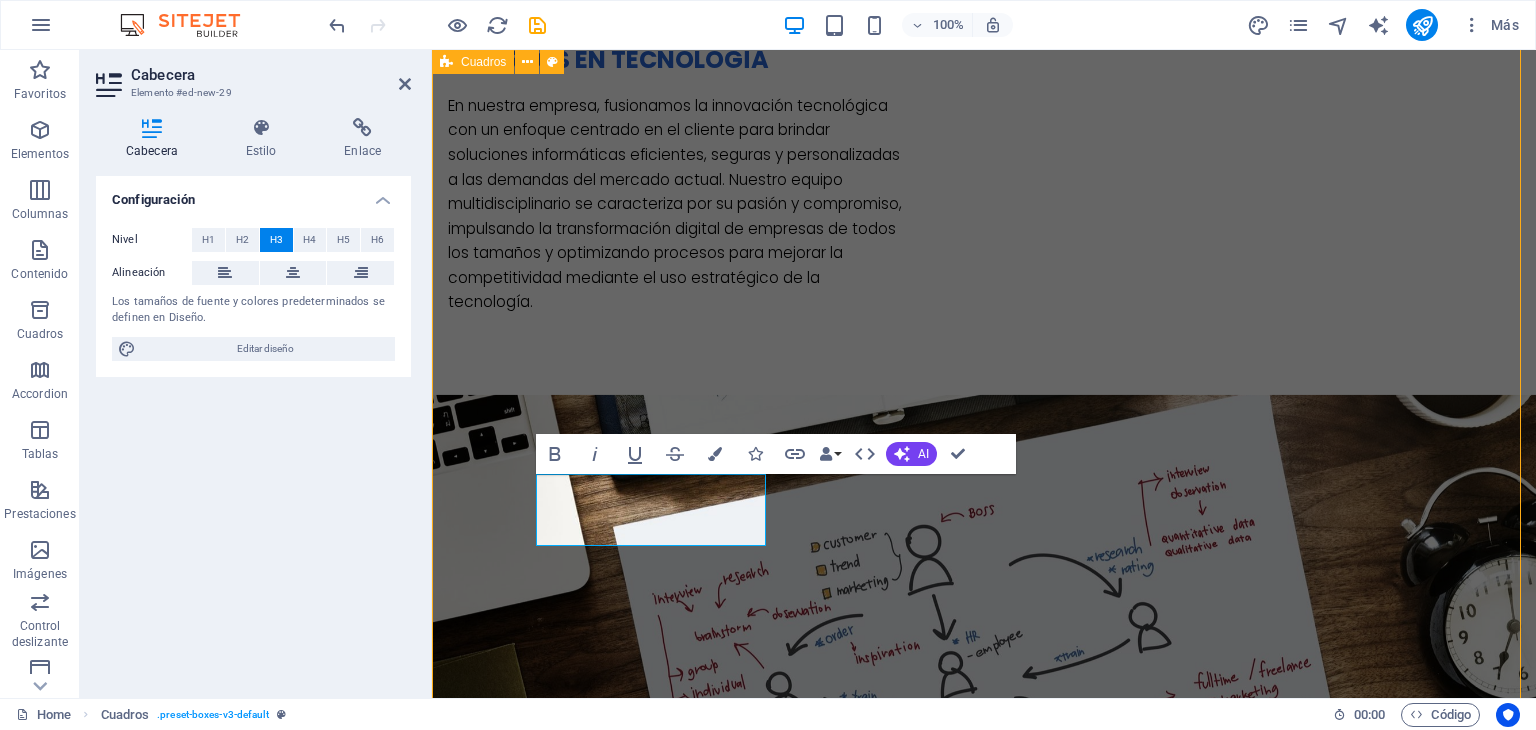 click on "HPE GreenLake – Infraestructura como servicio (IaaS) Una plataforma de nube híbrida que ofrece infraestructura local (on-premises) con la flexibilidad de la nube pública. .fa-secondary{opacity:.4} HPE ProLiant Servers – Servidores empresariales Una línea robusta de servidores para todo tipo de cargas de trabajo: virtualización, bases de datos, aplicaciones, etc. HPE Aruba Networking – Redes empresariales seguras Soluciones de red (Wi-Fi, LAN, SD-WAN, seguridad Zero Trust) para empresas modernas. ​Socios de negocios Soluciones de red (Wi-Fi, LAN, SD-WAN, seguridad Zero Trust) para empresas modernas." at bounding box center (984, 1942) 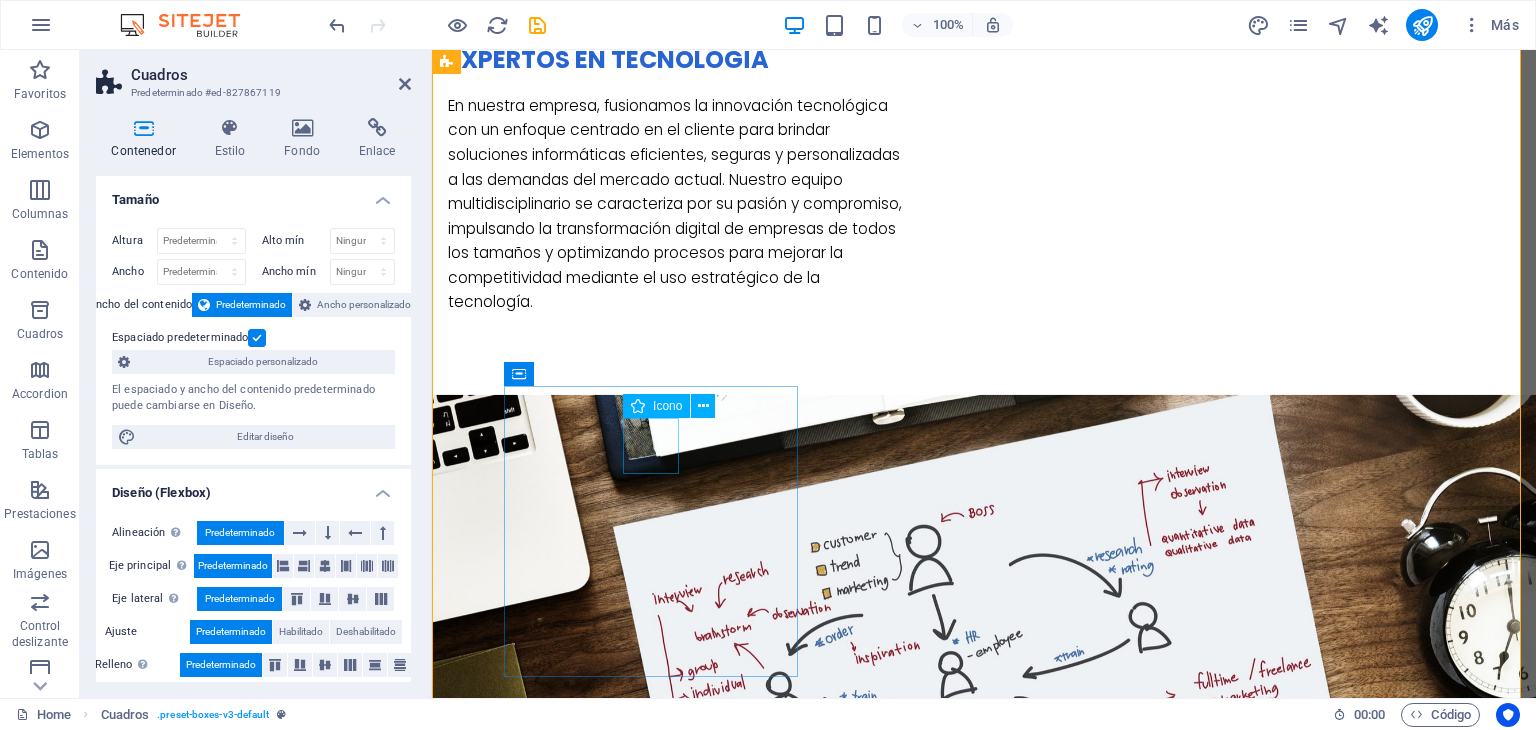 click at bounding box center (594, 2468) 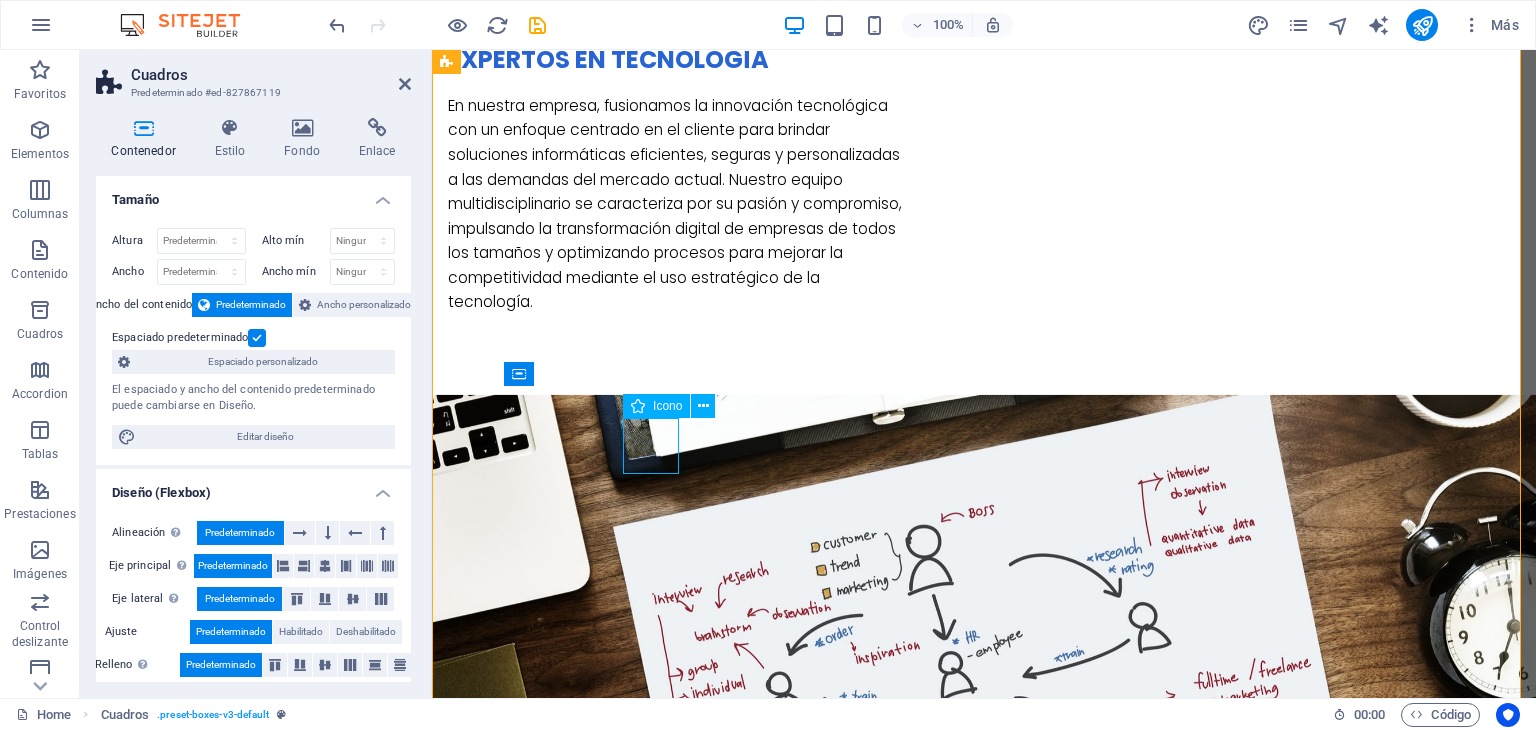 click at bounding box center [594, 2468] 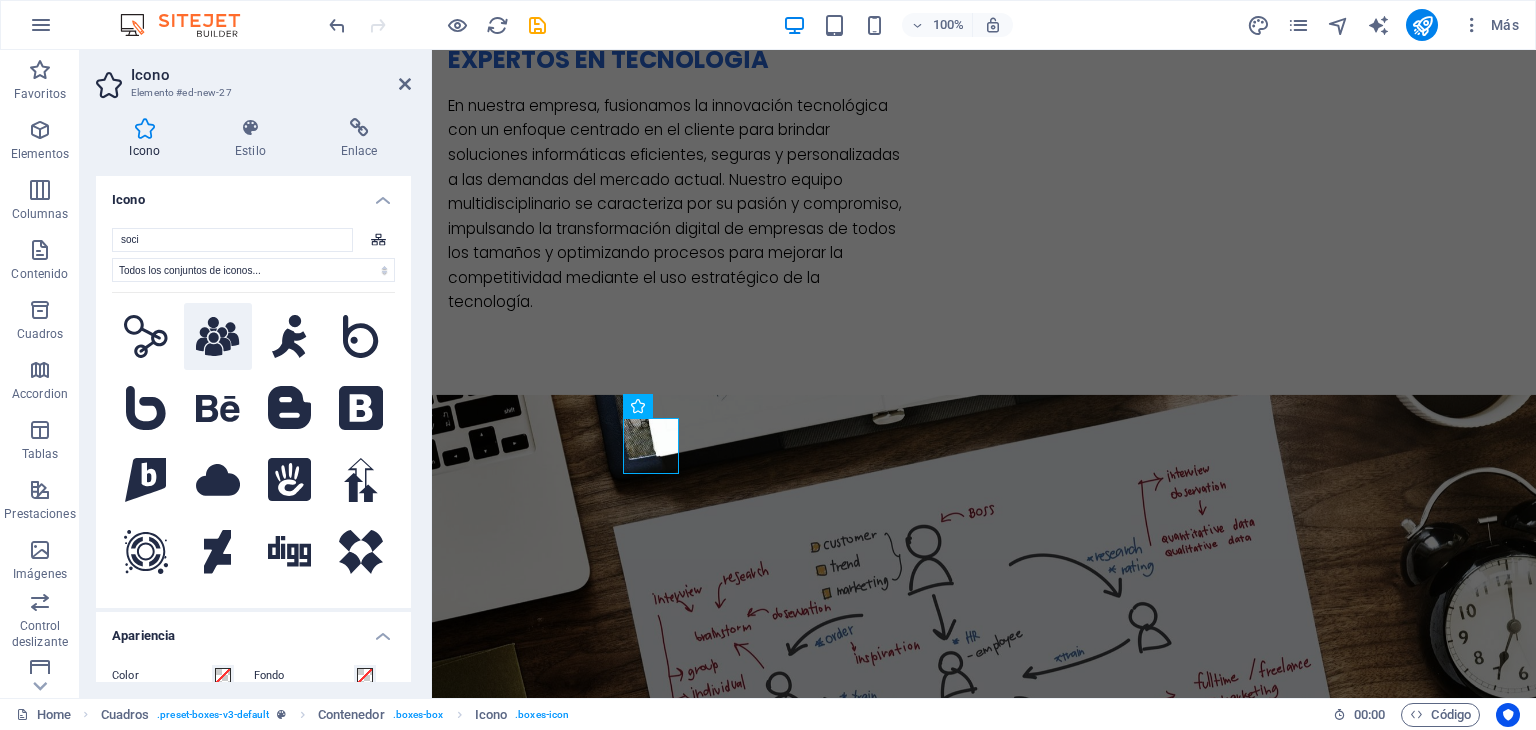 type on "soci" 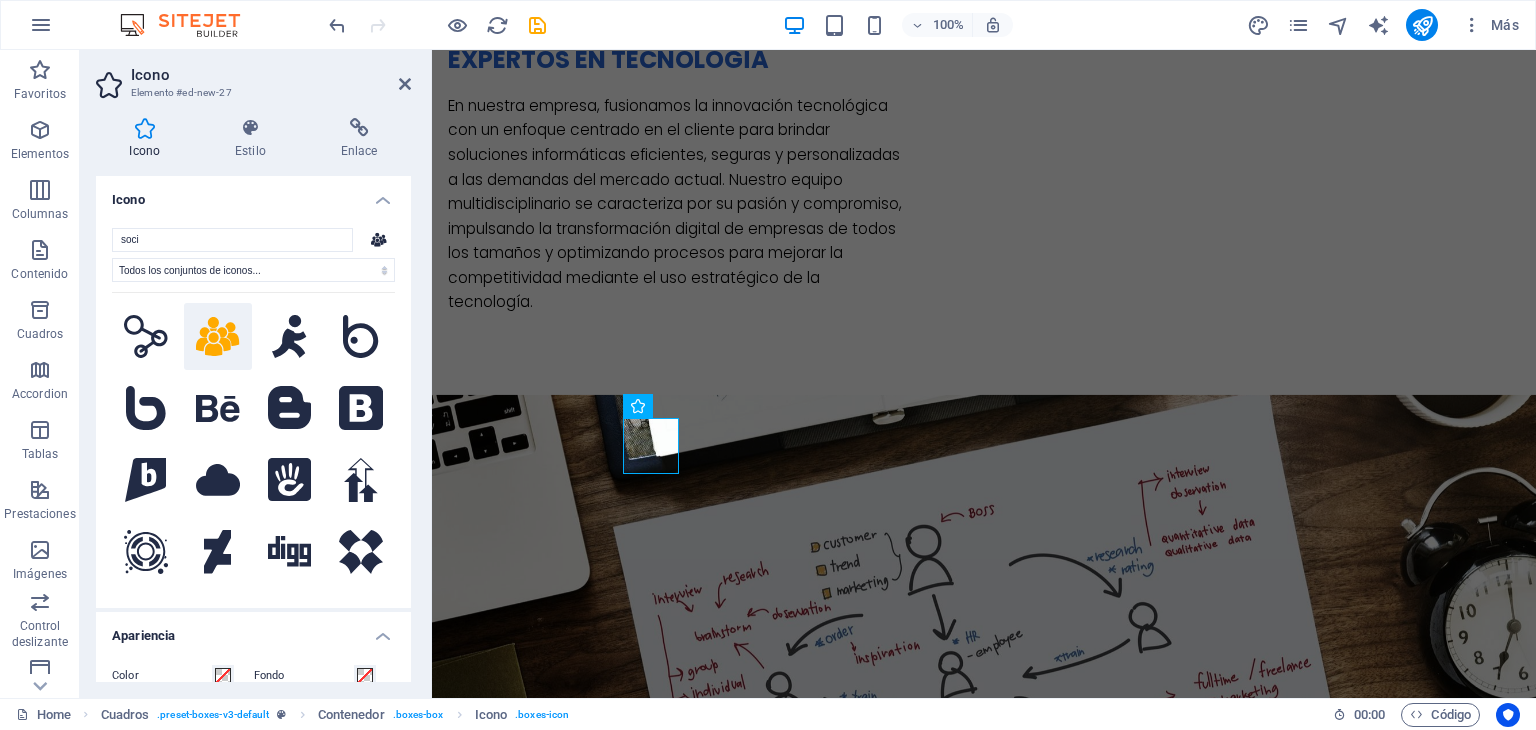 click 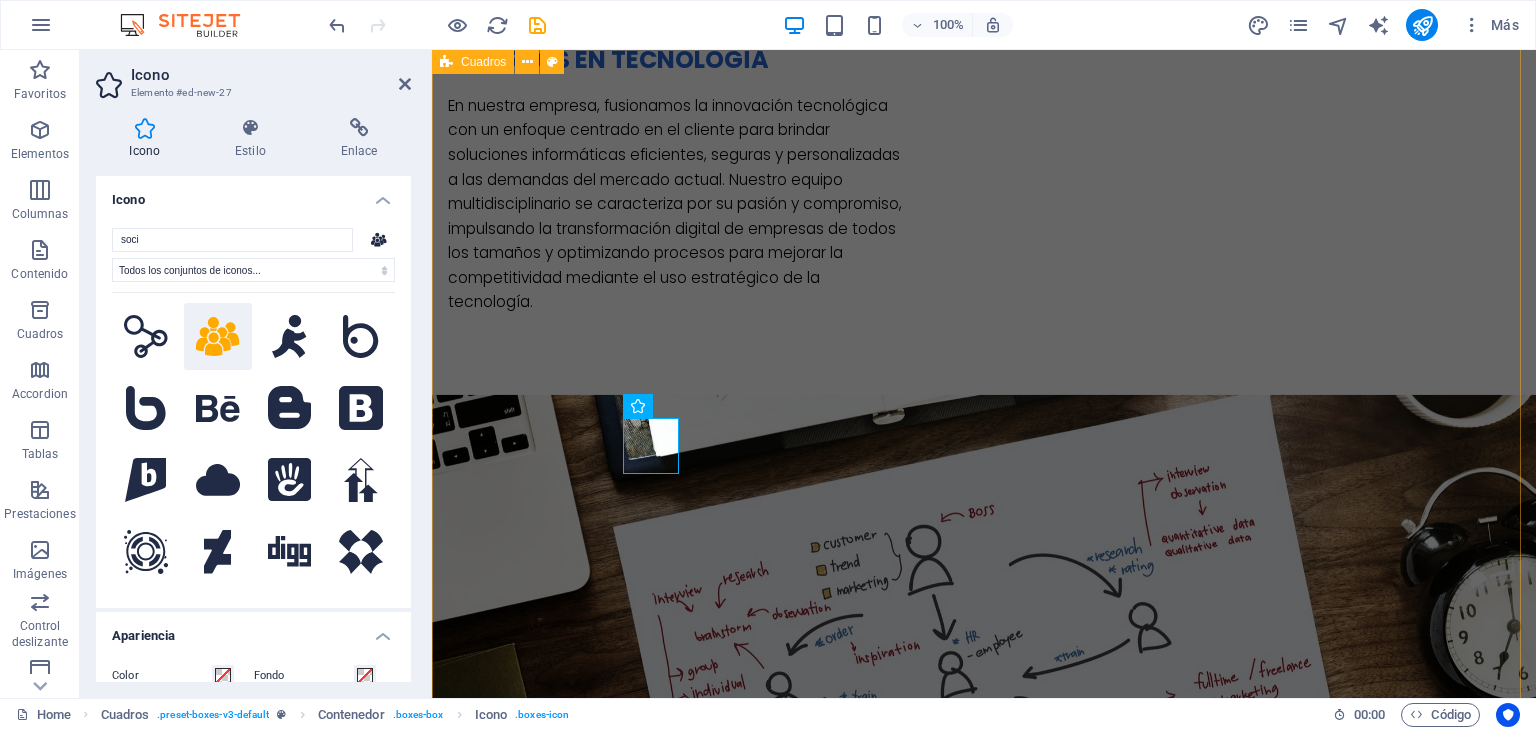 click on "HPE GreenLake – Infraestructura como servicio (IaaS) Una plataforma de nube híbrida que ofrece infraestructura local (on-premises) con la flexibilidad de la nube pública. .fa-secondary{opacity:.4} HPE ProLiant Servers – Servidores empresariales Una línea robusta de servidores para todo tipo de cargas de trabajo: virtualización, bases de datos, aplicaciones, etc. HPE Aruba Networking – Redes empresariales seguras Soluciones de red (Wi-Fi, LAN, SD-WAN, seguridad Zero Trust) para empresas modernas. Socios de negocios Soluciones de red (Wi-Fi, LAN, SD-WAN, seguridad Zero Trust) para empresas modernas." at bounding box center [984, 1942] 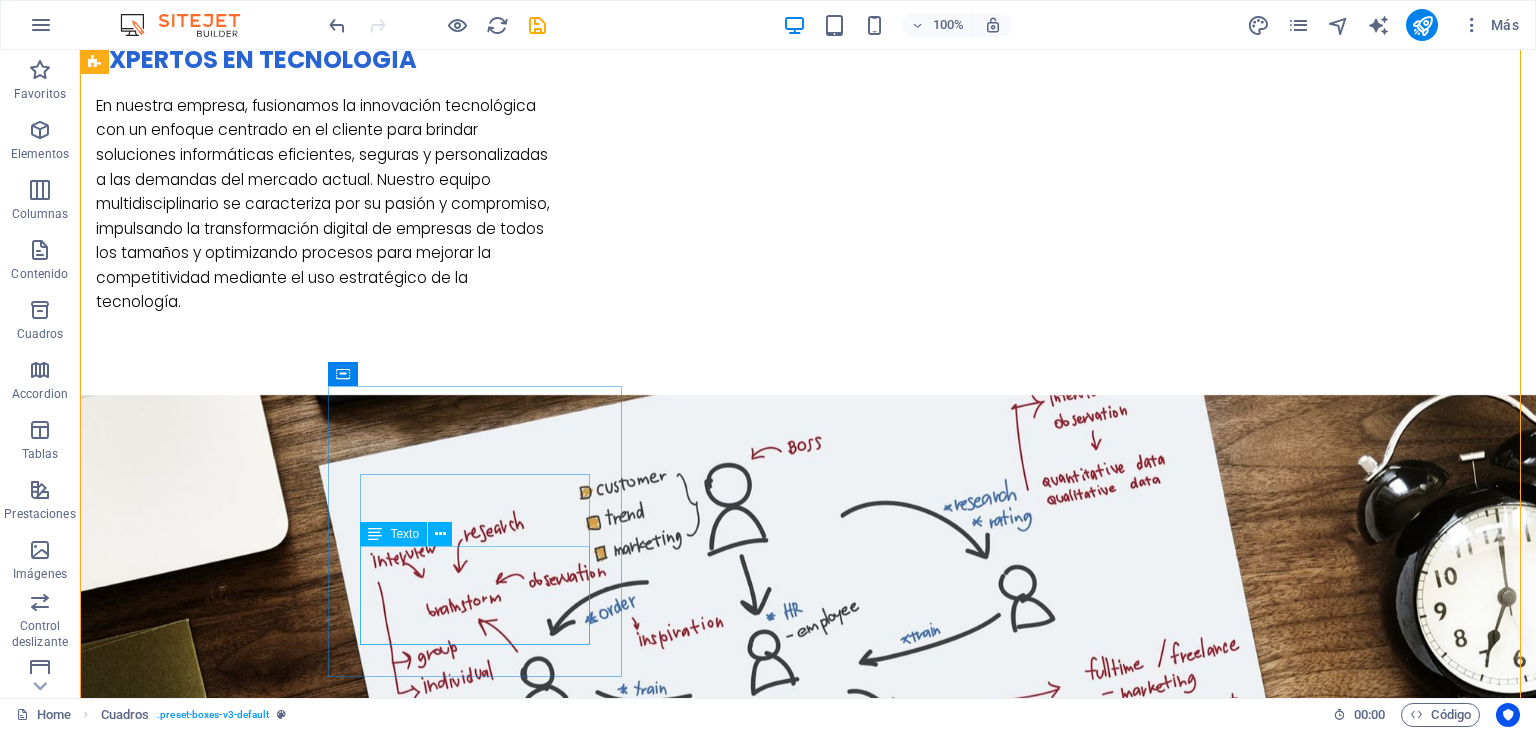 click on "Soluciones de red (Wi-Fi, LAN, SD-WAN, seguridad Zero Trust) para empresas modernas." at bounding box center (242, 2605) 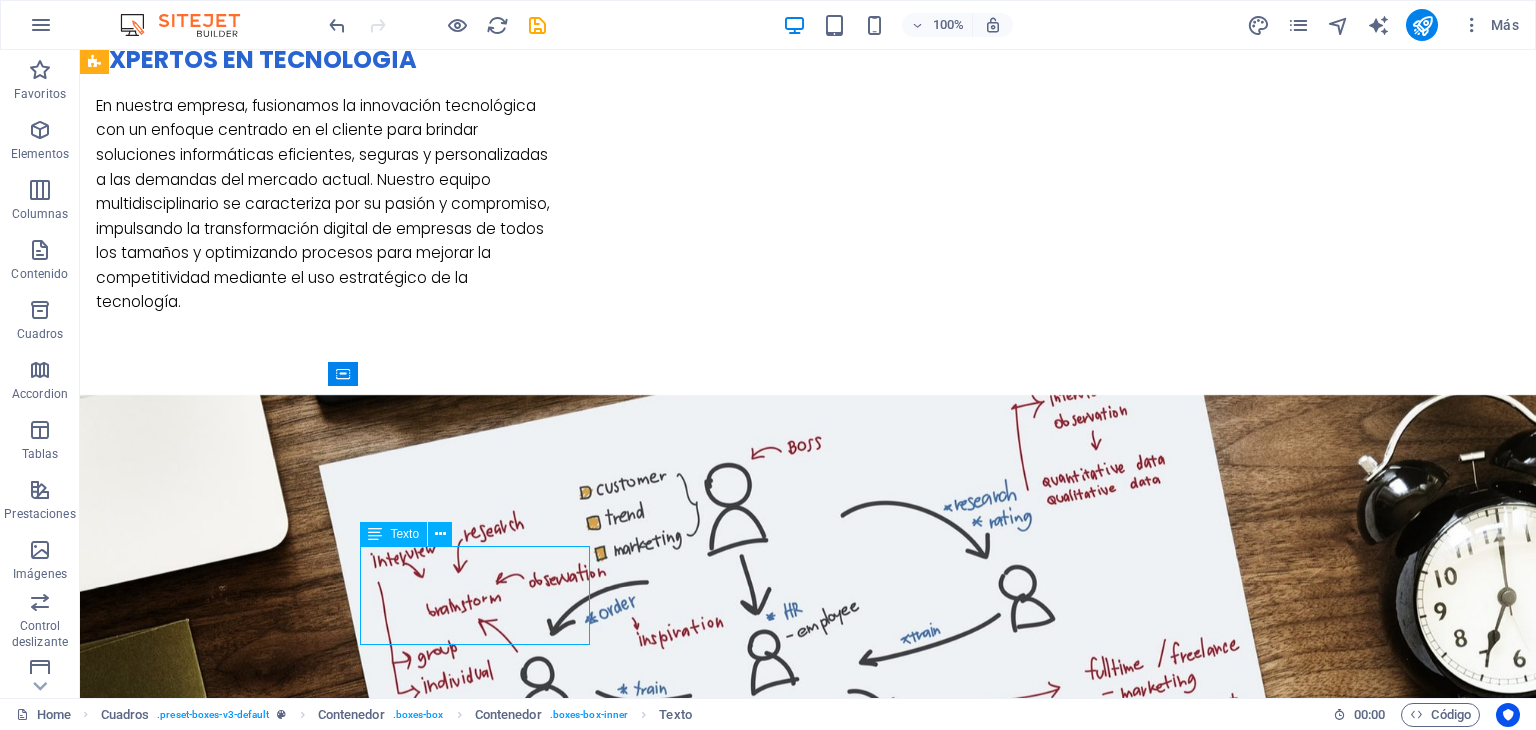 click on "Soluciones de red (Wi-Fi, LAN, SD-WAN, seguridad Zero Trust) para empresas modernas." at bounding box center (242, 2605) 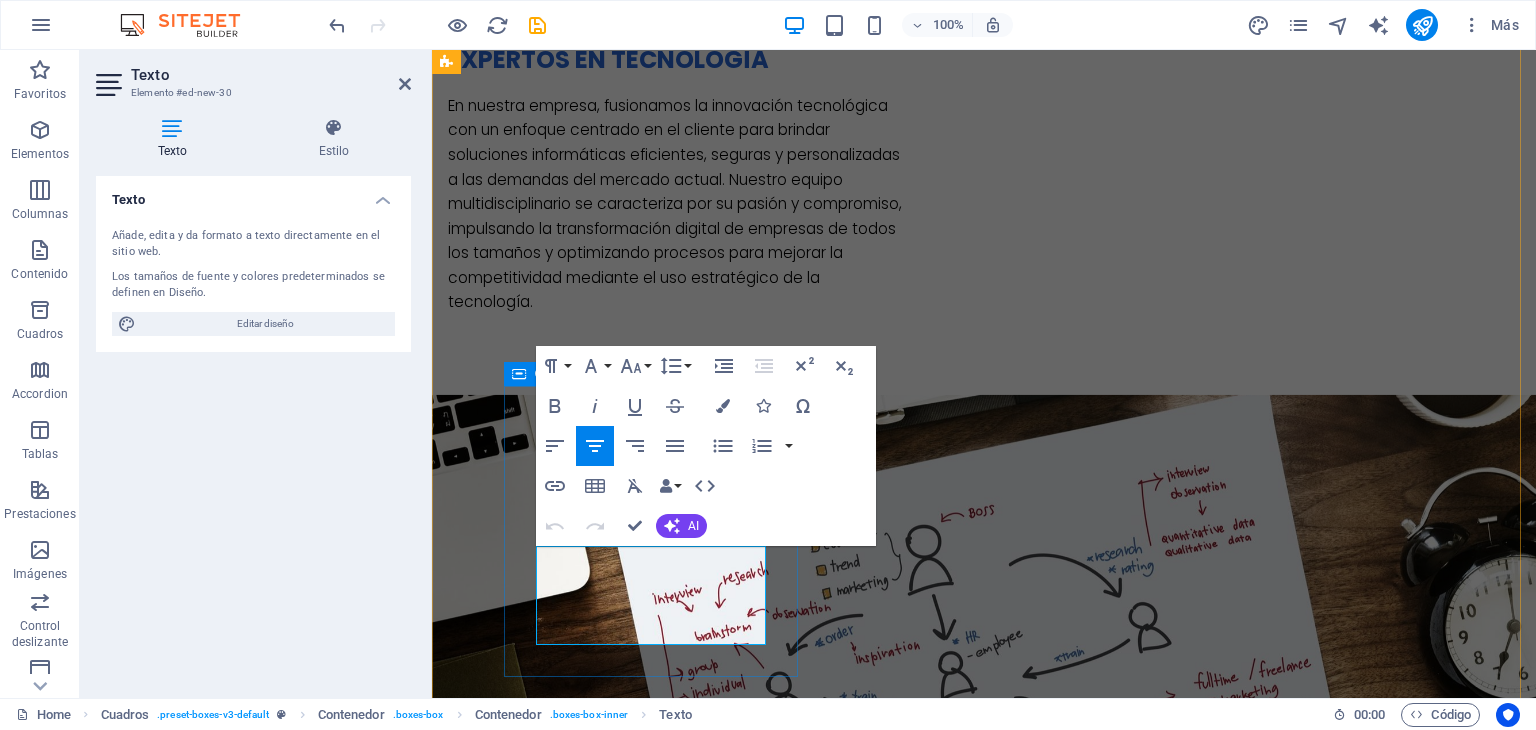 drag, startPoint x: 709, startPoint y: 629, endPoint x: 505, endPoint y: 546, distance: 220.23851 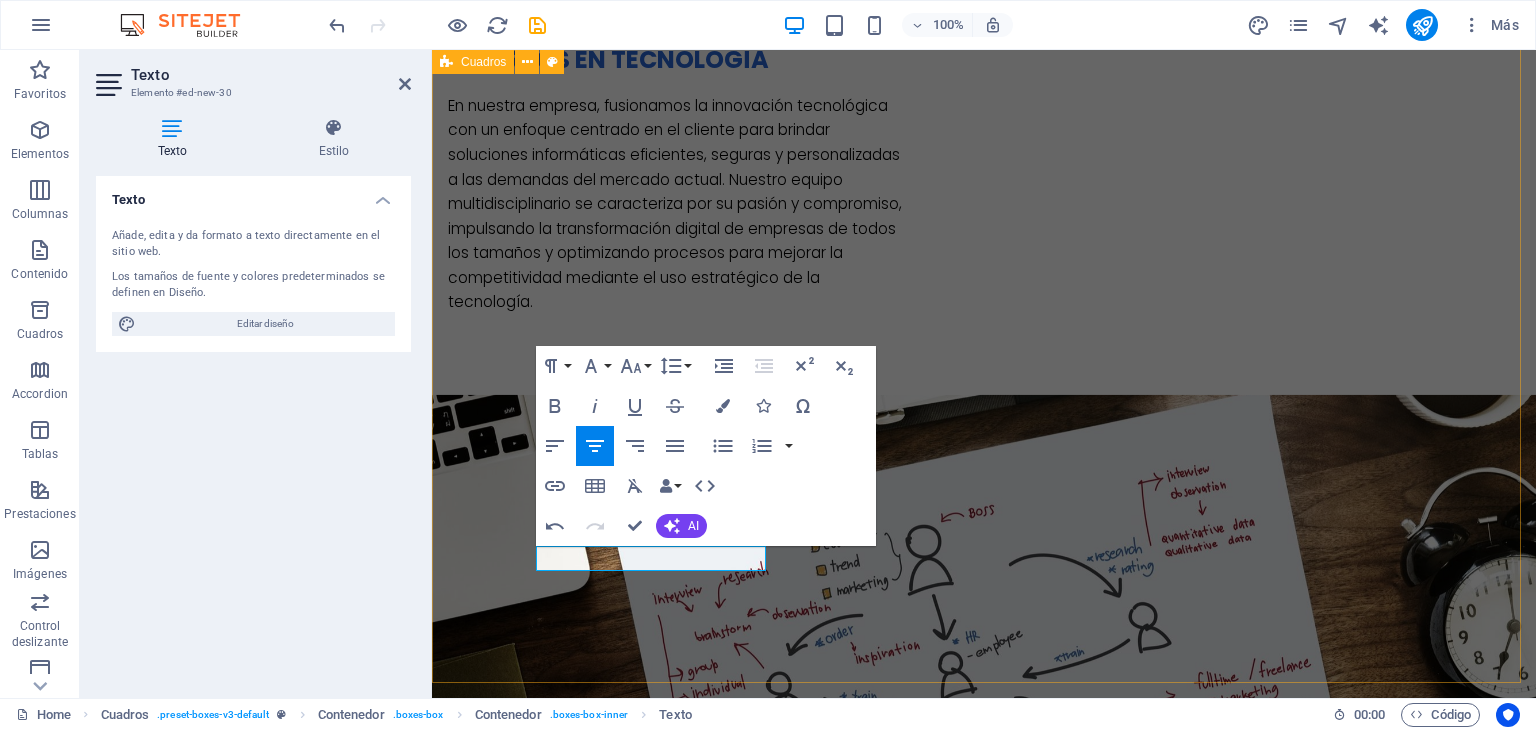 click on "HPE GreenLake – Infraestructura como servicio (IaaS) Una plataforma de nube híbrida que ofrece infraestructura local (on-premises) con la flexibilidad de la nube pública. .fa-secondary{opacity:.4} HPE ProLiant Servers – Servidores empresariales Una línea robusta de servidores para todo tipo de cargas de trabajo: virtualización, bases de datos, aplicaciones, etc. HPE Aruba Networking – Redes empresariales seguras Soluciones de red (Wi-Fi, LAN, SD-WAN, seguridad Zero Trust) para empresas modernas. Socios de negocios ​" at bounding box center [984, 1918] 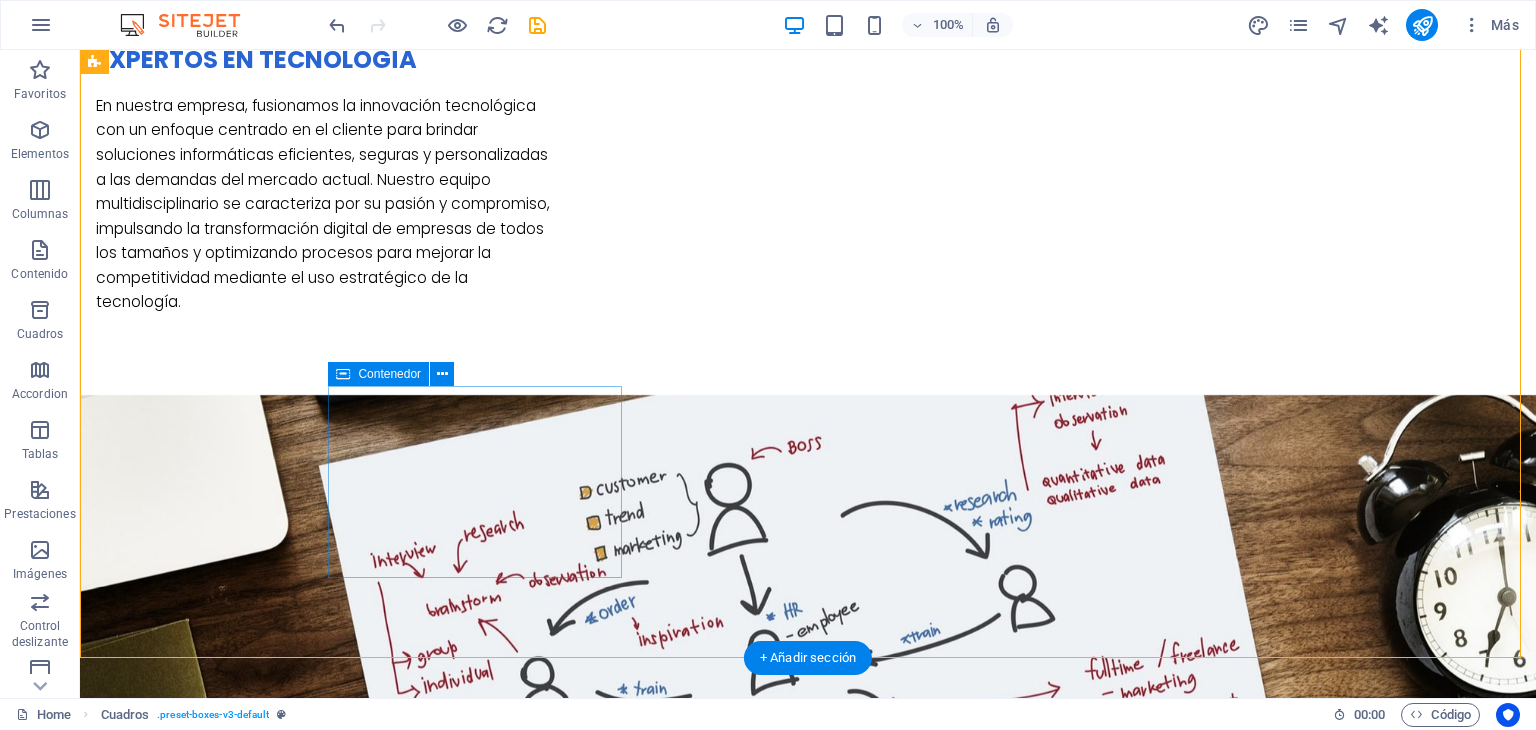 click on "Socios de negocios" at bounding box center (242, 2504) 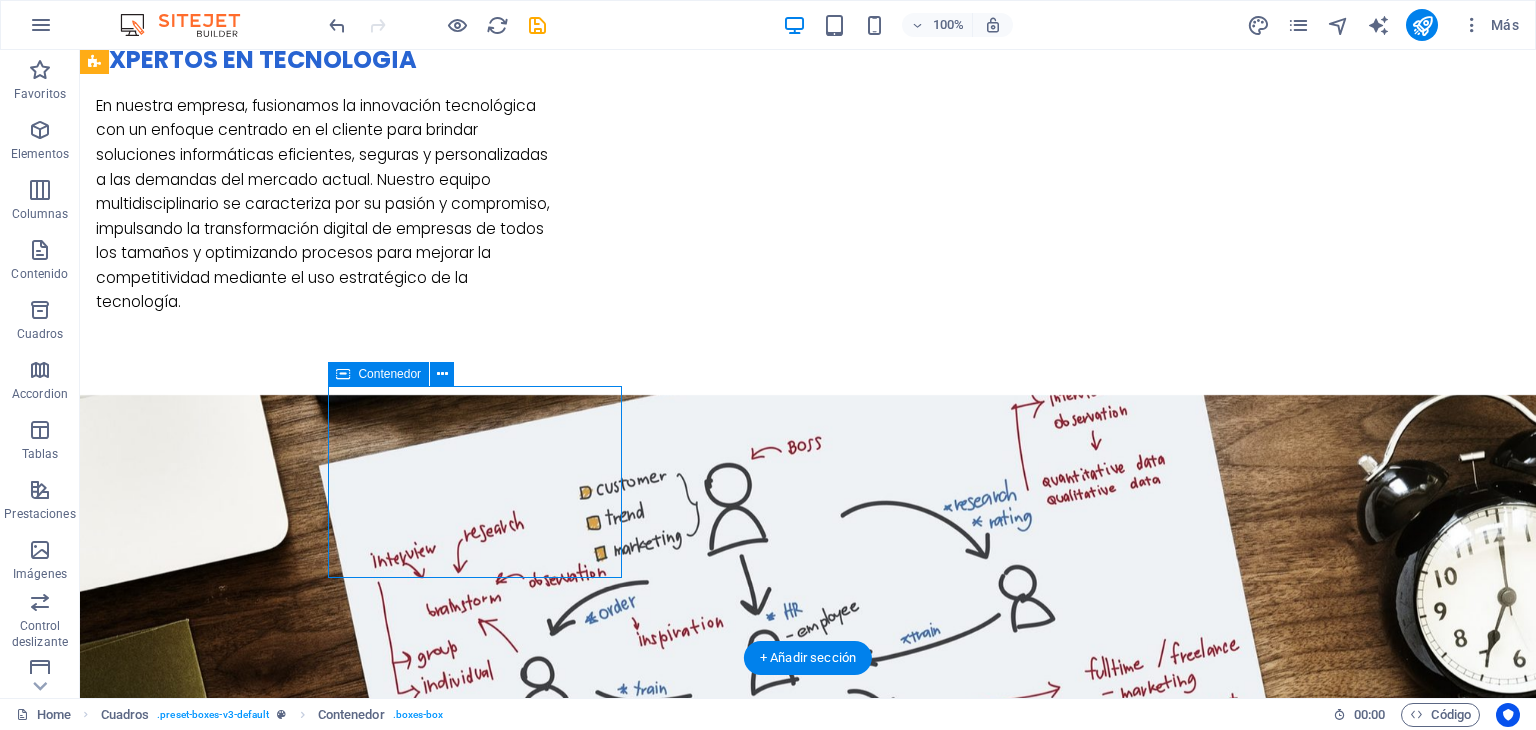 click on "Socios de negocios" at bounding box center (242, 2504) 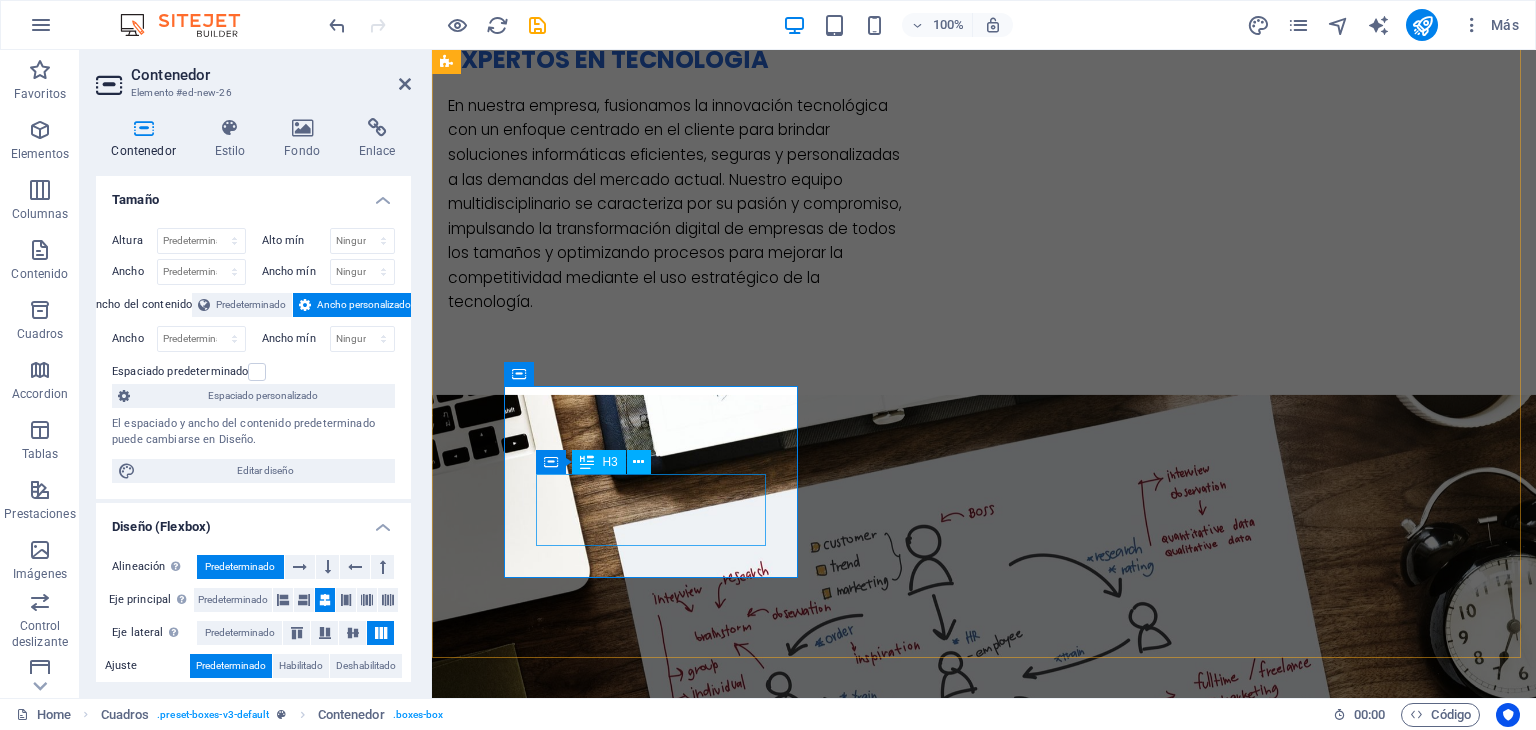 click on "Socios de negocios" at bounding box center (594, 2532) 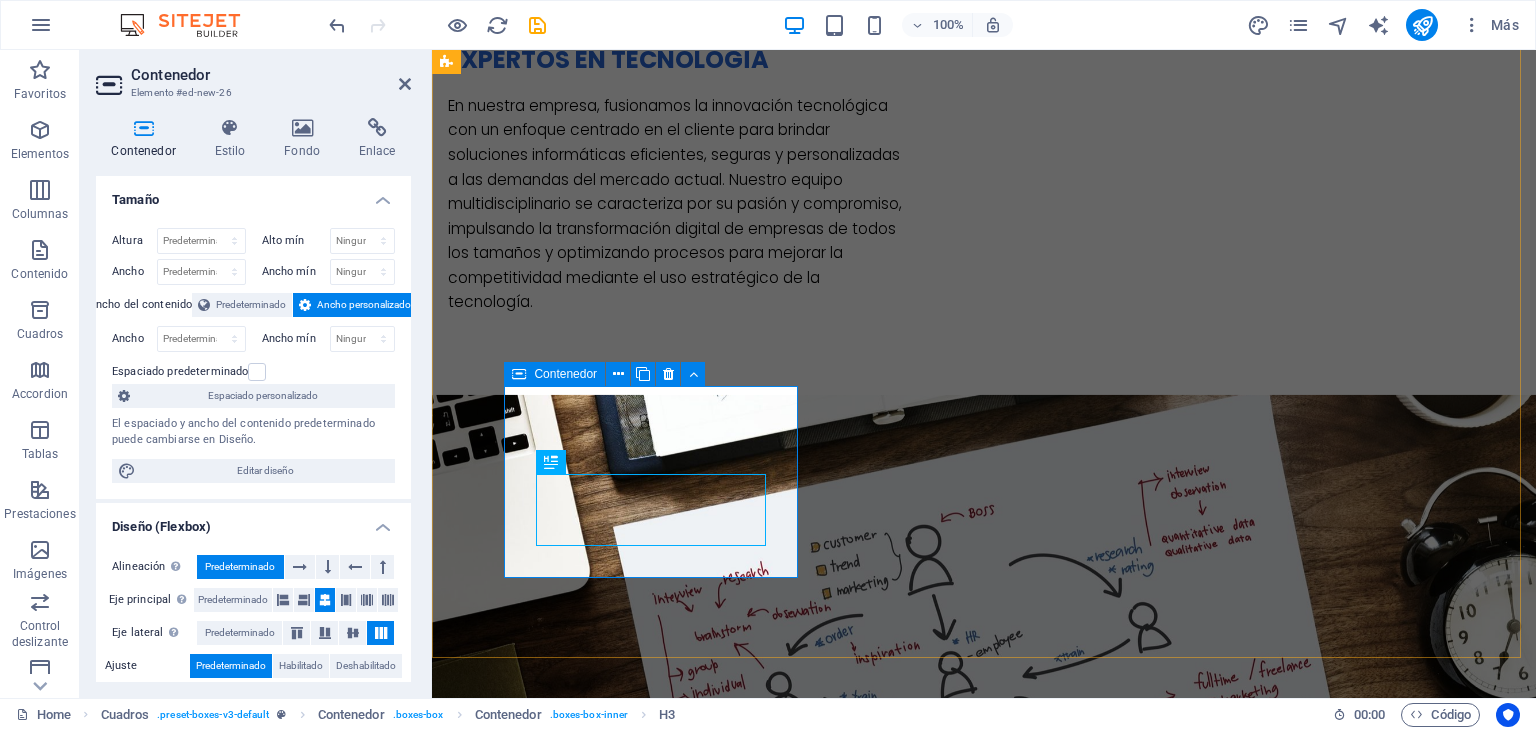 click on "Socios de negocios" at bounding box center (594, 2504) 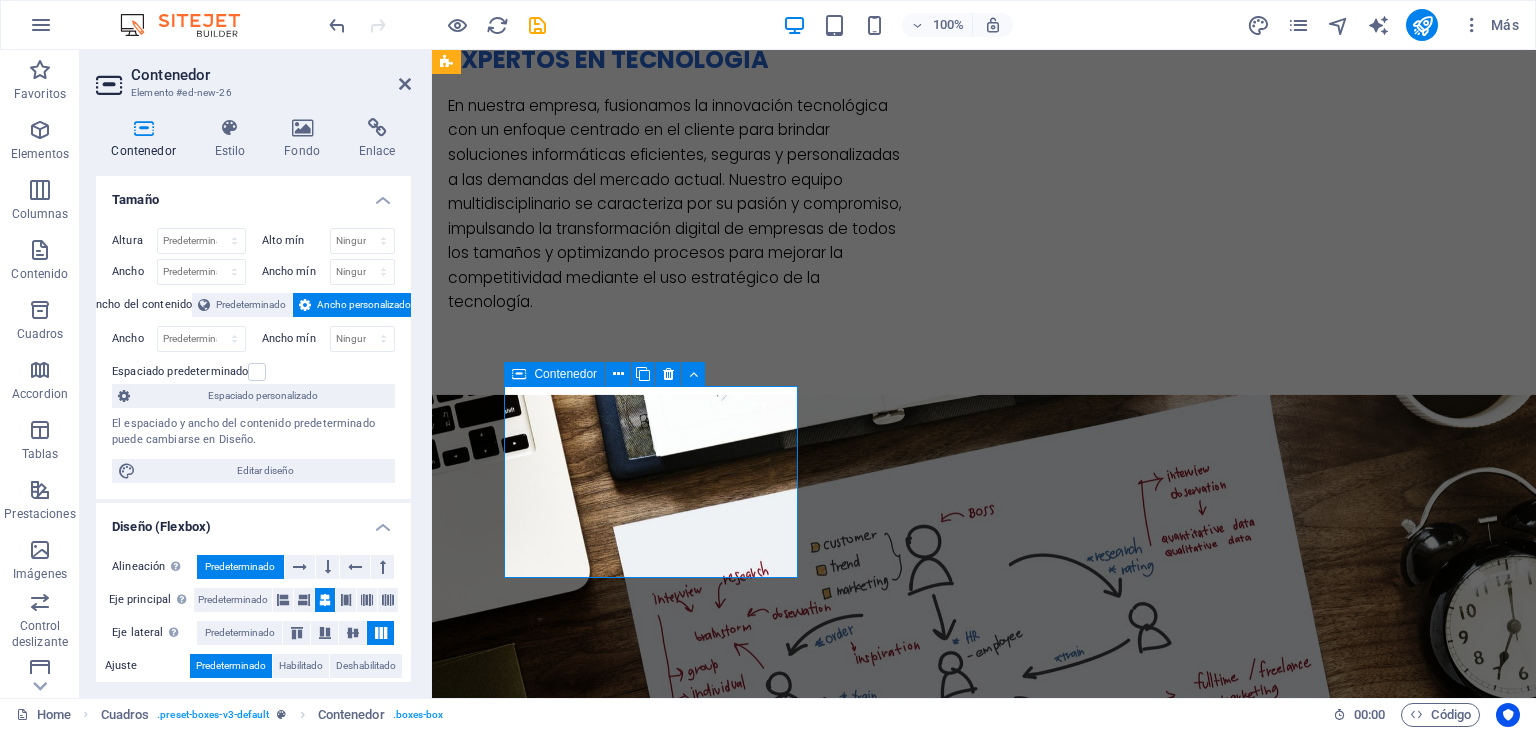 click on "Socios de negocios" at bounding box center (594, 2504) 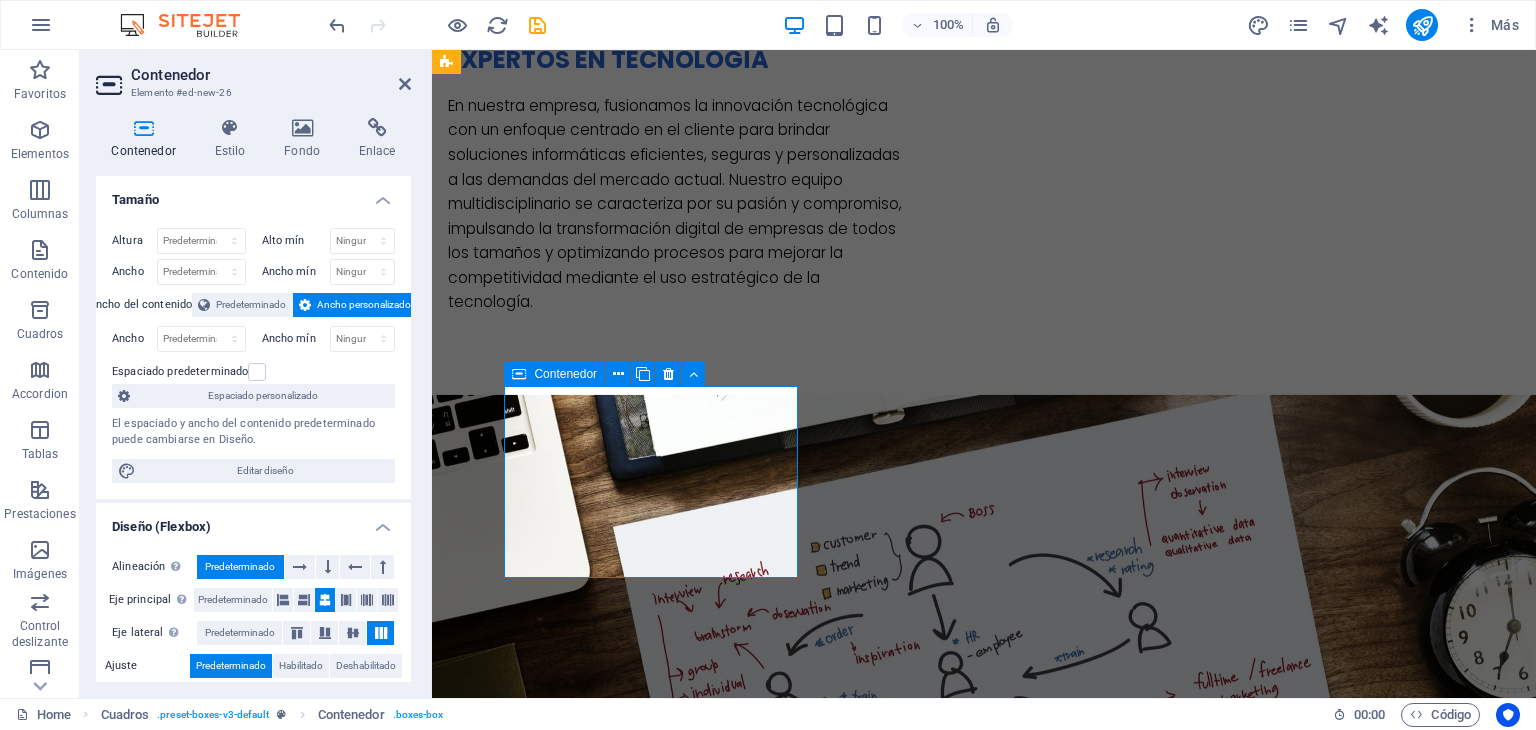click on "Socios de negocios" at bounding box center (594, 2504) 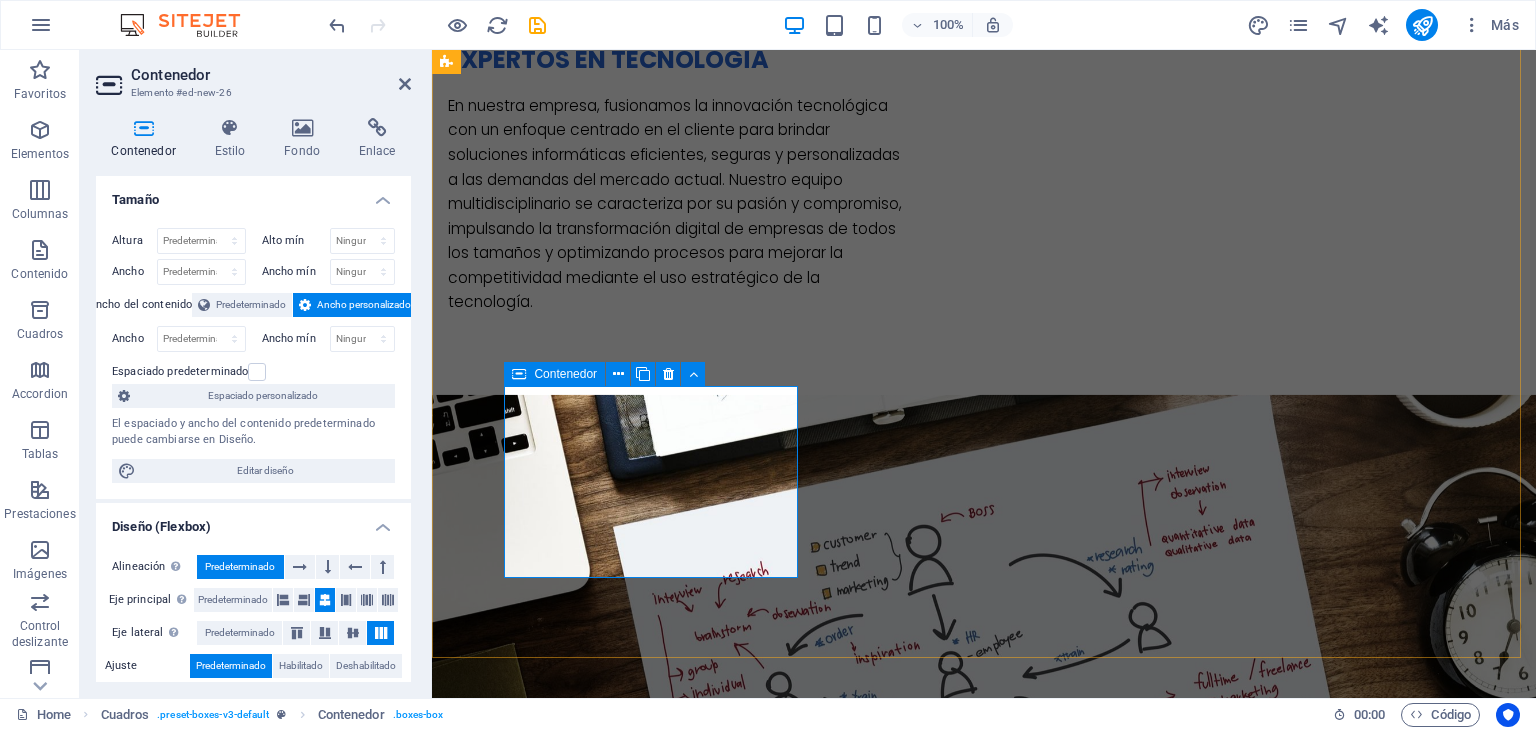 click on "Socios de negocios" at bounding box center [594, 2504] 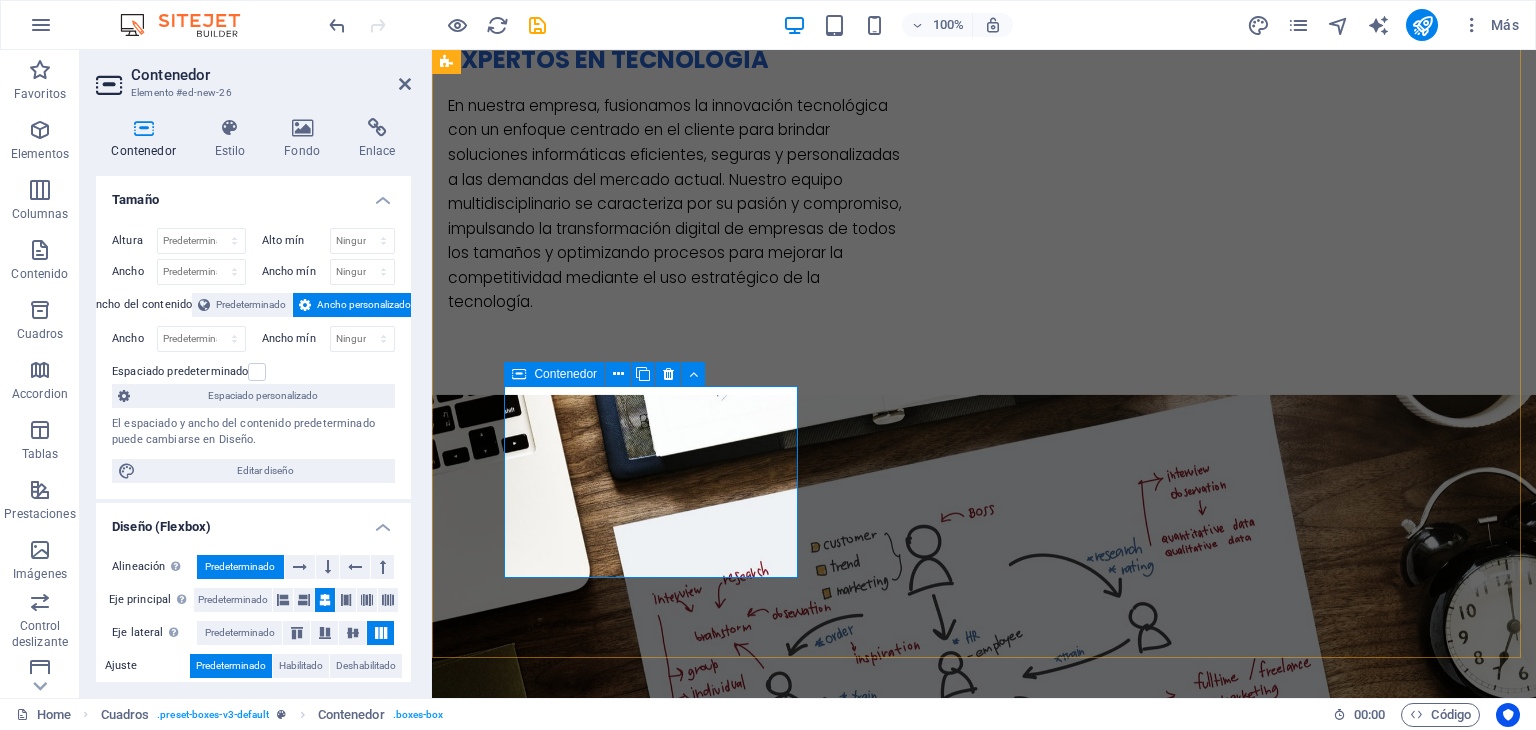 click on "Socios de negocios" at bounding box center [594, 2504] 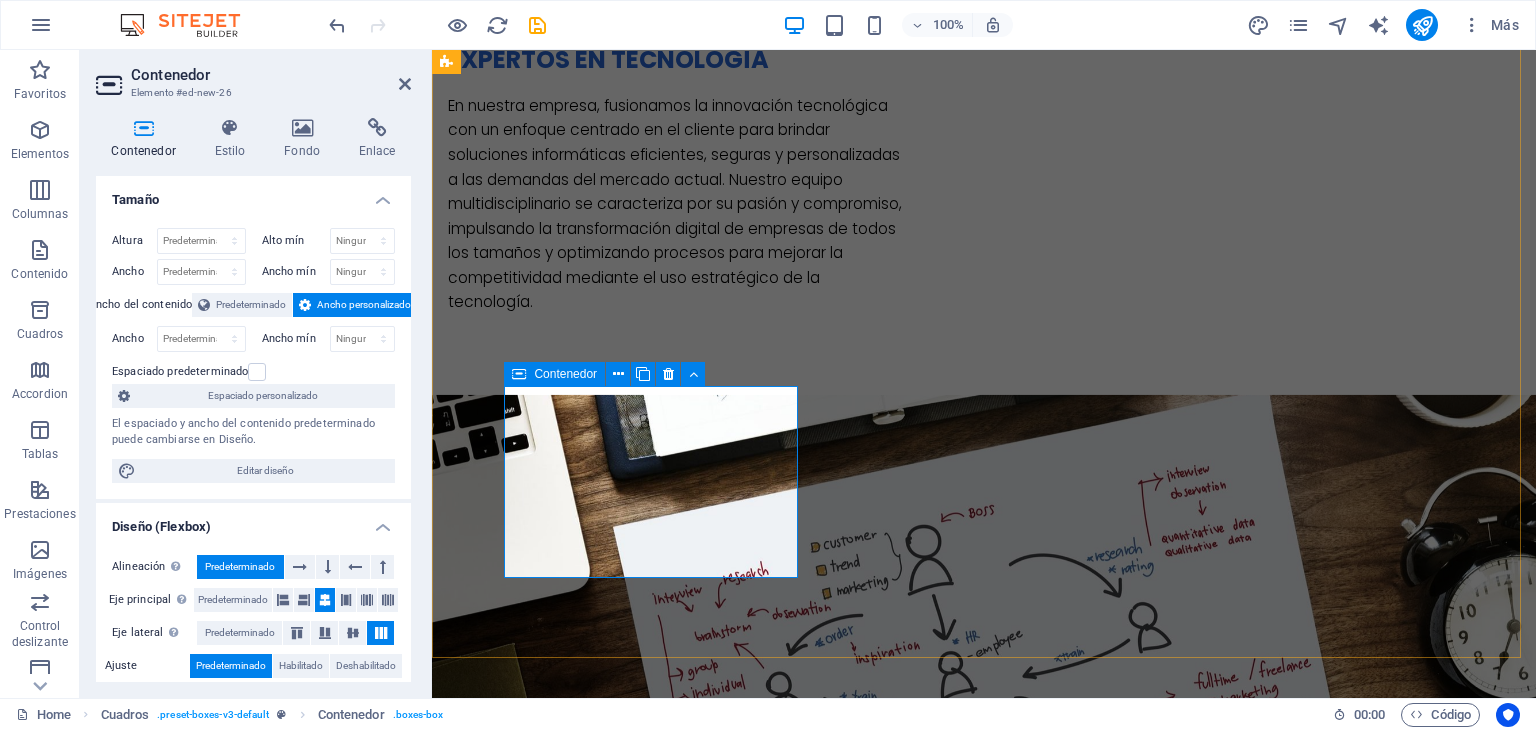 click on "Socios de negocios" at bounding box center [594, 2504] 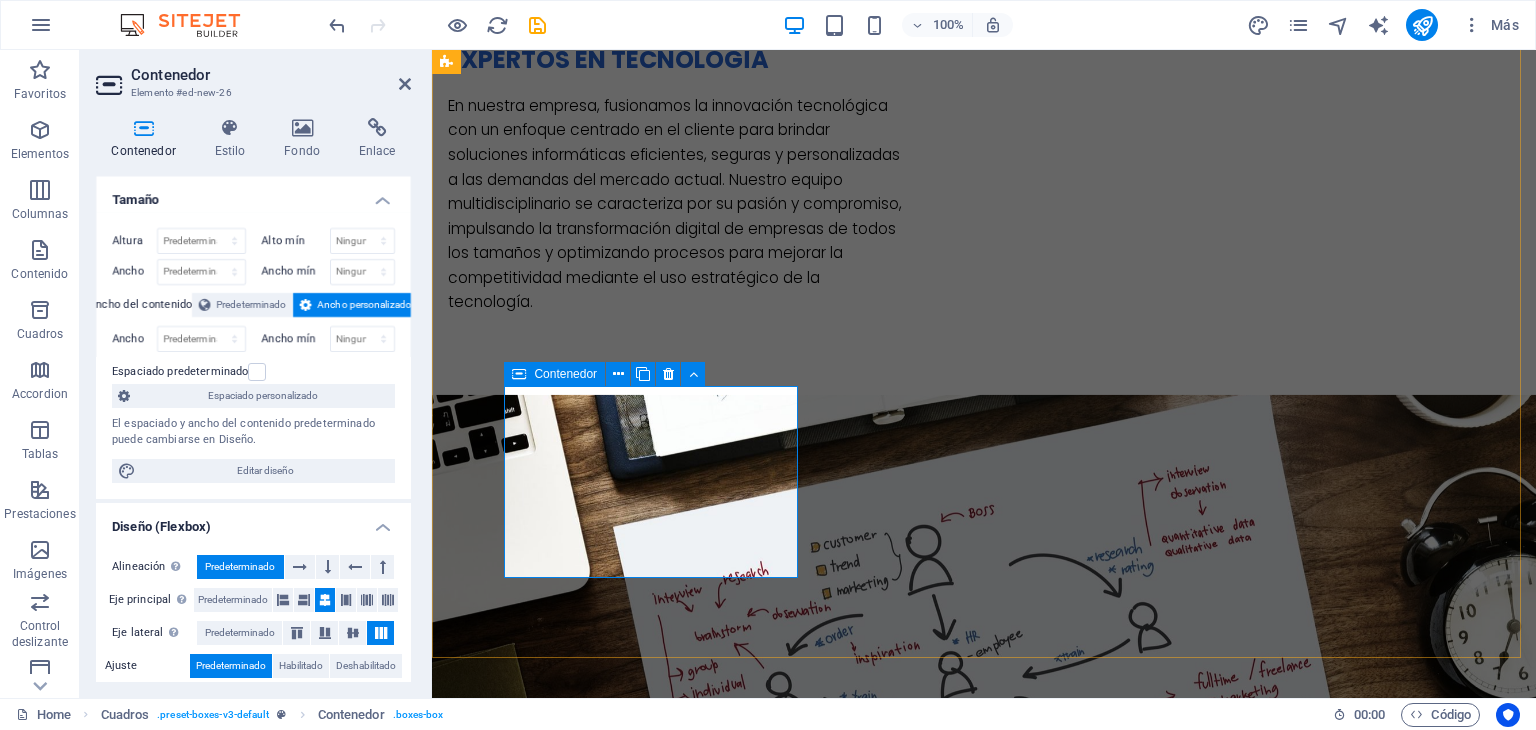 click on "Socios de negocios" at bounding box center (594, 2504) 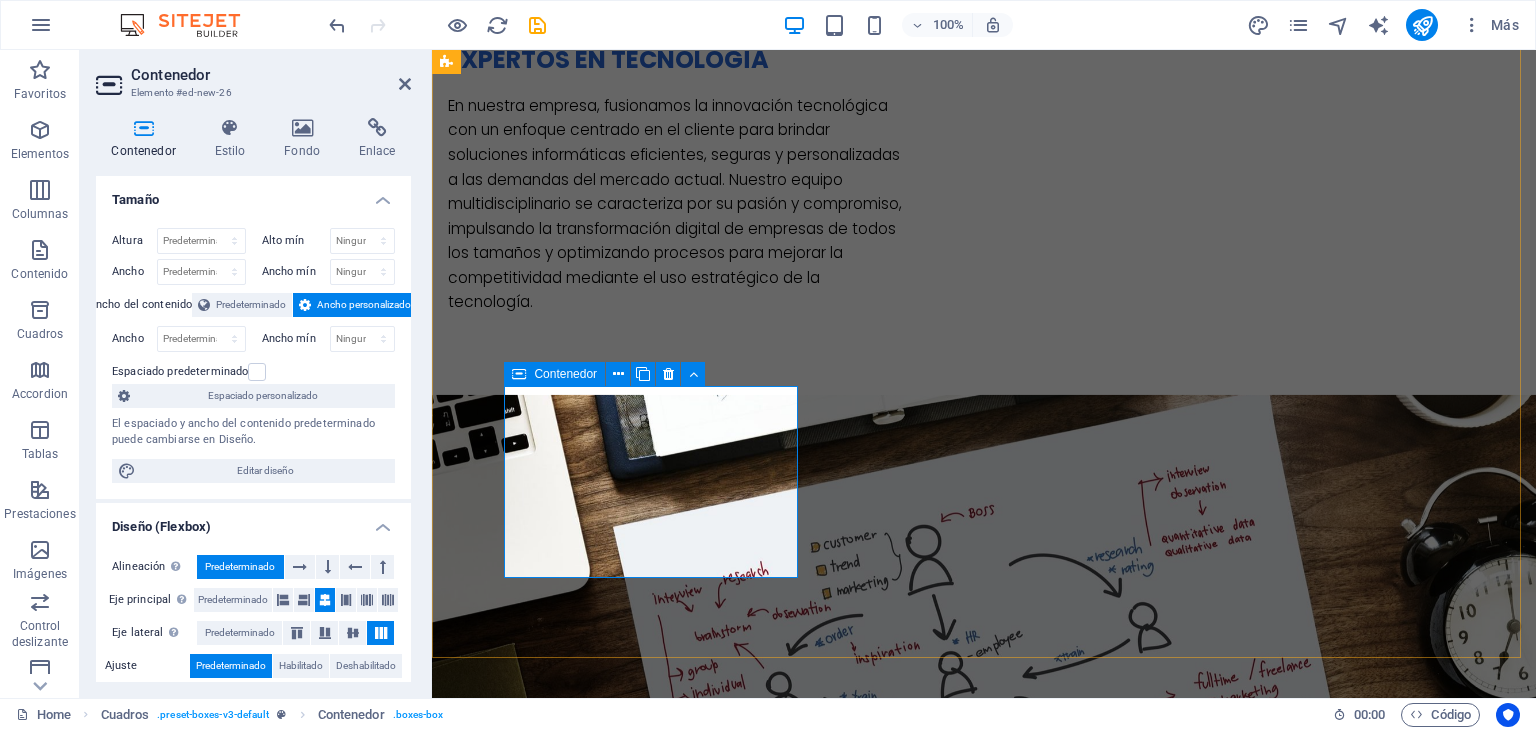 click on "Socios de negocios" at bounding box center (594, 2504) 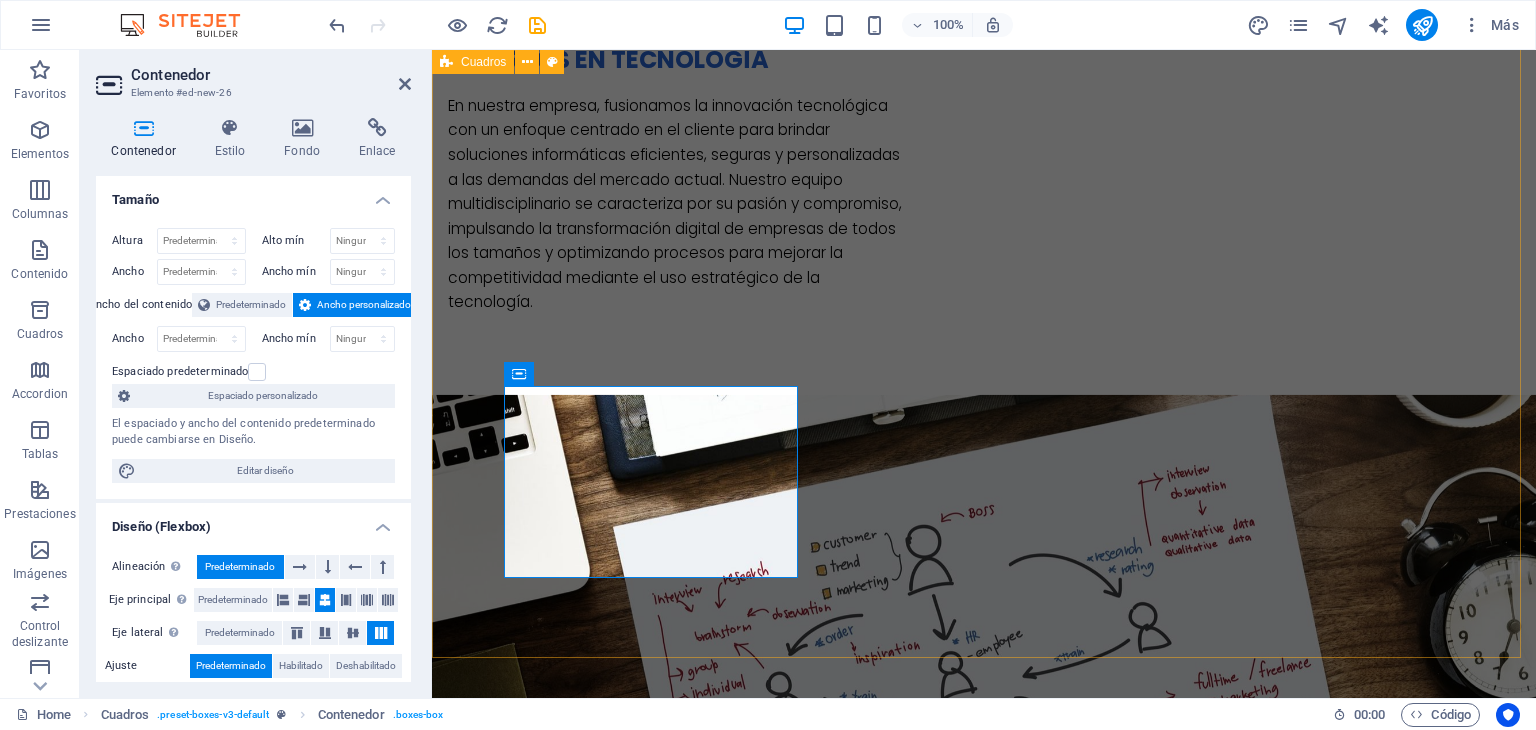 click on "HPE GreenLake – Infraestructura como servicio (IaaS) Una plataforma de nube híbrida que ofrece infraestructura local (on-premises) con la flexibilidad de la nube pública. .fa-secondary{opacity:.4} HPE ProLiant Servers – Servidores empresariales Una línea robusta de servidores para todo tipo de cargas de trabajo: virtualización, bases de datos, aplicaciones, etc. HPE Aruba Networking – Redes empresariales seguras Soluciones de red (Wi-Fi, LAN, SD-WAN, seguridad Zero Trust) para empresas modernas. Socios de negocios" at bounding box center [984, 1905] 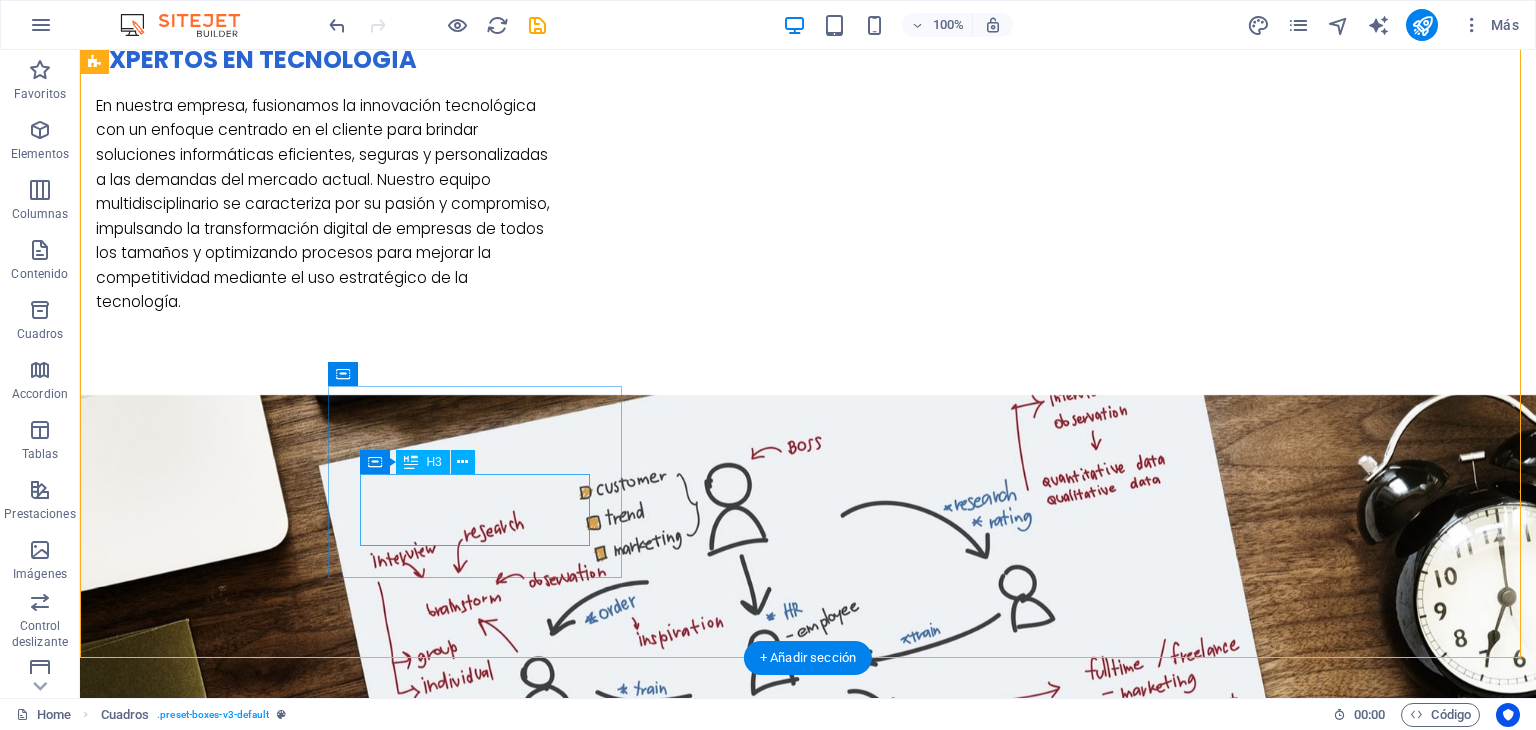 click on "Socios de negocios" at bounding box center [242, 2532] 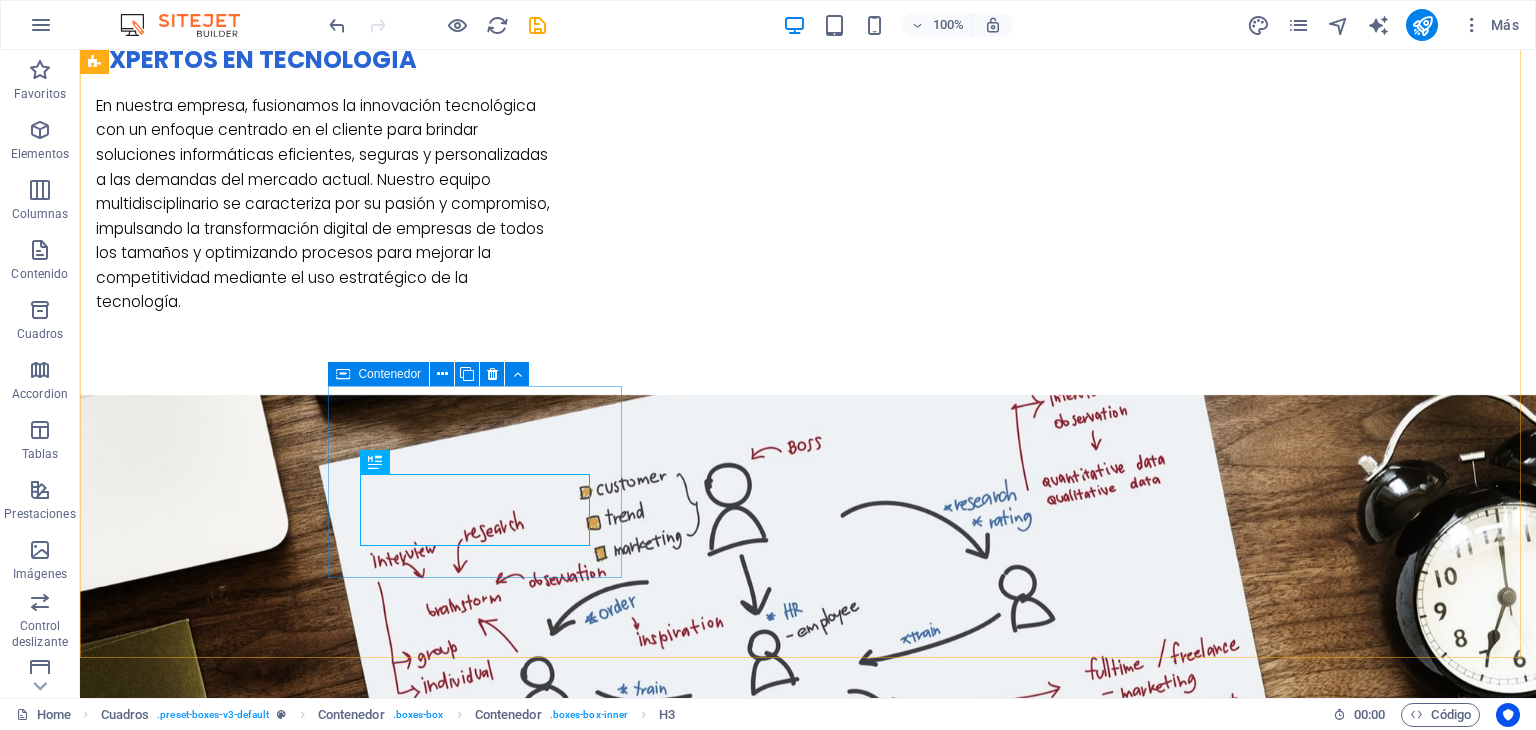 click on "Contenedor" at bounding box center (378, 374) 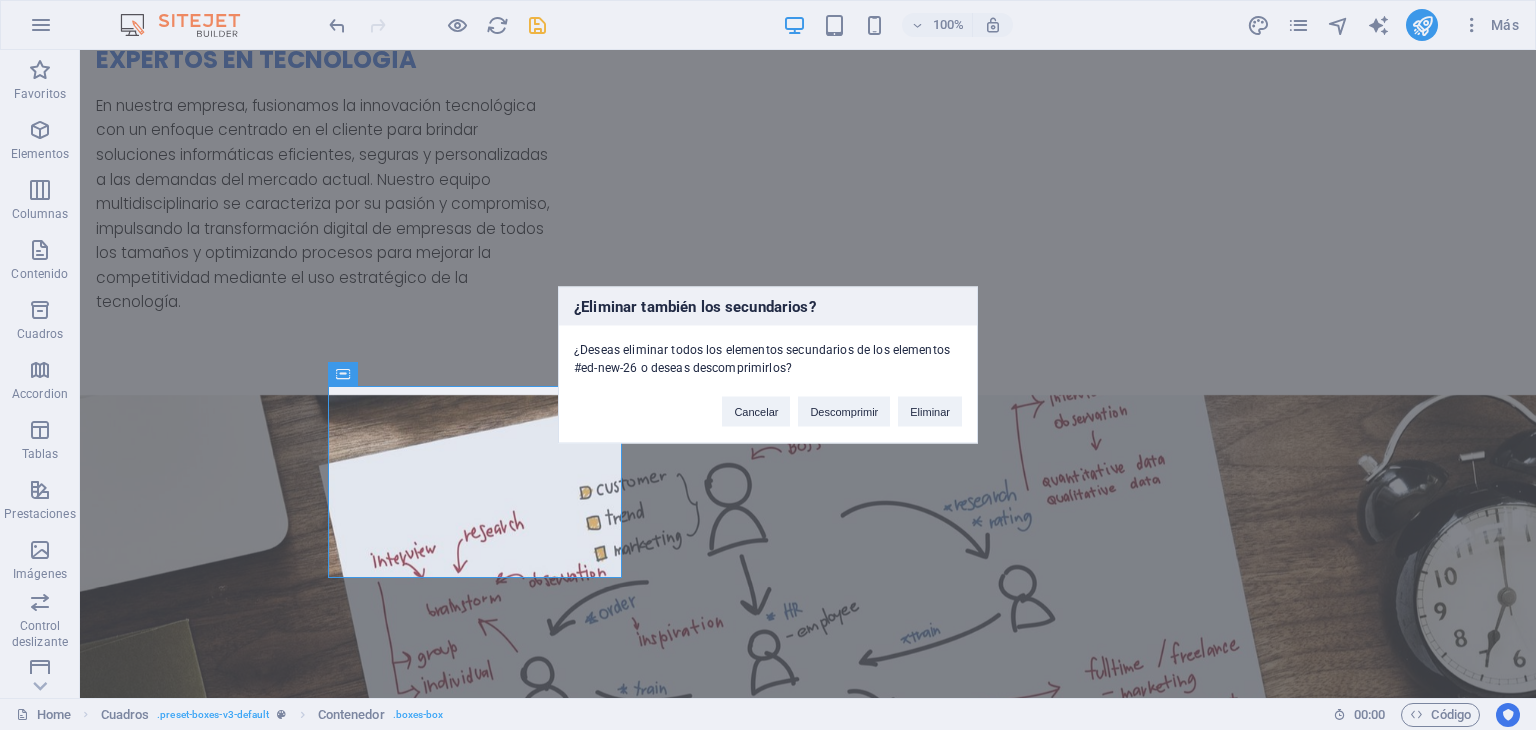 type 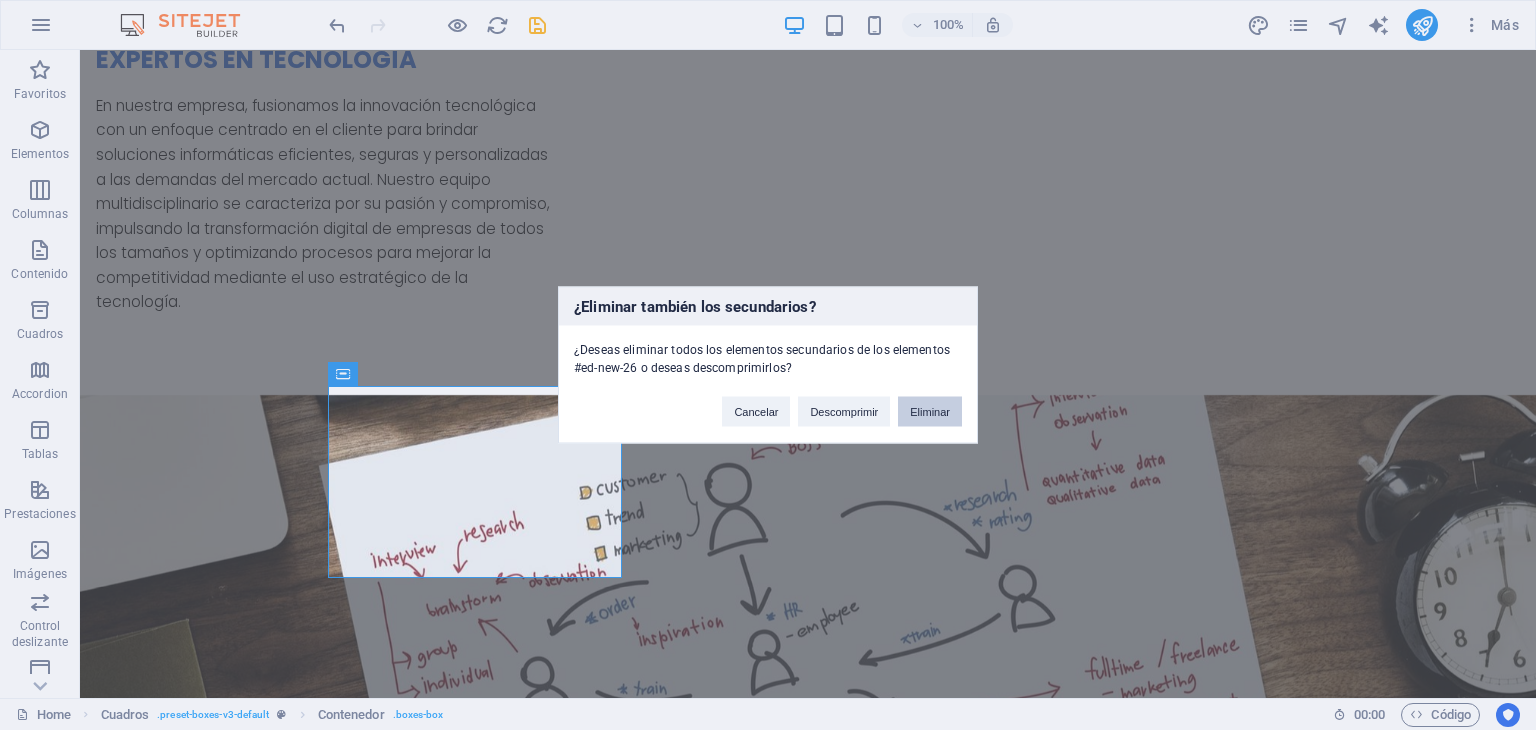 click on "Eliminar" at bounding box center [930, 412] 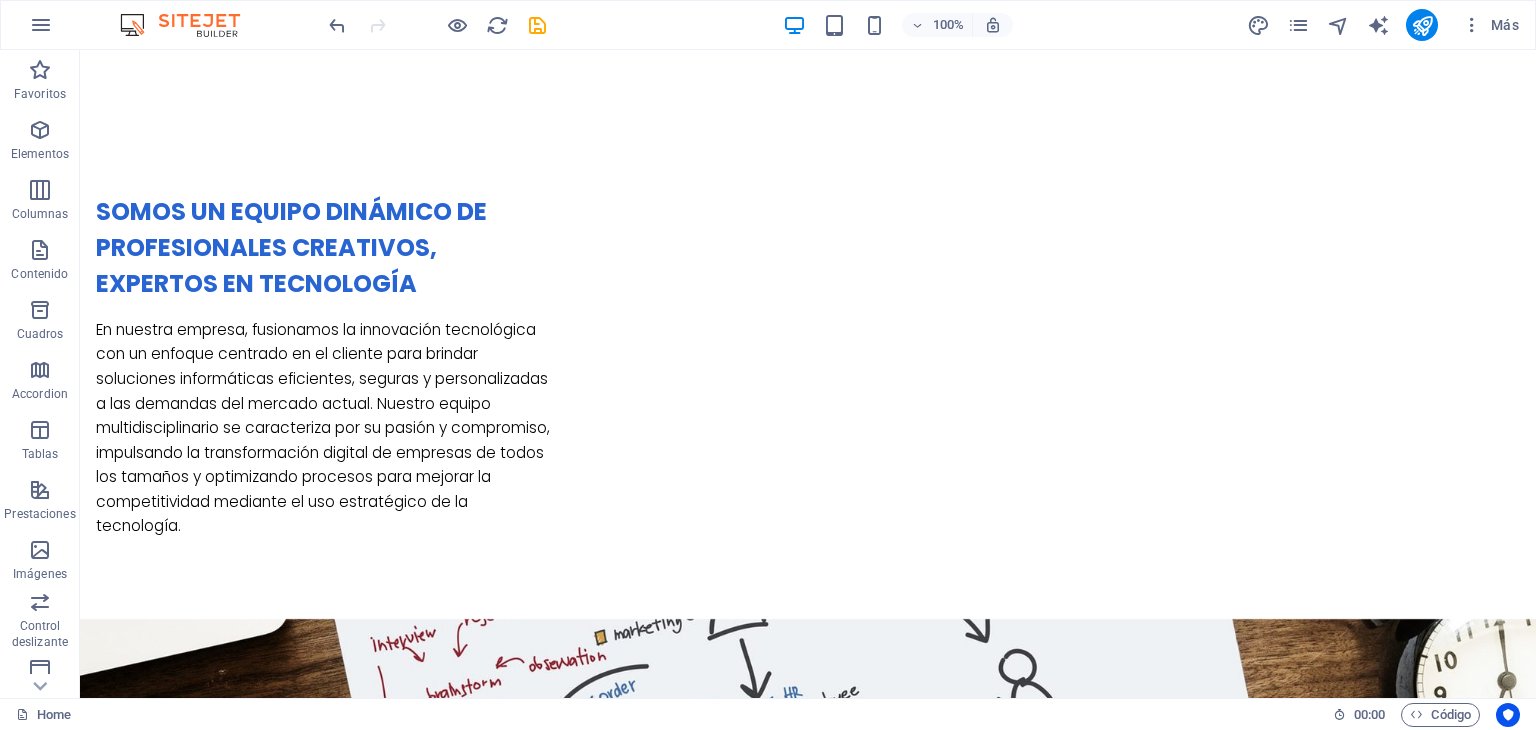scroll, scrollTop: 1584, scrollLeft: 0, axis: vertical 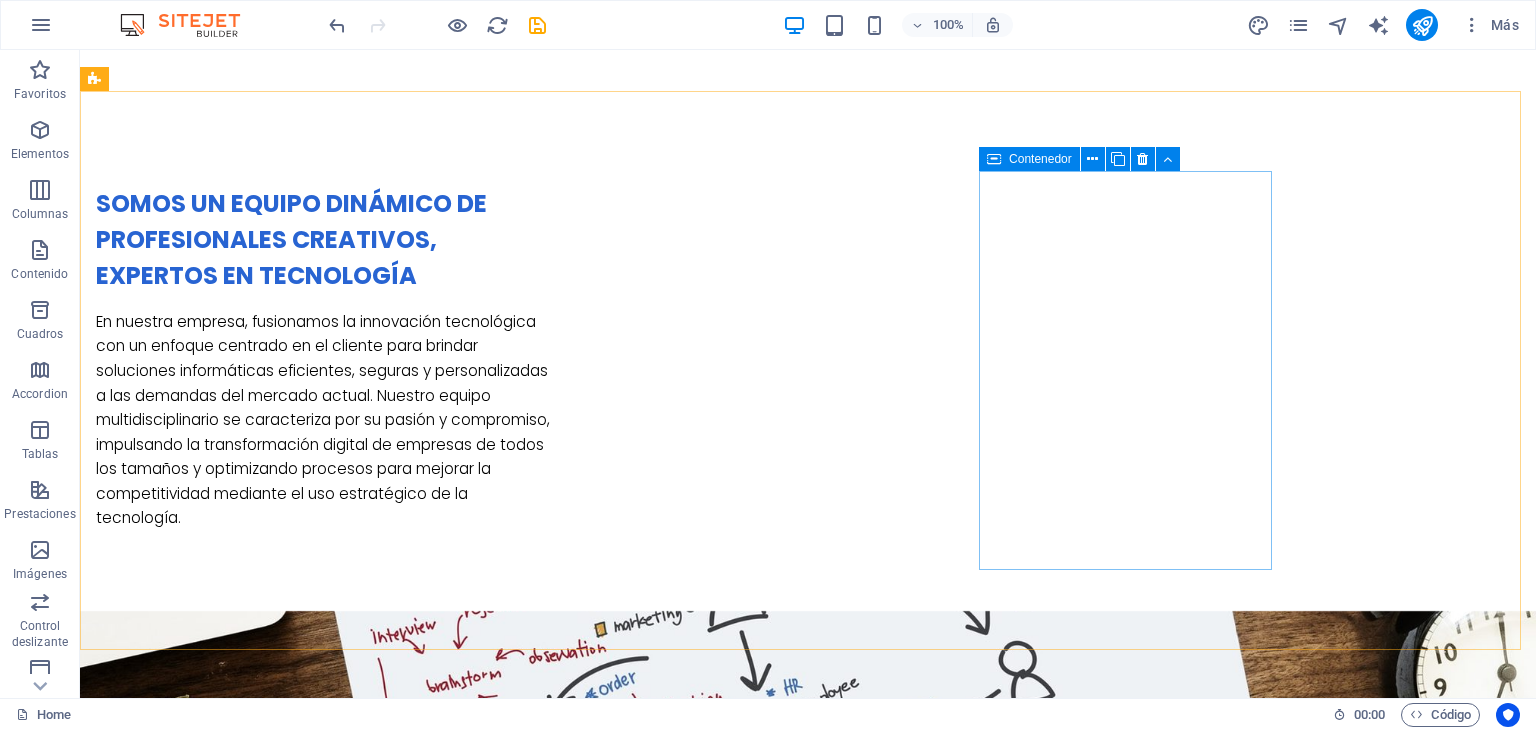 click at bounding box center [994, 159] 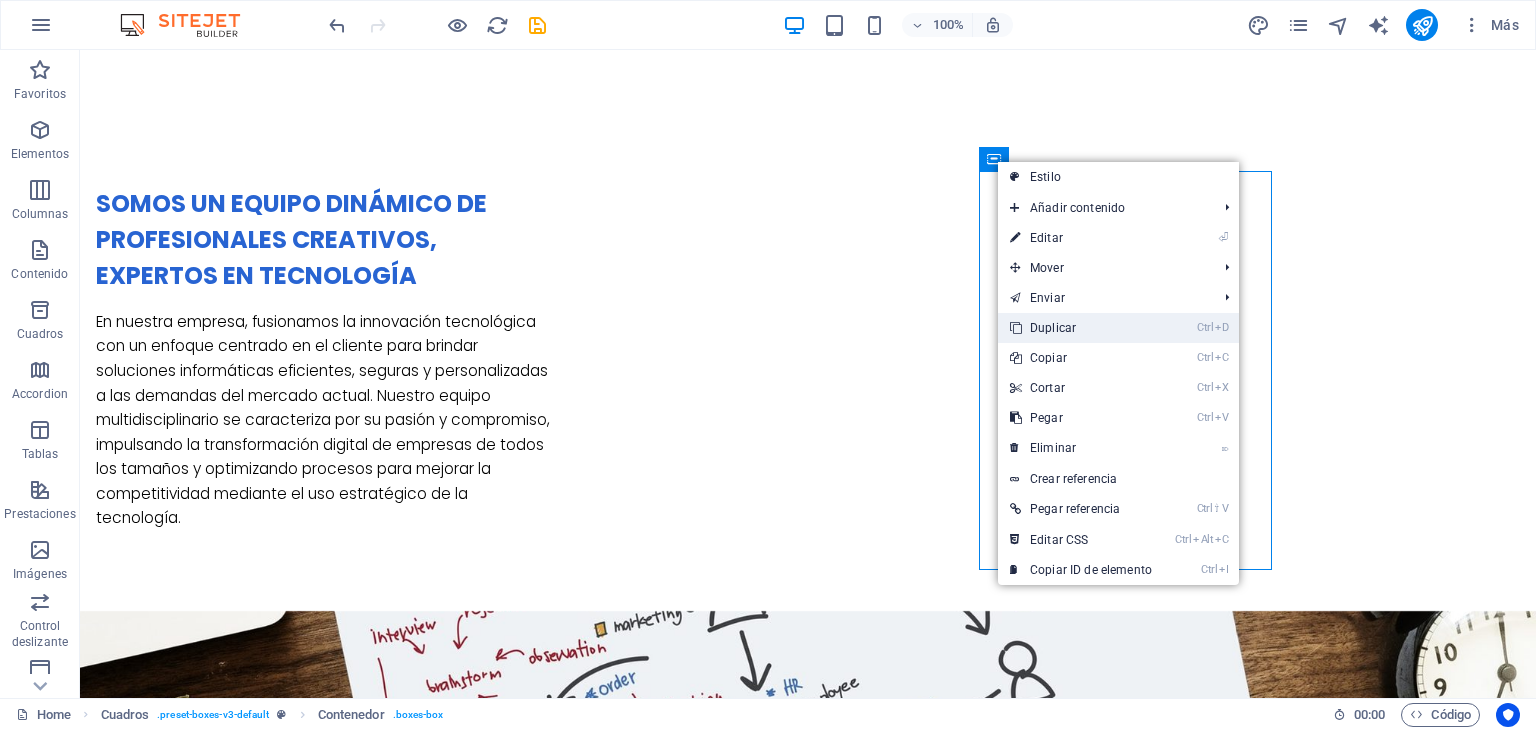 click on "Ctrl D  Duplicar" at bounding box center [1081, 328] 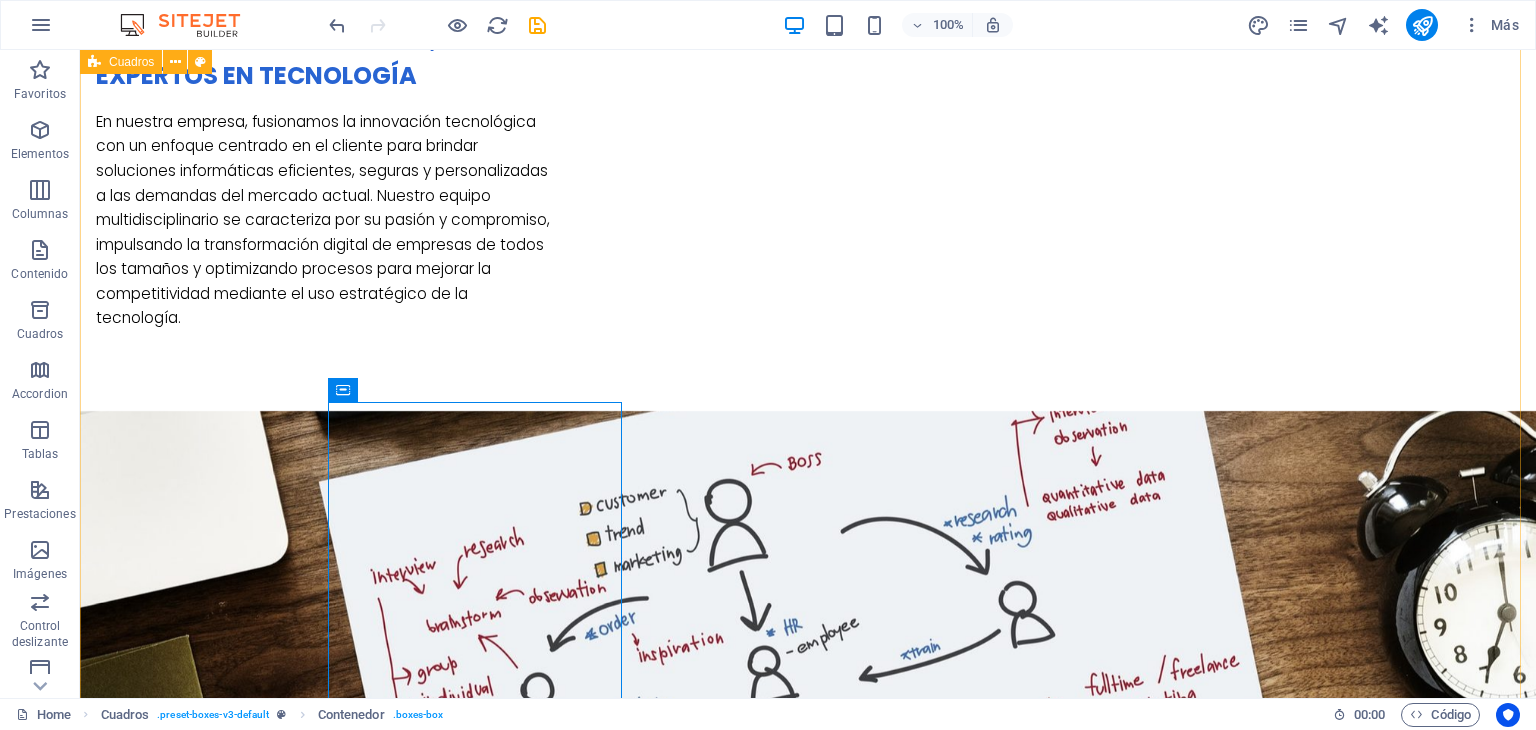 scroll, scrollTop: 1984, scrollLeft: 0, axis: vertical 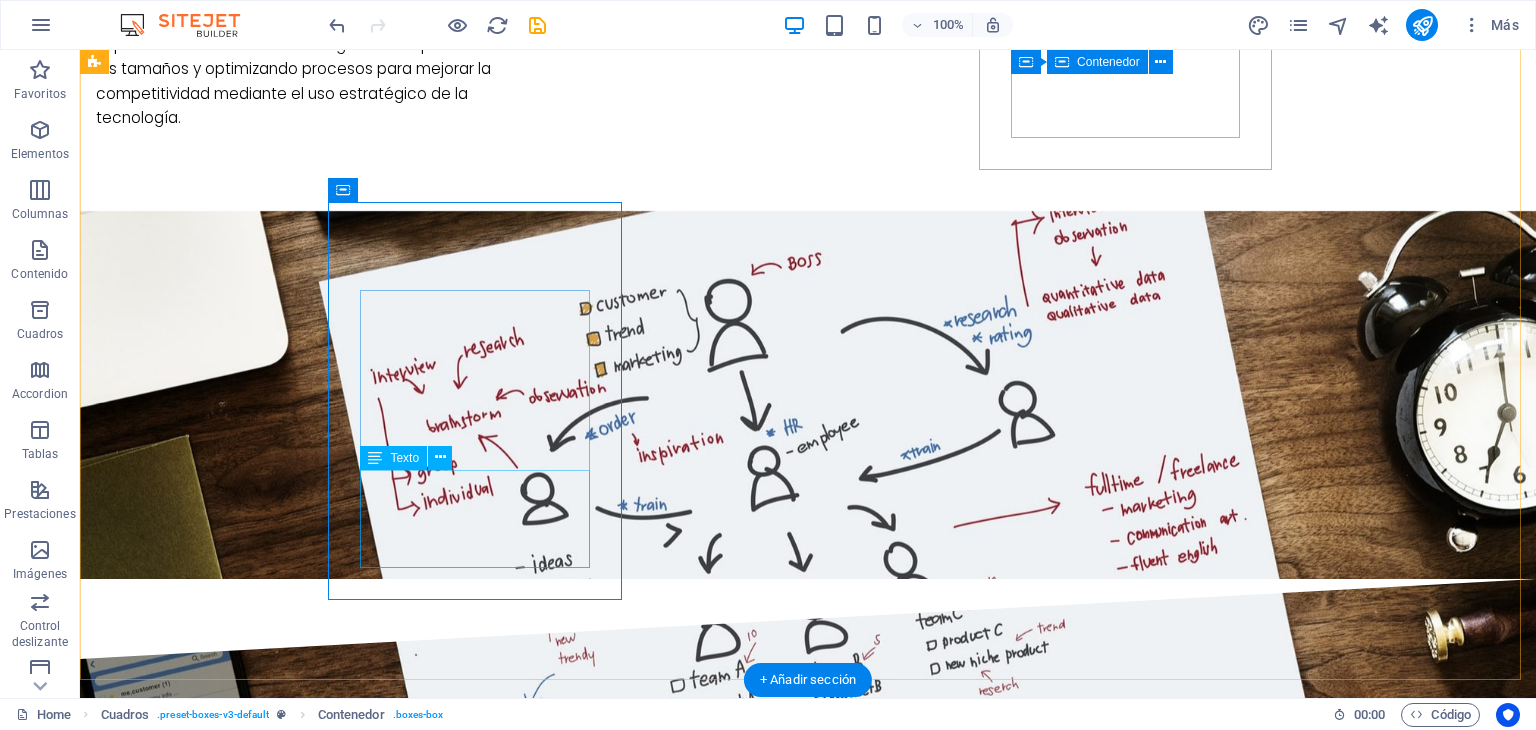click on "Soluciones de red (Wi-Fi, LAN, SD-WAN, seguridad Zero Trust) para empresas modernas." at bounding box center [242, 2529] 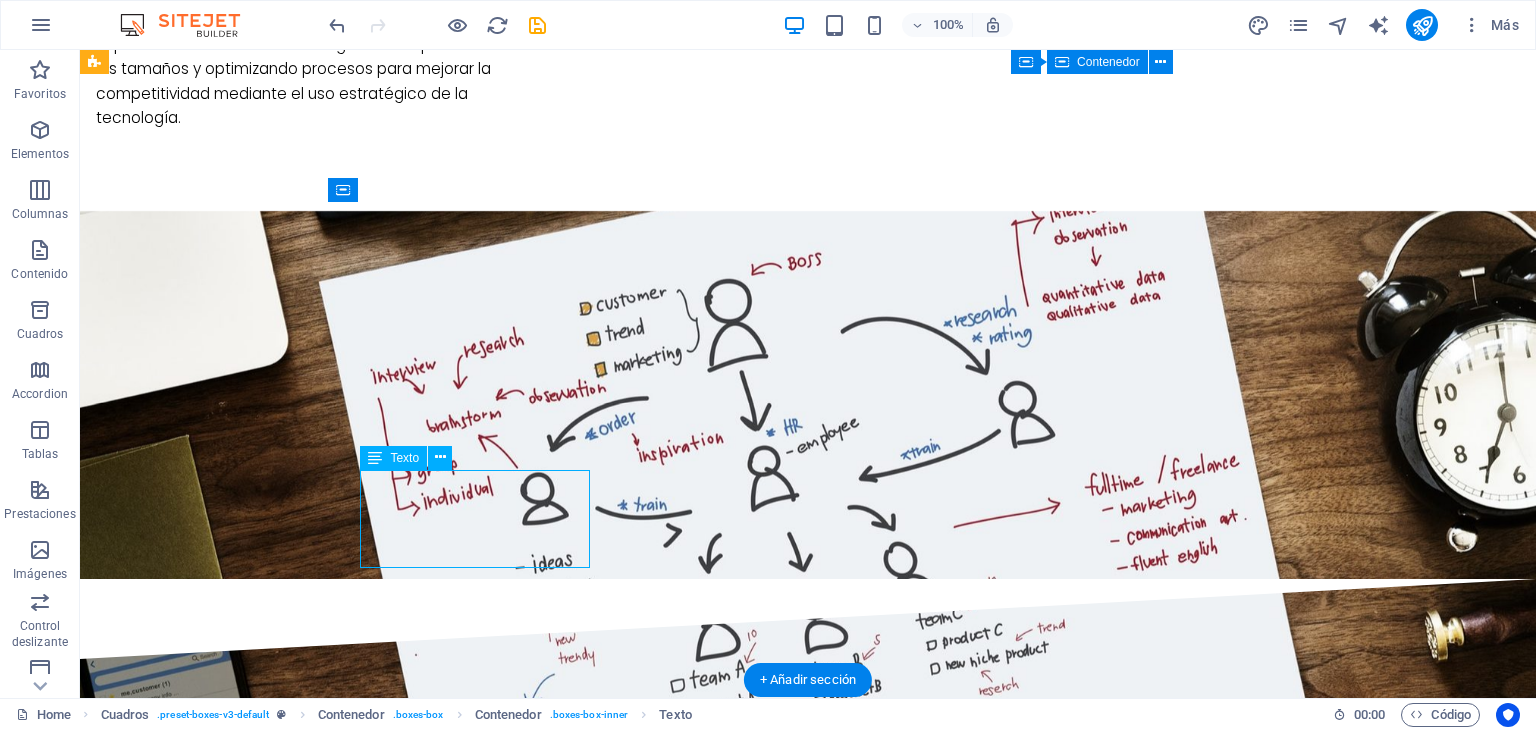 click on "Soluciones de red (Wi-Fi, LAN, SD-WAN, seguridad Zero Trust) para empresas modernas." at bounding box center (242, 2529) 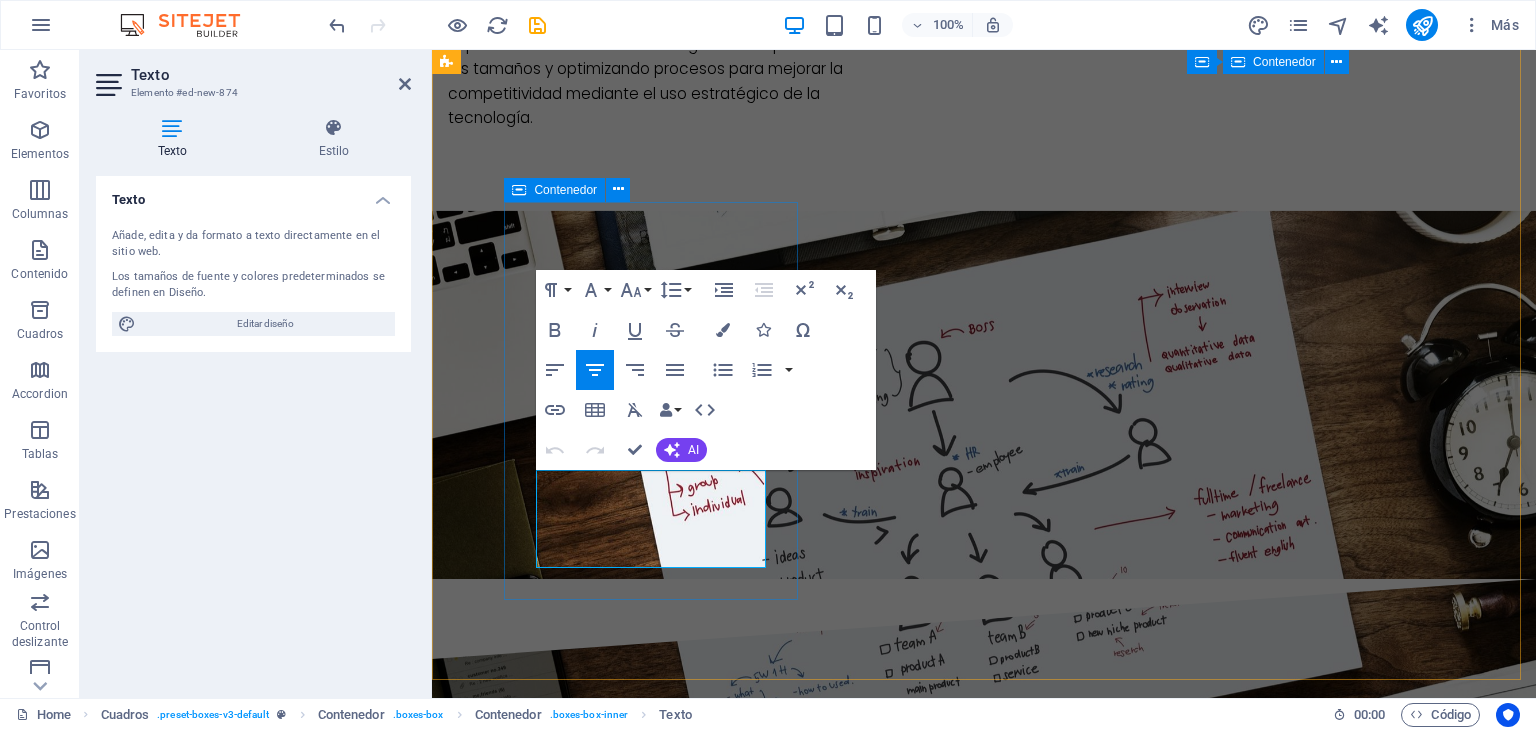 drag, startPoint x: 700, startPoint y: 556, endPoint x: 525, endPoint y: 486, distance: 188.48077 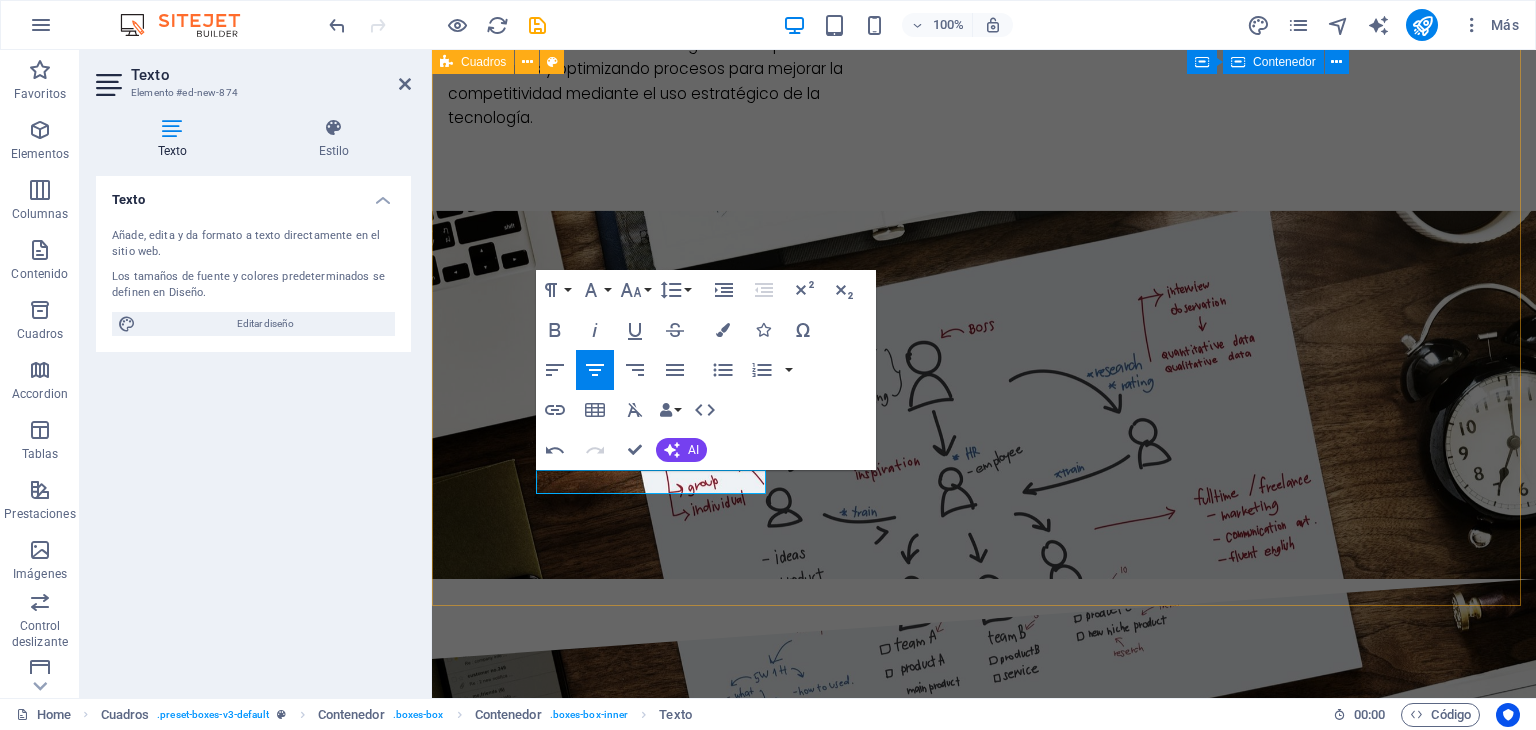 click on "HPE GreenLake – Infraestructura como servicio (IaaS) Una plataforma de nube híbrida que ofrece infraestructura local (on-premises) con la flexibilidad de la nube pública. .fa-secondary{opacity:.4} HPE ProLiant Servers – Servidores empresariales Una línea robusta de servidores para todo tipo de cargas de trabajo: virtualización, bases de datos, aplicaciones, etc. HPE Aruba Networking – Redes empresariales seguras Soluciones de red (Wi-Fi, LAN, SD-WAN, seguridad Zero Trust) para empresas modernas. HPE Aruba Networking – Redes empresariales seguras HPE y Microsoft" at bounding box center (984, 1788) 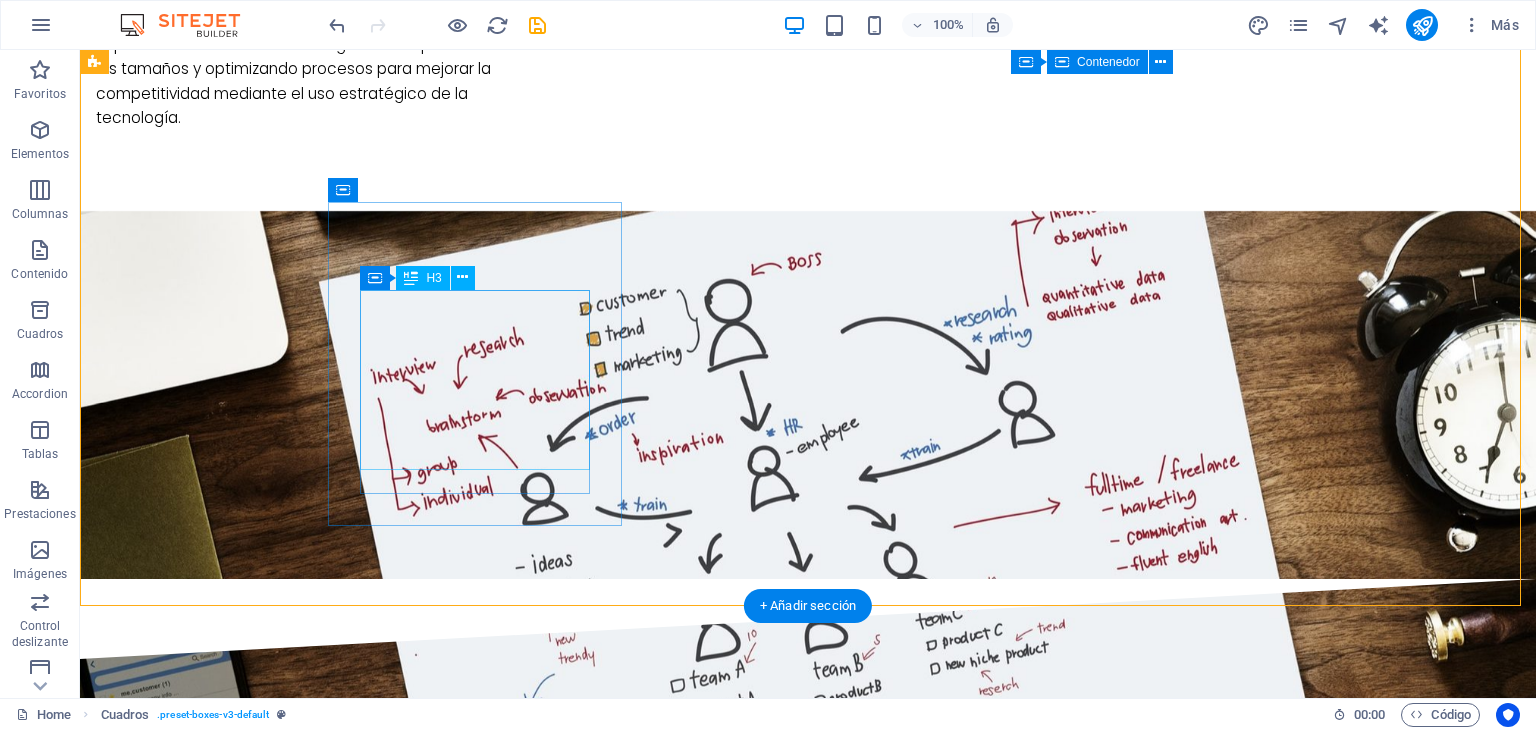 click on "HPE Aruba Networking – Redes empresariales seguras" at bounding box center [242, 2402] 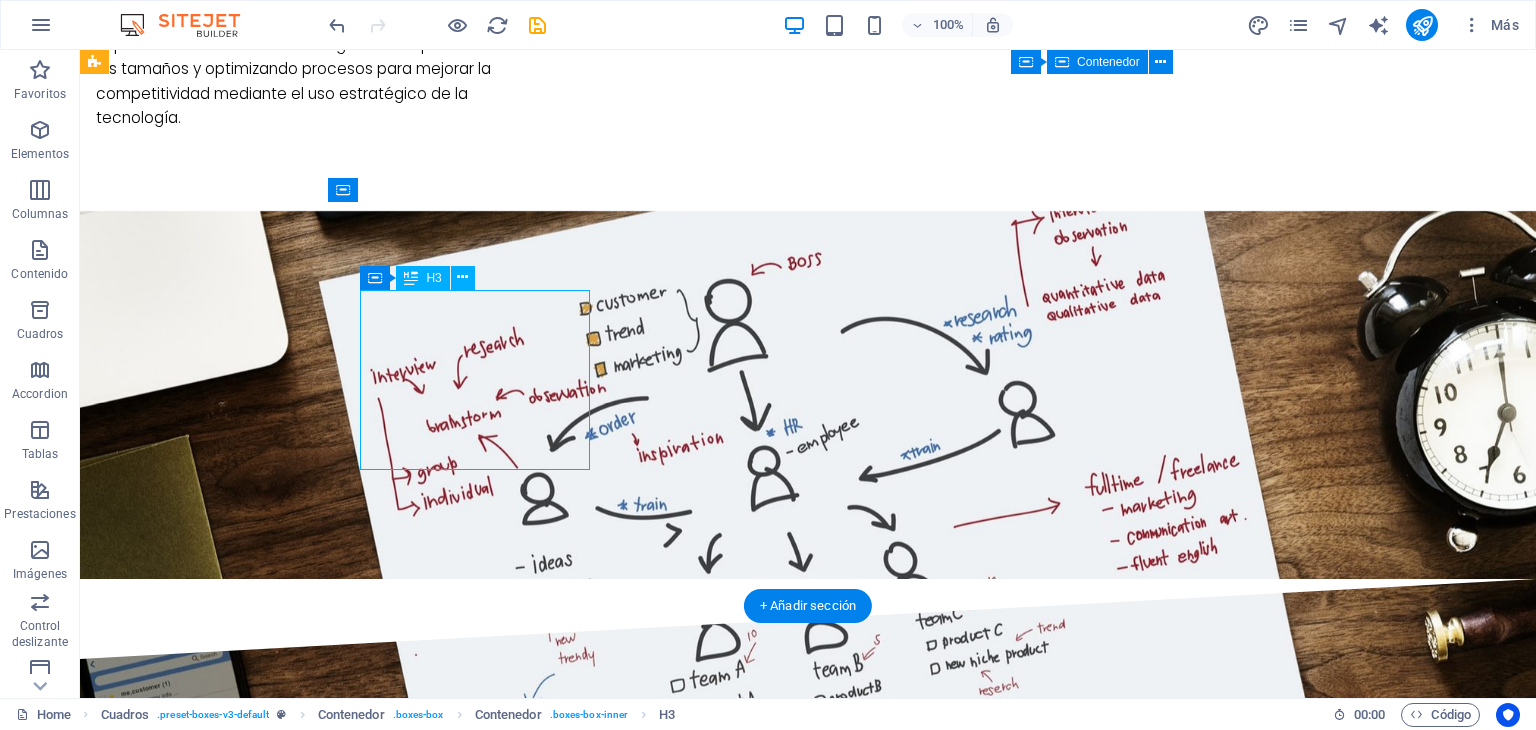 click on "HPE Aruba Networking – Redes empresariales seguras" at bounding box center [242, 2402] 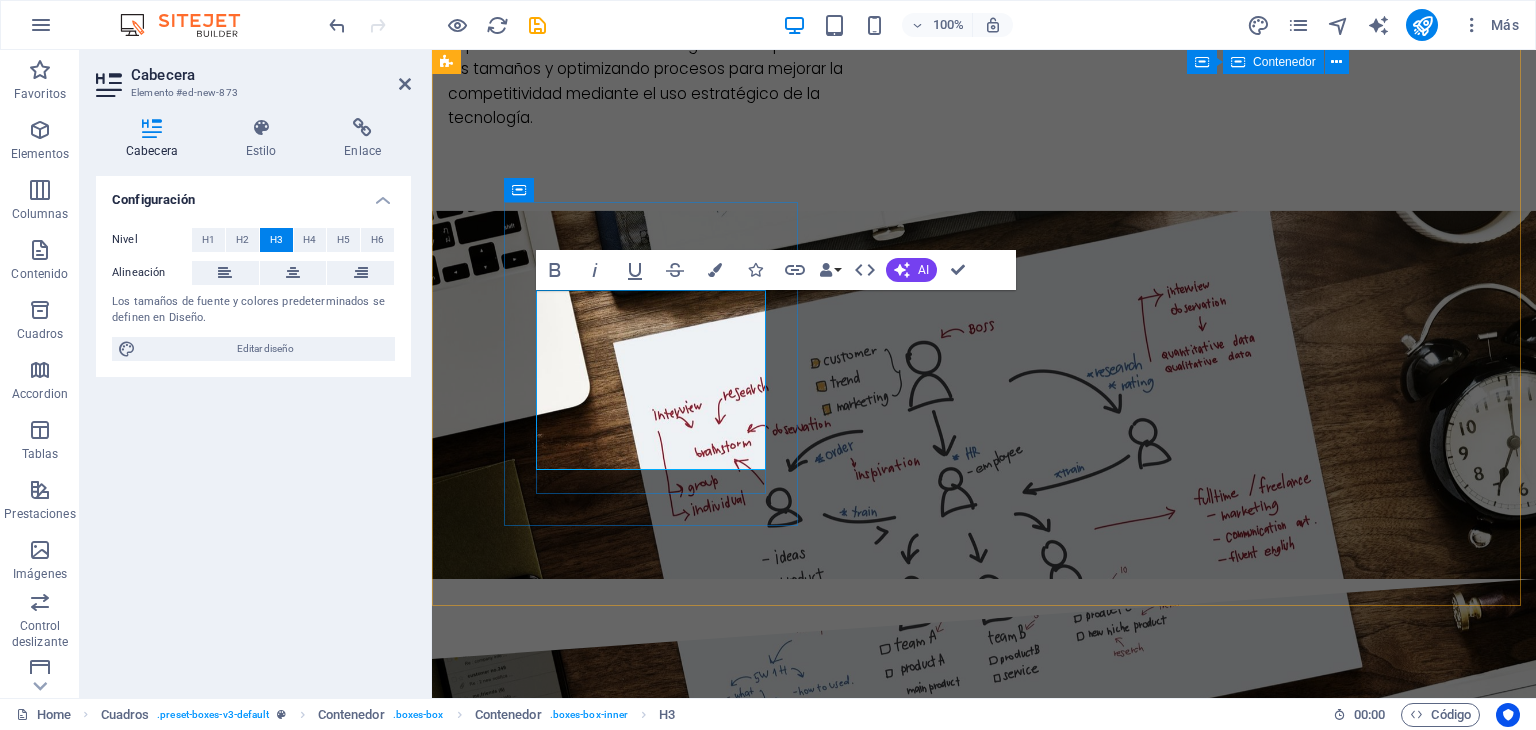type 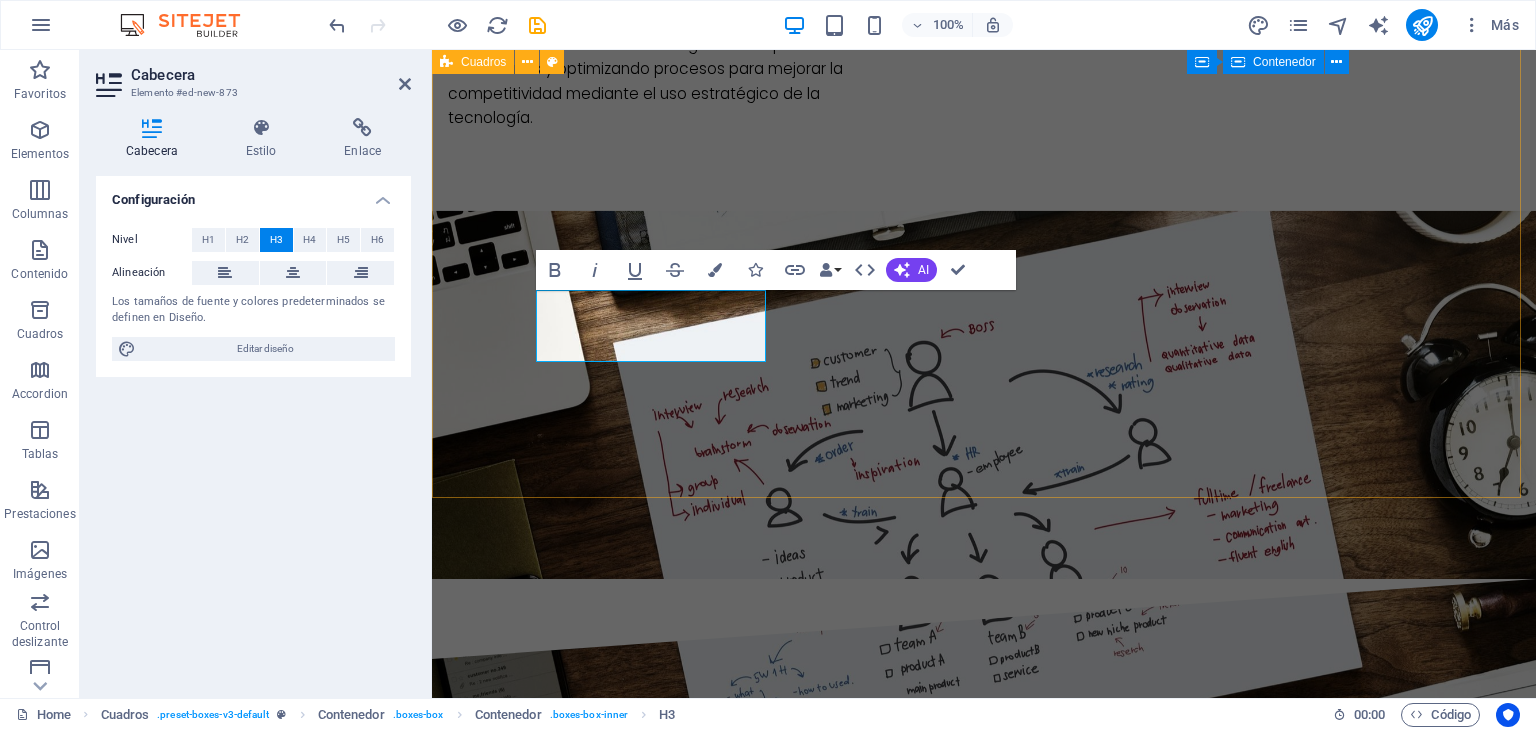 click on "HPE GreenLake – Infraestructura como servicio (IaaS) Una plataforma de nube híbrida que ofrece infraestructura local (on-premises) con la flexibilidad de la nube pública. .fa-secondary{opacity:.4} HPE ProLiant Servers – Servidores empresariales Una línea robusta de servidores para todo tipo de cargas de trabajo: virtualización, bases de datos, aplicaciones, etc. HPE Aruba Networking – Redes empresariales seguras Soluciones de red (Wi-Fi, LAN, SD-WAN, seguridad Zero Trust) para empresas modernas. Socios de negocio HPE y Microsoft" at bounding box center (984, 1734) 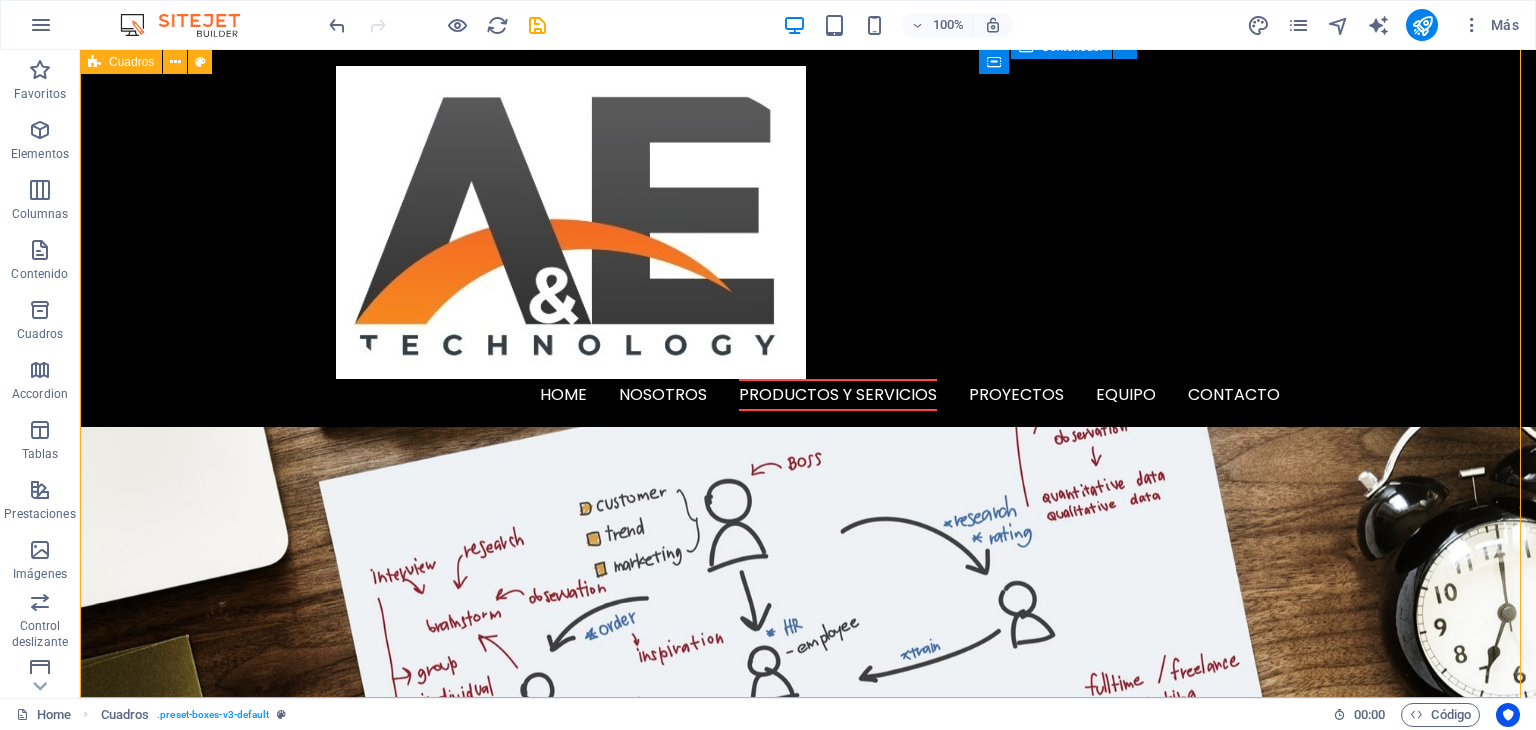 scroll, scrollTop: 2084, scrollLeft: 0, axis: vertical 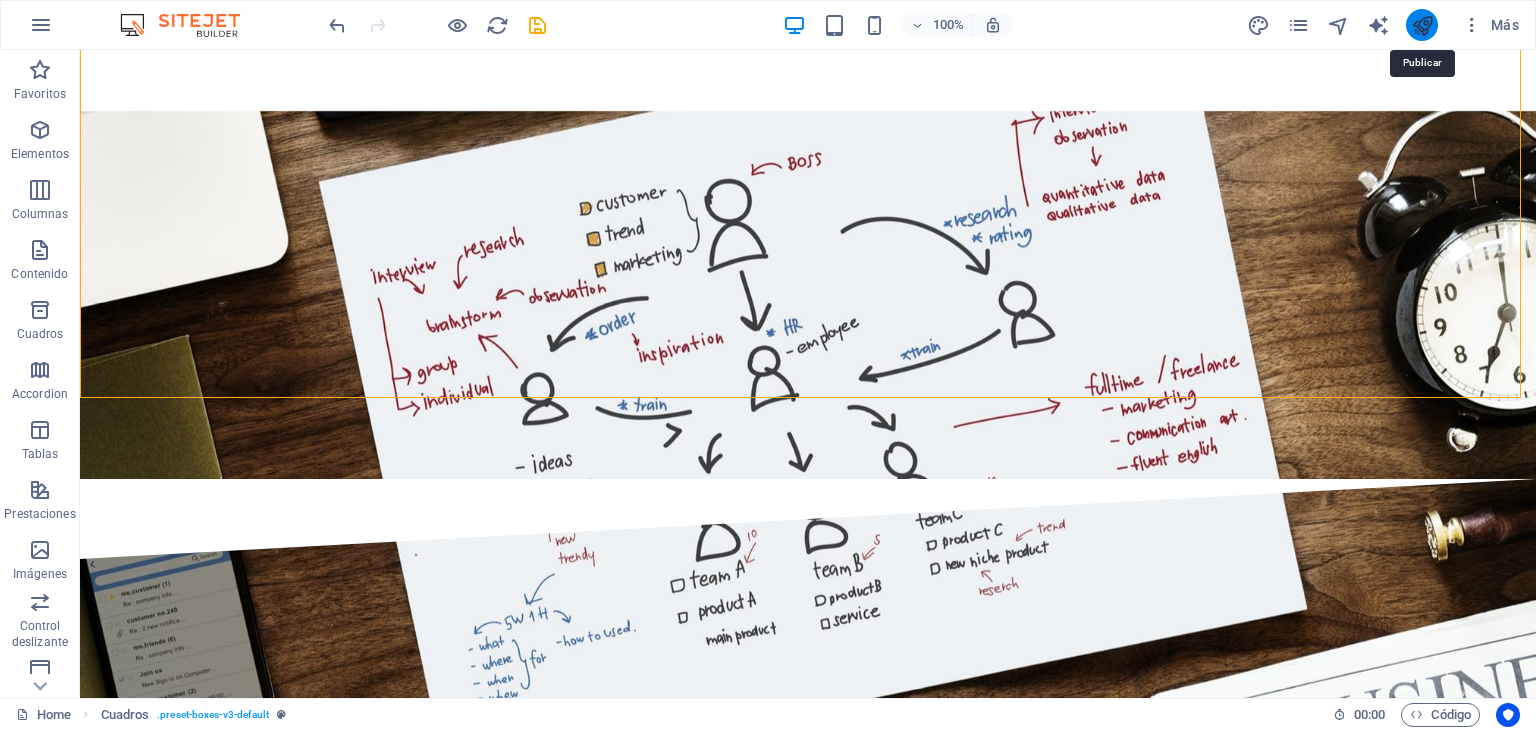 click at bounding box center (1422, 25) 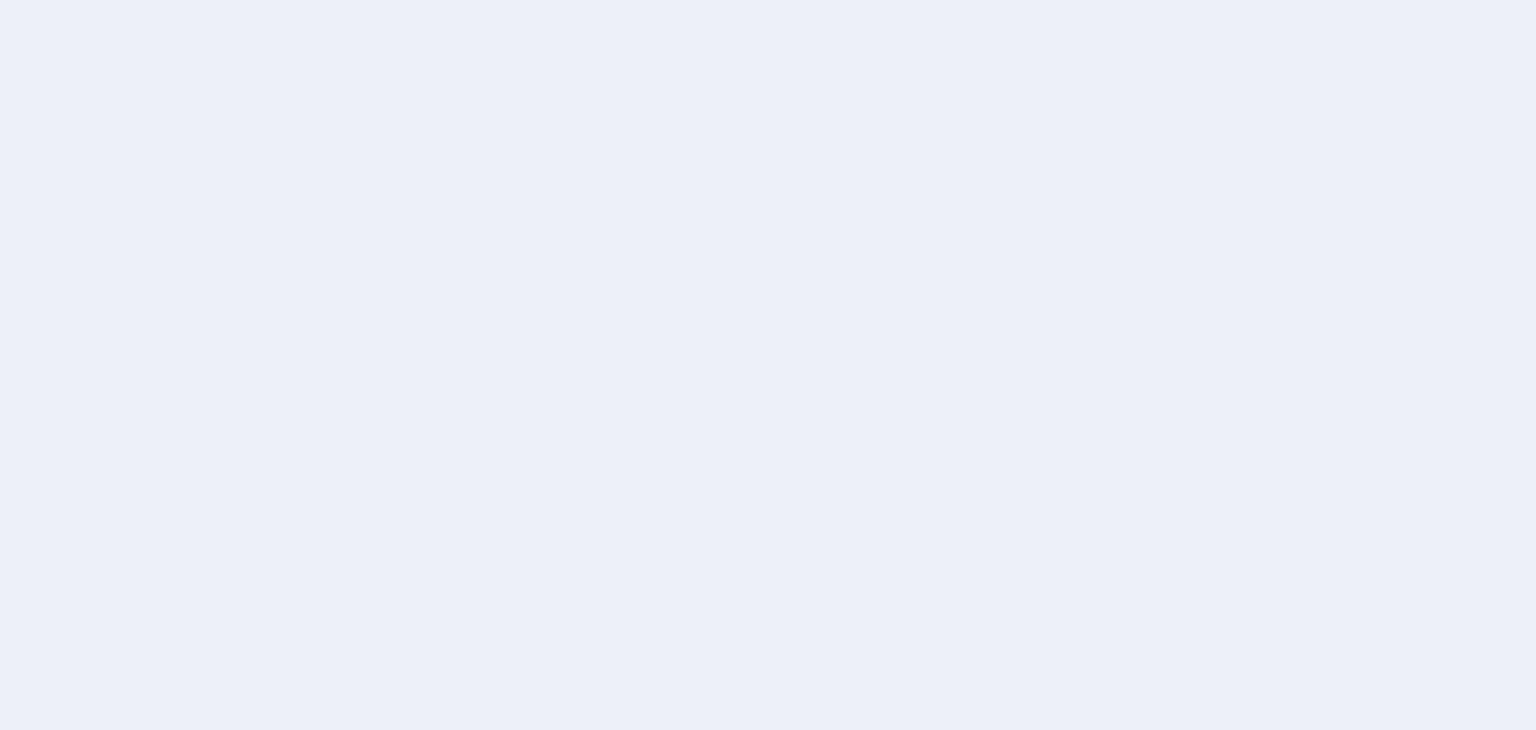 scroll, scrollTop: 0, scrollLeft: 0, axis: both 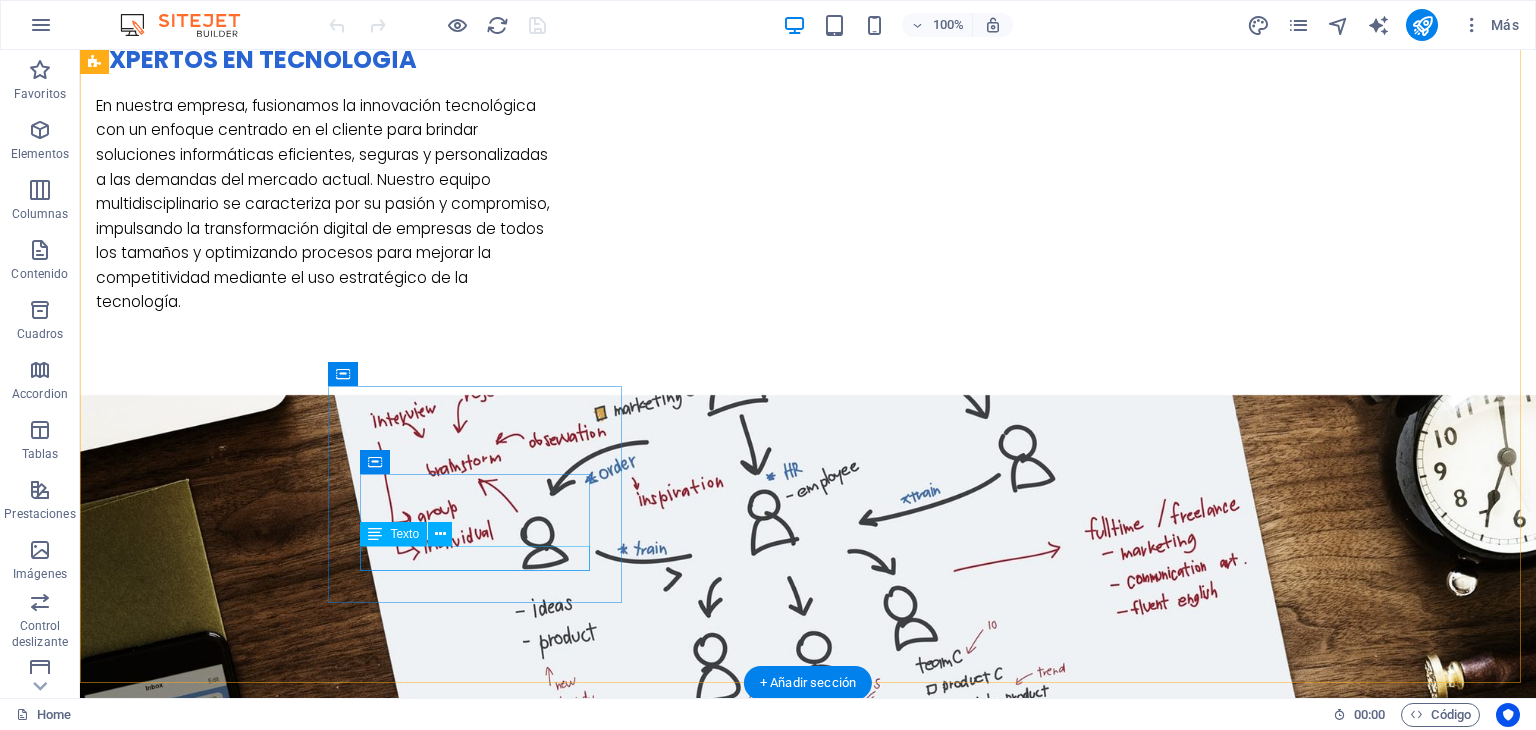click on "HPE y Microsoft" at bounding box center [242, 2580] 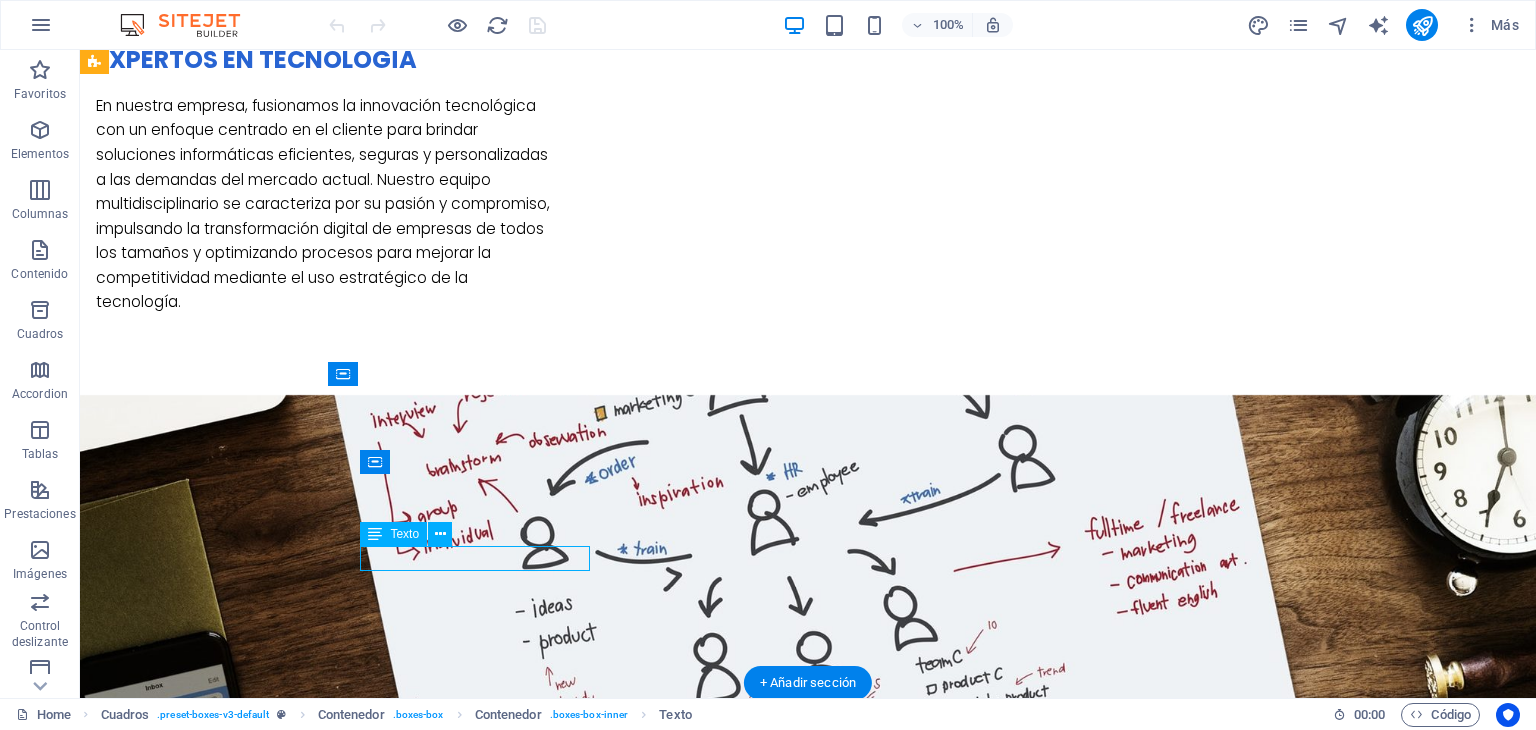 click on "HPE y Microsoft" at bounding box center (242, 2580) 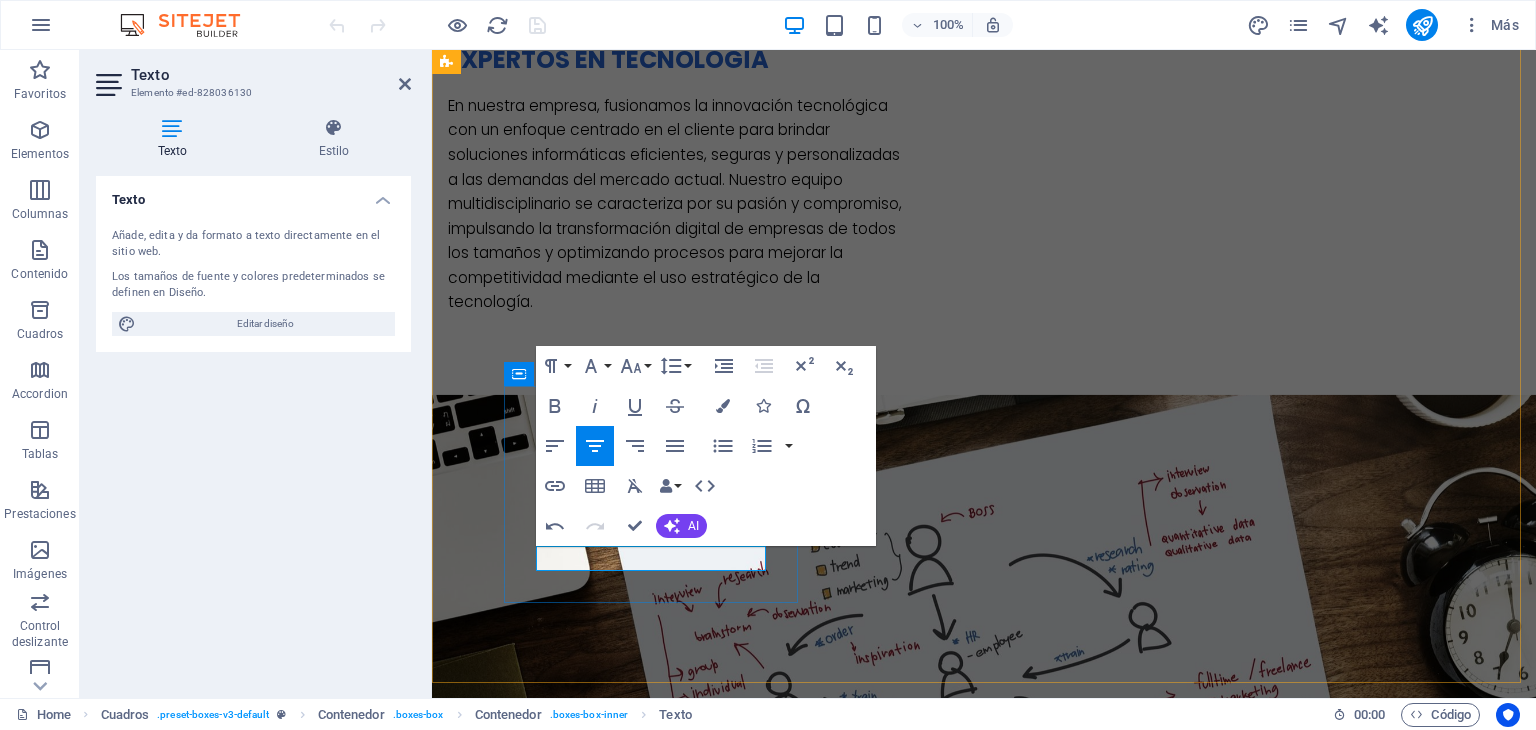 type 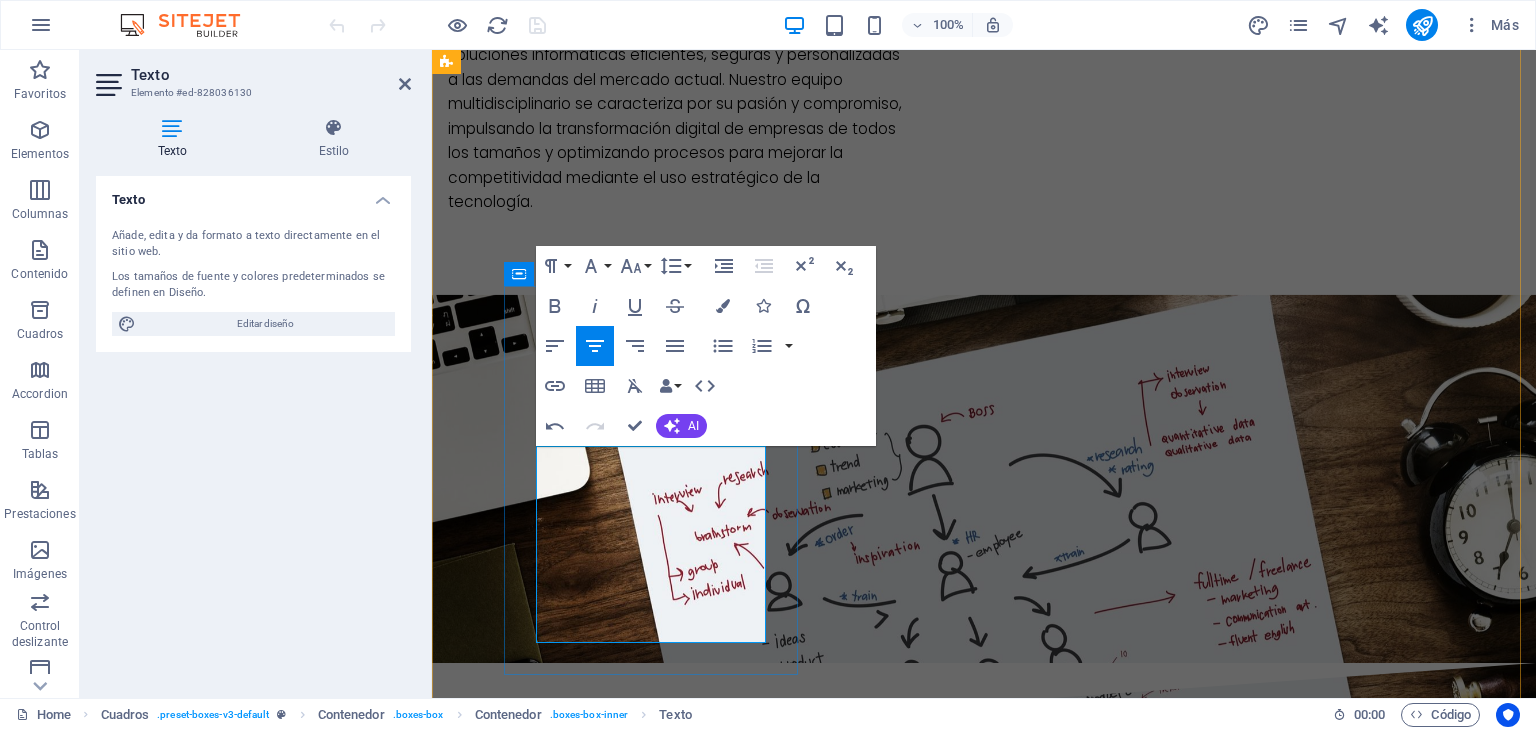scroll, scrollTop: 2000, scrollLeft: 0, axis: vertical 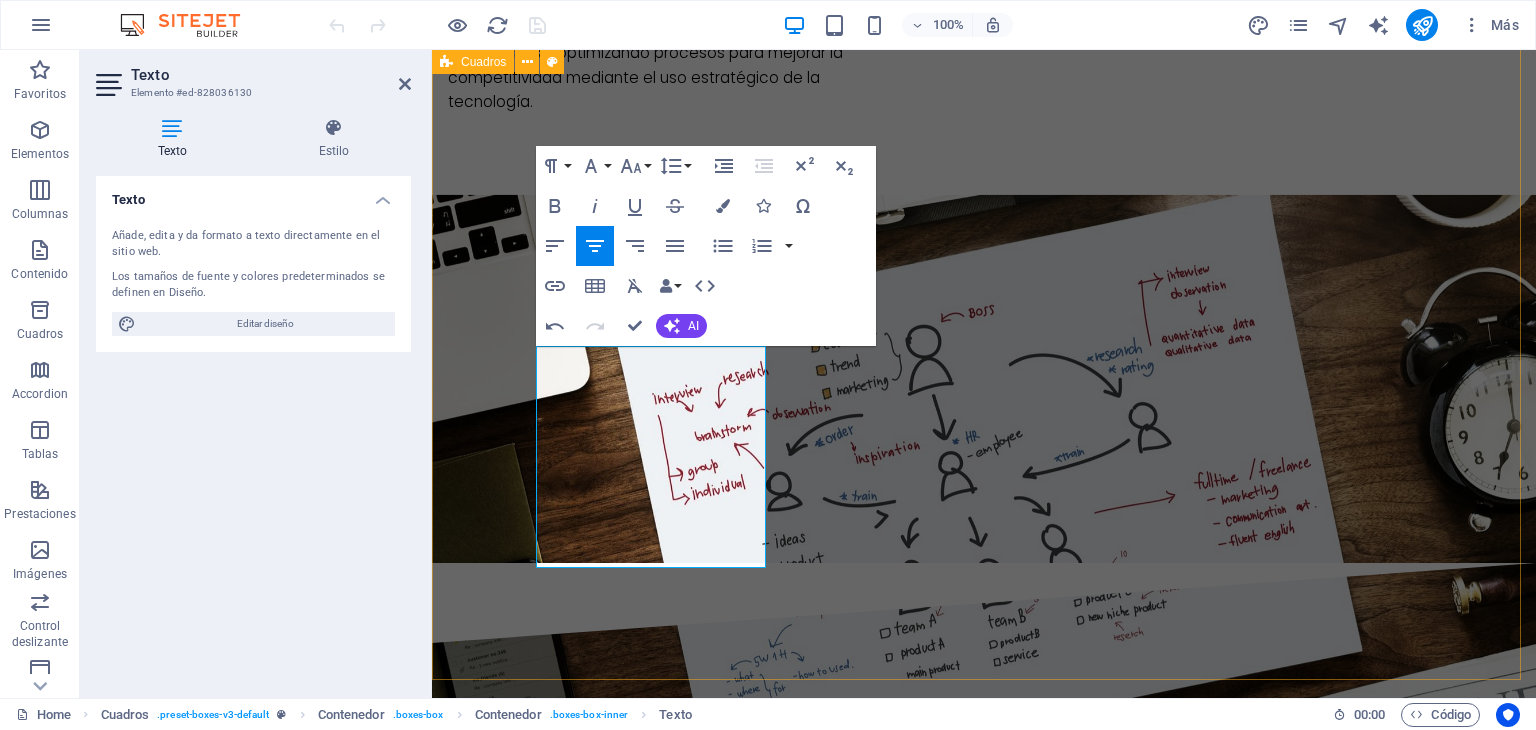 click on "HPE GreenLake – Infraestructura como servicio (IaaS) Una plataforma de nube híbrida que ofrece infraestructura local (on-premises) con la flexibilidad de la nube pública. .fa-secondary{opacity:.4} HPE ProLiant Servers – Servidores empresariales Una línea robusta de servidores para todo tipo de cargas de trabajo: virtualización, bases de datos, aplicaciones, etc. HPE Aruba Networking – Redes empresariales seguras Soluciones de red (Wi-Fi, LAN, SD-WAN, seguridad Zero Trust) para empresas modernas. Socios de negocio HPE, Microsoft, VMware, SAP, Red Hat, NVIDIA, Oracle, Cloudera, Splunk, Google Cloud, Amazon Web Services (AWS), Citrix, Fortinet, Palo Alto Networks, Trend Micro, entre otros" at bounding box center [984, 1816] 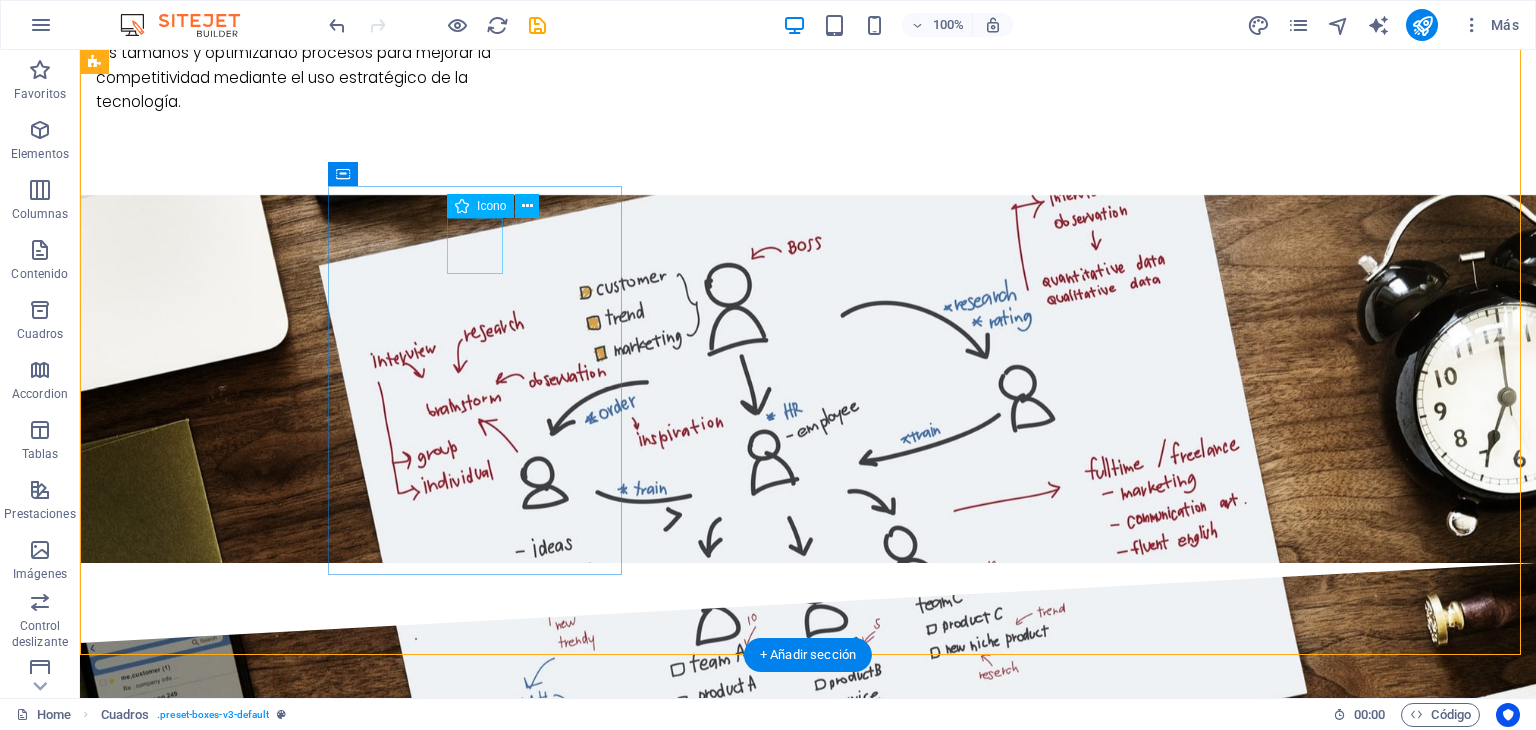 click at bounding box center [242, 2268] 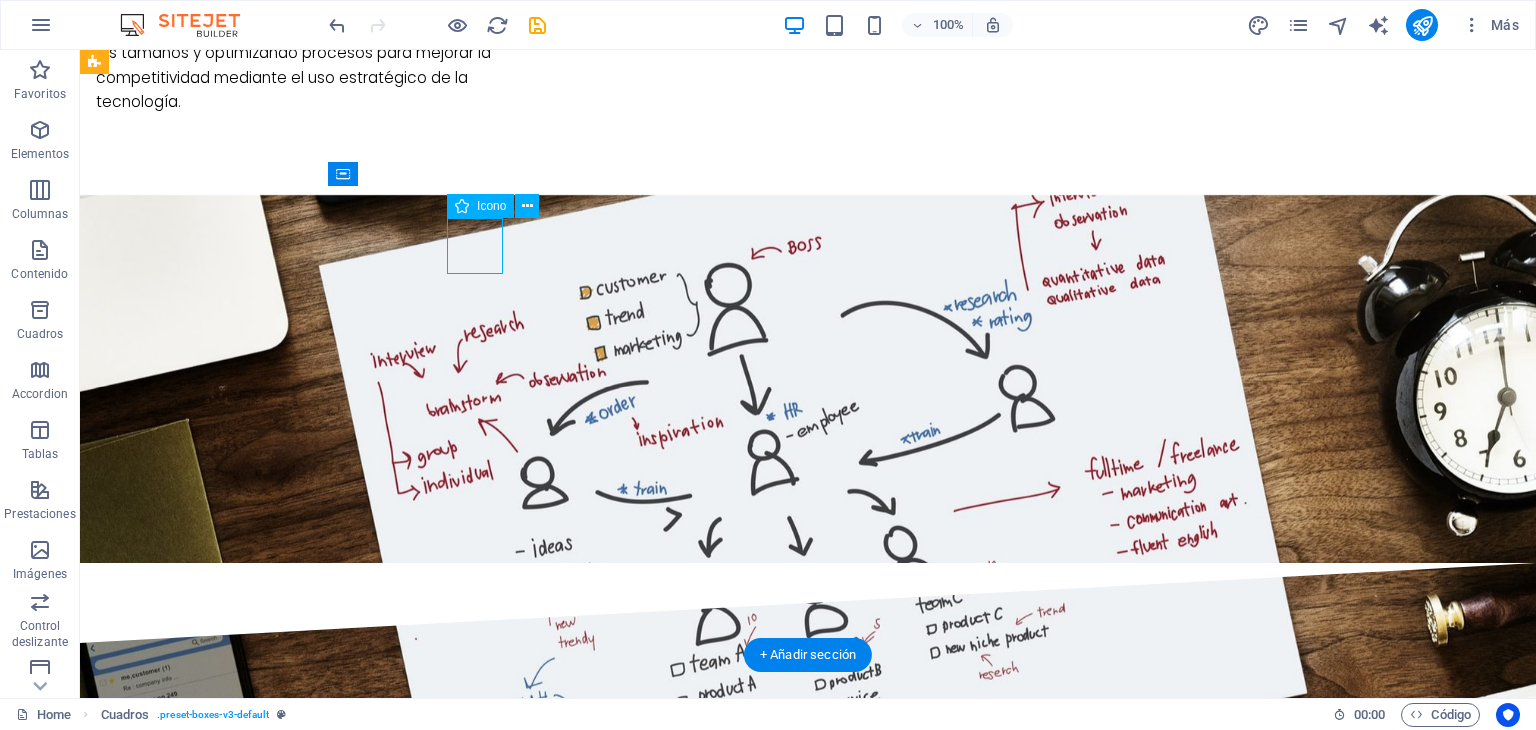click at bounding box center [242, 2268] 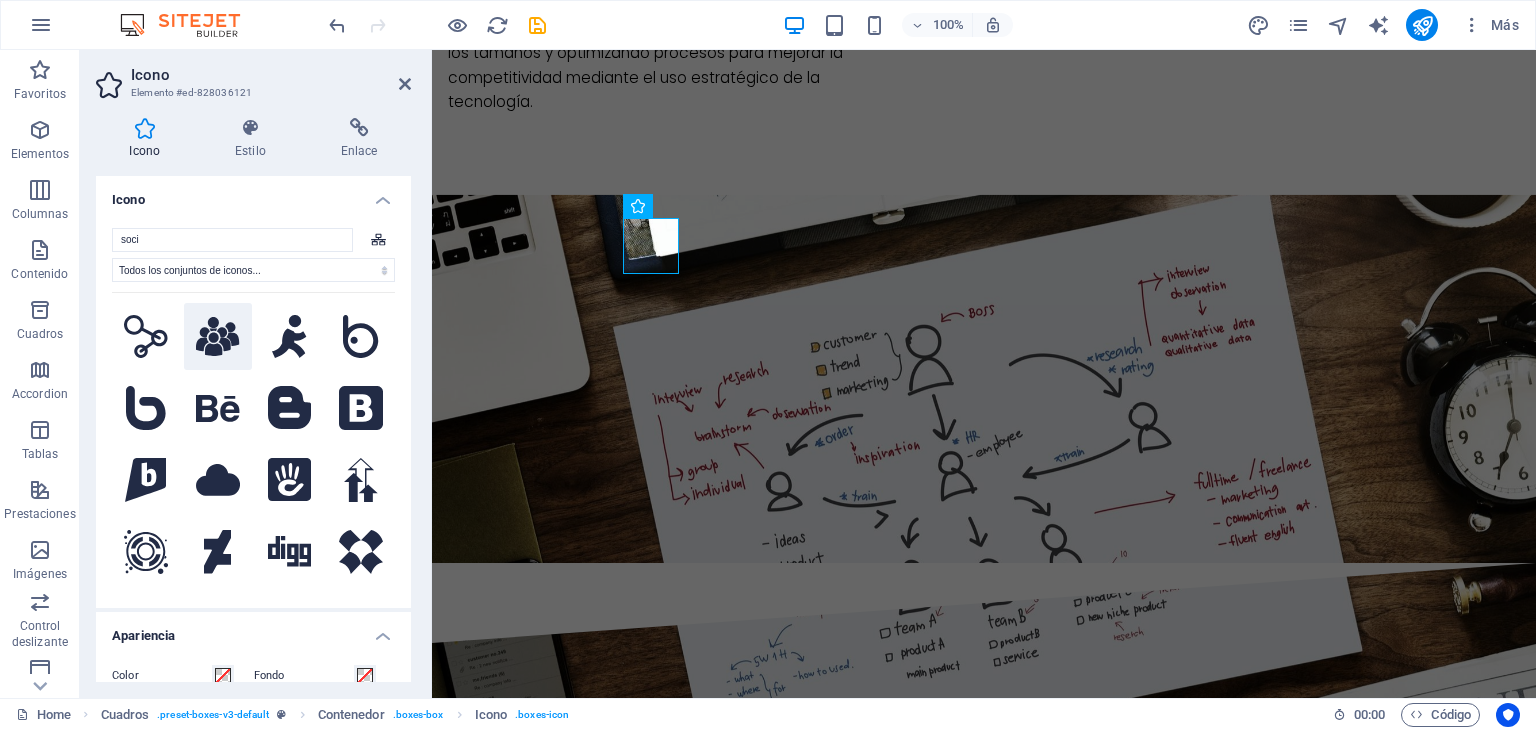 type on "soci" 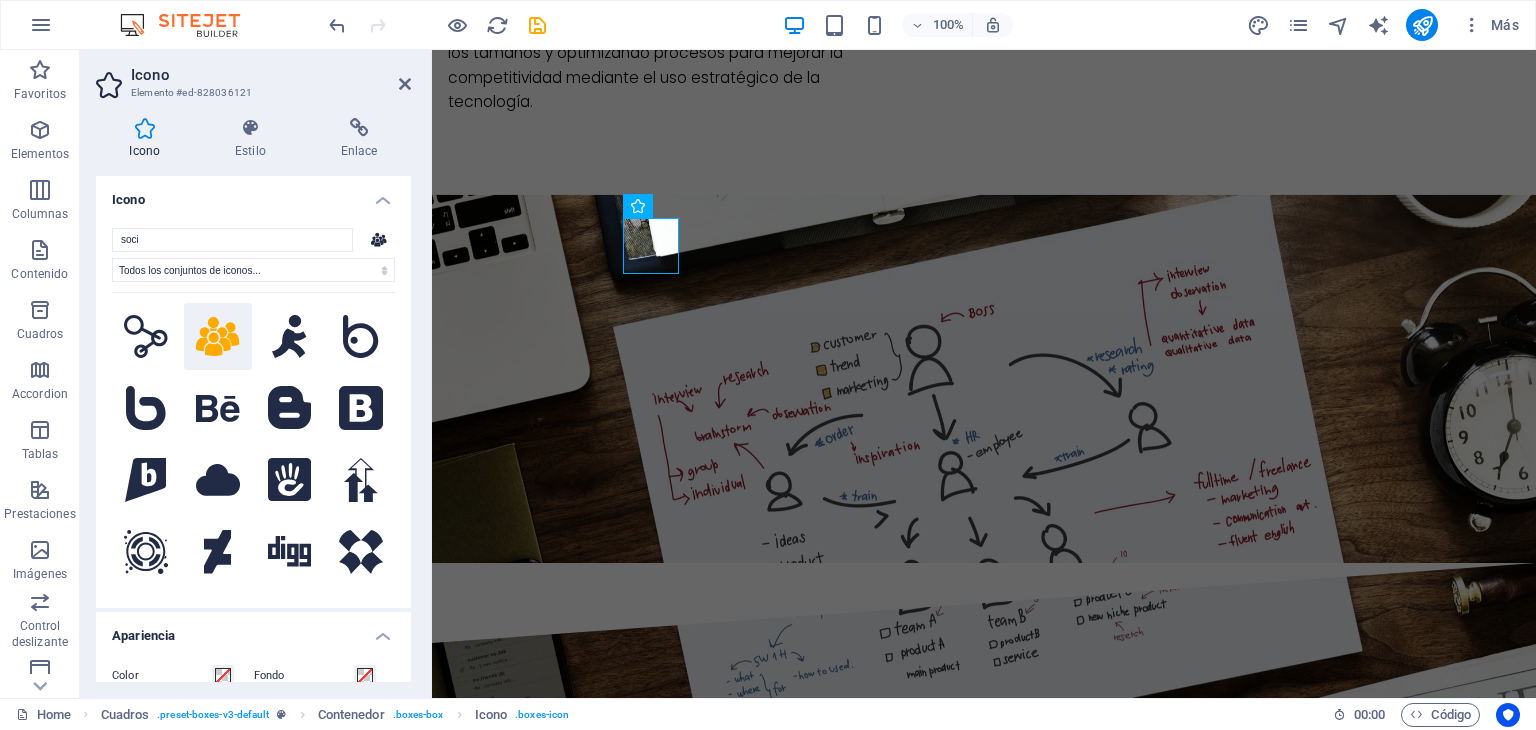 click 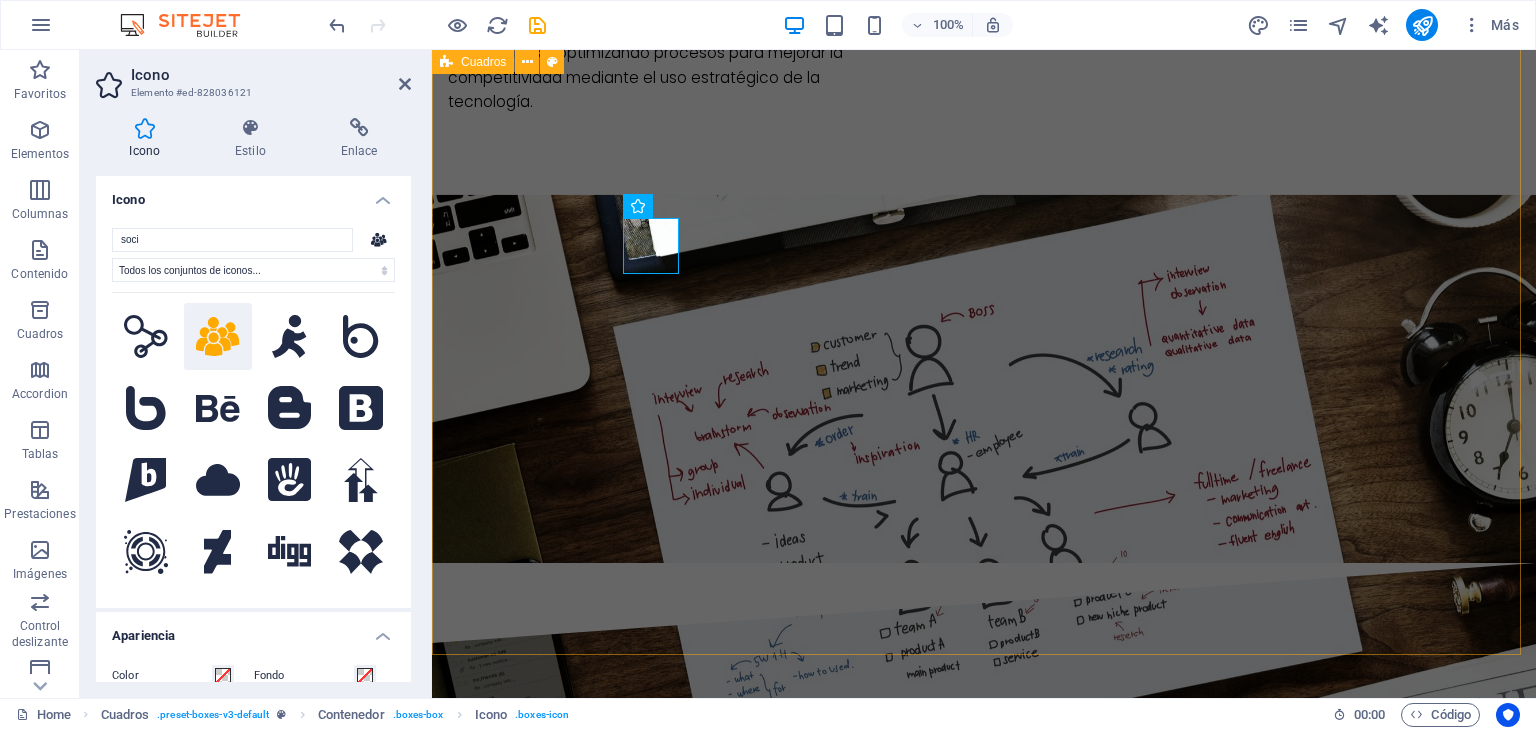 click on "HPE GreenLake – Infraestructura como servicio (IaaS) Una plataforma de nube híbrida que ofrece infraestructura local (on-premises) con la flexibilidad de la nube pública. .fa-secondary{opacity:.4} HPE ProLiant Servers – Servidores empresariales Una línea robusta de servidores para todo tipo de cargas de trabajo: virtualización, bases de datos, aplicaciones, etc. HPE Aruba Networking – Redes empresariales seguras Soluciones de red (Wi-Fi, LAN, SD-WAN, seguridad Zero Trust) para empresas modernas. Socios de negocio HPE, Microsoft, VMware, SAP, Red Hat, NVIDIA, Oracle, Cloudera, Splunk, Google Cloud, Amazon Web Services (AWS), Citrix, Fortinet, Palo Alto Networks, Trend Micro, entre otros" at bounding box center [984, 1804] 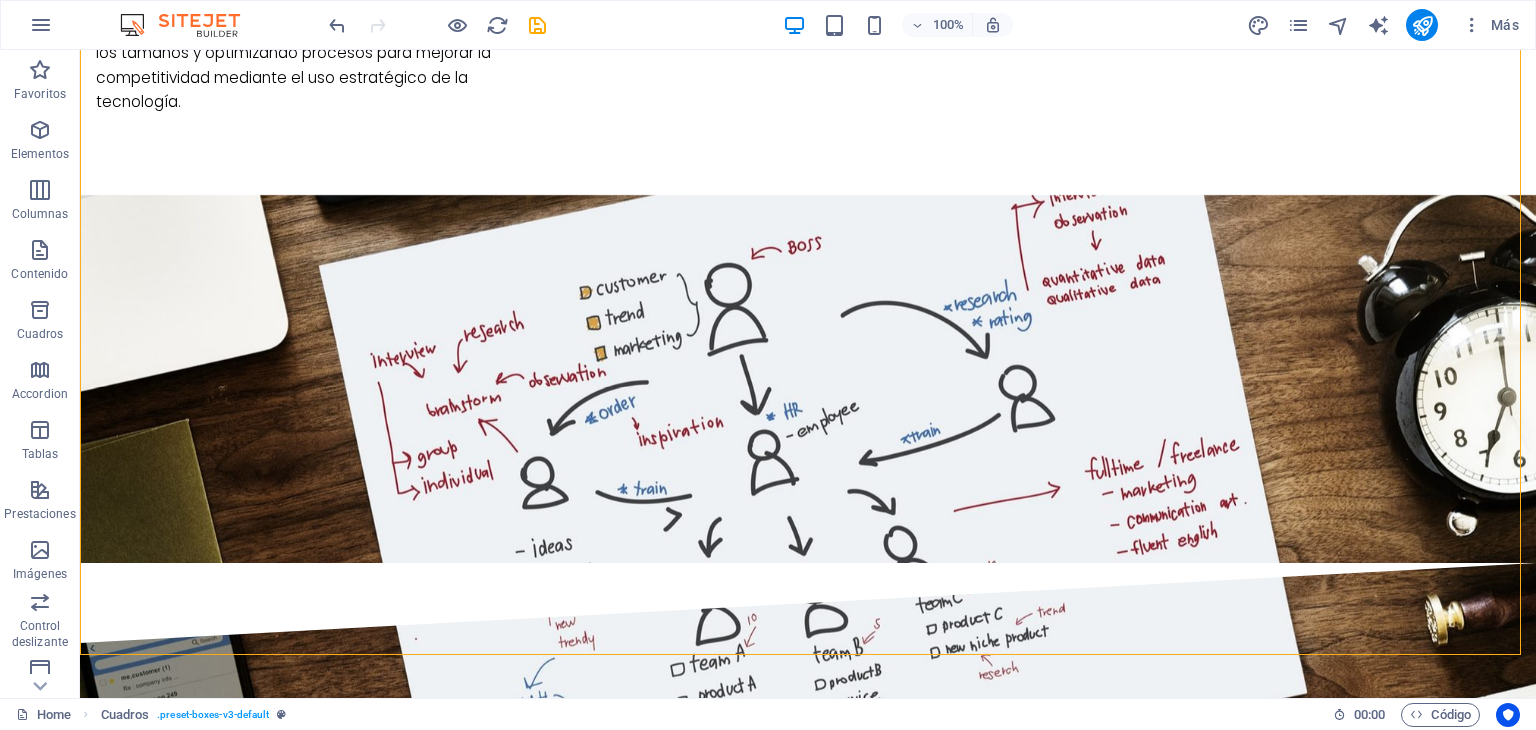 click at bounding box center [1422, 25] 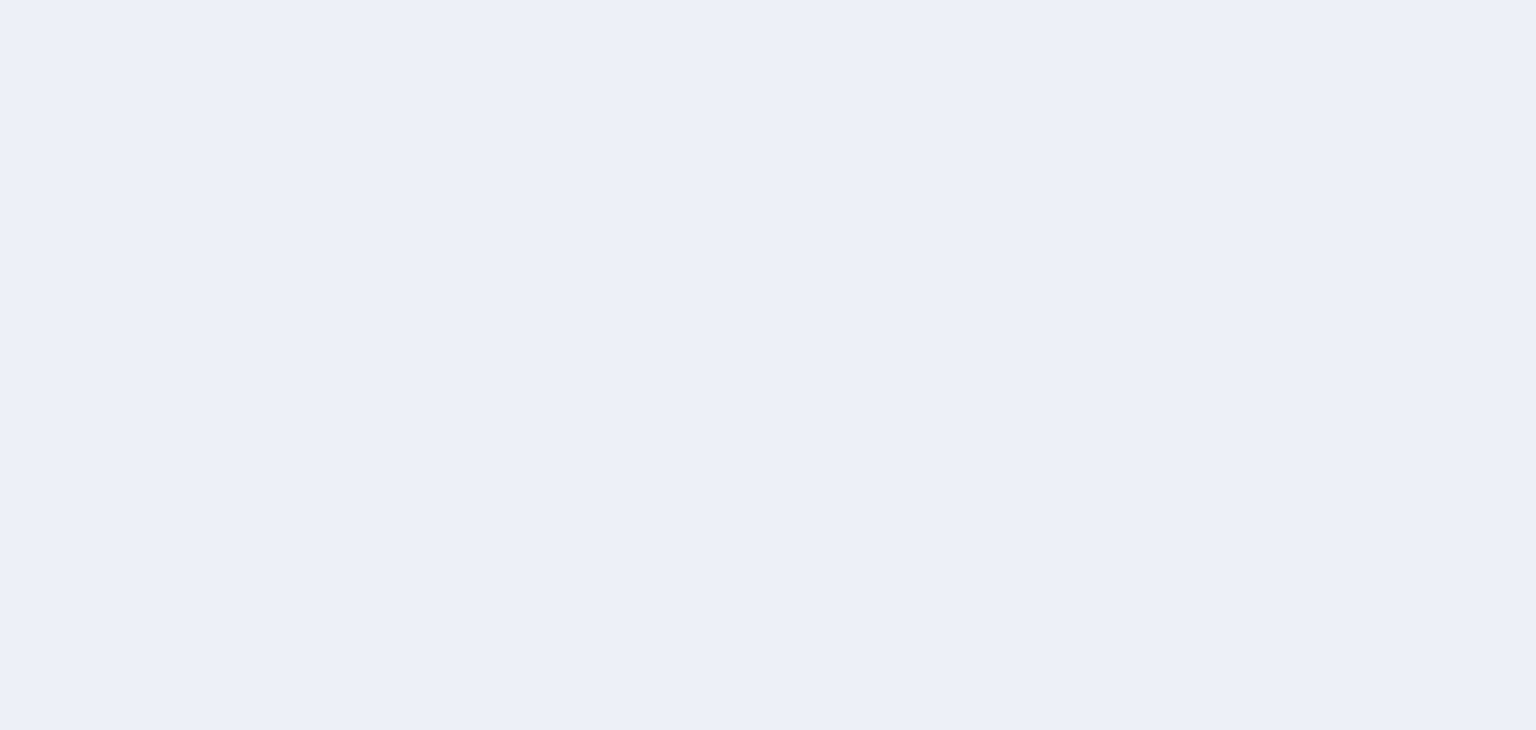 scroll, scrollTop: 0, scrollLeft: 0, axis: both 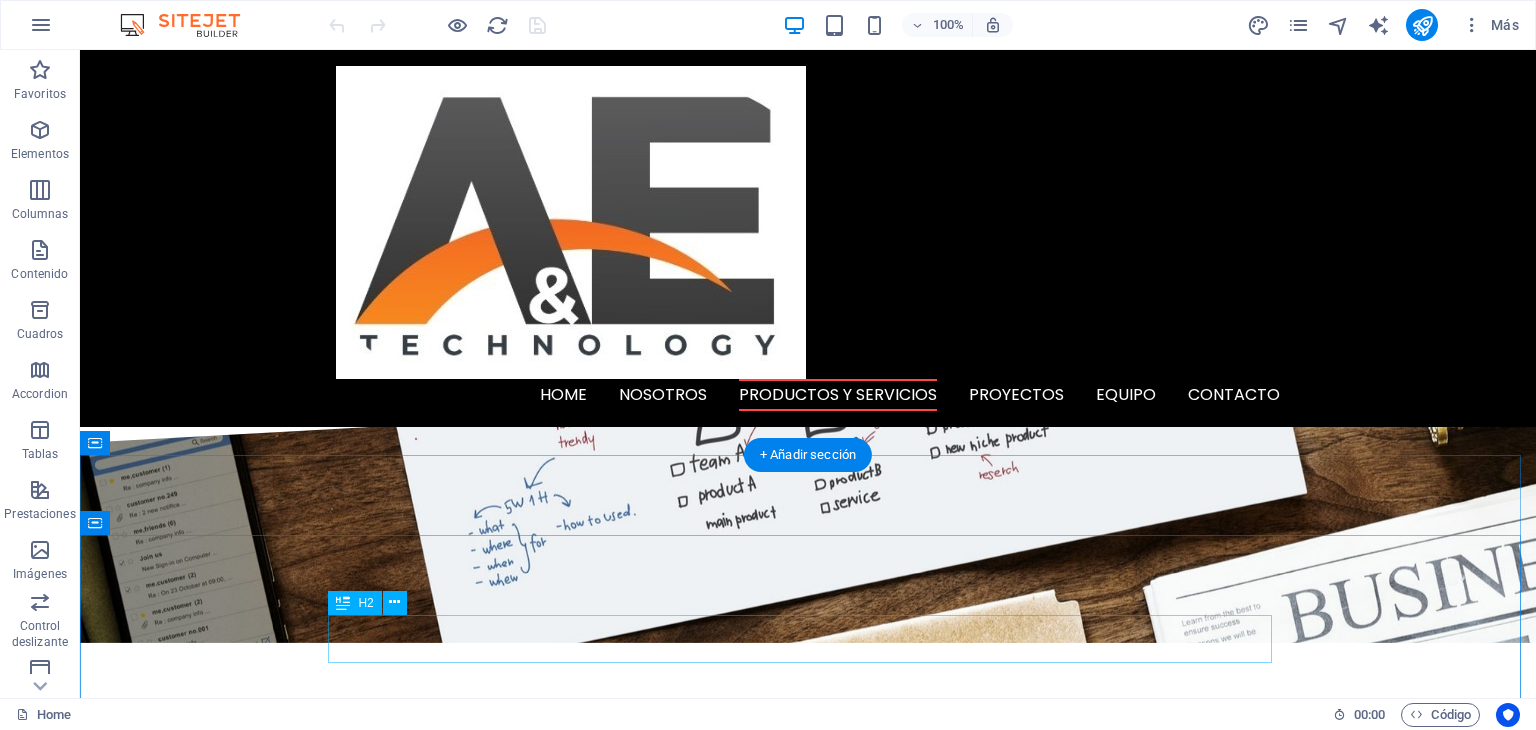 click on "O ur Projects" at bounding box center [808, 3029] 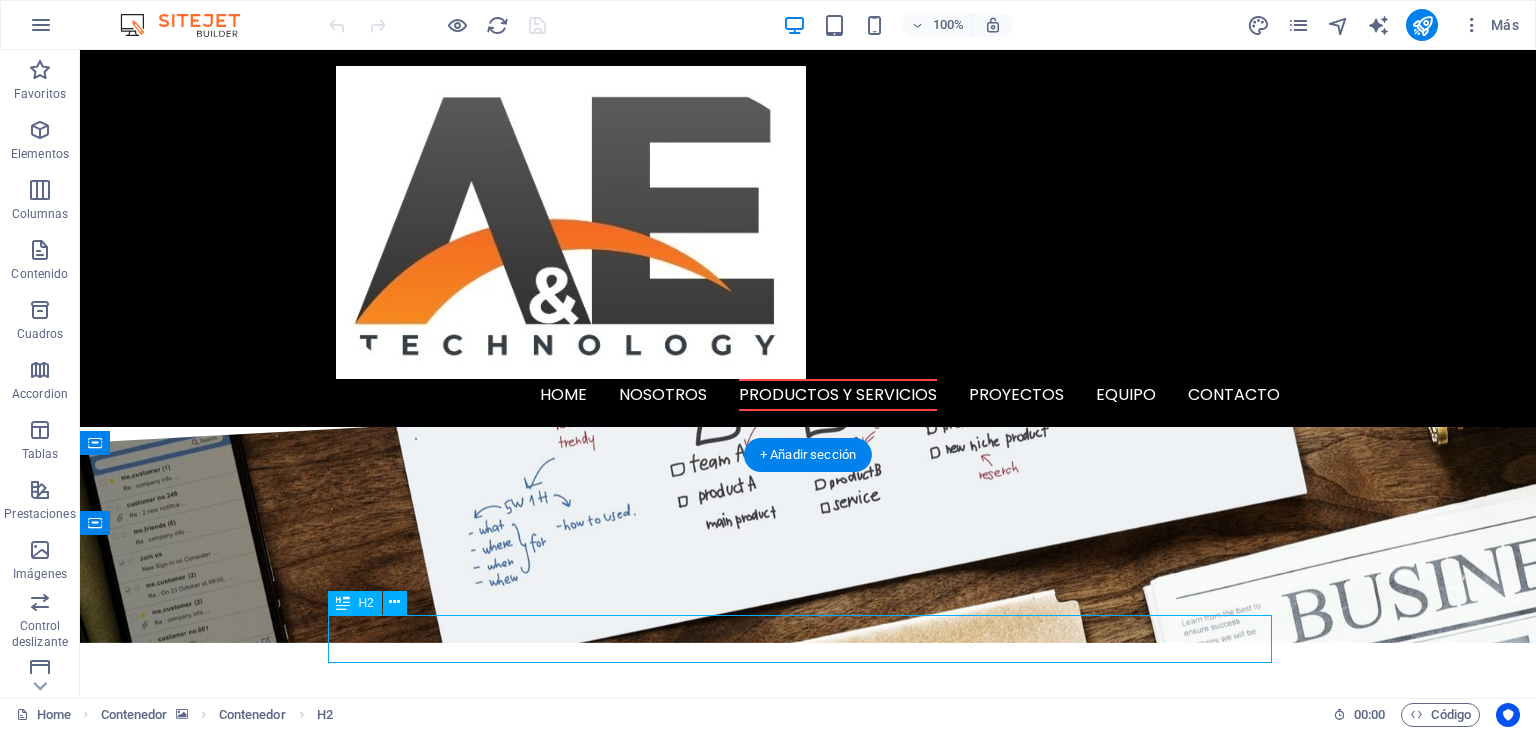 click on "O ur Projects" at bounding box center (808, 3029) 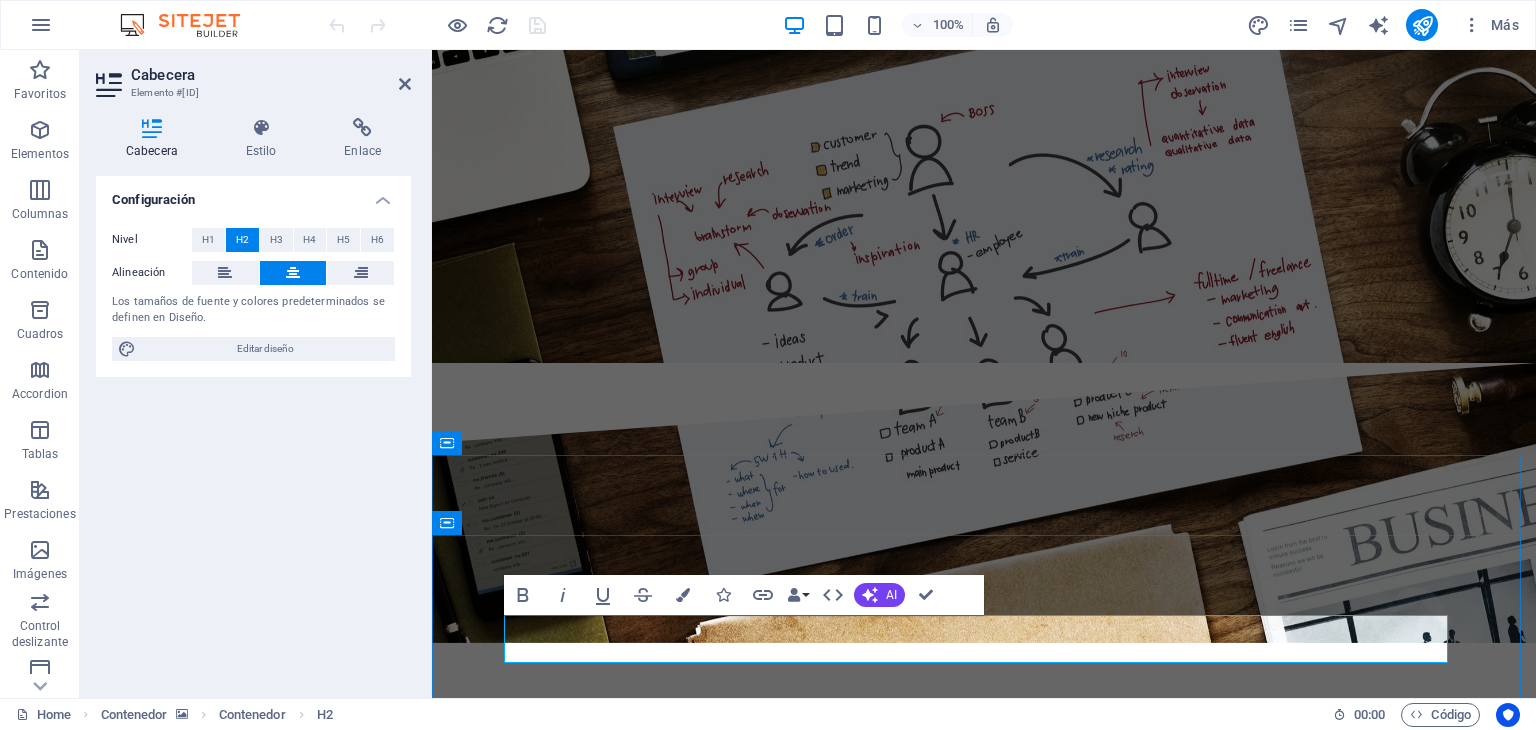 type 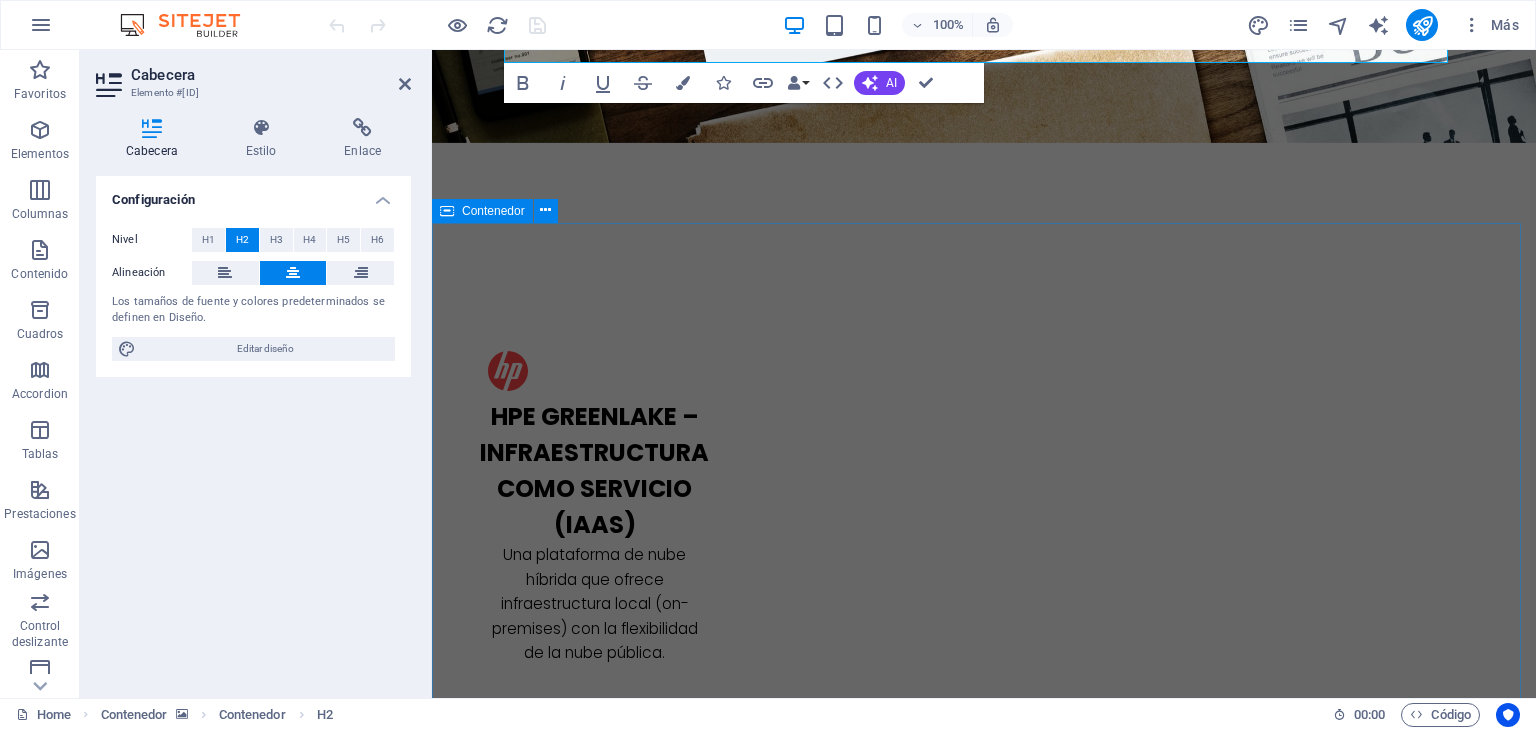 scroll, scrollTop: 2800, scrollLeft: 0, axis: vertical 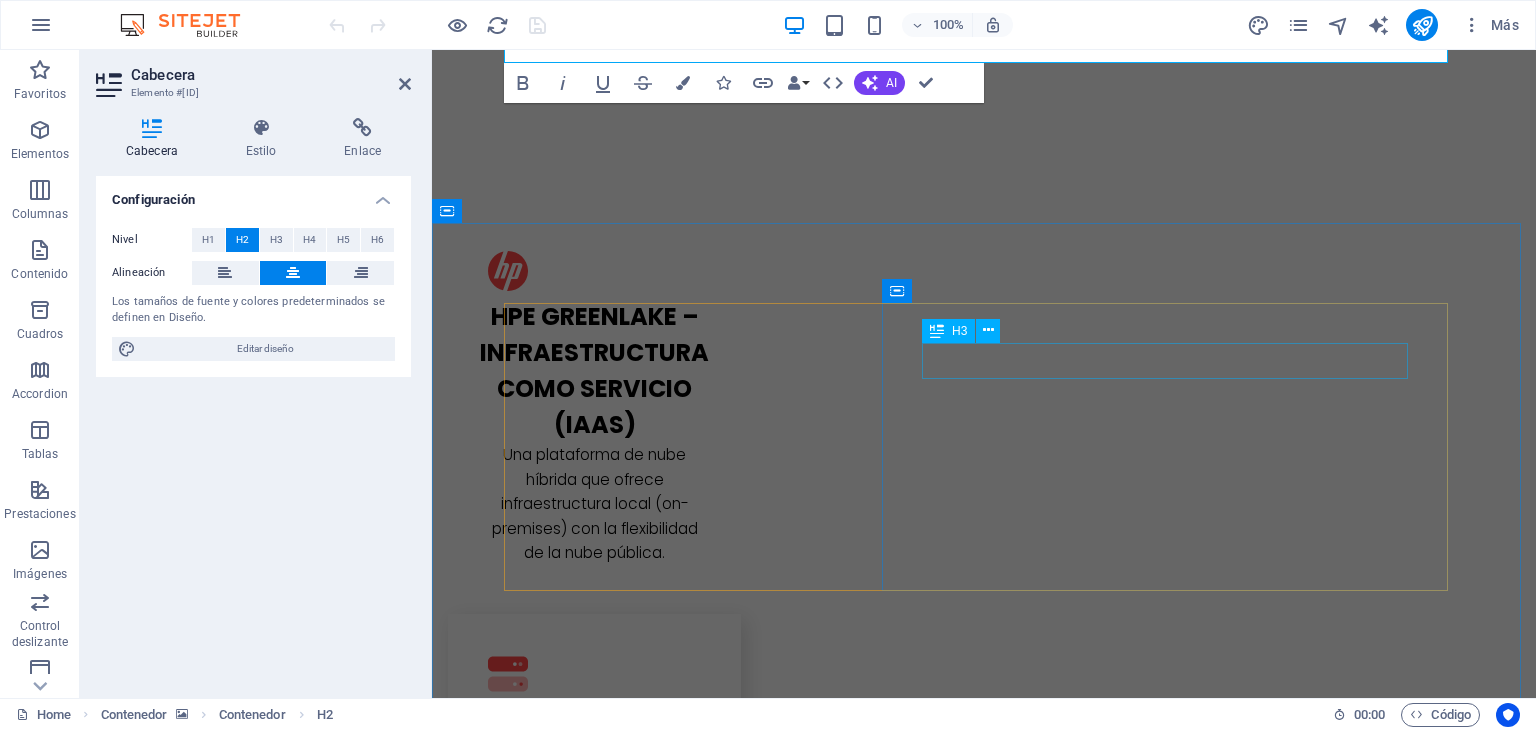 click on "L atest Project" at bounding box center [984, 2933] 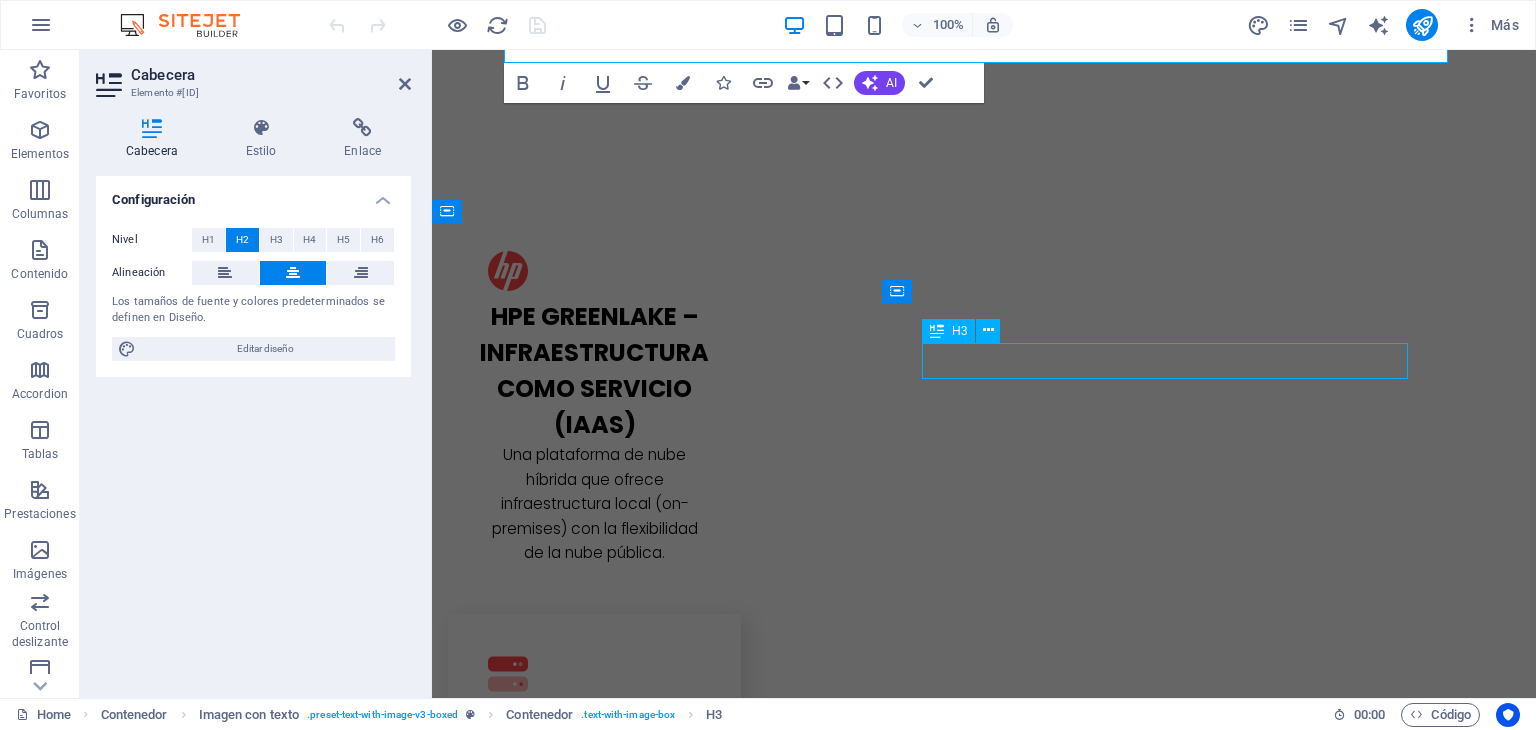 click on "L atest Project" at bounding box center [984, 2933] 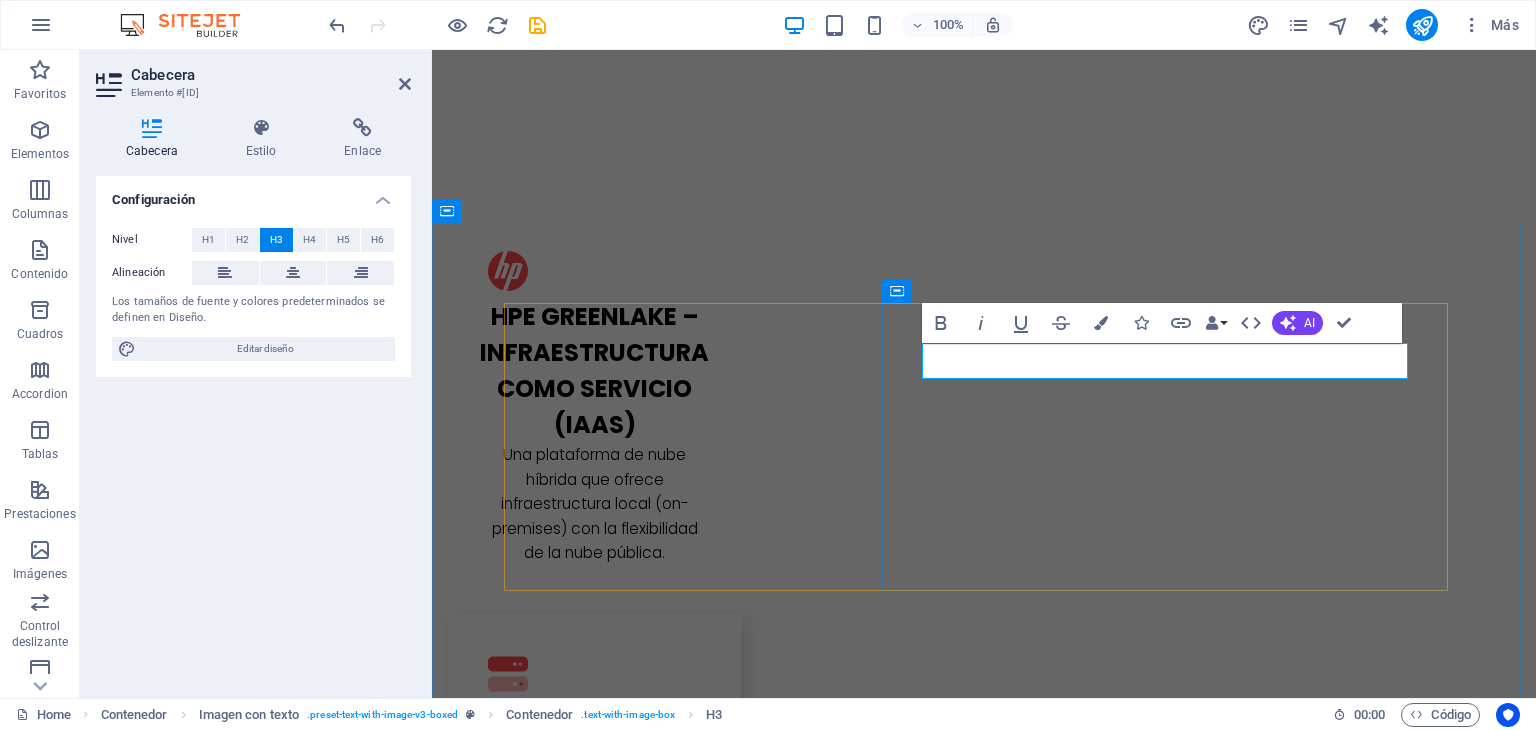 drag, startPoint x: 940, startPoint y: 361, endPoint x: 1240, endPoint y: 358, distance: 300.015 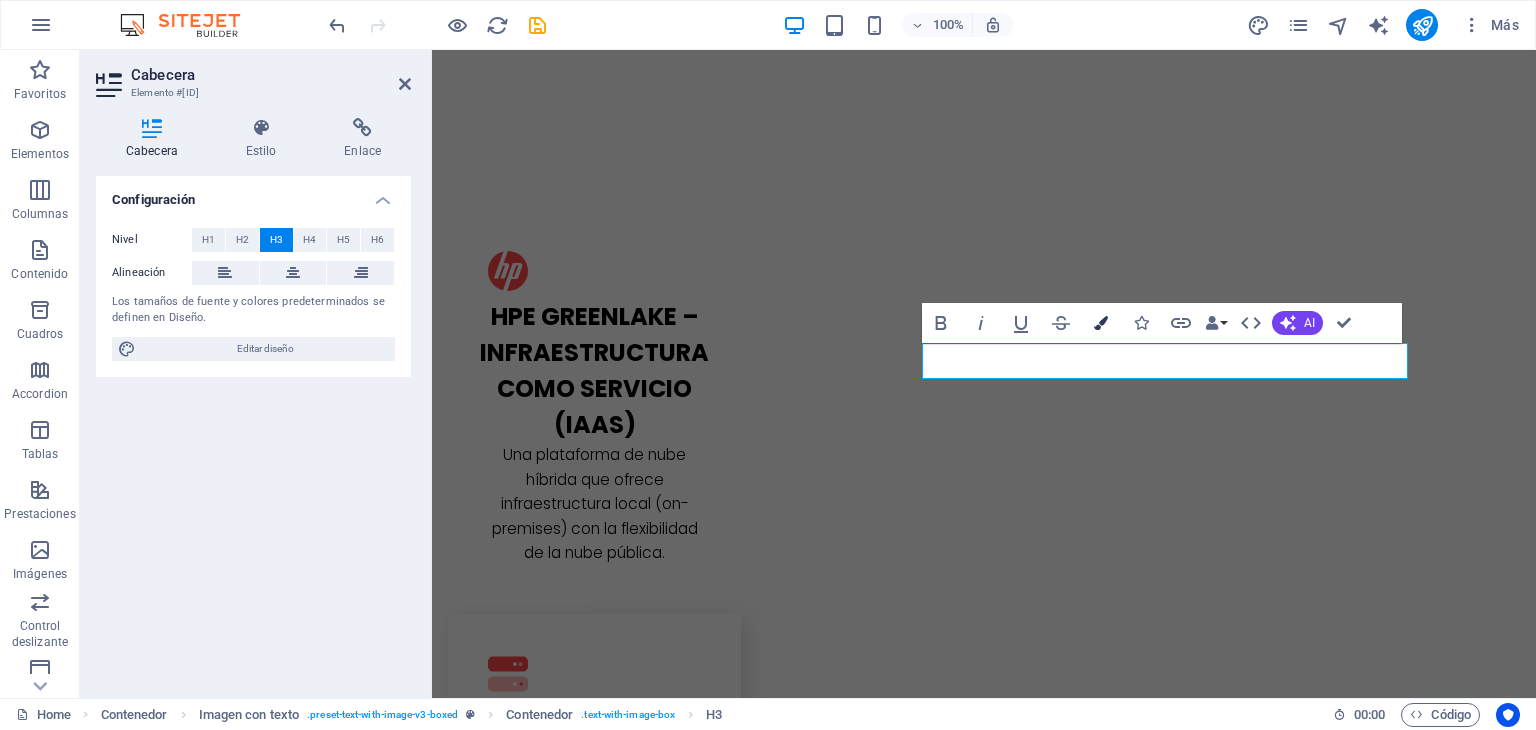 click at bounding box center [1101, 323] 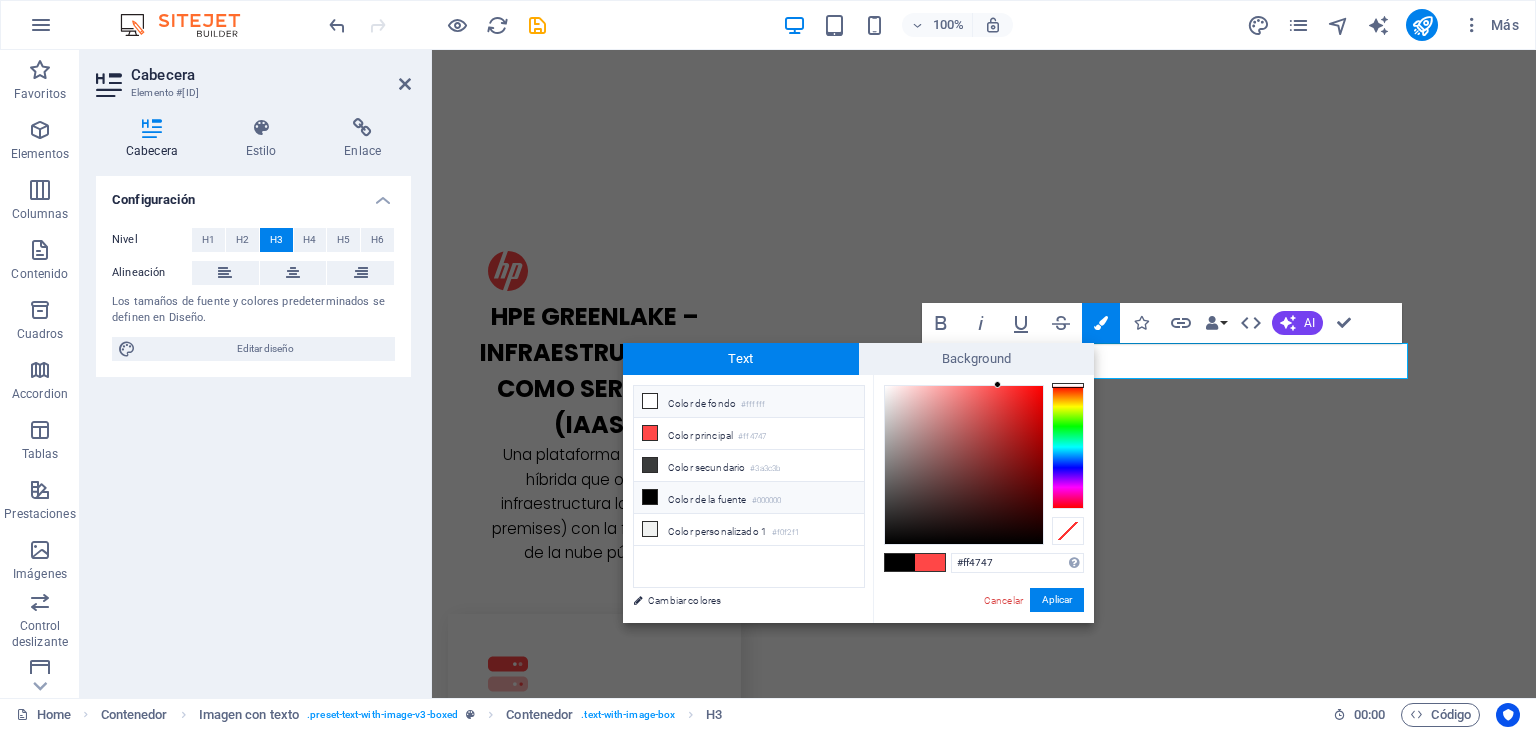 click on "Color de fondo
#ffffff" at bounding box center (749, 402) 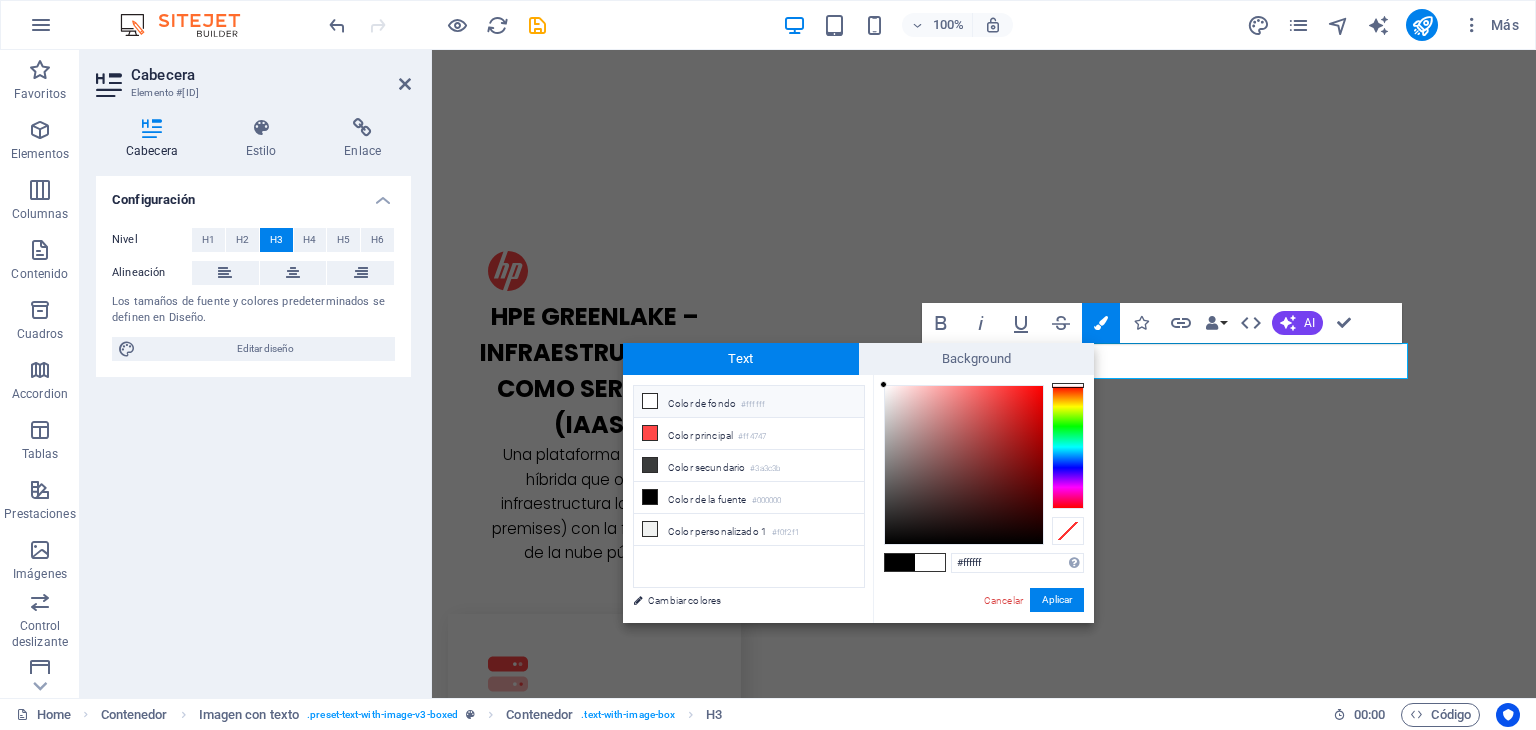 click on "Color de fondo
#ffffff" at bounding box center (749, 402) 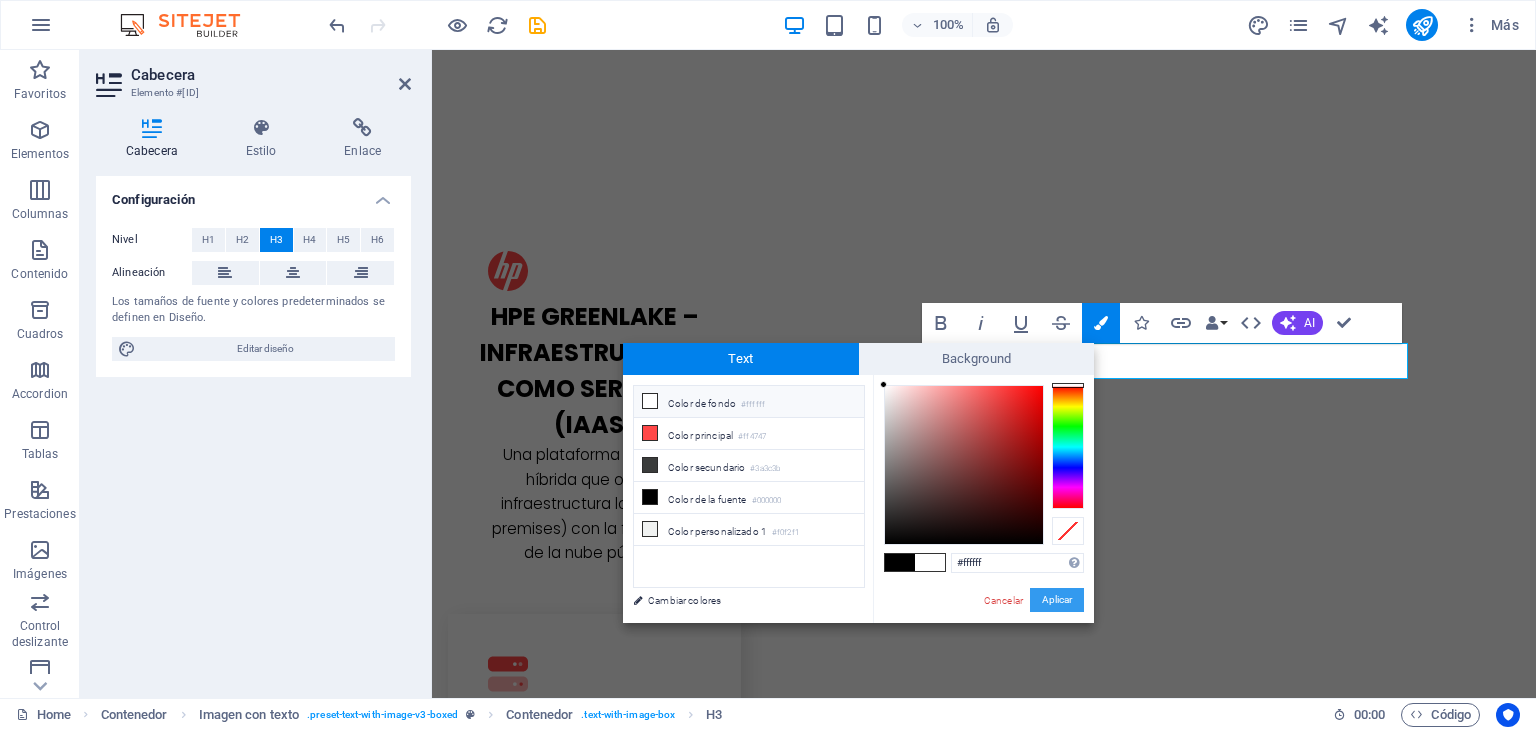 click on "Aplicar" at bounding box center [1057, 600] 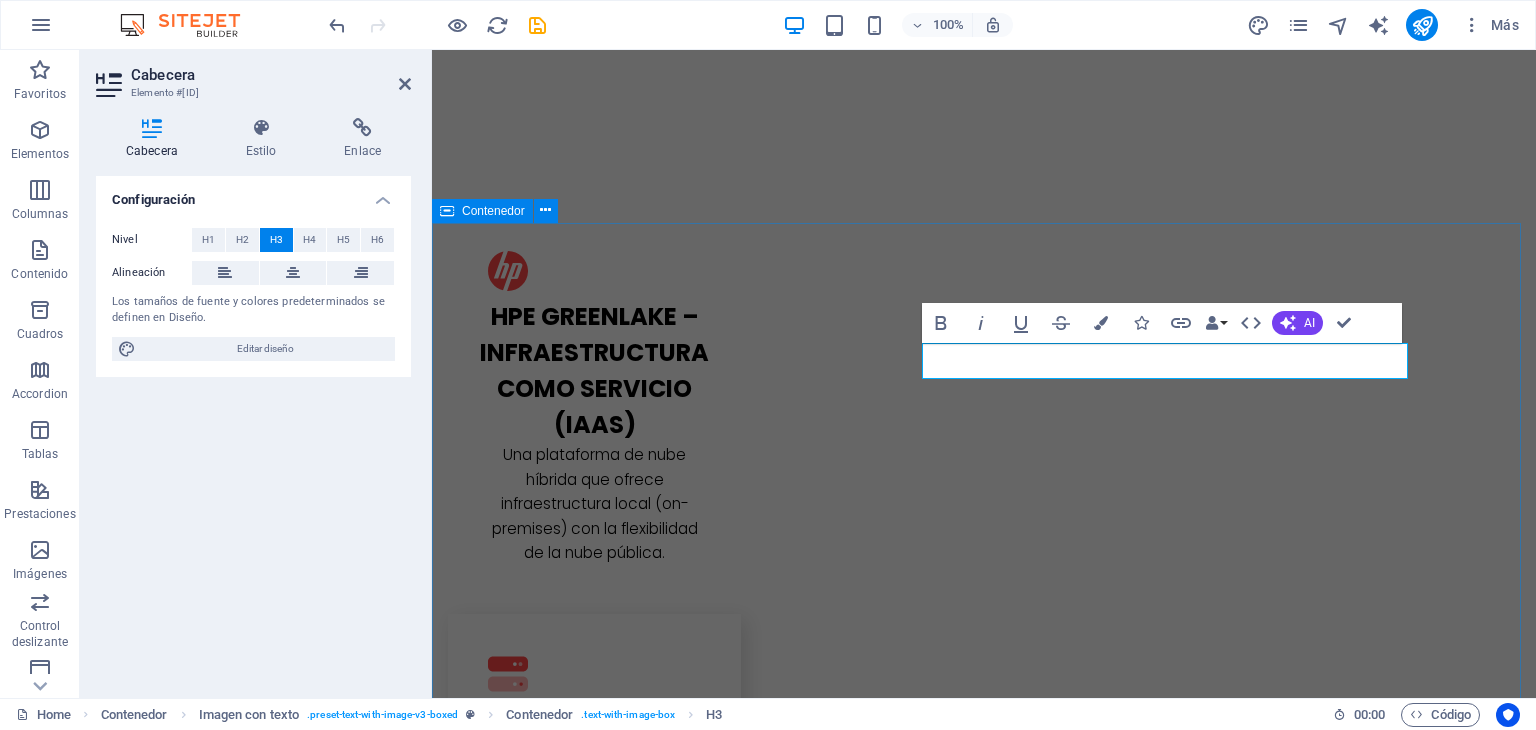 click on "D esarrollo de Software Lorem ipsum dolor sit amet, consectetuer adipiscing elit. Aenean commodo ligula eget dolor. Lorem ipsum dolor sit amet, consectetuer adipiscing elit leget dolor. Lorem ipsum dolor sit amet, consectetuer adipiscing elit. Aenean commodo ligula eget dolor. Lorem ipsum dolor sit amet, consectetuer adipiscing elit dolor consectetuer adipiscing elit leget dolor. Lorem elit saget ipsum dolor sit amet, consectetuer. L atest Project Lorem ipsum dolor sit amet, consectetuer adipiscing elit. Aenean commodo ligula eget dolor. Lorem ipsum dolor sit amet, consectetuer adipiscing elit leget dolor. Lorem ipsum dolor sit amet, consectetuer adipiscing elit. Aenean commodo ligula eget dolor. Lorem ipsum dolor sit amet, consectetuer adipiscing elit dolor consectetuer adipiscing elit leget dolor. Lorem elit saget ipsum dolor sit amet, consectetuer. L atest Project L atest Project" at bounding box center [984, 3544] 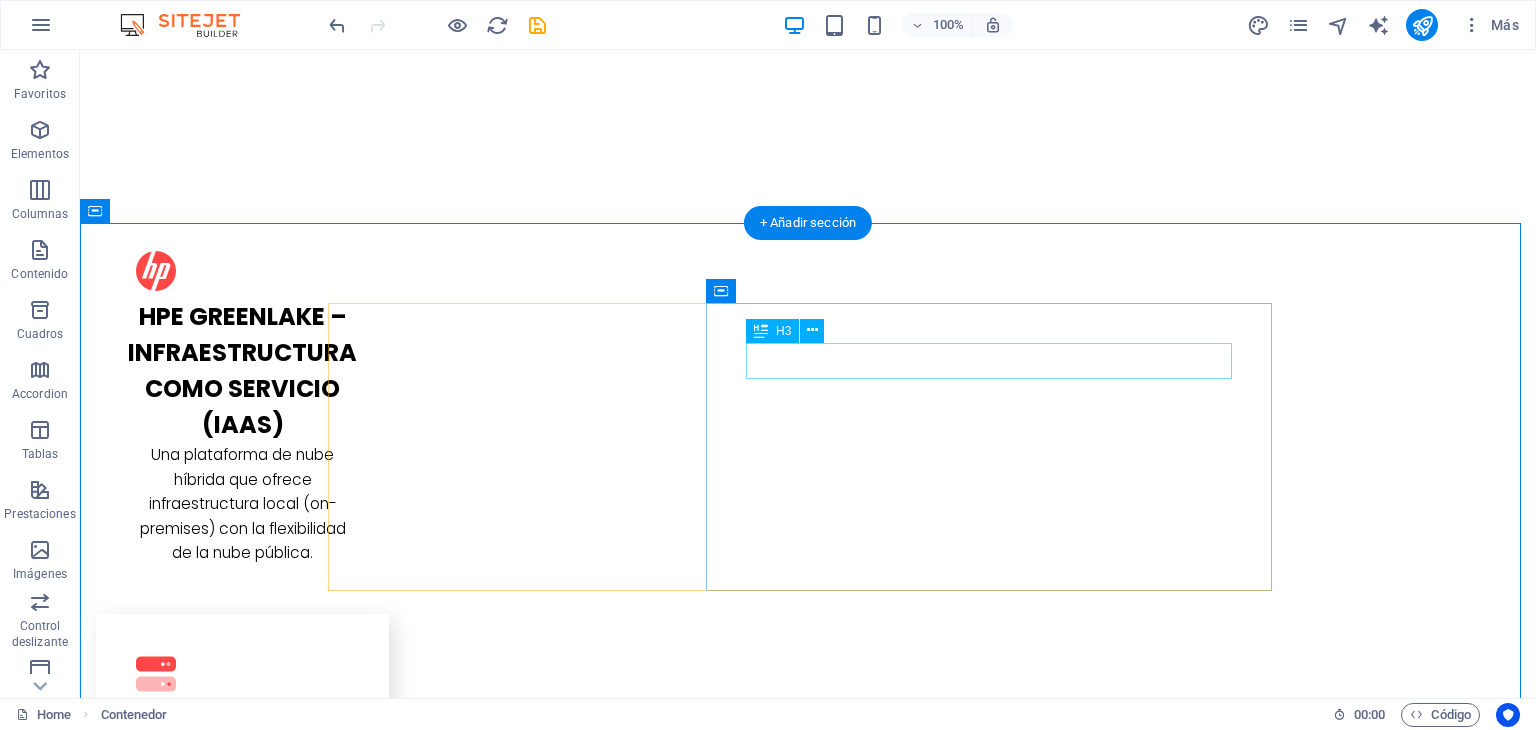 click on "D esarrollo de Software" at bounding box center [808, 2933] 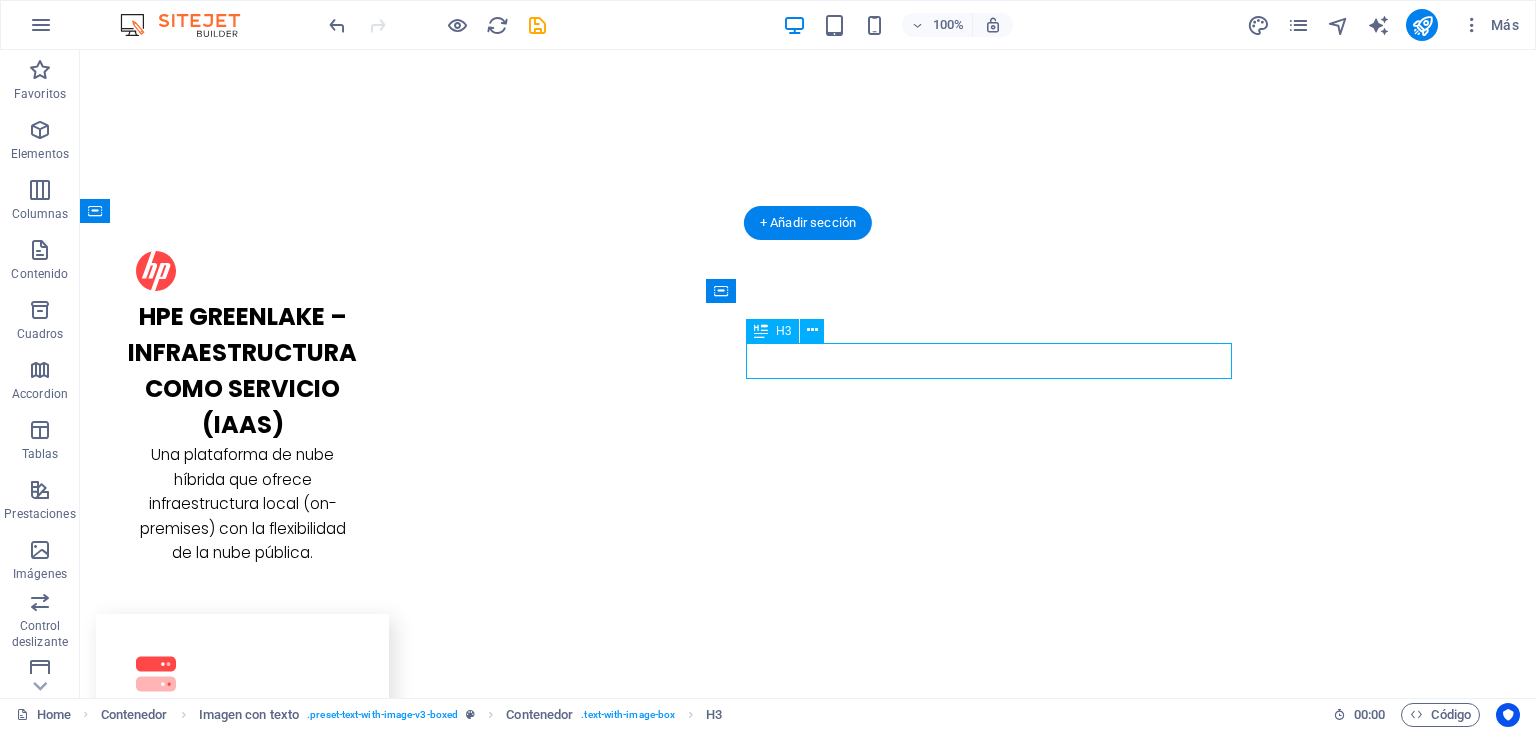click on "D esarrollo de Software" at bounding box center [808, 2933] 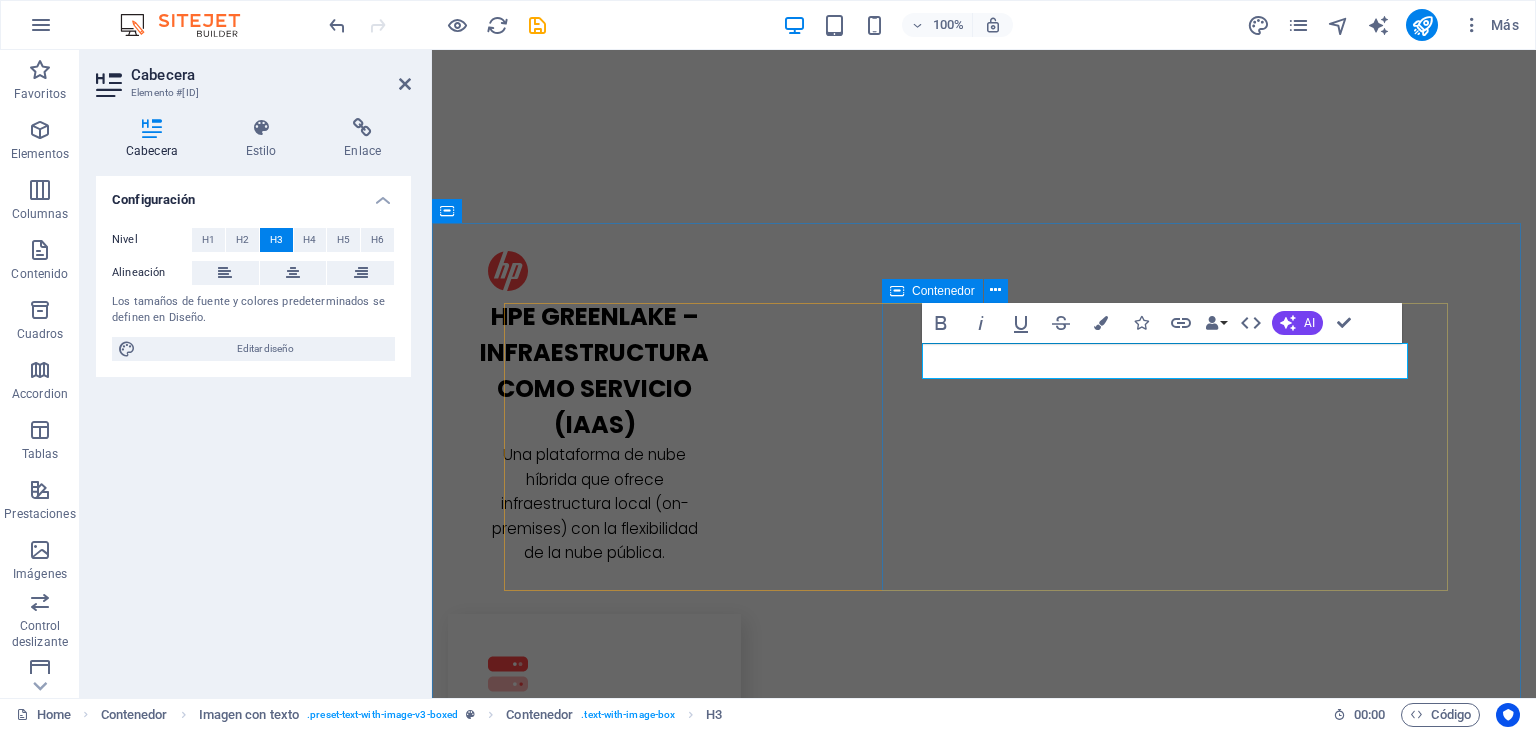 click on "Desarrollo de Software Lorem ipsum dolor sit amet, consectetuer adipiscing elit. Aenean commodo ligula eget dolor. Lorem ipsum dolor sit amet, consectetuer adipiscing elit leget dolor. Lorem ipsum dolor sit amet, consectetuer adipiscing elit. Aenean commodo ligula eget dolor. Lorem ipsum dolor sit amet, consectetuer adipiscing elit dolor consectetuer adipiscing elit leget dolor. Lorem elit saget ipsum dolor sit amet, consectetuer." at bounding box center [984, 2982] 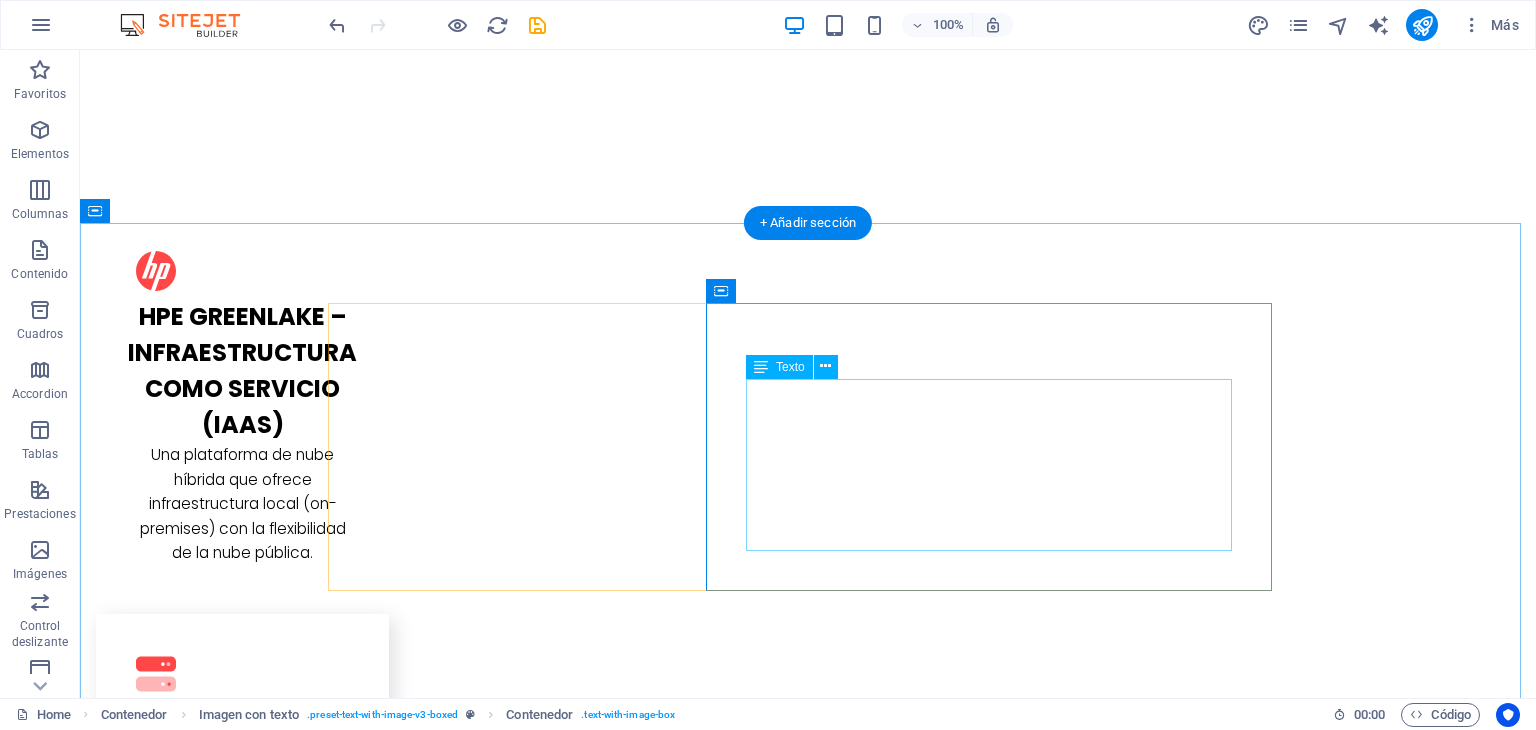click on "Lorem ipsum dolor sit amet, consectetuer adipiscing elit. Aenean commodo ligula eget dolor. Lorem ipsum dolor sit amet, consectetuer adipiscing elit leget dolor. Lorem ipsum dolor sit amet, consectetuer adipiscing elit. Aenean commodo ligula eget dolor. Lorem ipsum dolor sit amet, consectetuer adipiscing elit dolor consectetuer adipiscing elit leget dolor. Lorem elit saget ipsum dolor sit amet, consectetuer." at bounding box center [808, 3000] 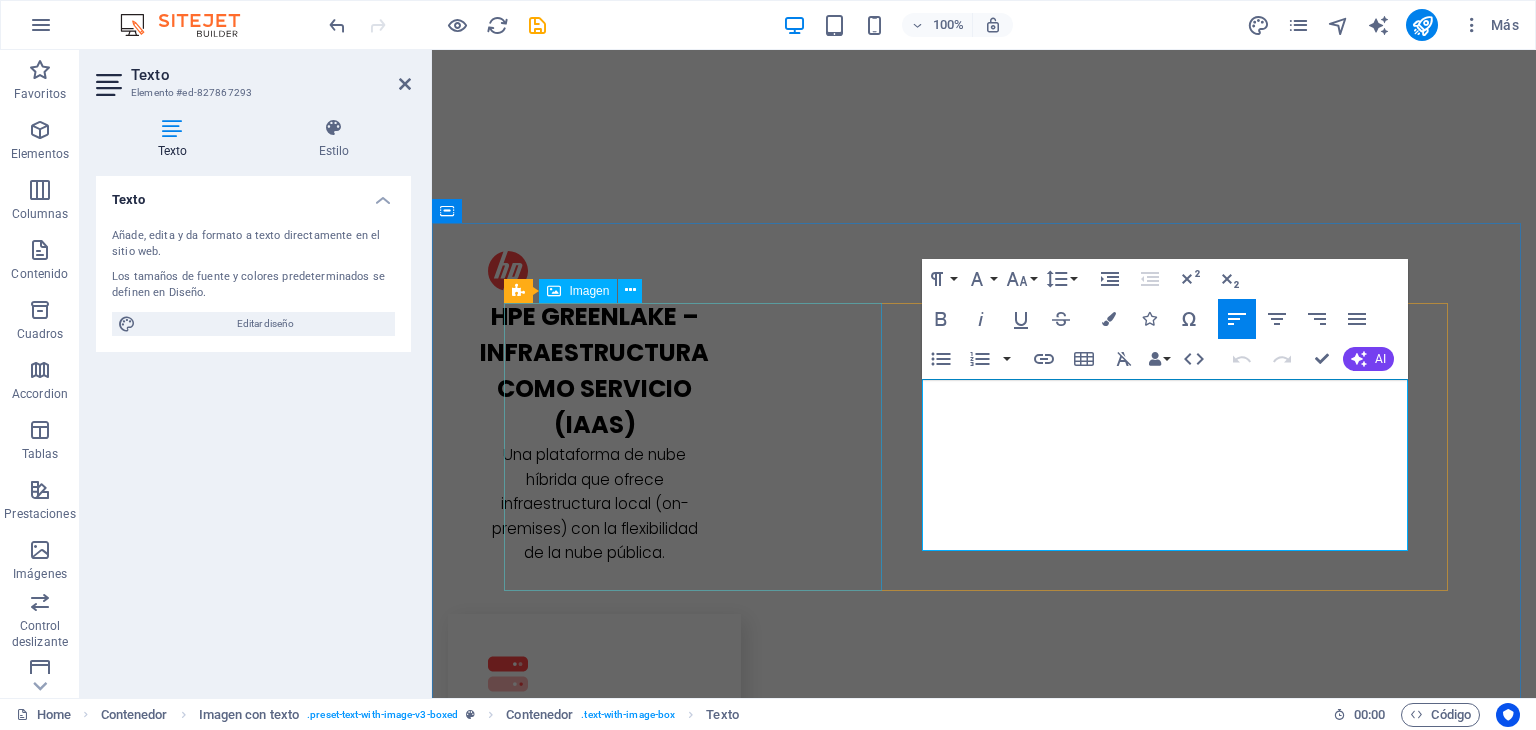 drag, startPoint x: 1324, startPoint y: 534, endPoint x: 798, endPoint y: 343, distance: 559.6043 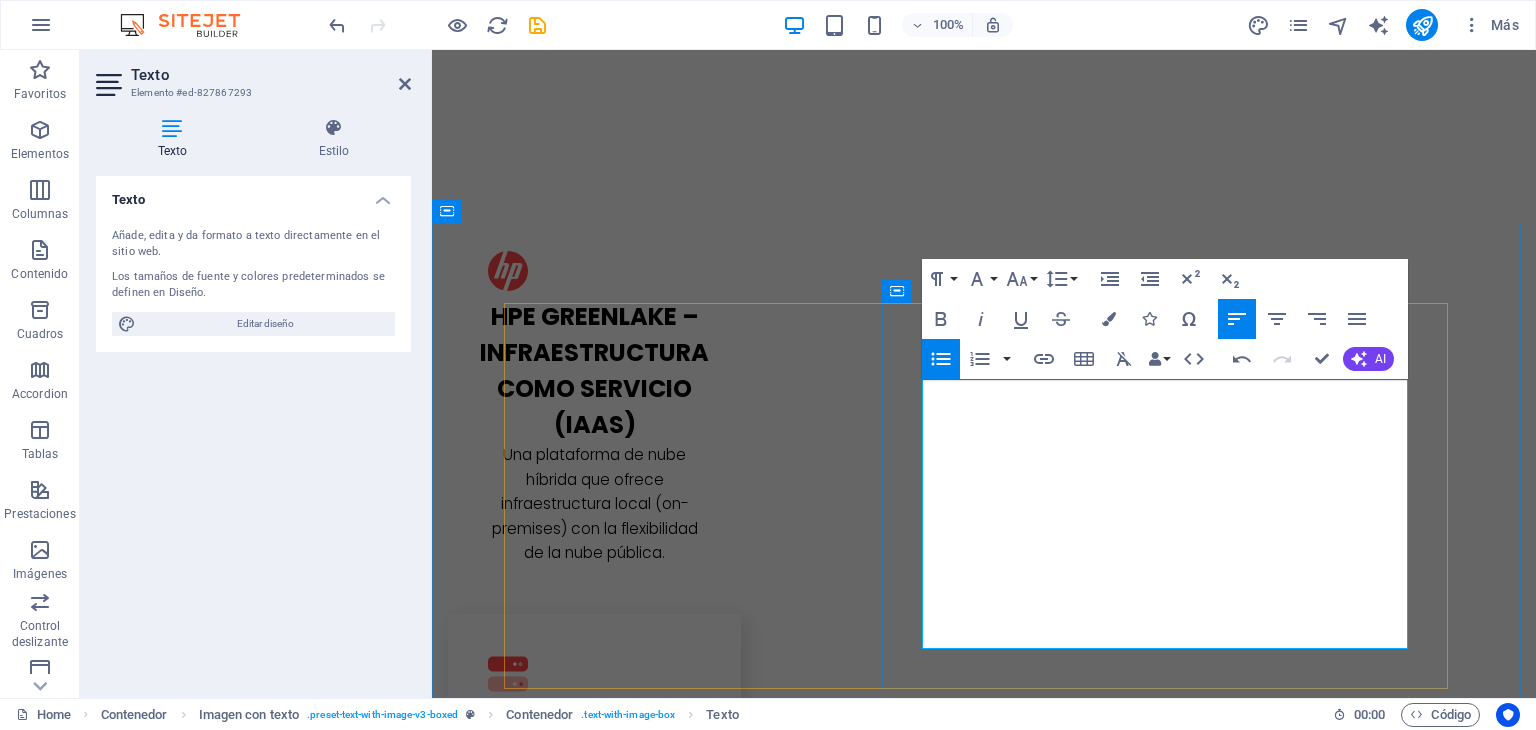 click on "Descripción:  Creación de aplicaciones a medida, sistemas web, móviles o de escritorio." at bounding box center [984, 2988] 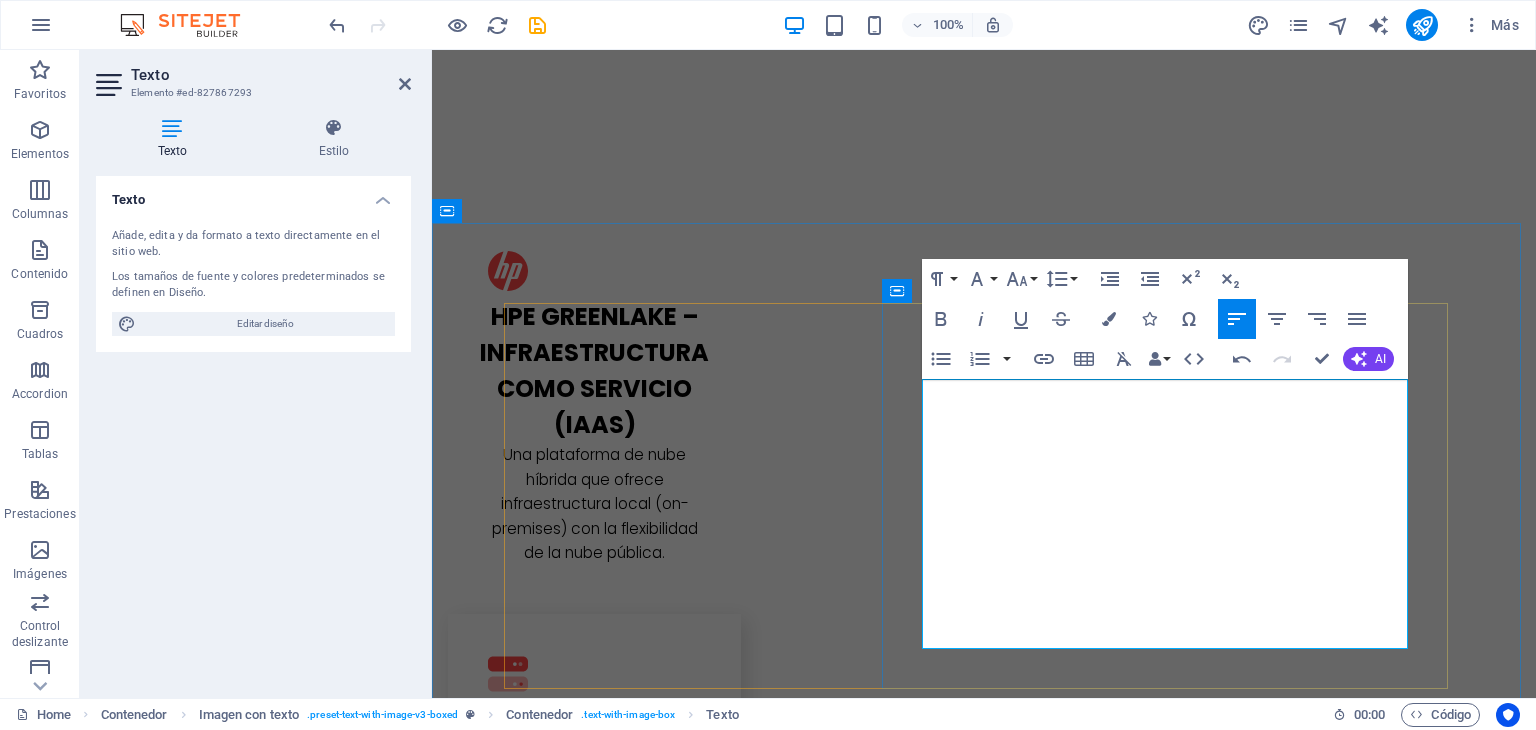 click on "​ ​ ​ ​ ​ ​ ​ ​ ​ ​ ​ ​ ​ ​ ​ ​ ​ ​ ​ ​ ​ ​ ​ ​ ​ ​ ​ ​ ​ ​ ​ ​ Creación de aplicaciones a medida, sistemas web, móviles o de escritorio." at bounding box center [984, 2975] 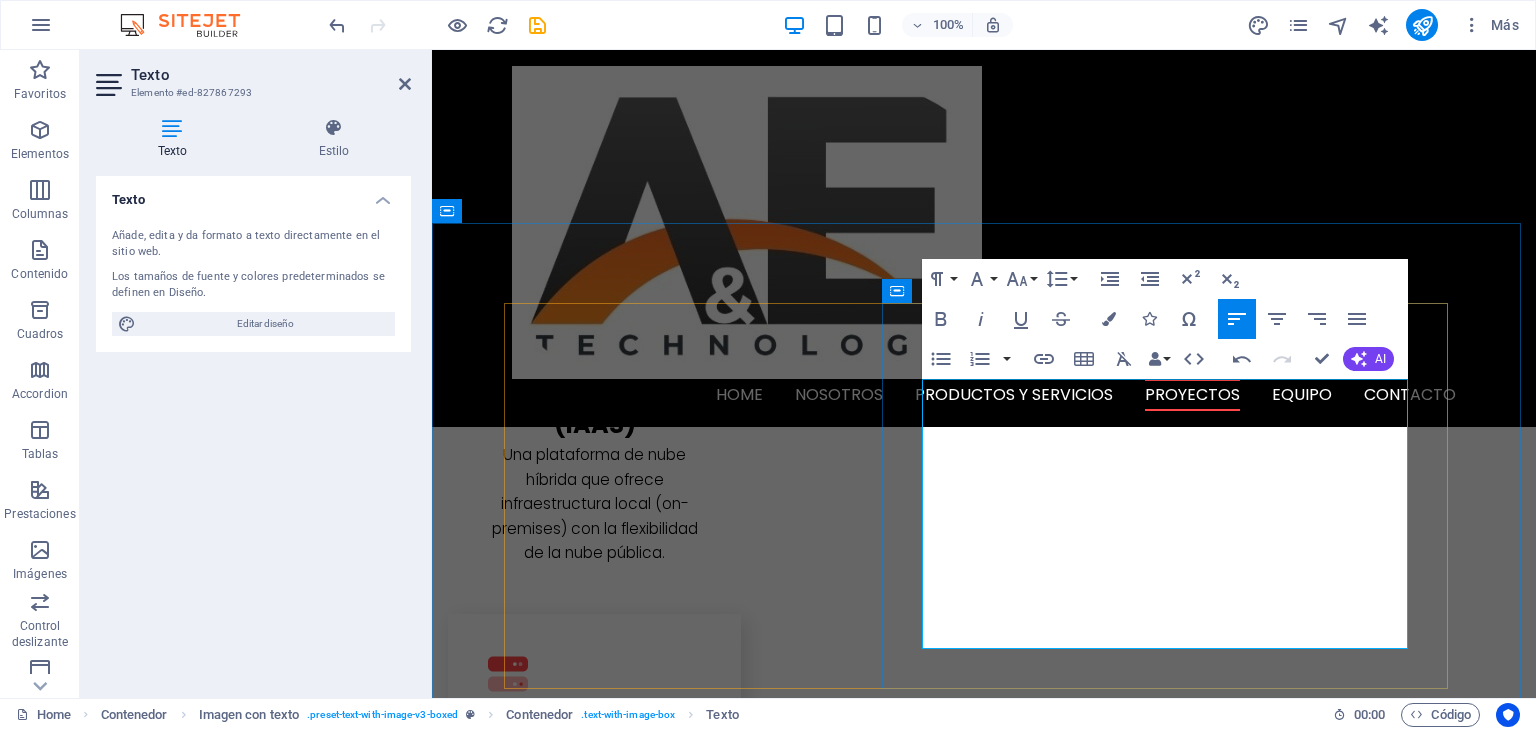 scroll, scrollTop: 2700, scrollLeft: 0, axis: vertical 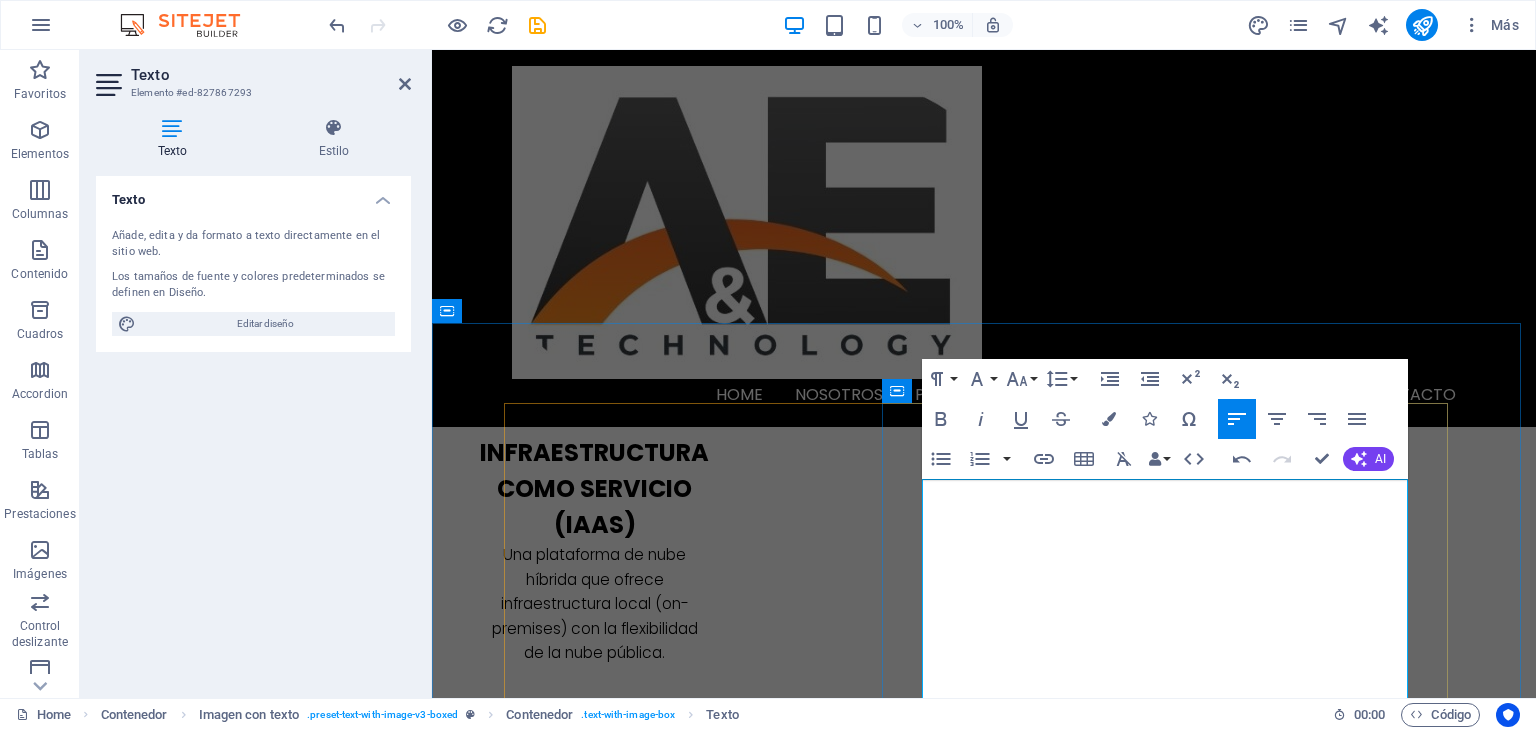 click on "​ ​ ​ ​ ​ ​ ​ ​ ​ ​ ​ ​ ​ ​ ​ ​ ​ ​ ​ ​ ​ ​ ​ ​ ​ ​ ​ ​ ​ ​ ​ ​ Creación de aplicaciones a medida, sistemas web, móviles o de escritorio." at bounding box center (984, 3088) 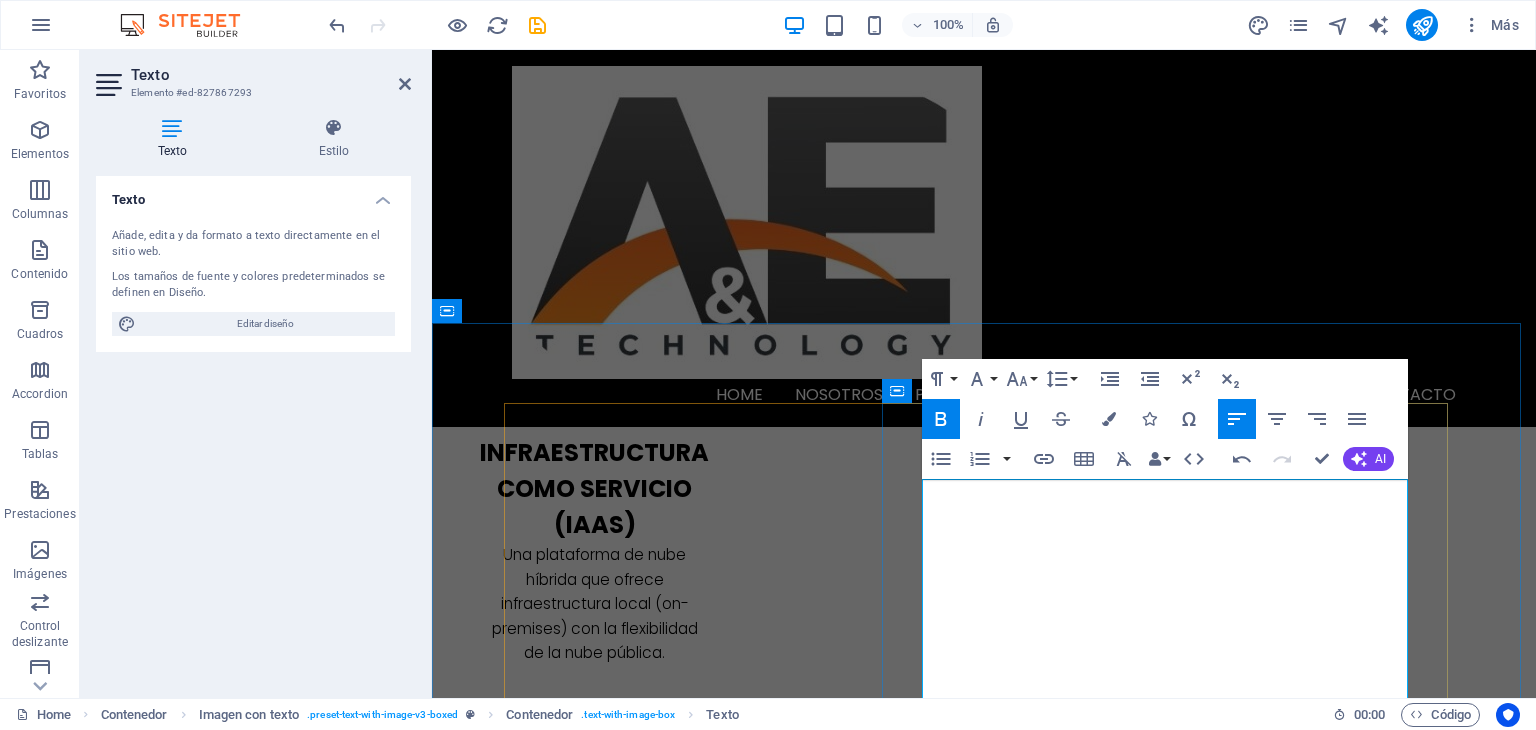 click on "reación de aplicaciones a medida, sistemas web, móviles o de escritorio." at bounding box center (984, 3088) 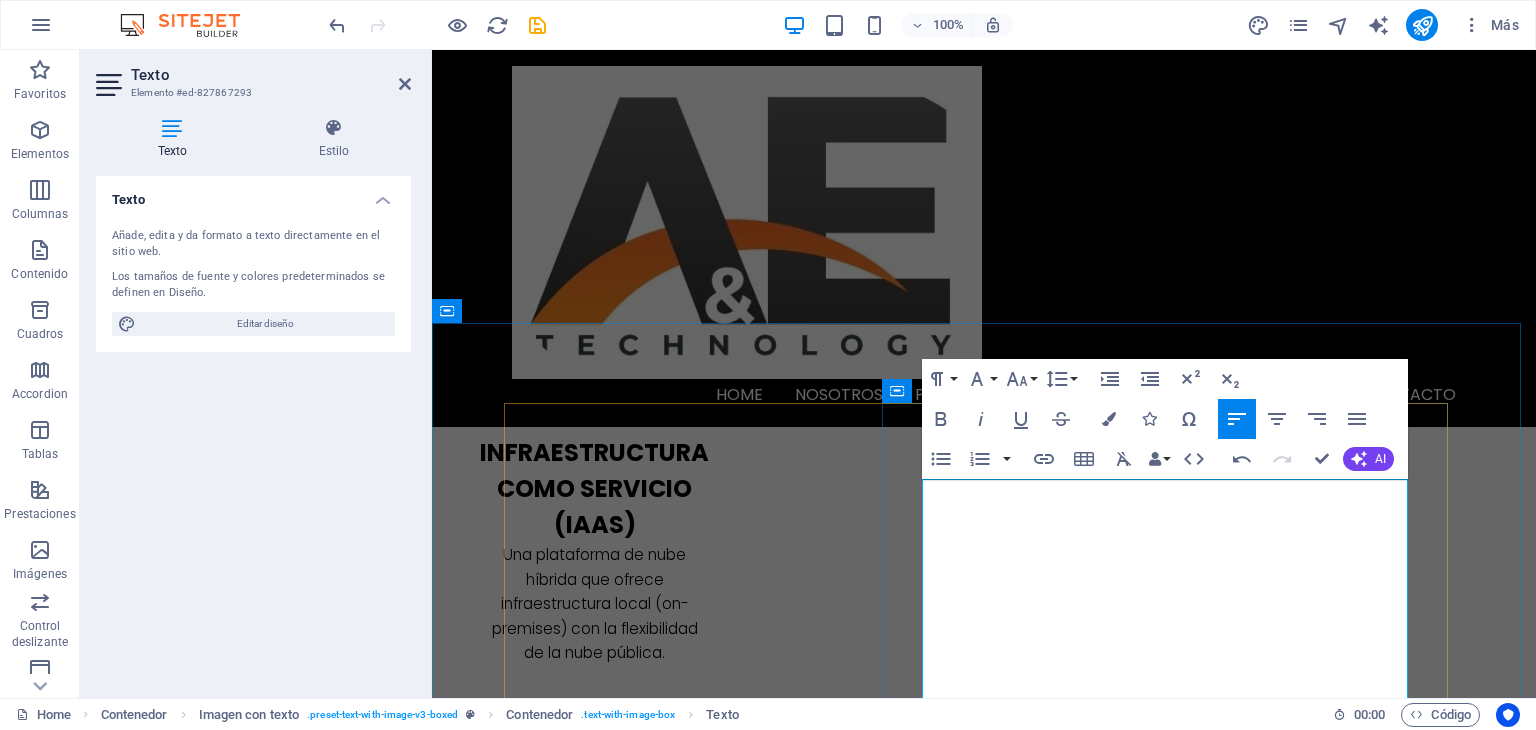 click on "reación de aplicaciones a medida, sistemas web, móviles o de escritorio." at bounding box center (984, 3088) 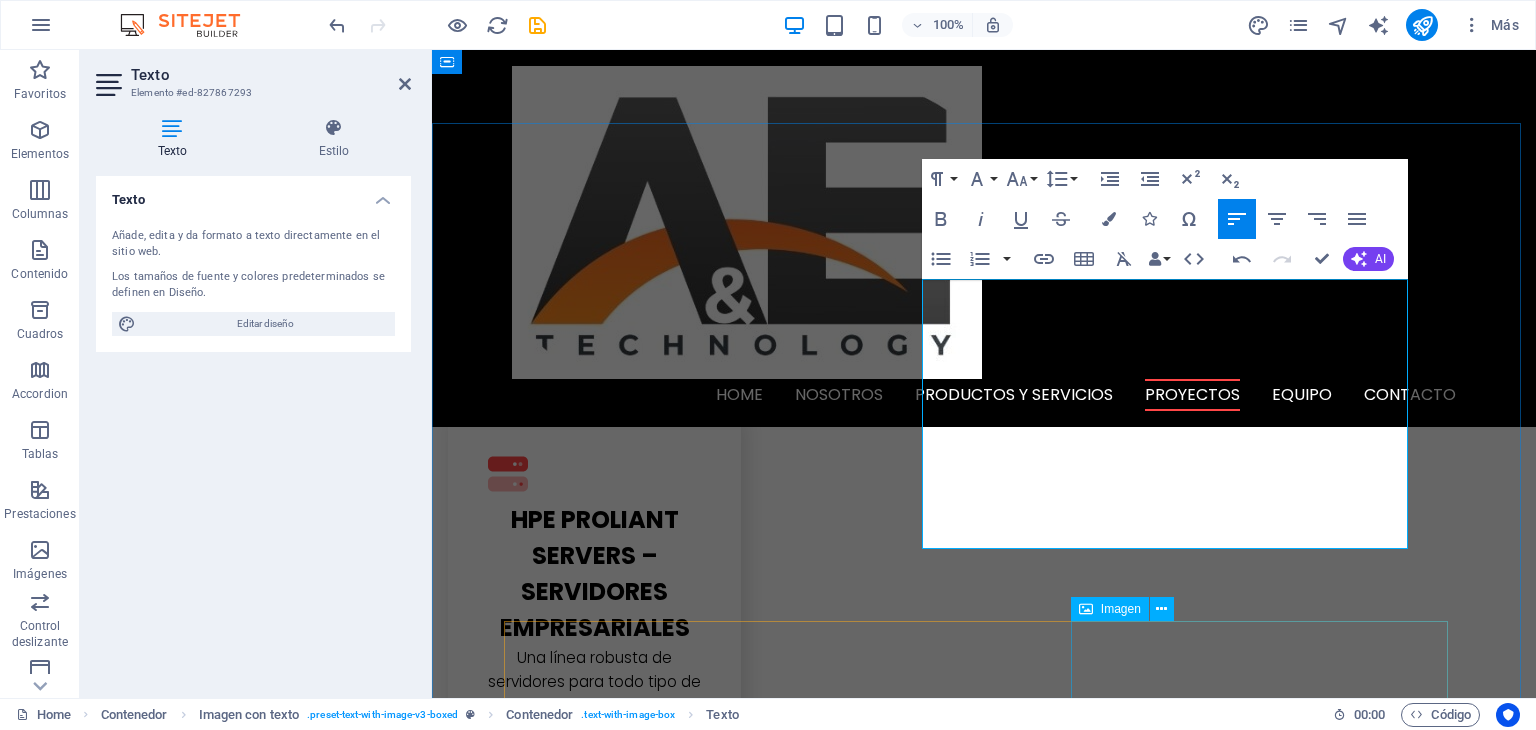 scroll, scrollTop: 2900, scrollLeft: 0, axis: vertical 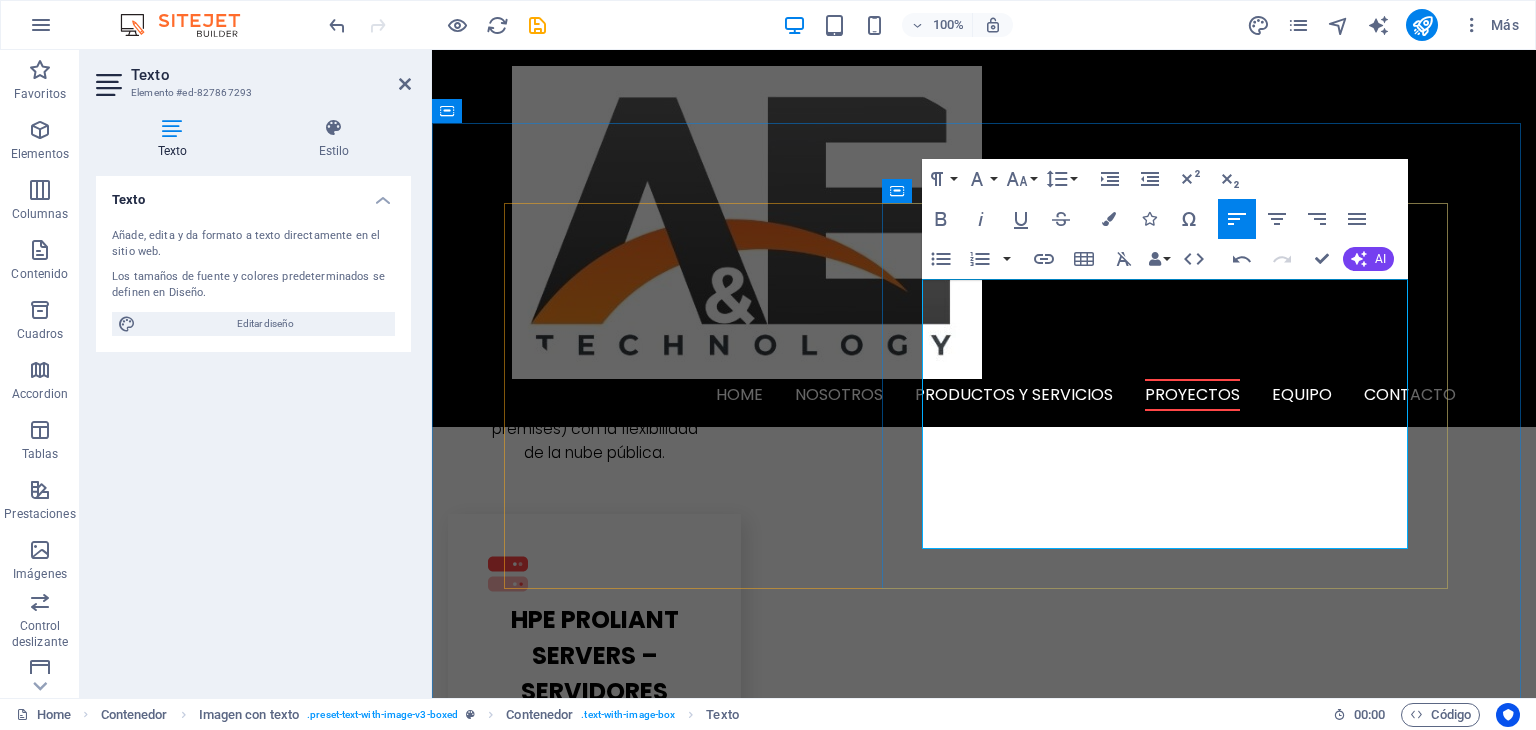 click on "CRM (gestión de clientes)" at bounding box center (992, 3035) 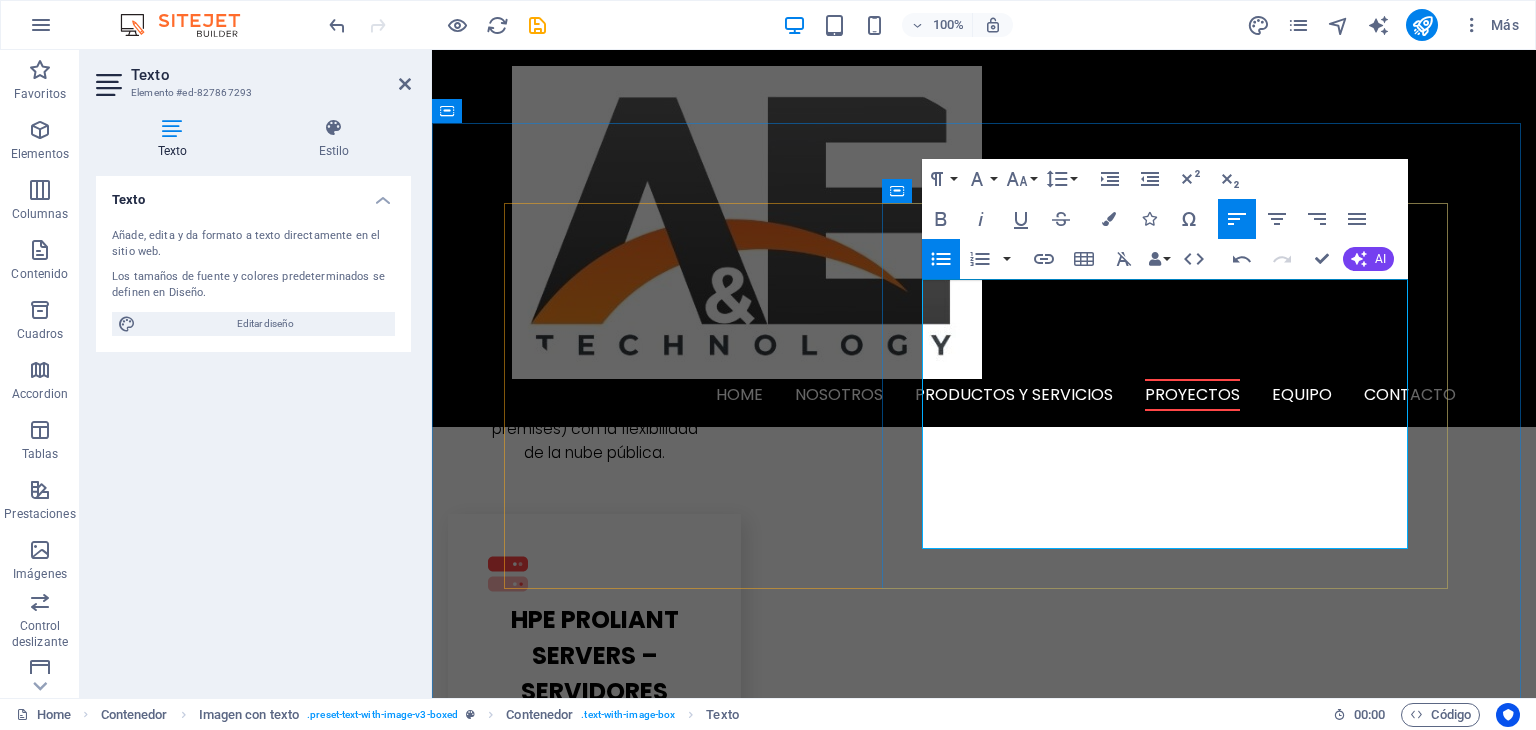 click on "CRM (gestión de clientes)" at bounding box center [992, 3035] 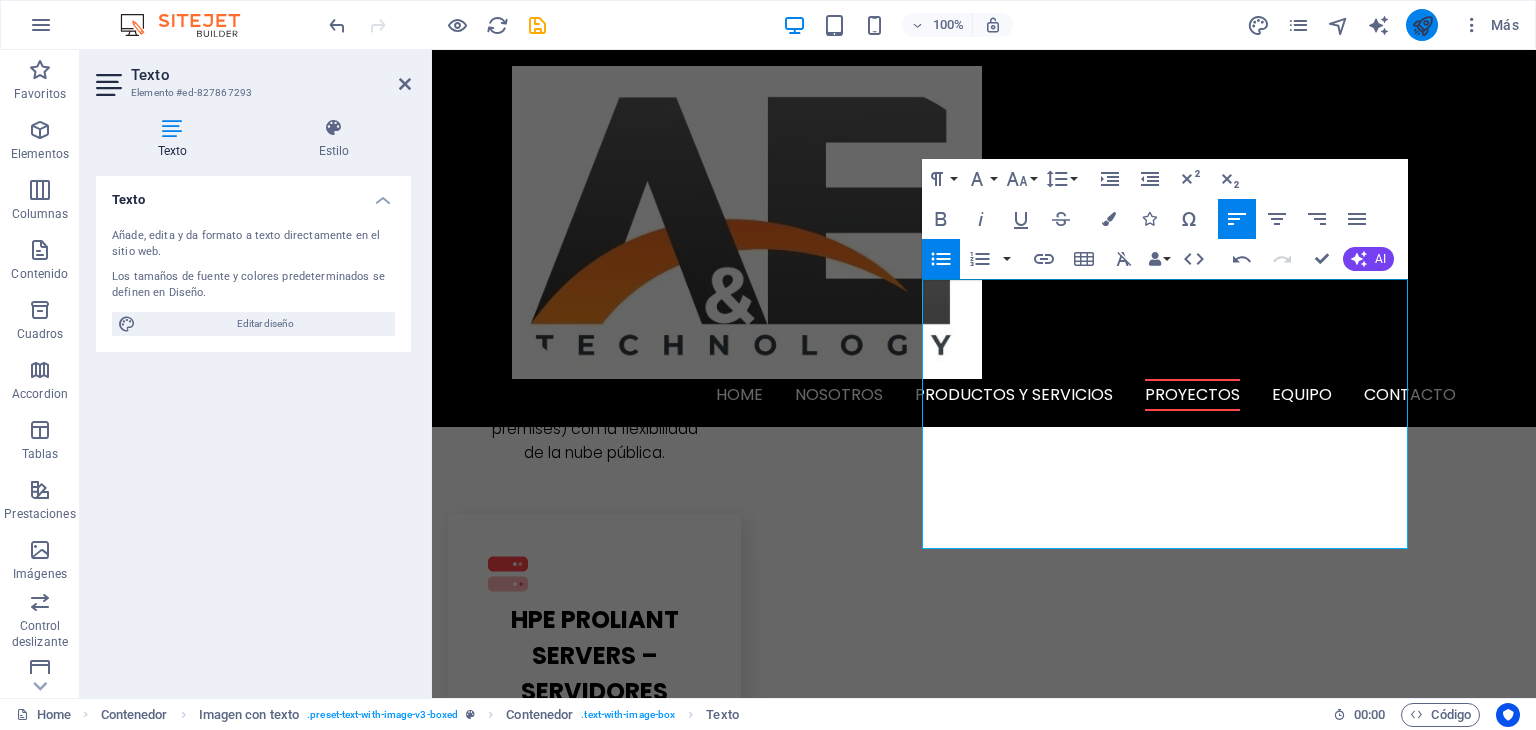 click at bounding box center [1422, 25] 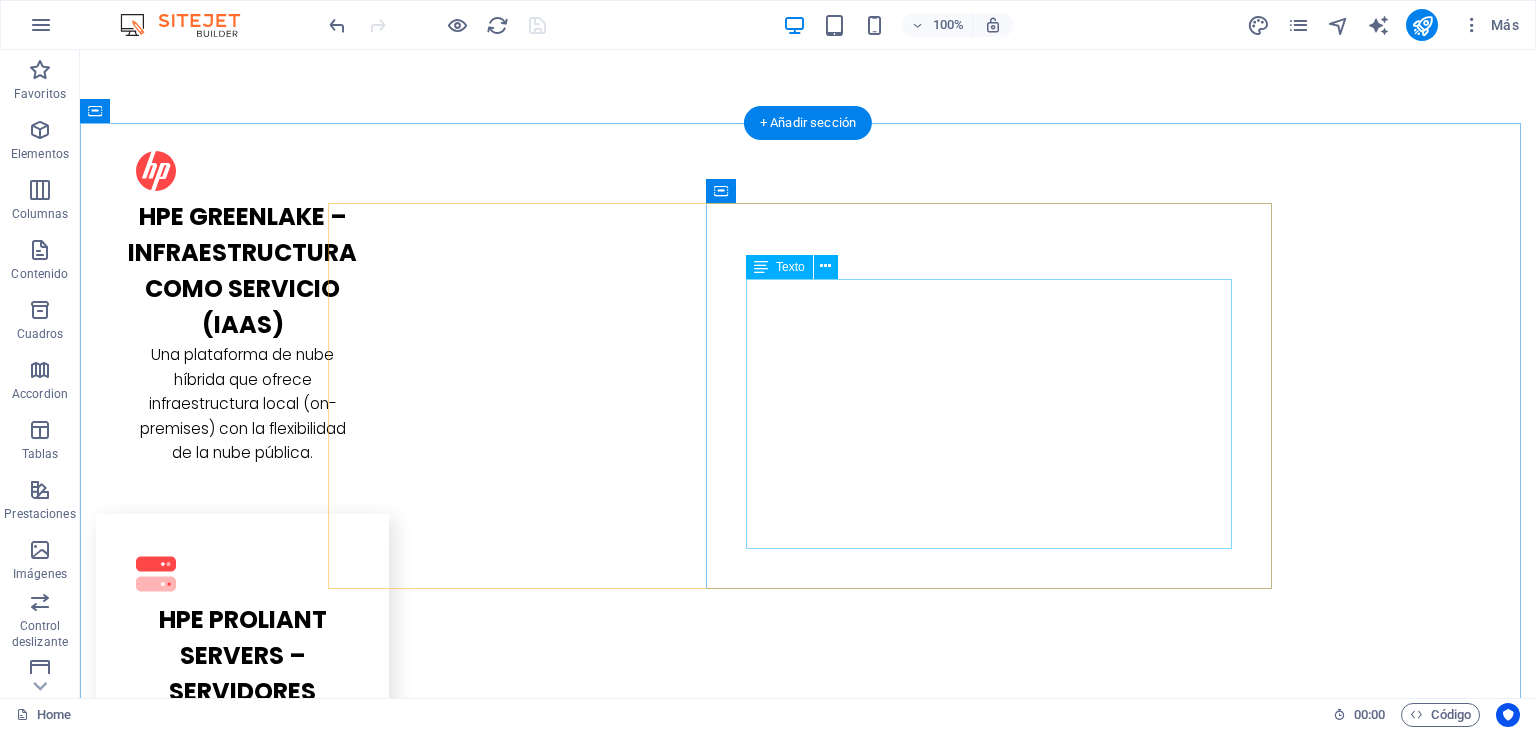 click on "reación de aplicaciones a medida, sistemas web, móviles o de escritorio. Ejemplos: ERP (sistema de gestión empresarial) CRM (gestión de clientes) Apps móviles" at bounding box center (808, 2974) 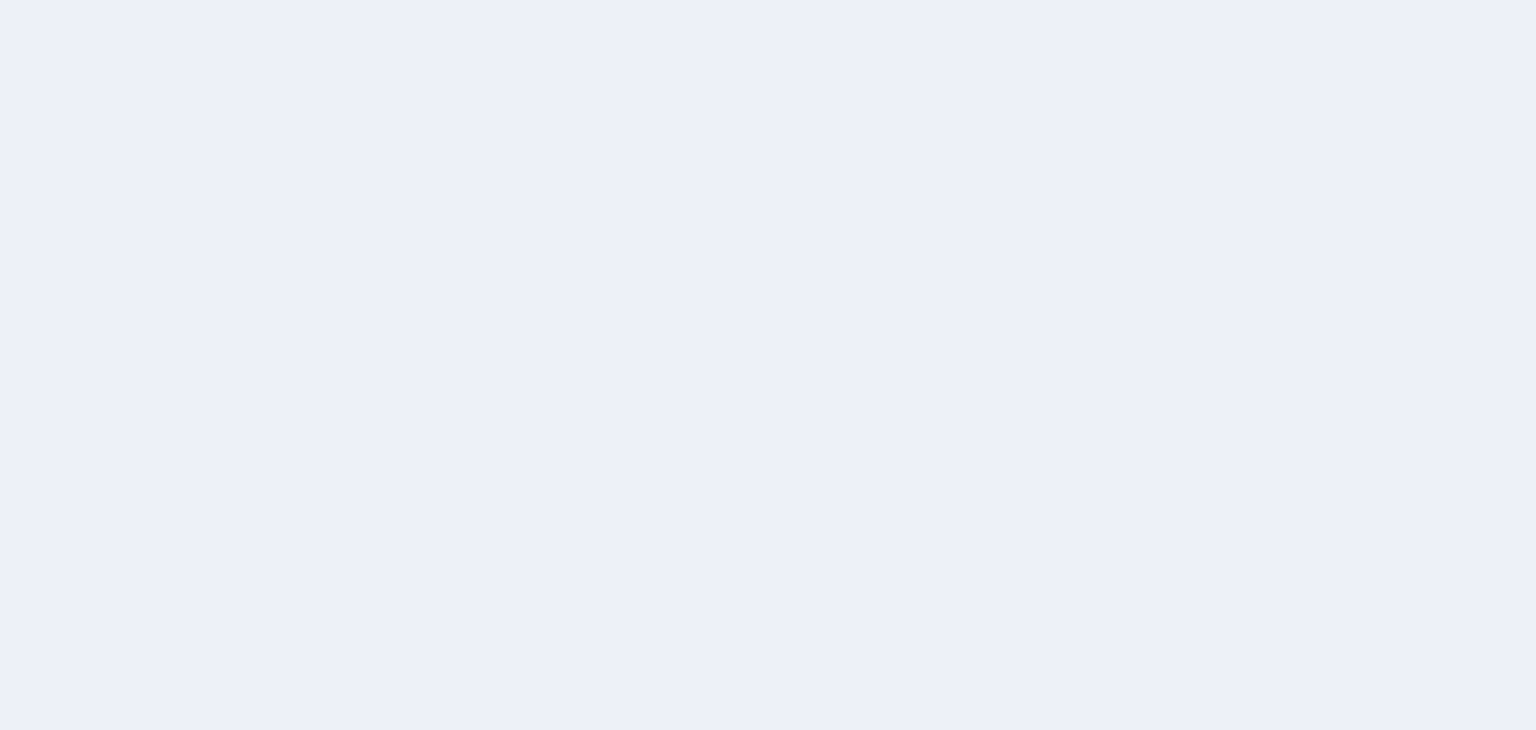 scroll, scrollTop: 0, scrollLeft: 0, axis: both 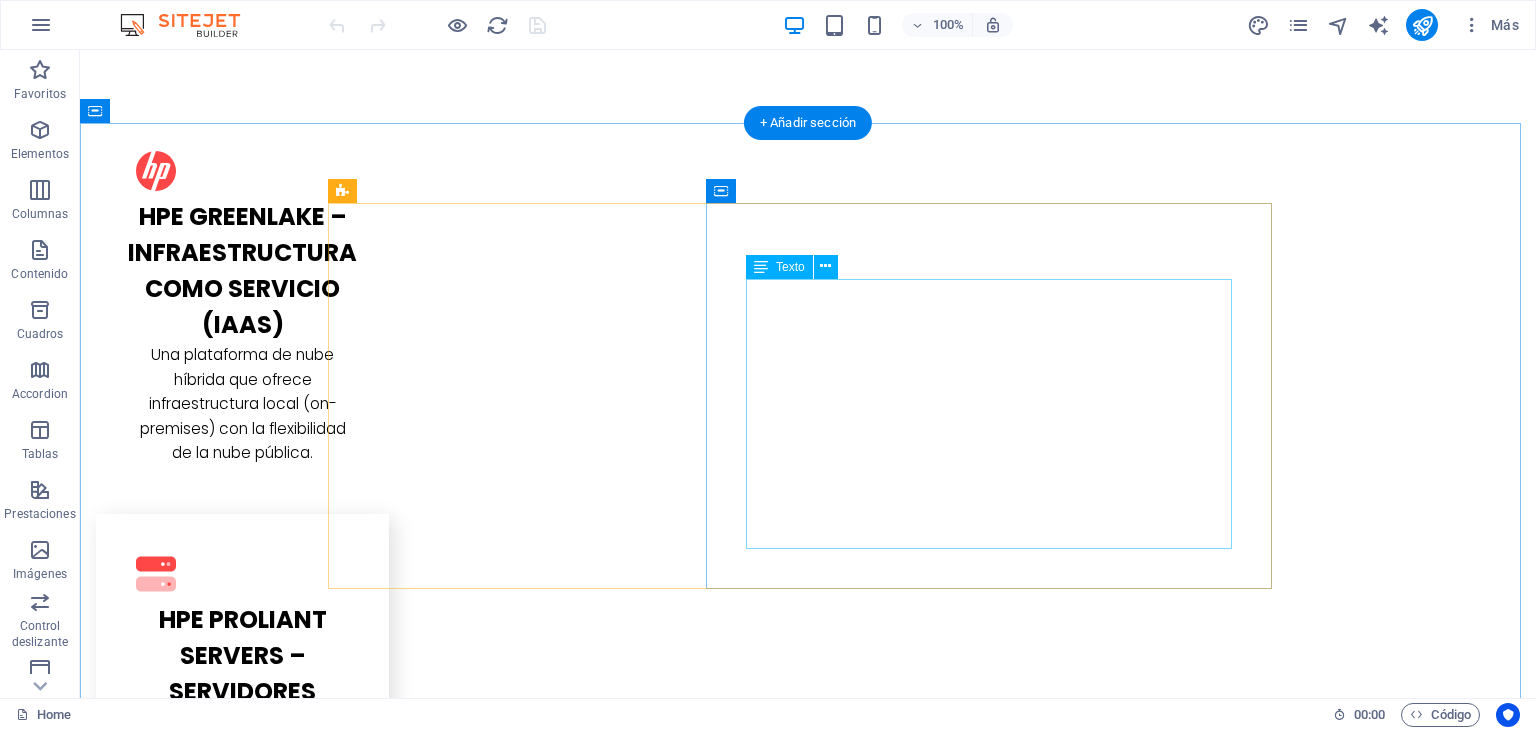 click on "reación de aplicaciones a medida, sistemas web, móviles o de escritorio. Ejemplos: ERP (sistema de gestión empresarial) CRM (gestión de clientes) Apps móviles" at bounding box center (808, 2974) 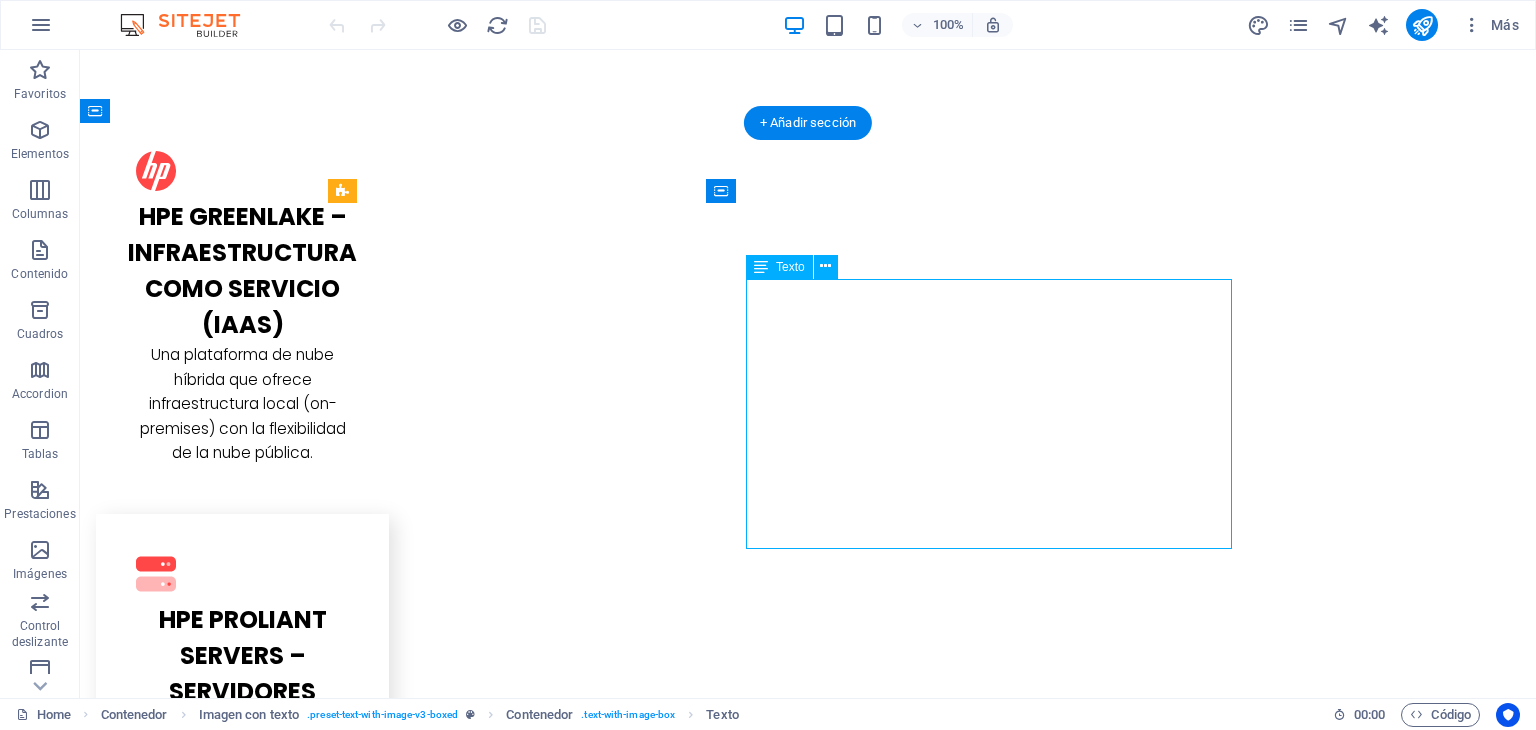 click on "reación de aplicaciones a medida, sistemas web, móviles o de escritorio. Ejemplos: ERP (sistema de gestión empresarial) CRM (gestión de clientes) Apps móviles" at bounding box center (808, 2974) 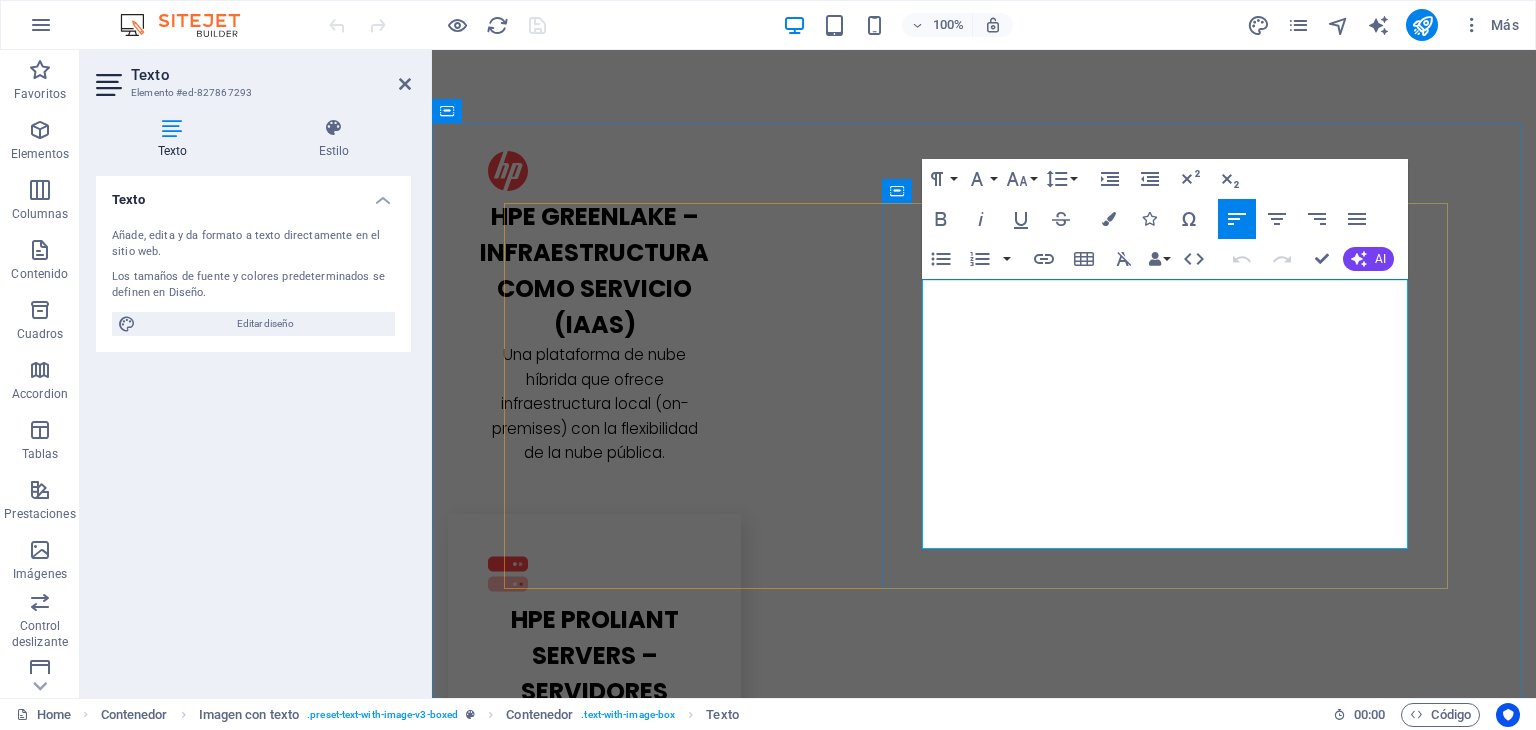 click on "reación de aplicaciones a medida, sistemas web, móviles o de escritorio." at bounding box center (984, 2888) 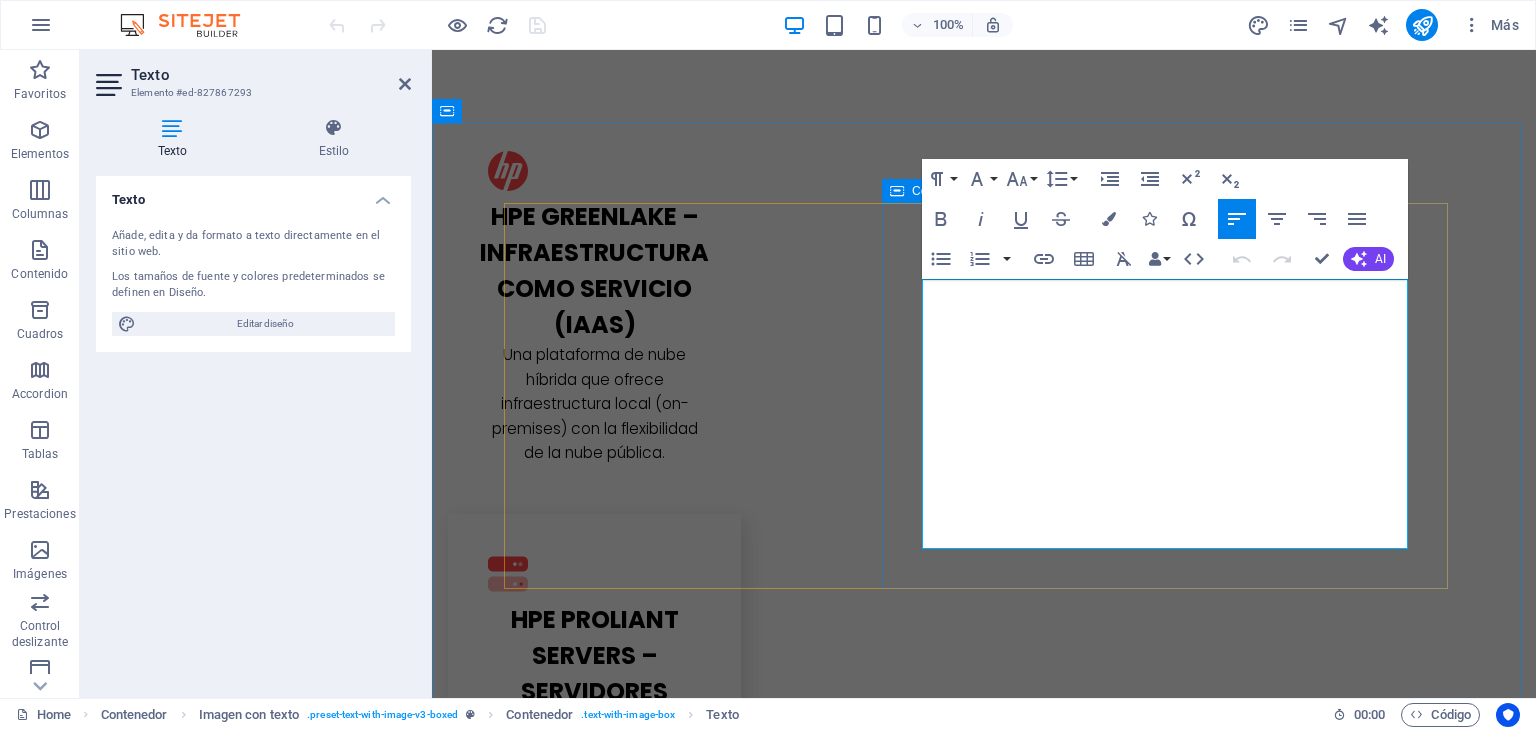 drag, startPoint x: 1056, startPoint y: 534, endPoint x: 907, endPoint y: 275, distance: 298.80093 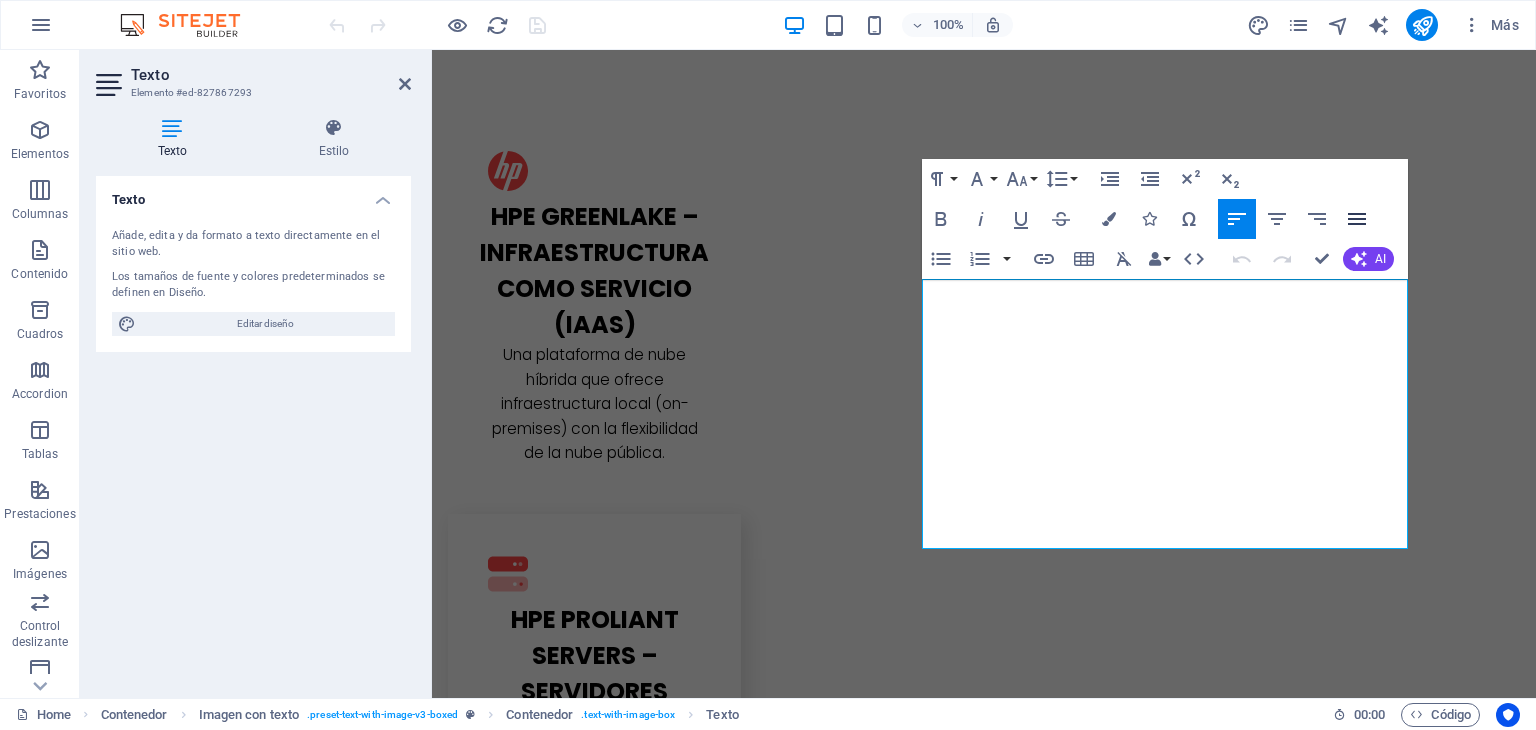 click 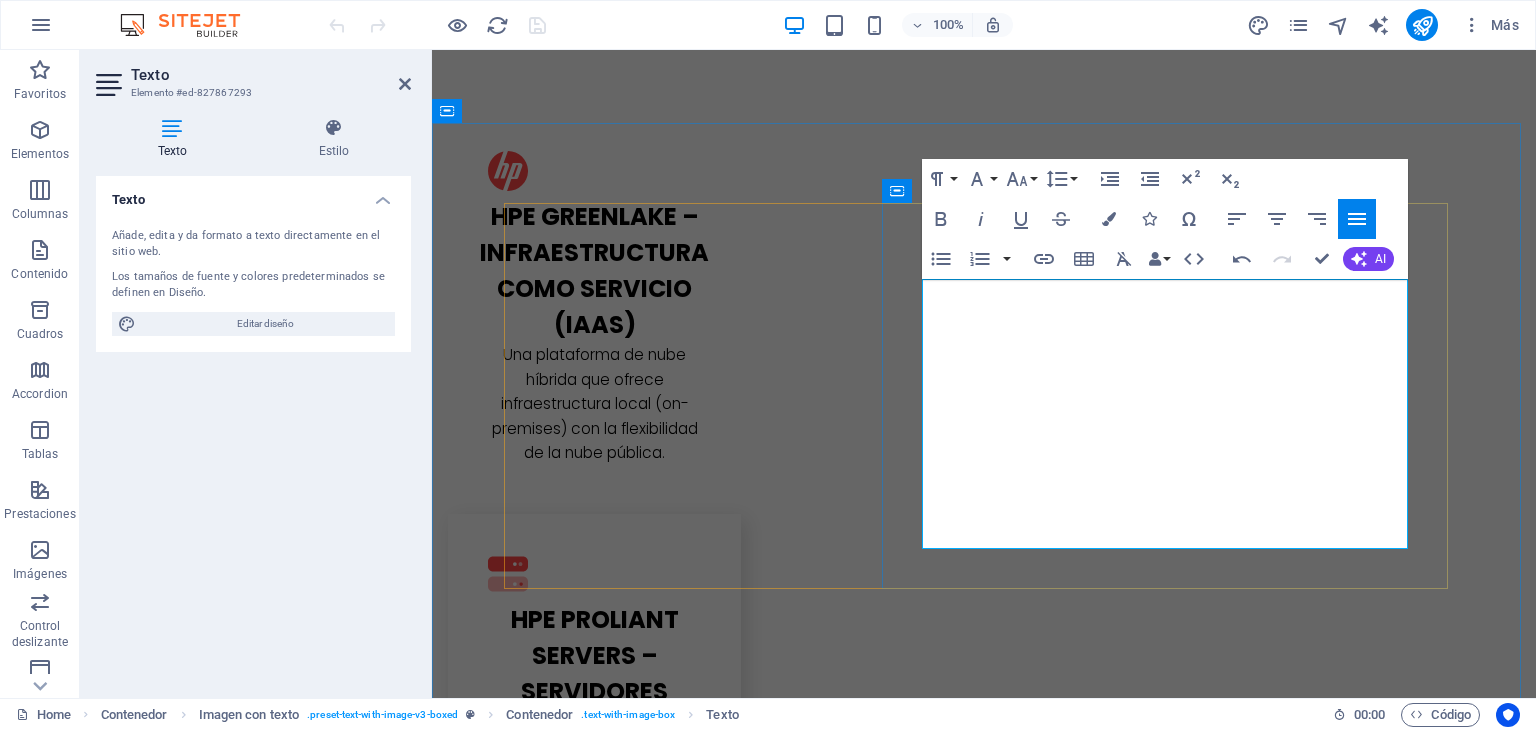 click on "reación de aplicaciones a medida, sistemas web, móviles o de escritorio." at bounding box center [984, 2888] 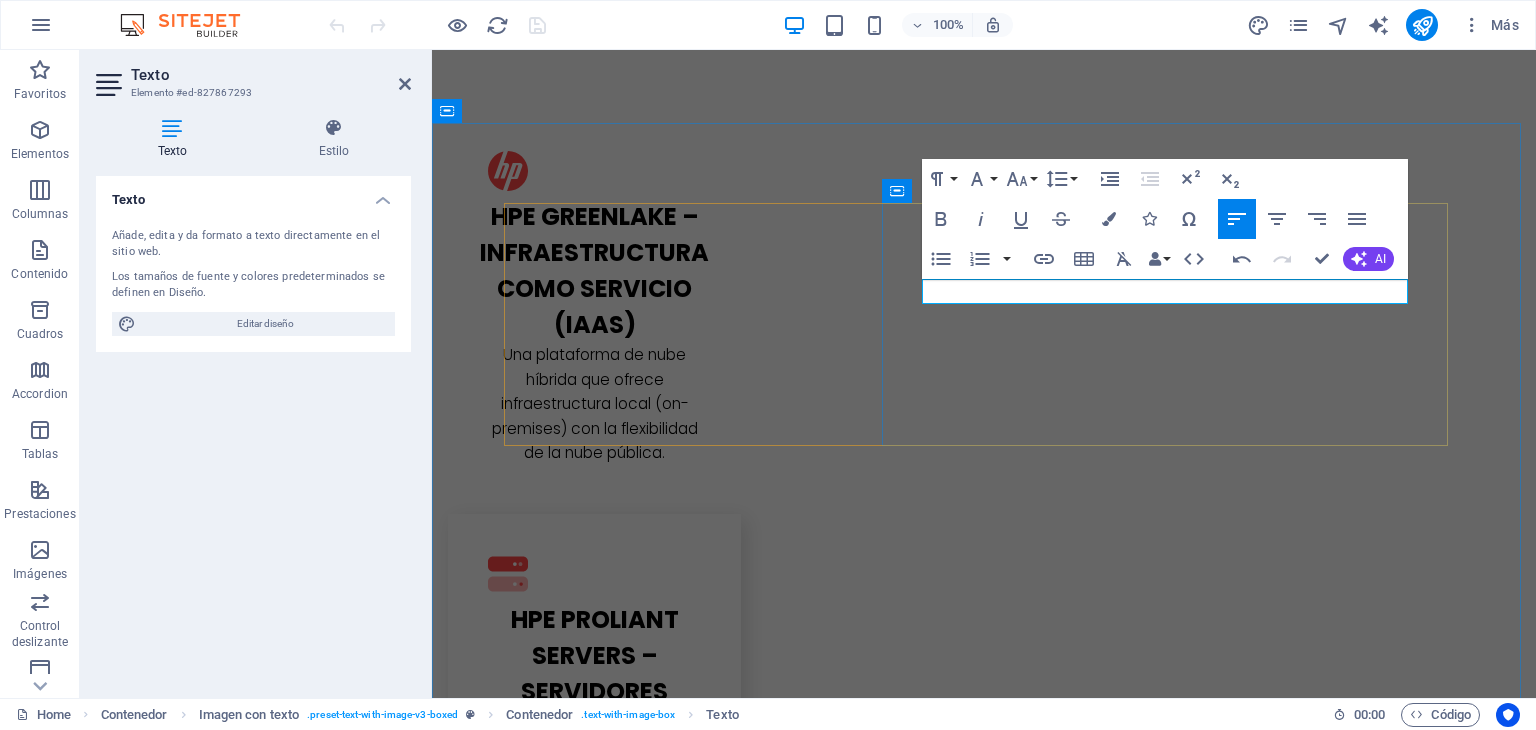 click at bounding box center (984, 2863) 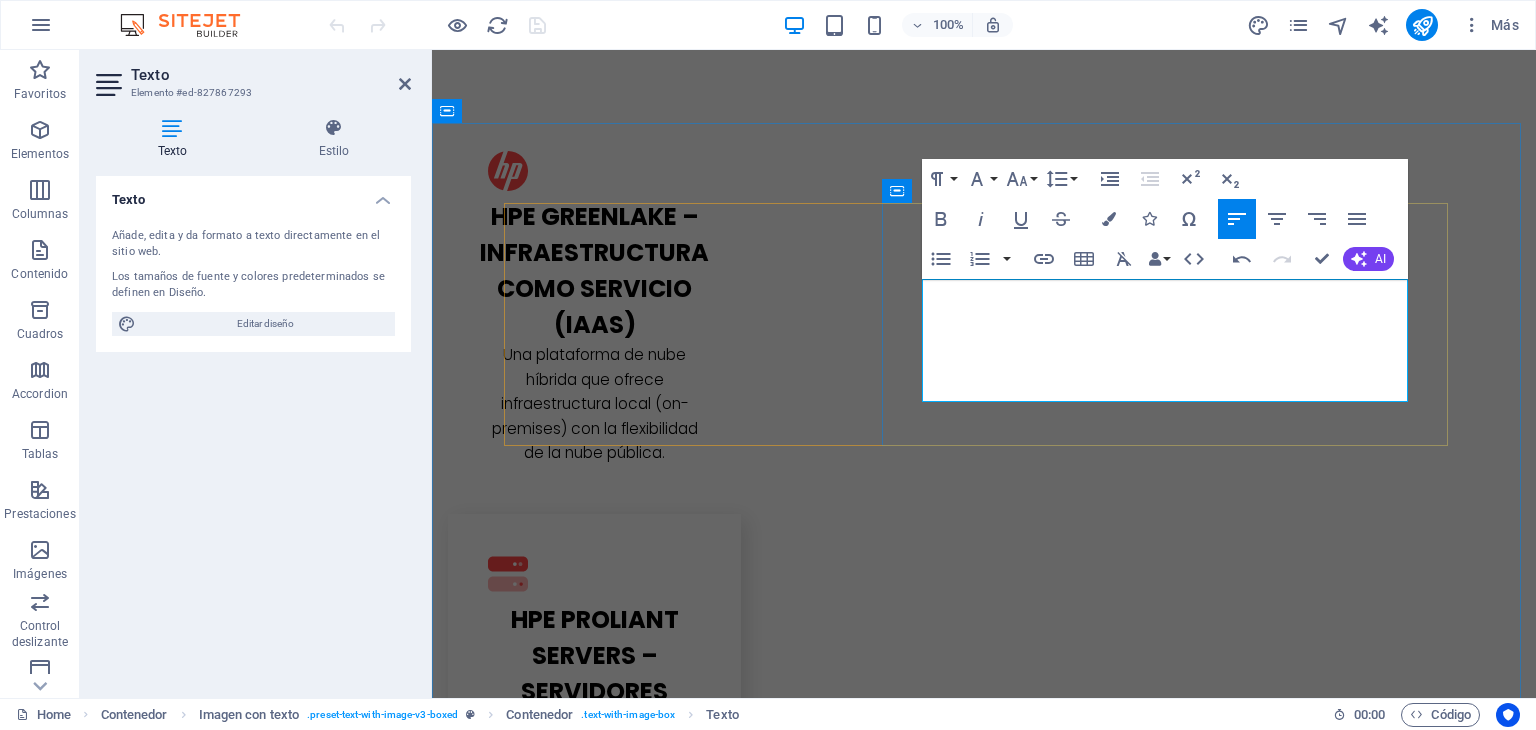 scroll, scrollTop: 2104, scrollLeft: 6, axis: both 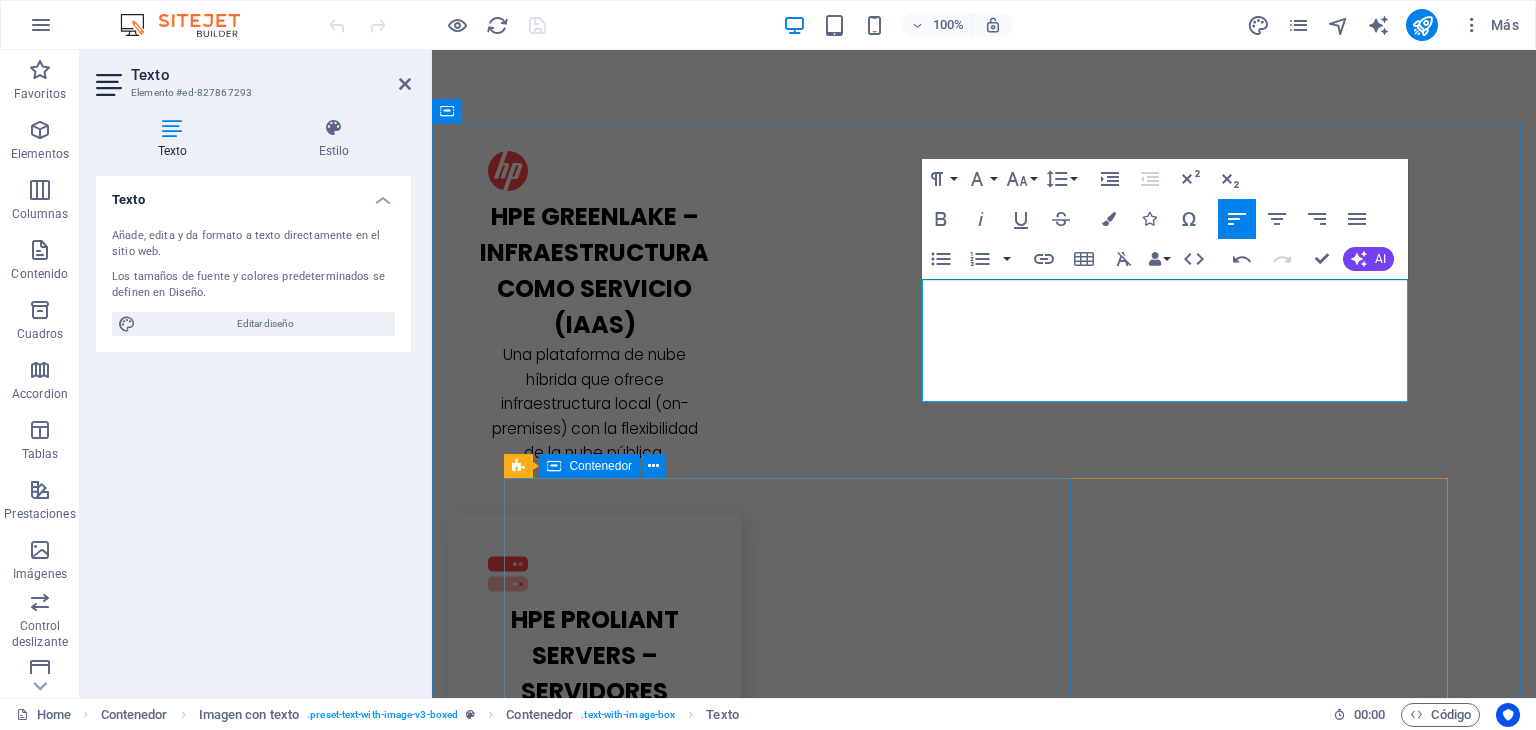 click on "L atest Project Lorem ipsum dolor sit amet, consectetuer adipiscing elit. Aenean commodo ligula eget dolor. Lorem ipsum dolor sit amet, consectetuer adipiscing elit leget dolor. Lorem ipsum dolor sit amet, consectetuer adipiscing elit. Aenean commodo ligula eget dolor. Lorem ipsum dolor sit amet, consectetuer adipiscing elit dolor consectetuer adipiscing elit leget dolor. Lorem elit saget ipsum dolor sit amet, consectetuer." at bounding box center (984, 3128) 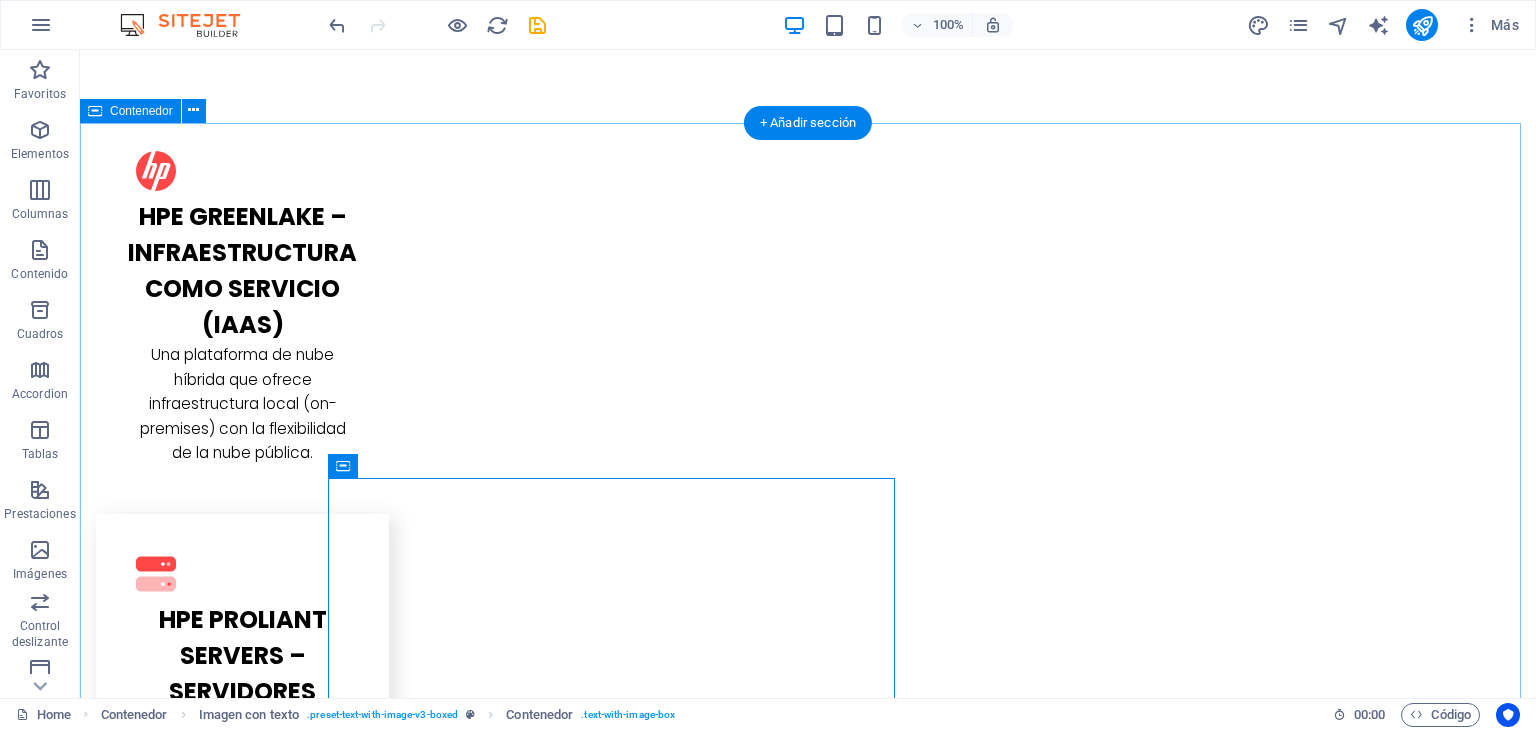 scroll, scrollTop: 3100, scrollLeft: 0, axis: vertical 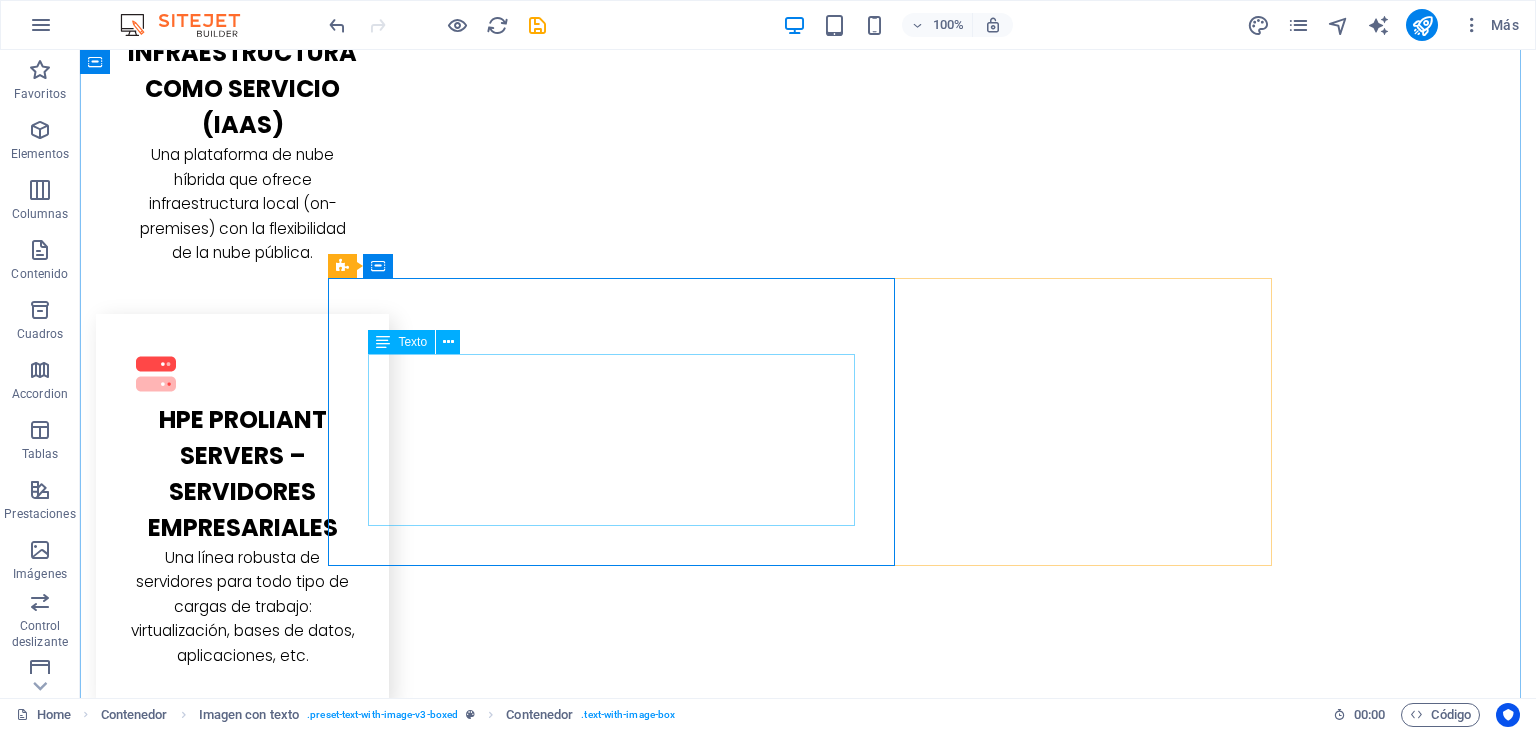 click on "Lorem ipsum dolor sit amet, consectetuer adipiscing elit. Aenean commodo ligula eget dolor. Lorem ipsum dolor sit amet, consectetuer adipiscing elit leget dolor. Lorem ipsum dolor sit amet, consectetuer adipiscing elit. Aenean commodo ligula eget dolor. Lorem ipsum dolor sit amet, consectetuer adipiscing elit dolor consectetuer adipiscing elit leget dolor. Lorem elit saget ipsum dolor sit amet, consectetuer." at bounding box center [808, 2946] 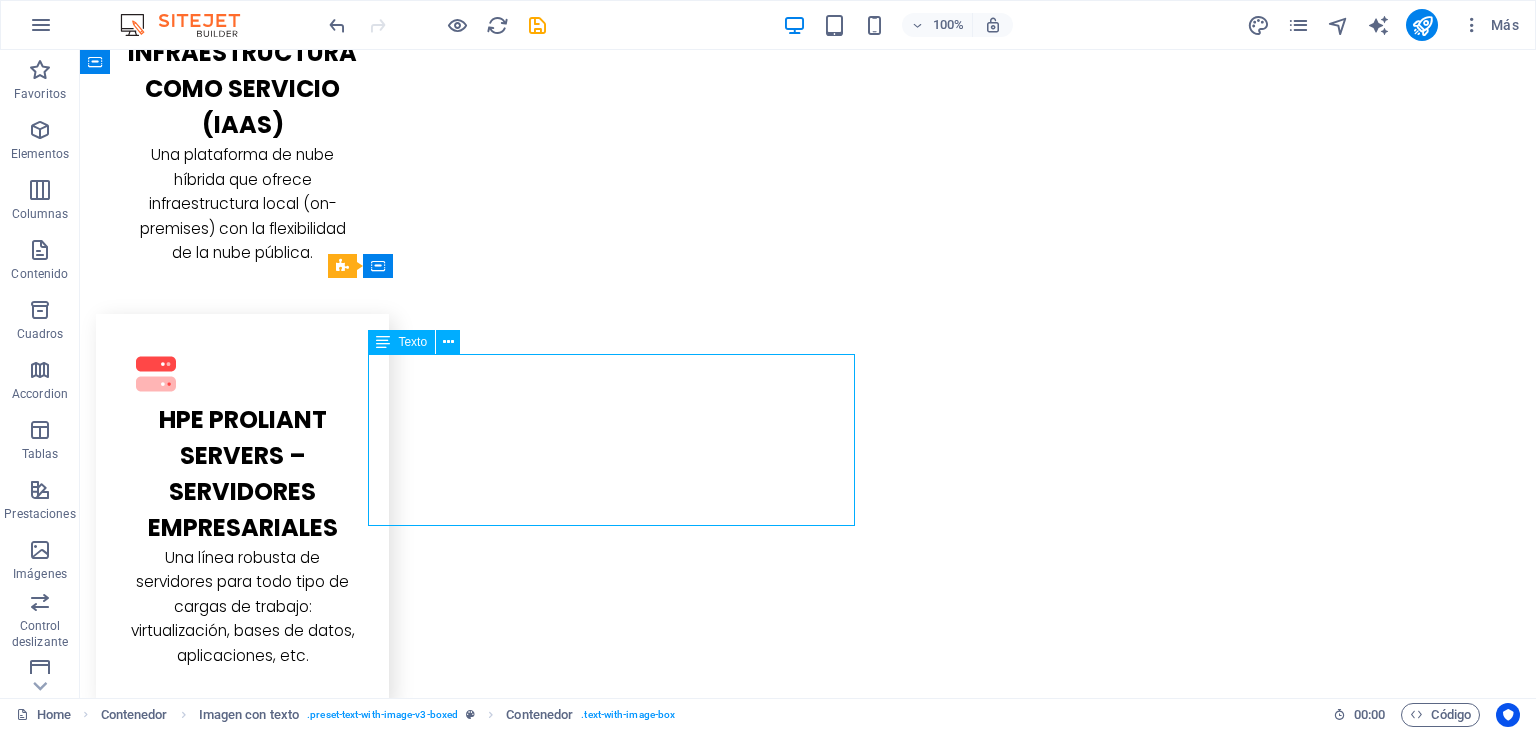 click on "Lorem ipsum dolor sit amet, consectetuer adipiscing elit. Aenean commodo ligula eget dolor. Lorem ipsum dolor sit amet, consectetuer adipiscing elit leget dolor. Lorem ipsum dolor sit amet, consectetuer adipiscing elit. Aenean commodo ligula eget dolor. Lorem ipsum dolor sit amet, consectetuer adipiscing elit dolor consectetuer adipiscing elit leget dolor. Lorem elit saget ipsum dolor sit amet, consectetuer." at bounding box center (808, 2946) 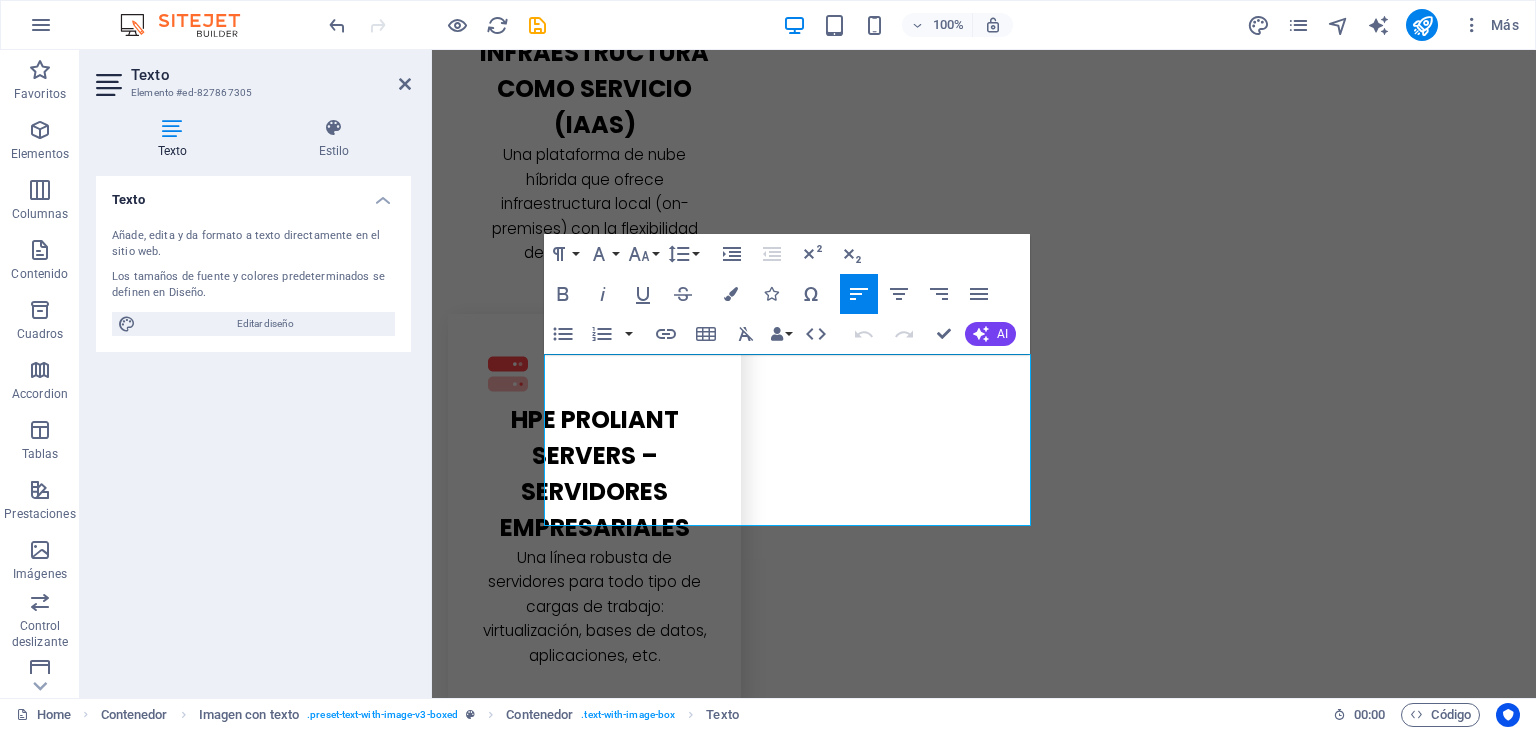 drag, startPoint x: 858, startPoint y: 491, endPoint x: 817, endPoint y: 407, distance: 93.471924 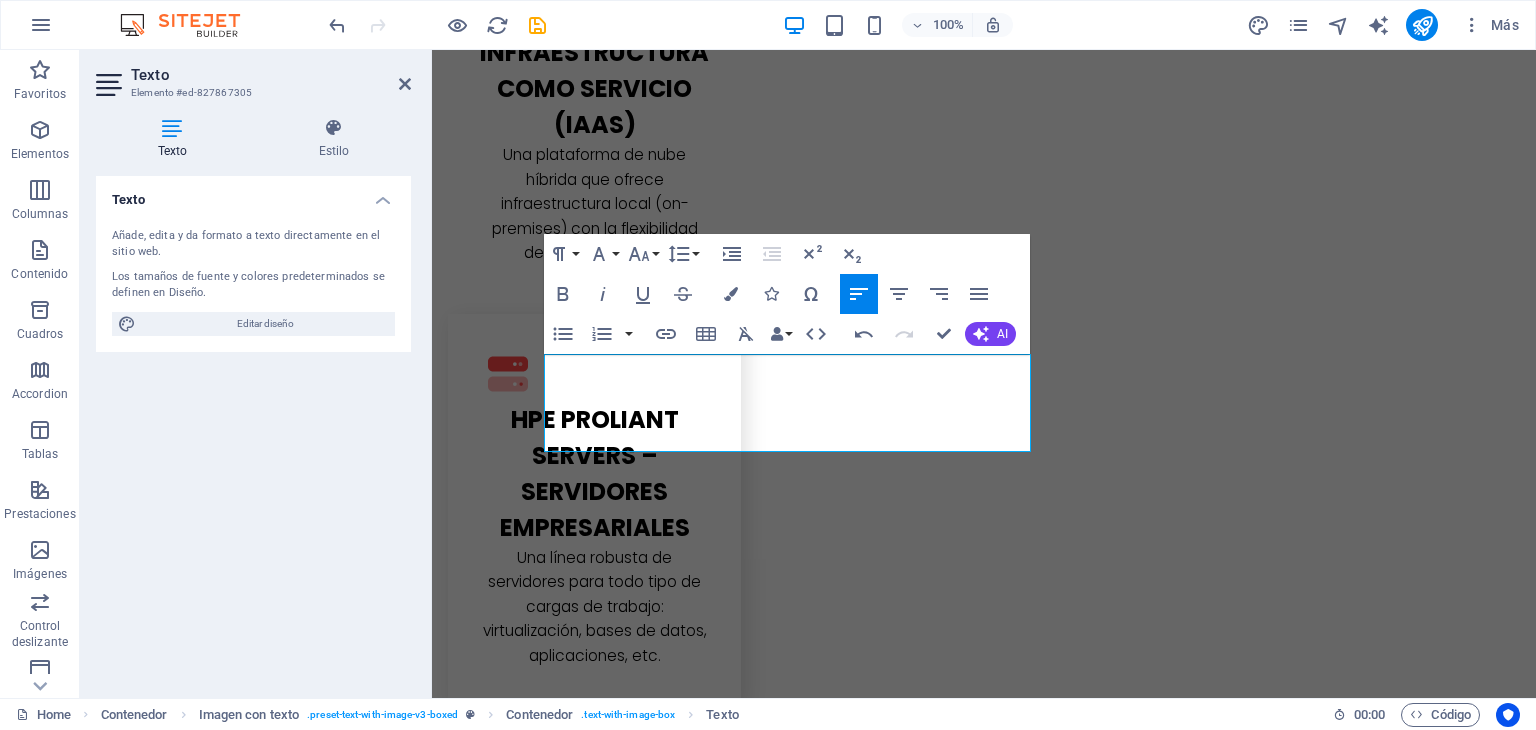 scroll, scrollTop: 2254, scrollLeft: 1, axis: both 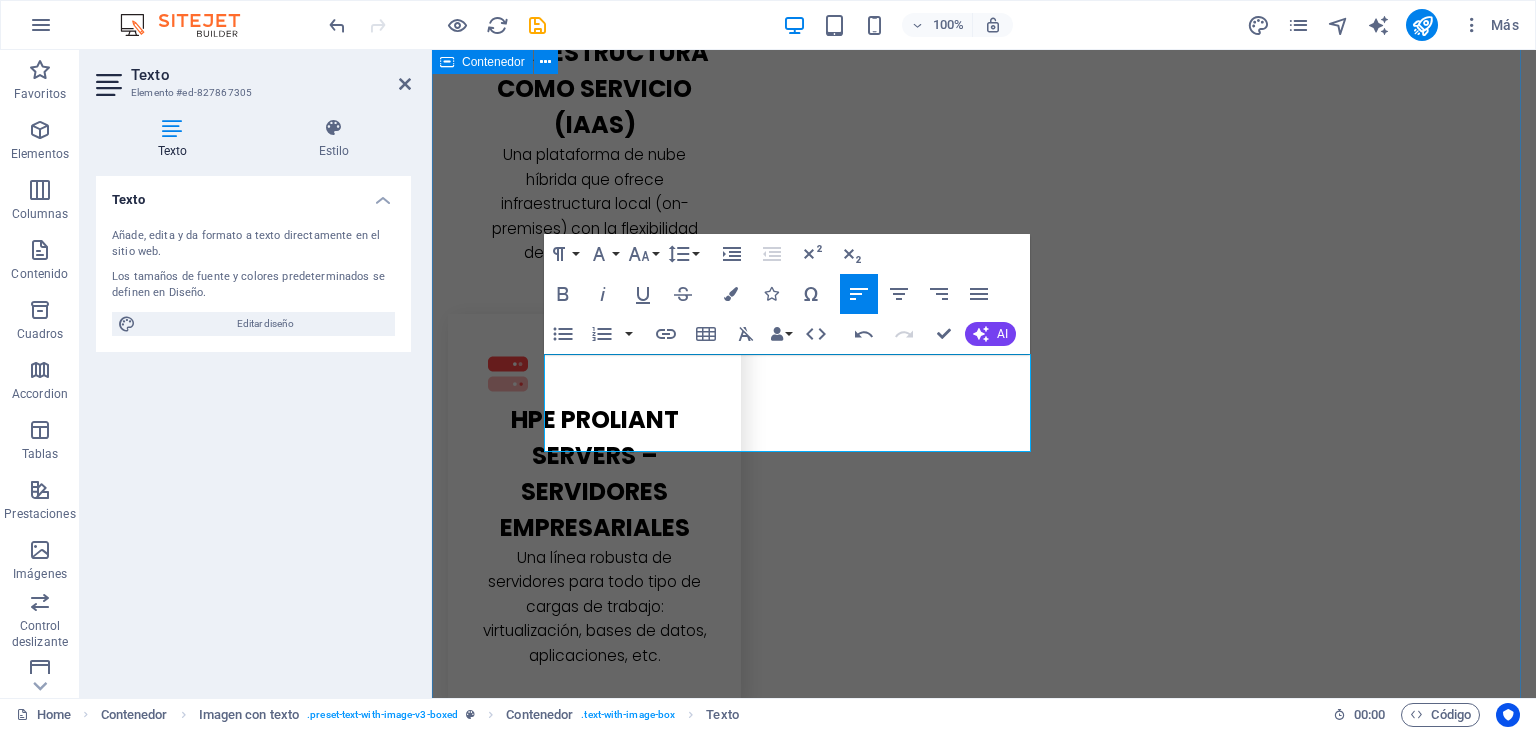 click on "Desarrollo de Software Creación de aplicaciones a medida, sistemas web, móviles o de escritorio. ERP (sistema de gestión empresarial) CRM (gestión de clientes) Apps móviles L atest Project Migración a la Nube Traslado de servicios, aplicaciones y datos a plataformas cloud (Azure, AWS, Google Cloud). Modalidades: Nube pública, privada o híbrida. Migración a la Nube Traslado de servicios, aplicaciones y datos a plataformas cloud (Azure, AWS, Google Cloud). Modalidades: Nube pública, privada o híbrida. L atest Project Lorem ipsum dolor sit amet, consectetuer adipiscing elit. Aenean commodo ligula eget dolor. Lorem ipsum dolor sit amet, consectetuer adipiscing elit leget dolor. Lorem ipsum dolor sit amet, consectetuer adipiscing elit. Aenean commodo ligula eget dolor. Lorem ipsum dolor sit amet, consectetuer adipiscing elit dolor consectetuer adipiscing elit leget dolor. Lorem elit saget ipsum dolor sit amet, consectetuer. L atest Project" at bounding box center [984, 3231] 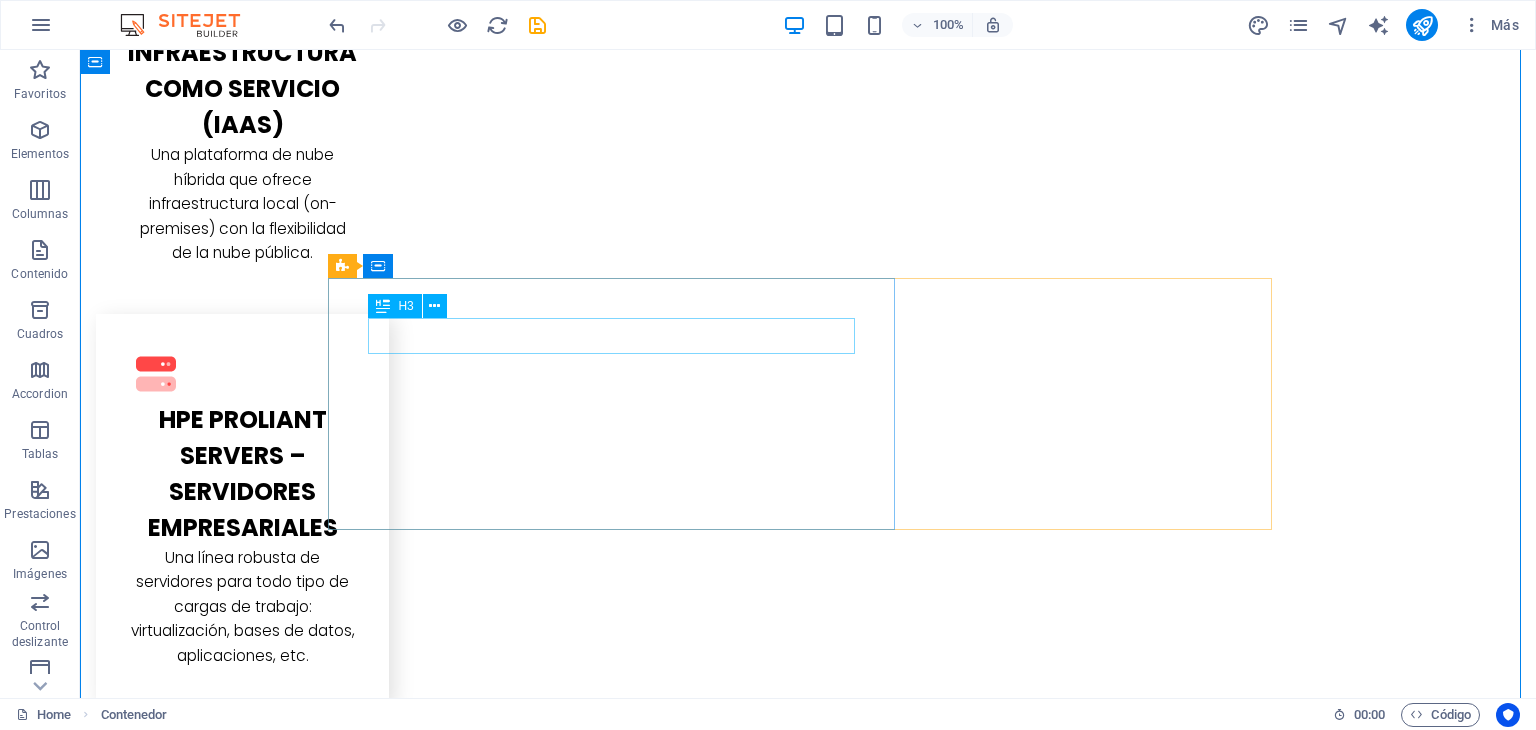 click on "L atest Project" at bounding box center [808, 2879] 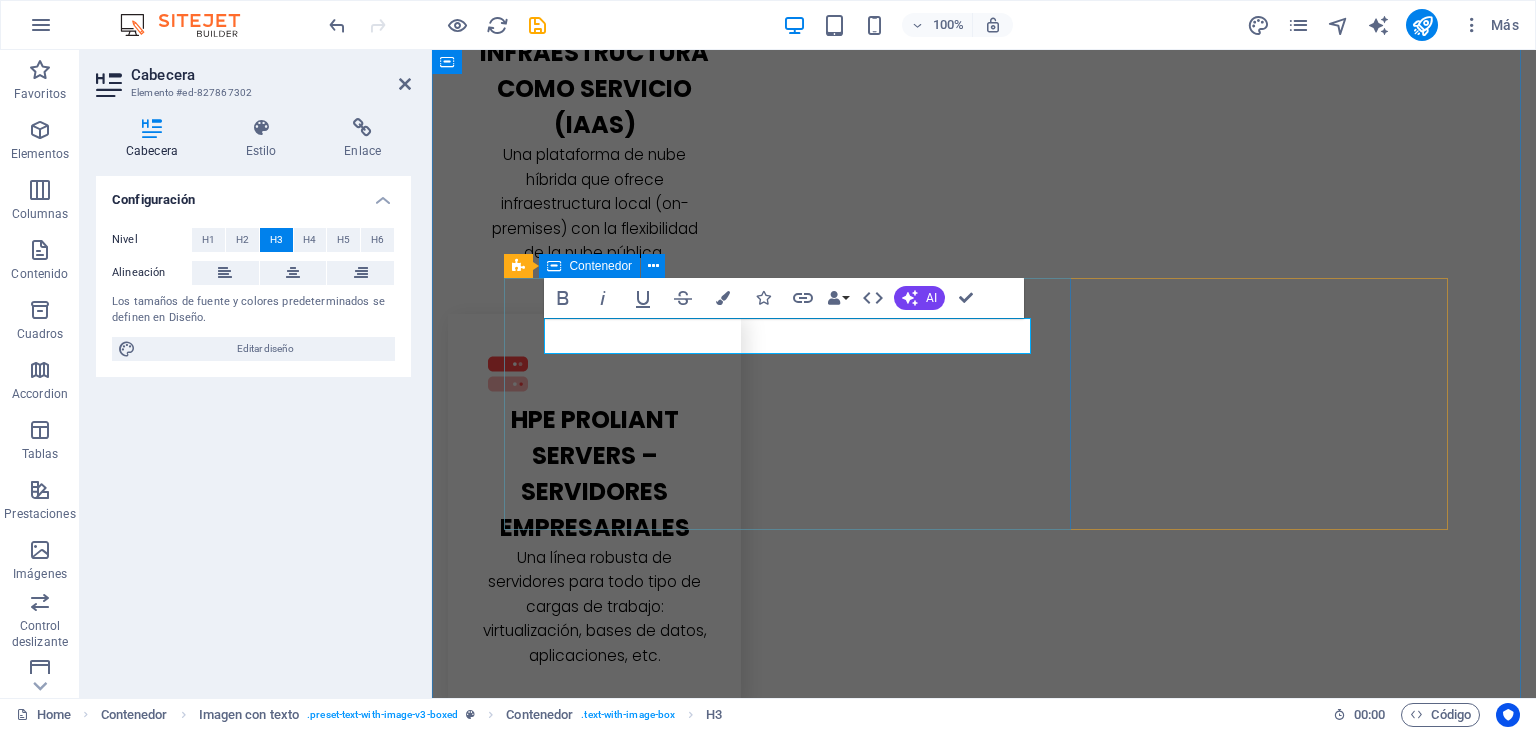 click on "Migración a la Nube Migración a la Nube Traslado de servicios, aplicaciones y datos a plataformas cloud (Azure, AWS, Google Cloud). Modalidades: Nube pública, privada o híbrida." at bounding box center (984, 2916) 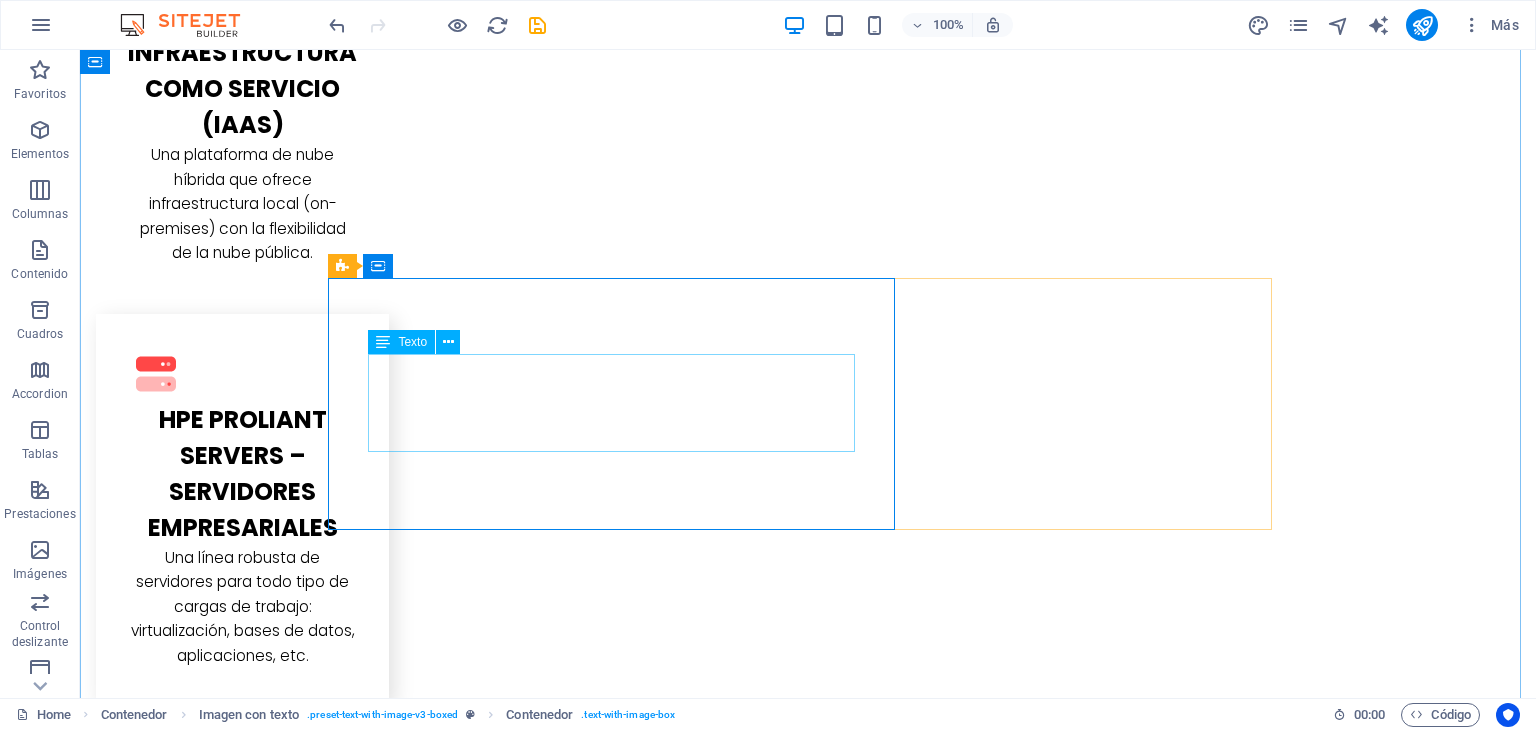 click on "Migración a la Nube Traslado de servicios, aplicaciones y datos a plataformas cloud (Azure, AWS, Google Cloud). Modalidades: Nube pública, privada o híbrida." at bounding box center (808, 2934) 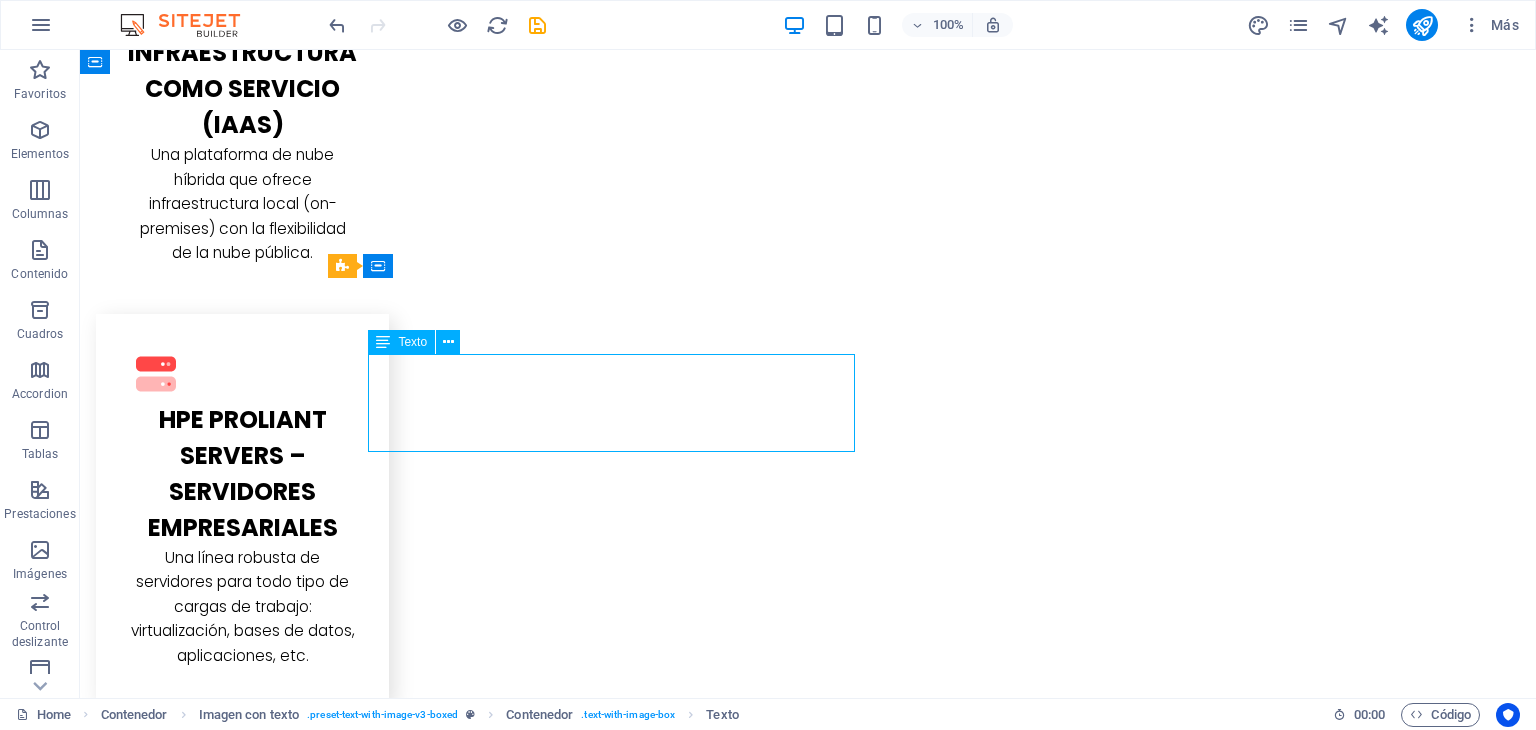 click on "Migración a la Nube Traslado de servicios, aplicaciones y datos a plataformas cloud (Azure, AWS, Google Cloud). Modalidades: Nube pública, privada o híbrida." at bounding box center [808, 2934] 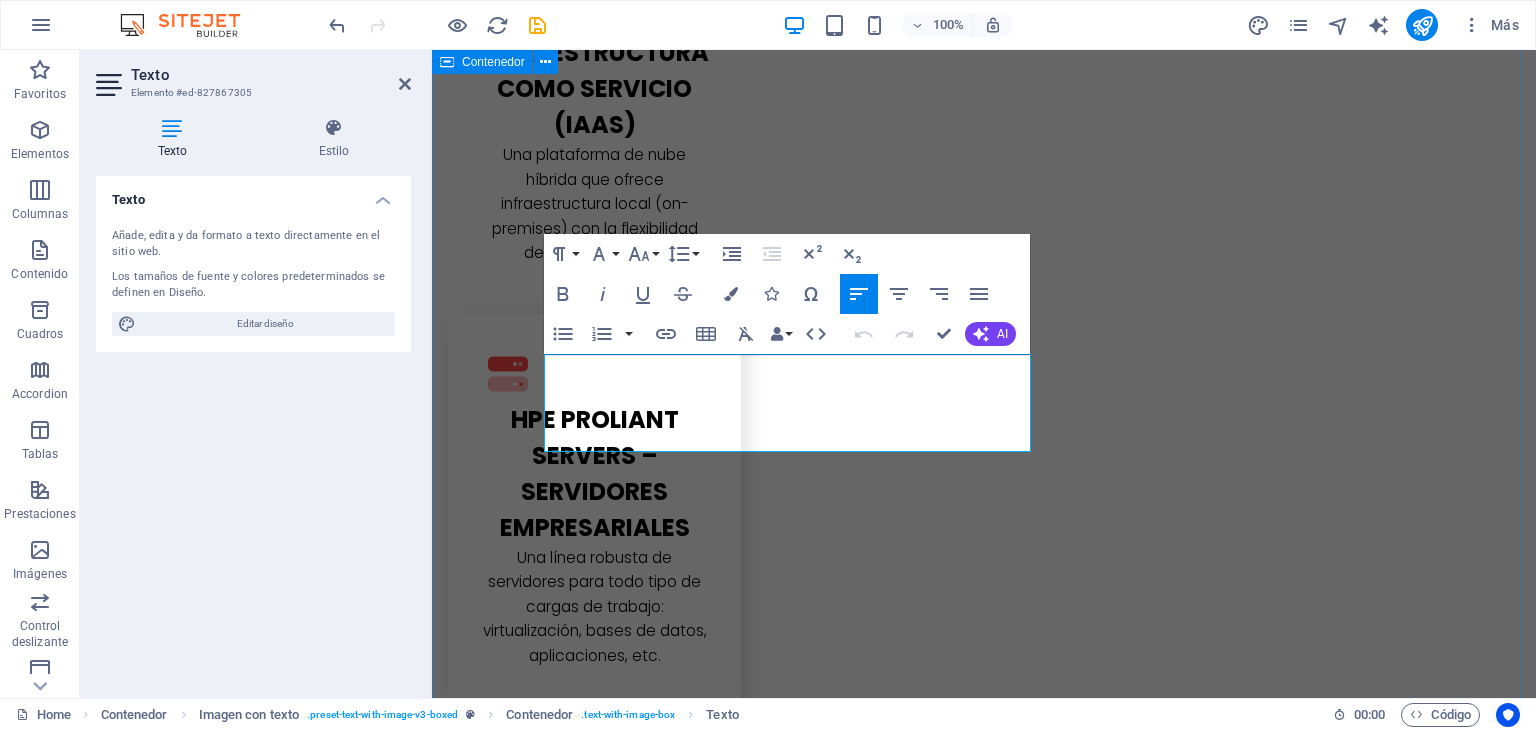 drag, startPoint x: 708, startPoint y: 363, endPoint x: 468, endPoint y: 362, distance: 240.00209 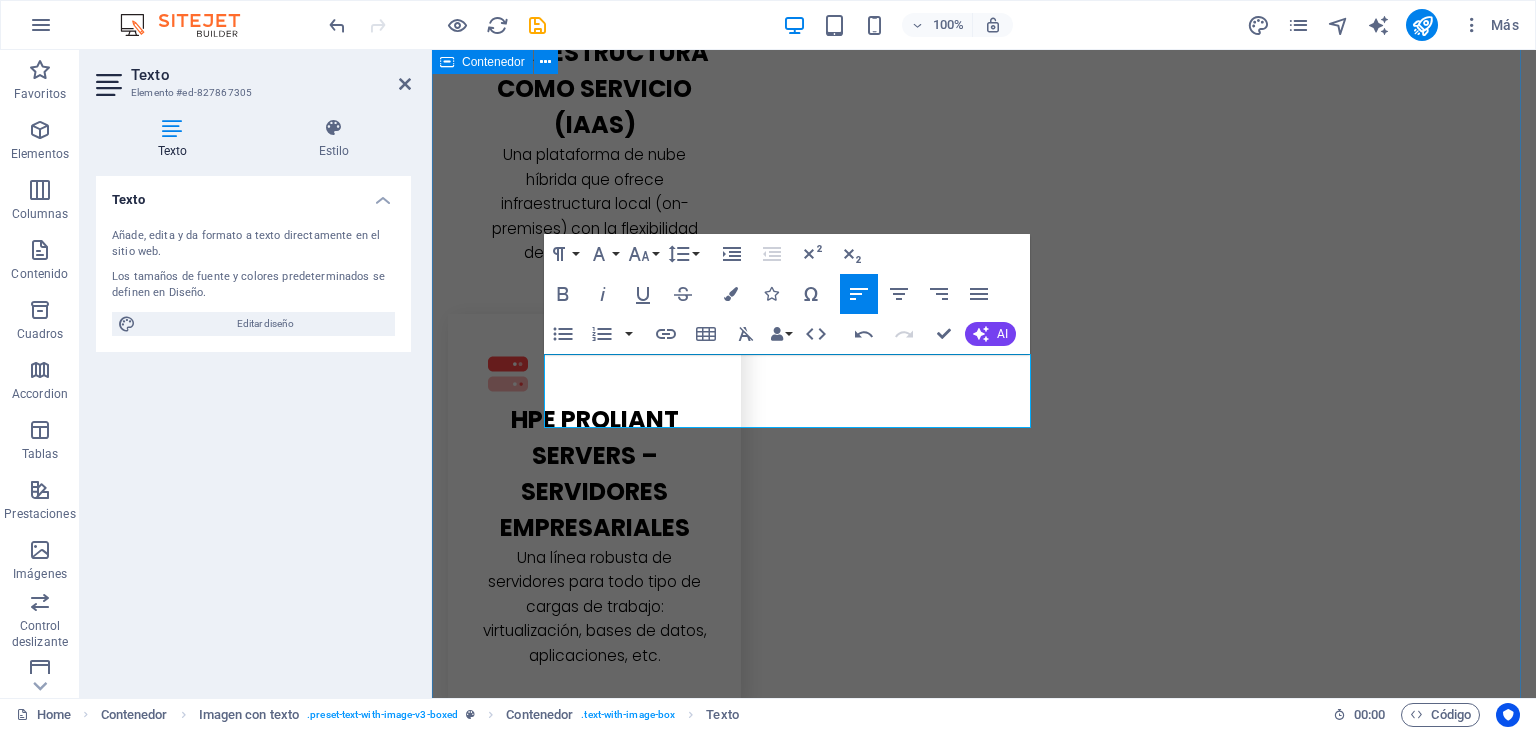 click on "Desarrollo de Software Creación de aplicaciones a medida, sistemas web, móviles o de escritorio. ERP (sistema de gestión empresarial) CRM (gestión de clientes) Apps móviles Migración a la Nube Traslado de servicios, aplicaciones y datos a plataformas cloud (Azure, AWS, Google Cloud). Modalidades: Nube pública, privada o híbrida. L atest Project Lorem ipsum dolor sit amet, consectetuer adipiscing elit. Aenean commodo ligula eget dolor. Lorem ipsum dolor sit amet, consectetuer adipiscing elit leget dolor. Lorem ipsum dolor sit amet, consectetuer adipiscing elit. Aenean commodo ligula eget dolor. Lorem ipsum dolor sit amet, consectetuer adipiscing elit dolor consectetuer adipiscing elit leget dolor. Lorem elit saget ipsum dolor sit amet, consectetuer. L atest Project" at bounding box center (984, 3219) 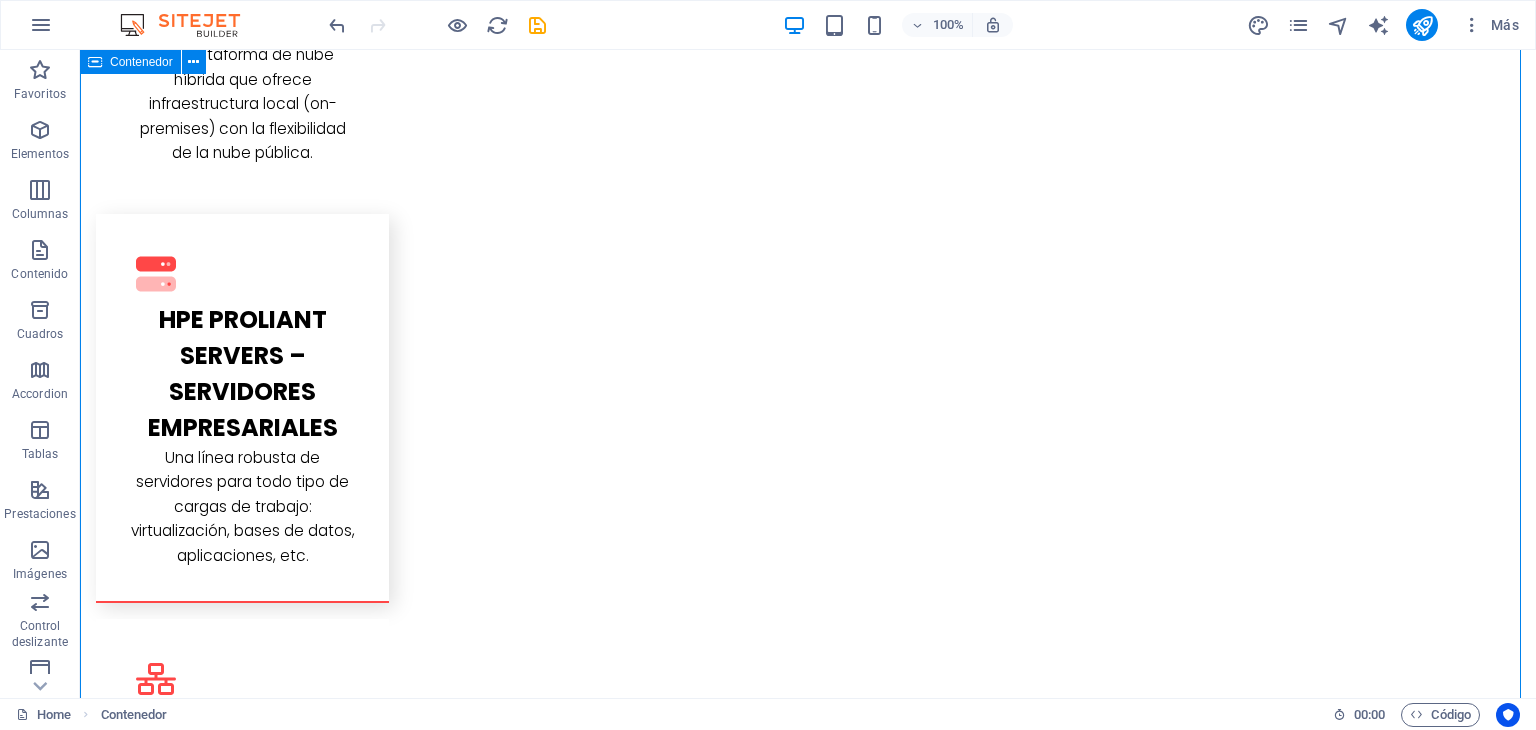 scroll, scrollTop: 3300, scrollLeft: 0, axis: vertical 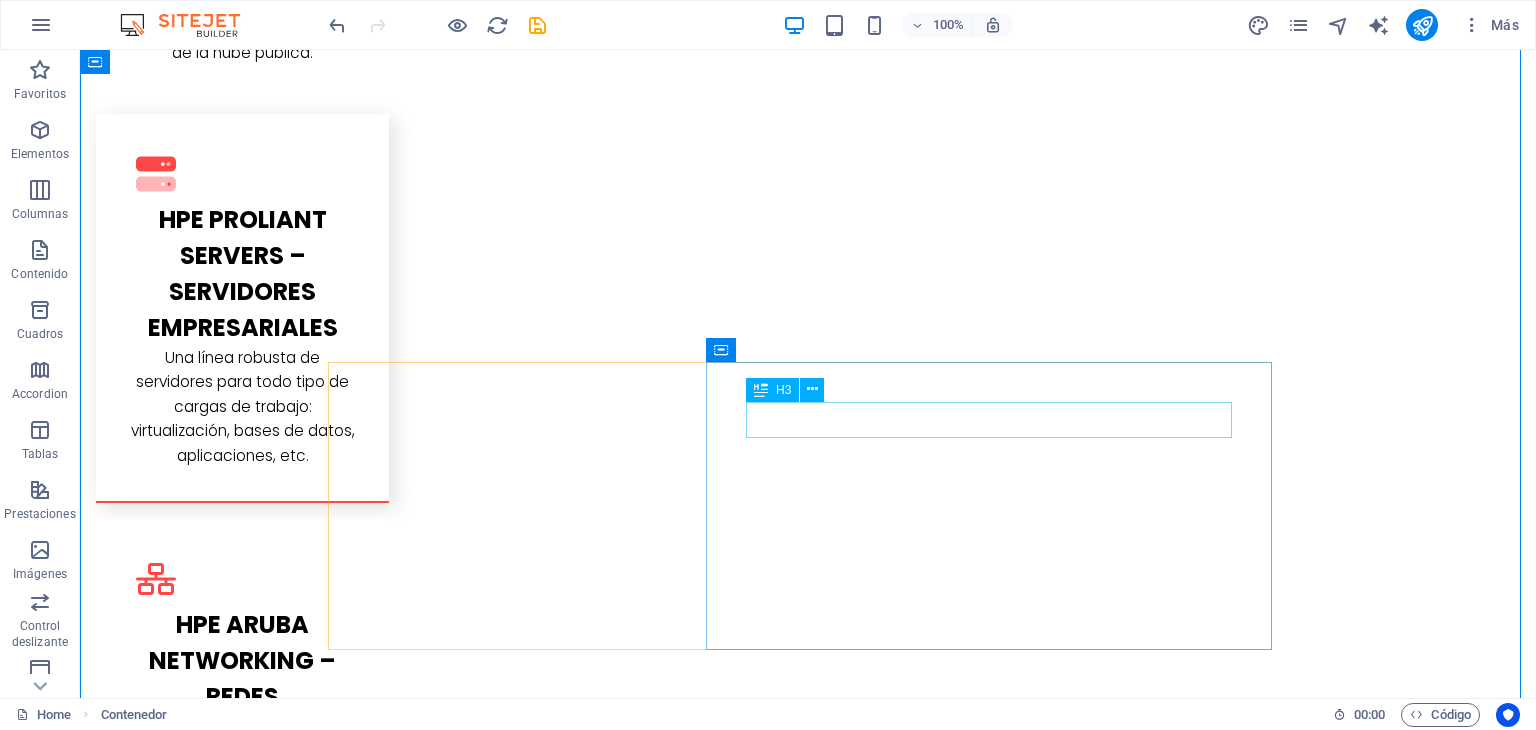 click on "L atest Project" at bounding box center (808, 3254) 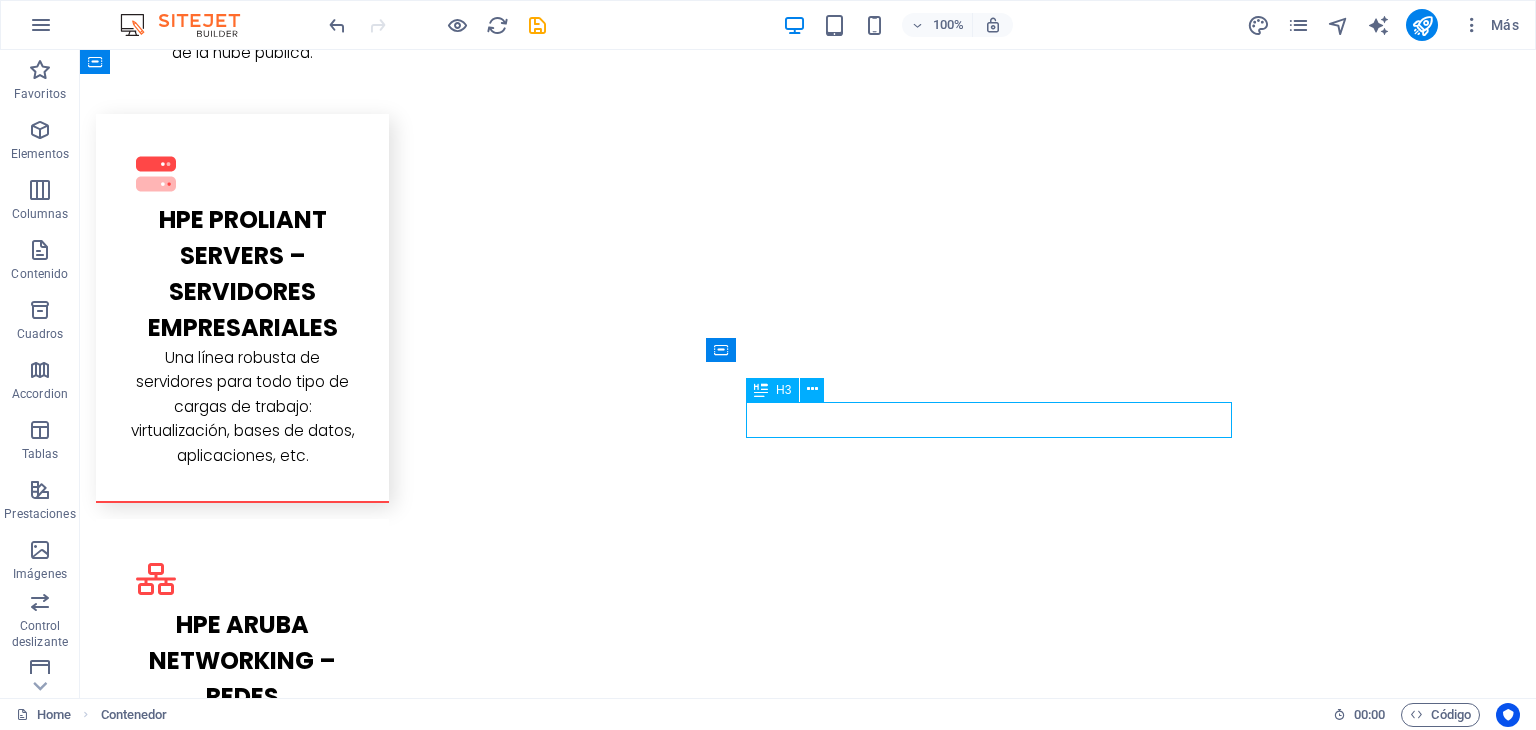 click on "L atest Project" at bounding box center [808, 3254] 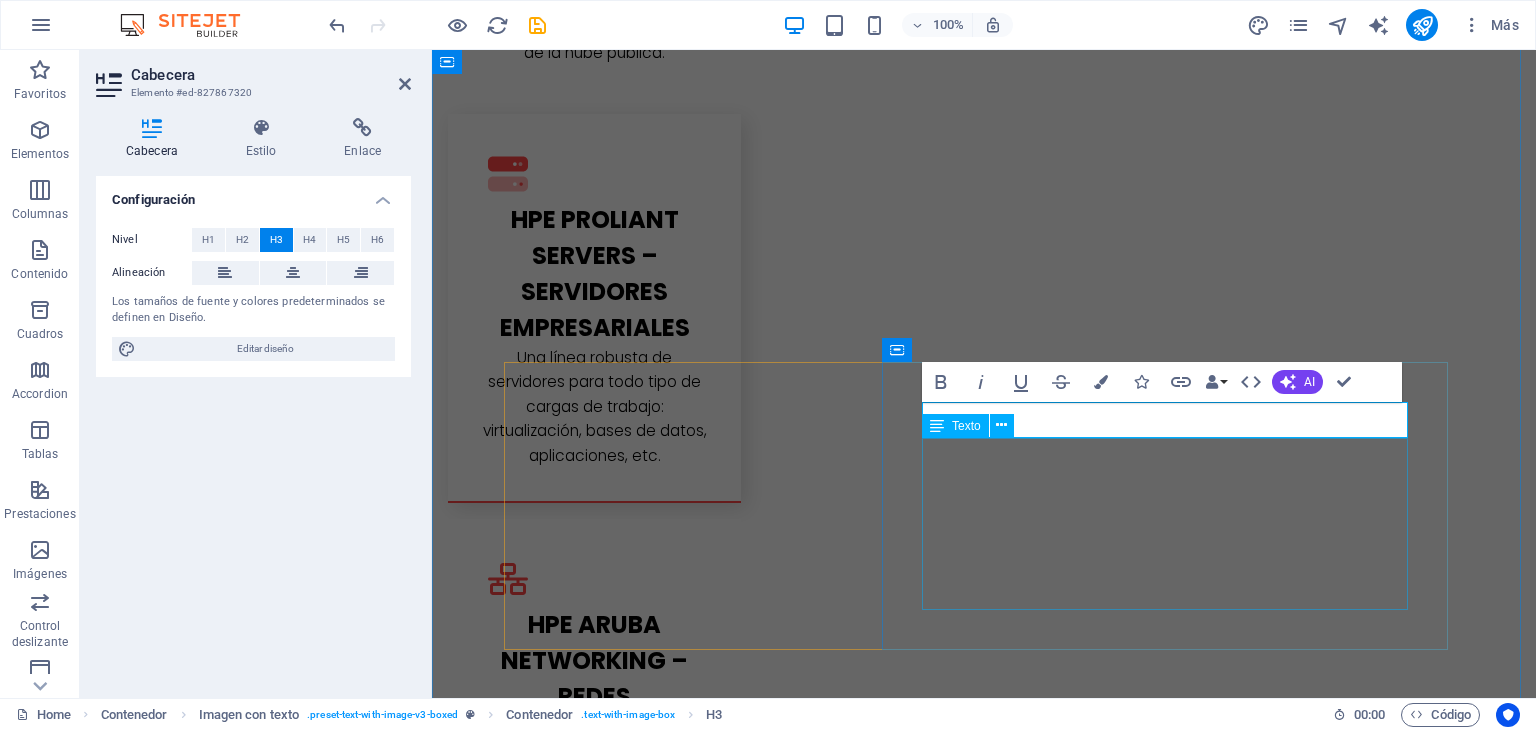click on "Lorem ipsum dolor sit amet, consectetuer adipiscing elit. Aenean commodo ligula eget dolor. Lorem ipsum dolor sit amet, consectetuer adipiscing elit leget dolor. Lorem ipsum dolor sit amet, consectetuer adipiscing elit. Aenean commodo ligula eget dolor. Lorem ipsum dolor sit amet, consectetuer adipiscing elit dolor consectetuer adipiscing elit leget dolor. Lorem elit saget ipsum dolor sit amet, consectetuer." at bounding box center (984, 3321) 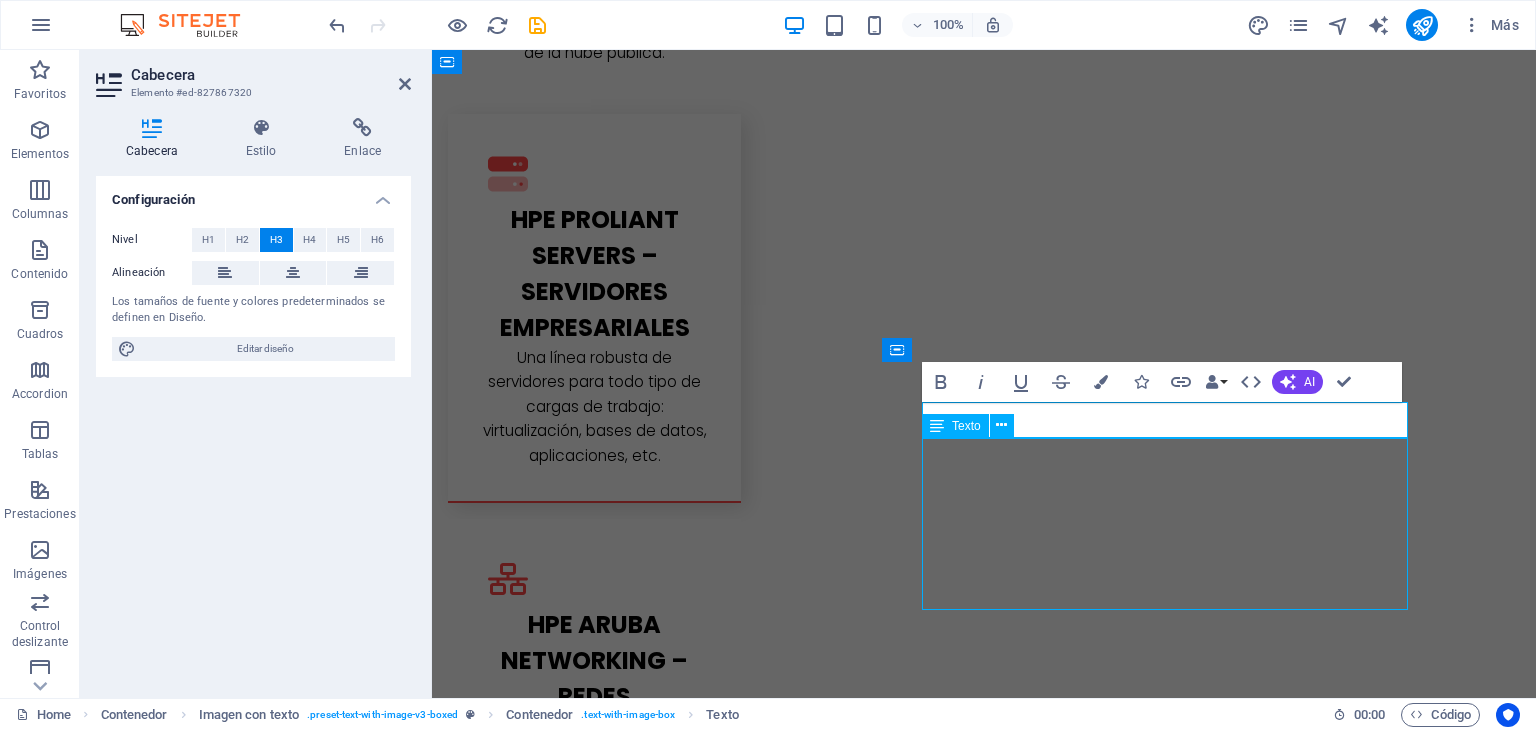 click on "Lorem ipsum dolor sit amet, consectetuer adipiscing elit. Aenean commodo ligula eget dolor. Lorem ipsum dolor sit amet, consectetuer adipiscing elit leget dolor. Lorem ipsum dolor sit amet, consectetuer adipiscing elit. Aenean commodo ligula eget dolor. Lorem ipsum dolor sit amet, consectetuer adipiscing elit dolor consectetuer adipiscing elit leget dolor. Lorem elit saget ipsum dolor sit amet, consectetuer." at bounding box center (984, 3321) 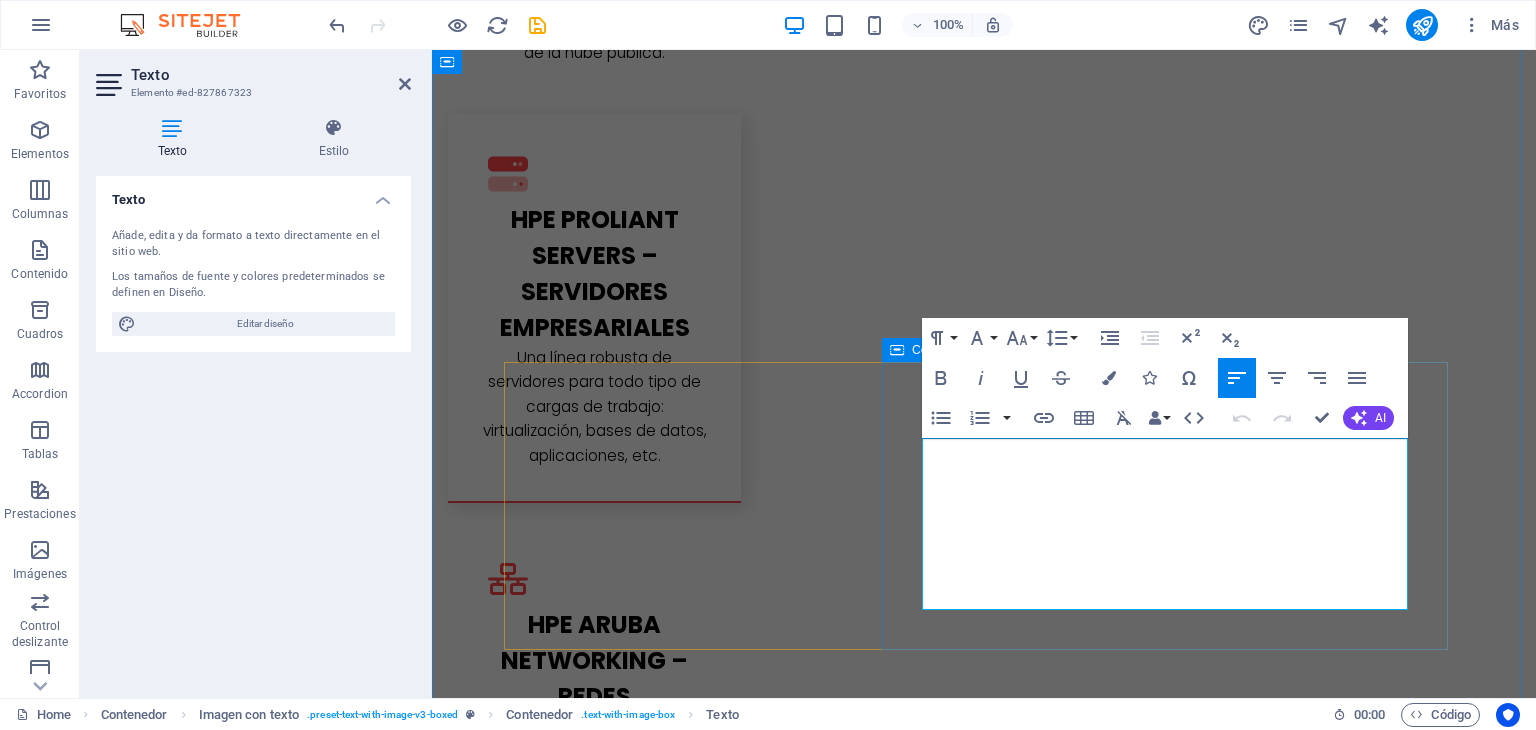 drag, startPoint x: 1335, startPoint y: 592, endPoint x: 904, endPoint y: 453, distance: 452.8598 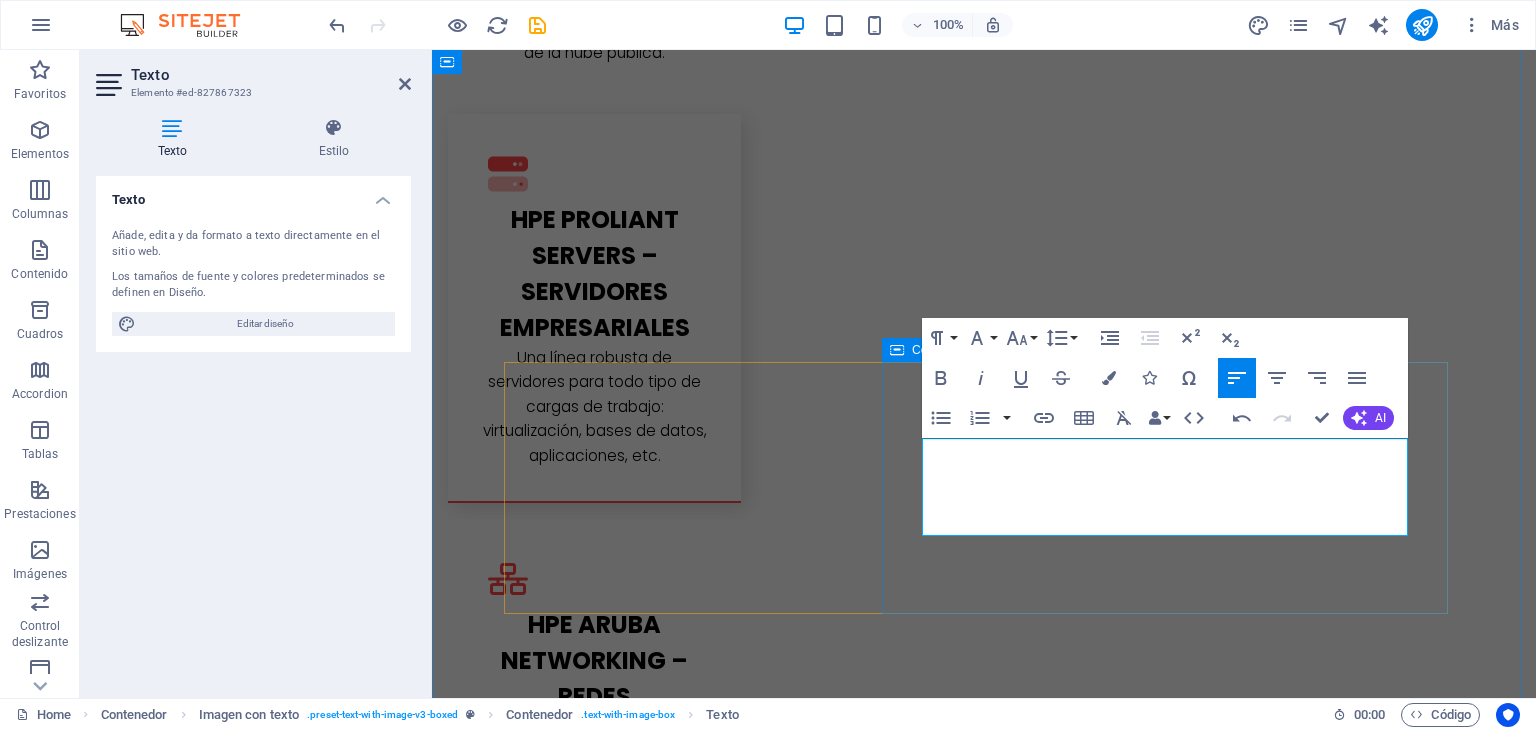 scroll, scrollTop: 2877, scrollLeft: 1, axis: both 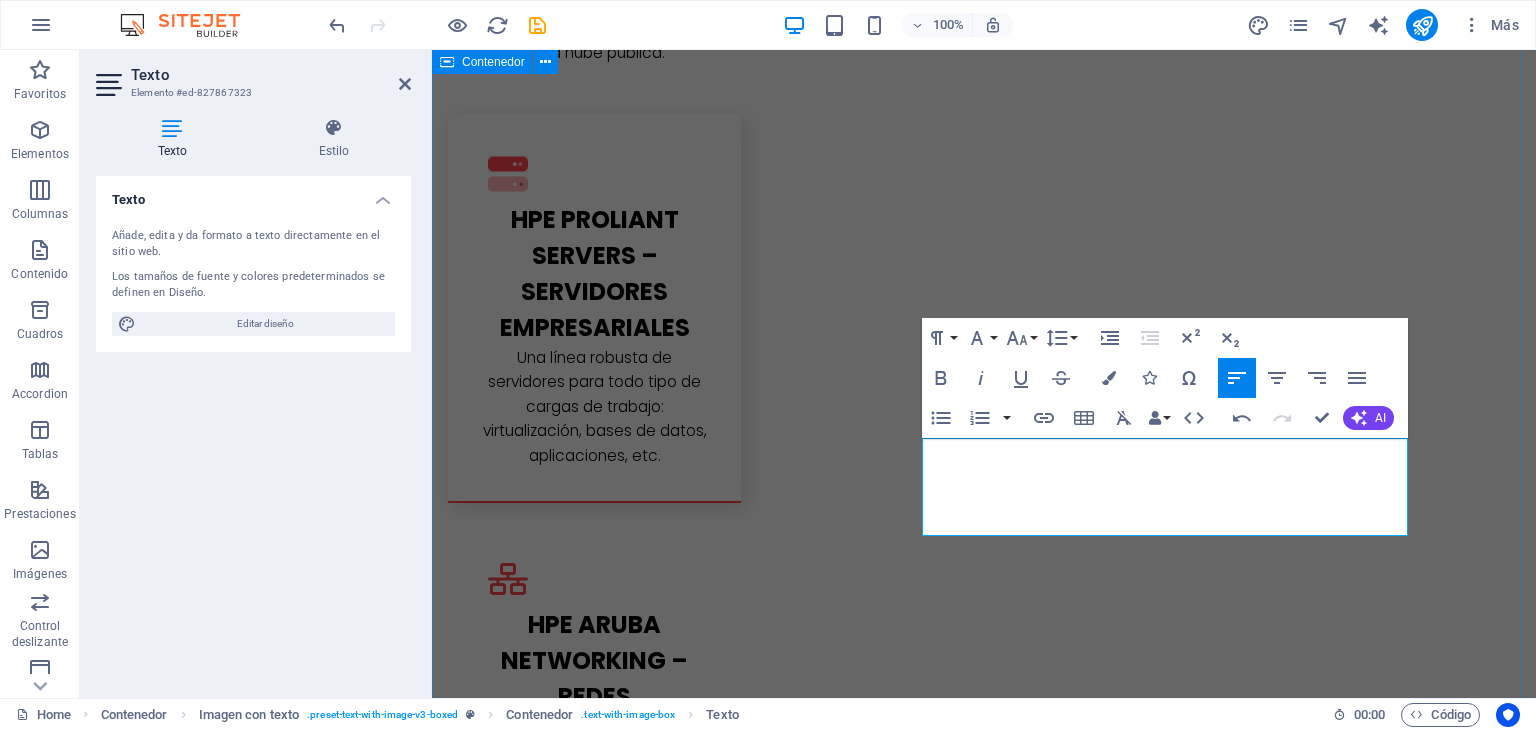 click on "Desarrollo de Software Creación de aplicaciones a medida, sistemas web, móviles o de escritorio. ERP (sistema de gestión empresarial) CRM (gestión de clientes) Apps móviles Migración a la Nube Traslado de servicios, aplicaciones y datos a plataformas cloud (Azure, AWS, Google Cloud). Modalidades: Nube pública, privada o híbrida. Integración de Sistemas Unificación de distintos sistemas y plataformas para que trabajen de forma coordinada. Conexión de un ERP con plataformas de e-commerce. Integración entre bases de datos y sistemas contables. Unificación de distintos sistemas y plataformas para que trabajen de forma coordinada. Conexión de un ERP con plataformas de e-commerce. Integración entre bases de datos y sistemas contables. L atest Project" at bounding box center (984, 3007) 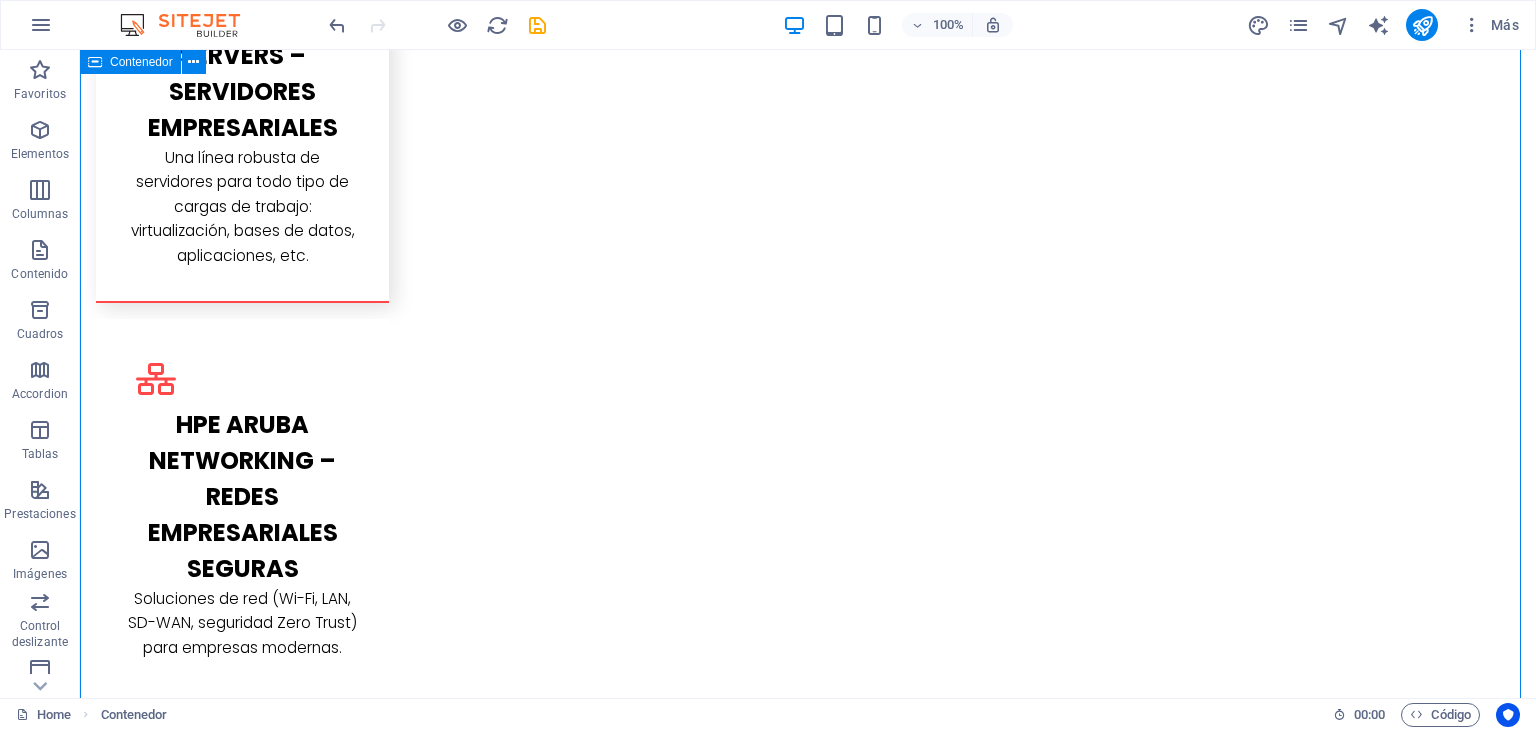 scroll, scrollTop: 3600, scrollLeft: 0, axis: vertical 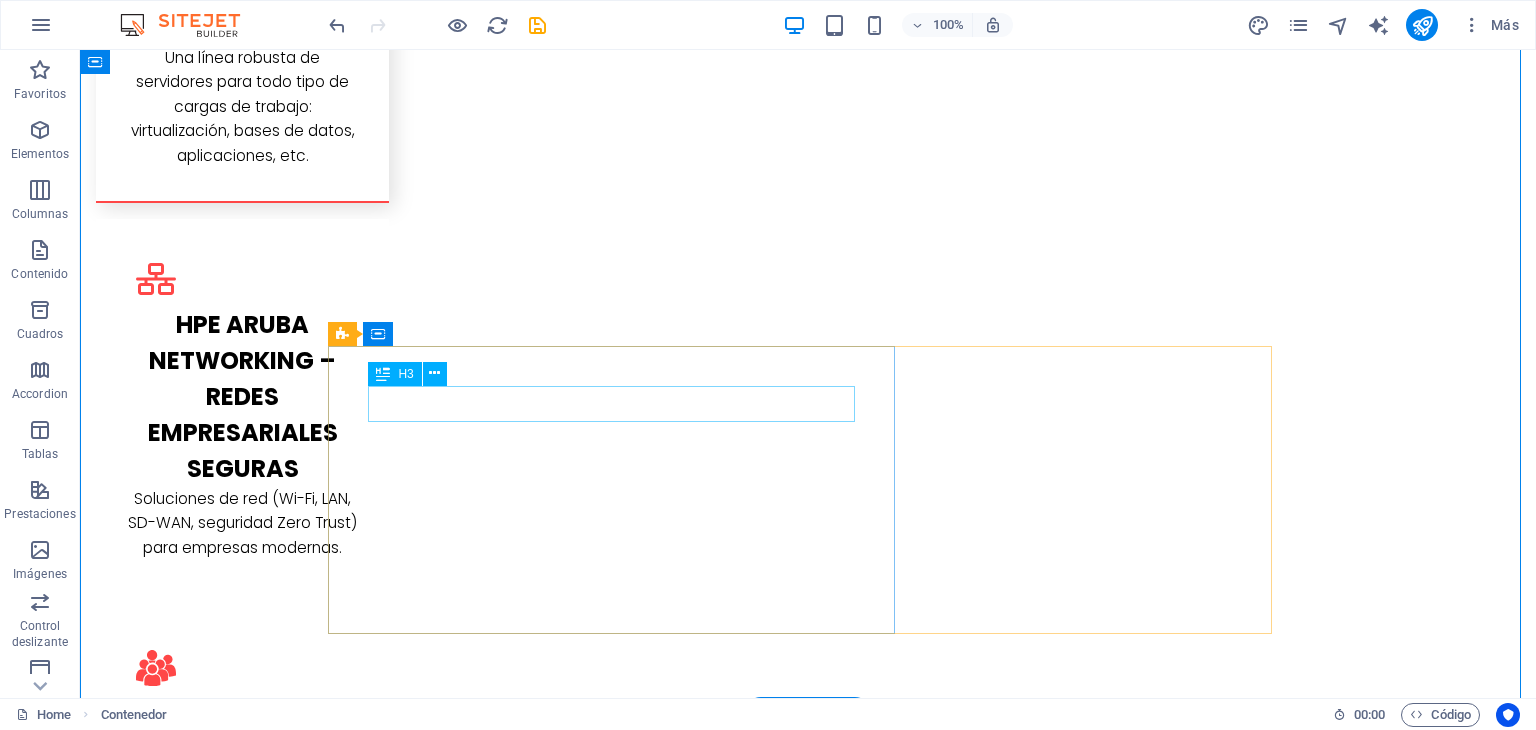 click on "L atest Project" at bounding box center [808, 3176] 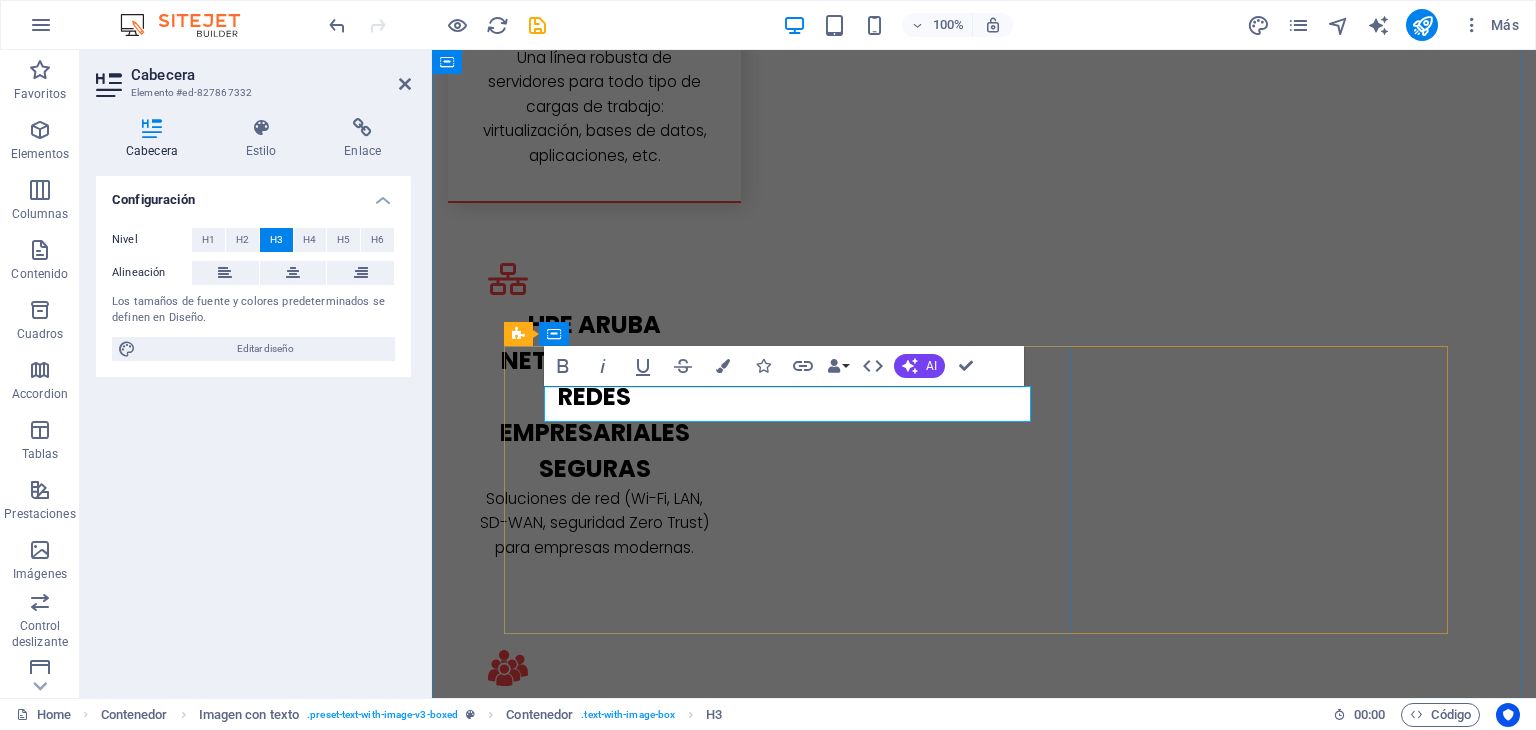 drag, startPoint x: 608, startPoint y: 409, endPoint x: 634, endPoint y: 408, distance: 26.019224 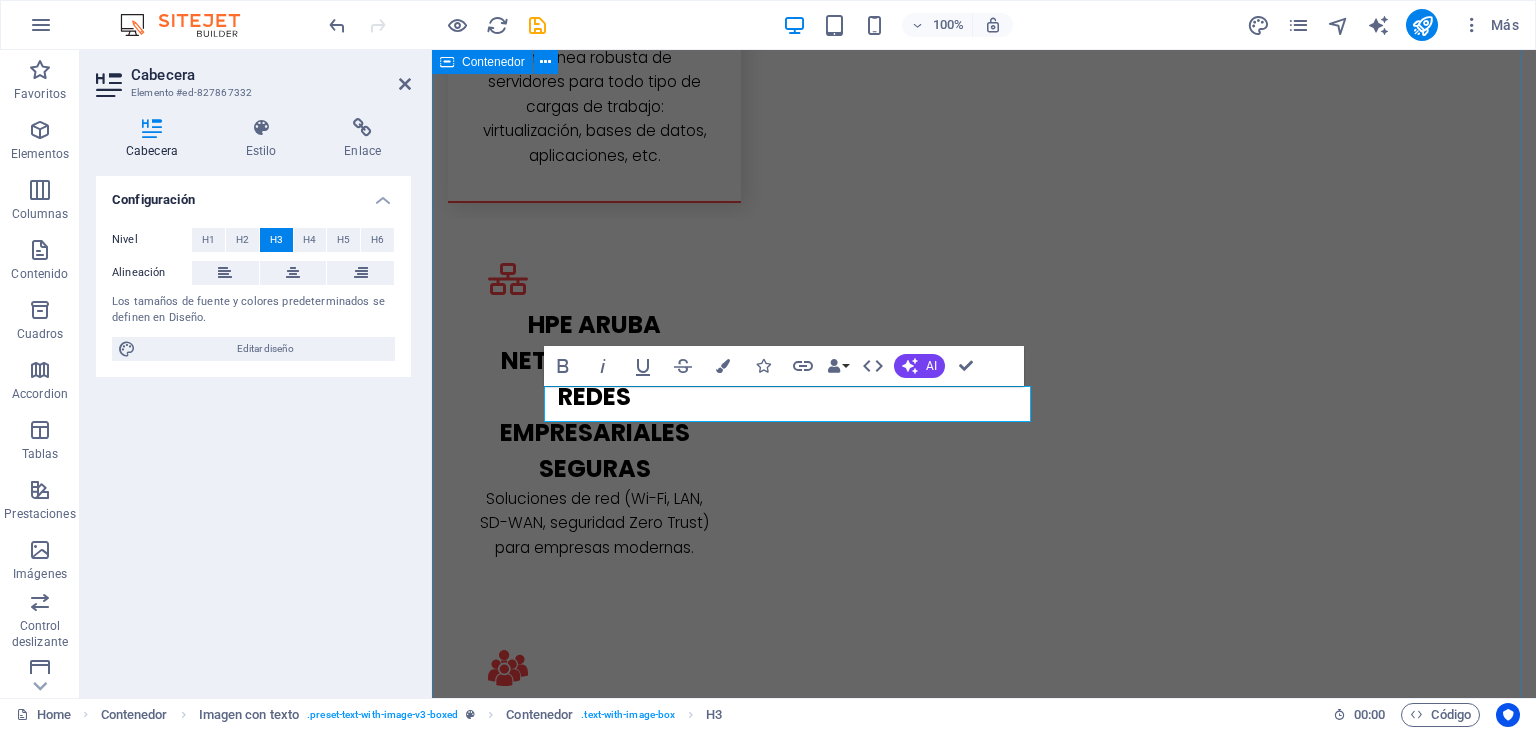 click on "Desarrollo de Software Creación de aplicaciones a medida, sistemas web, móviles o de escritorio. ERP (sistema de gestión empresarial) CRM (gestión de clientes) Apps móviles Migración a la Nube Traslado de servicios, aplicaciones y datos a plataformas cloud (Azure, AWS, Google Cloud). Modalidades: Nube pública, privada o híbrida. Integración de Sistemas Unificación de distintos sistemas y plataformas para que trabajen de forma coordinada. Conexión de un ERP con plataformas de e-commerce. Integración entre bases de datos y sistemas contables. 🔐Seguridad Informática Lorem ipsum dolor sit amet, consectetuer adipiscing elit. Aenean commodo ligula eget dolor. Lorem ipsum dolor sit amet, consectetuer adipiscing elit leget dolor. Lorem ipsum dolor sit amet, consectetuer adipiscing elit. Aenean commodo ligula eget dolor. Lorem ipsum dolor sit amet, consectetuer adipiscing elit dolor consectetuer adipiscing elit leget dolor. Lorem elit saget ipsum dolor sit amet, consectetuer." at bounding box center (984, 2707) 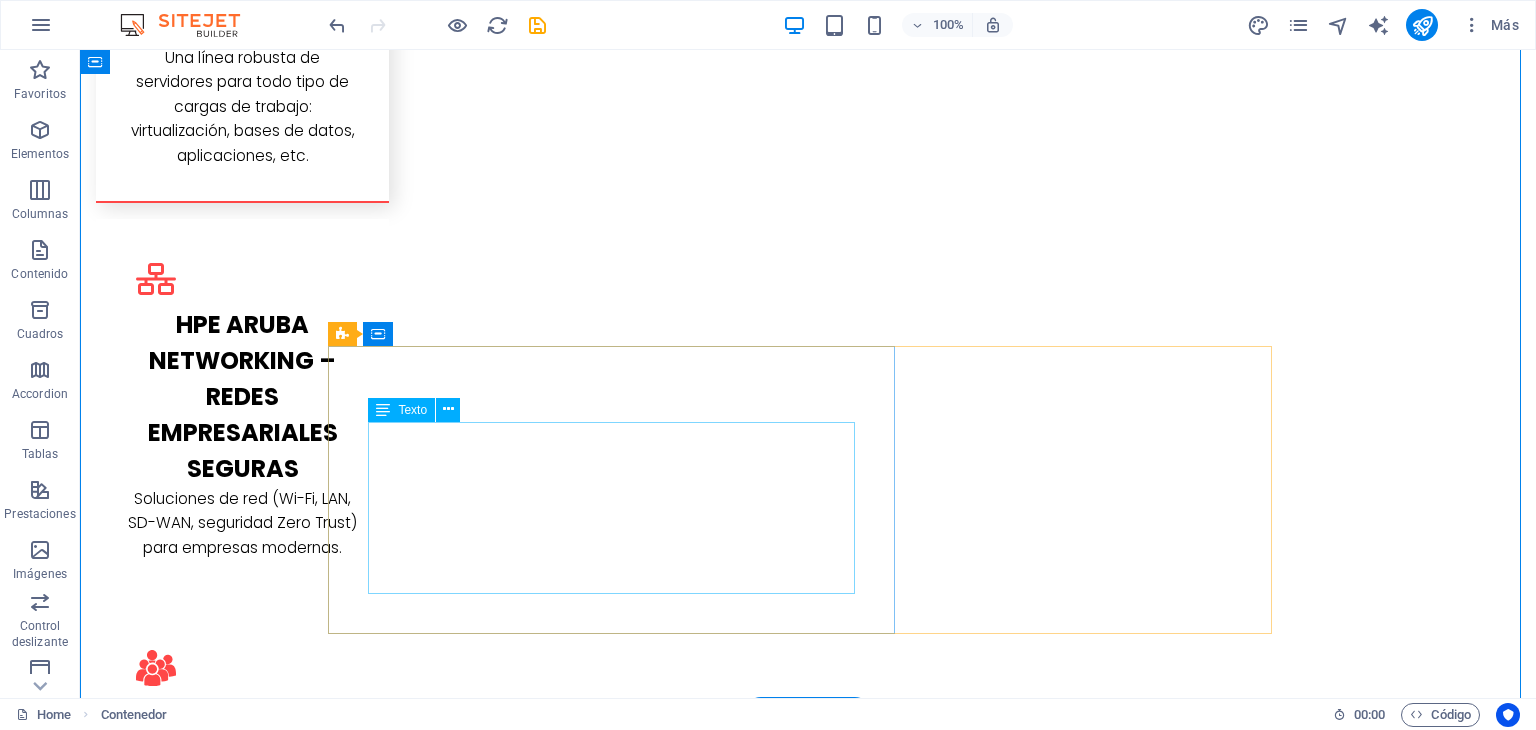 click on "Lorem ipsum dolor sit amet, consectetuer adipiscing elit. Aenean commodo ligula eget dolor. Lorem ipsum dolor sit amet, consectetuer adipiscing elit leget dolor. Lorem ipsum dolor sit amet, consectetuer adipiscing elit. Aenean commodo ligula eget dolor. Lorem ipsum dolor sit amet, consectetuer adipiscing elit dolor consectetuer adipiscing elit leget dolor. Lorem elit saget ipsum dolor sit amet, consectetuer." at bounding box center [808, 3243] 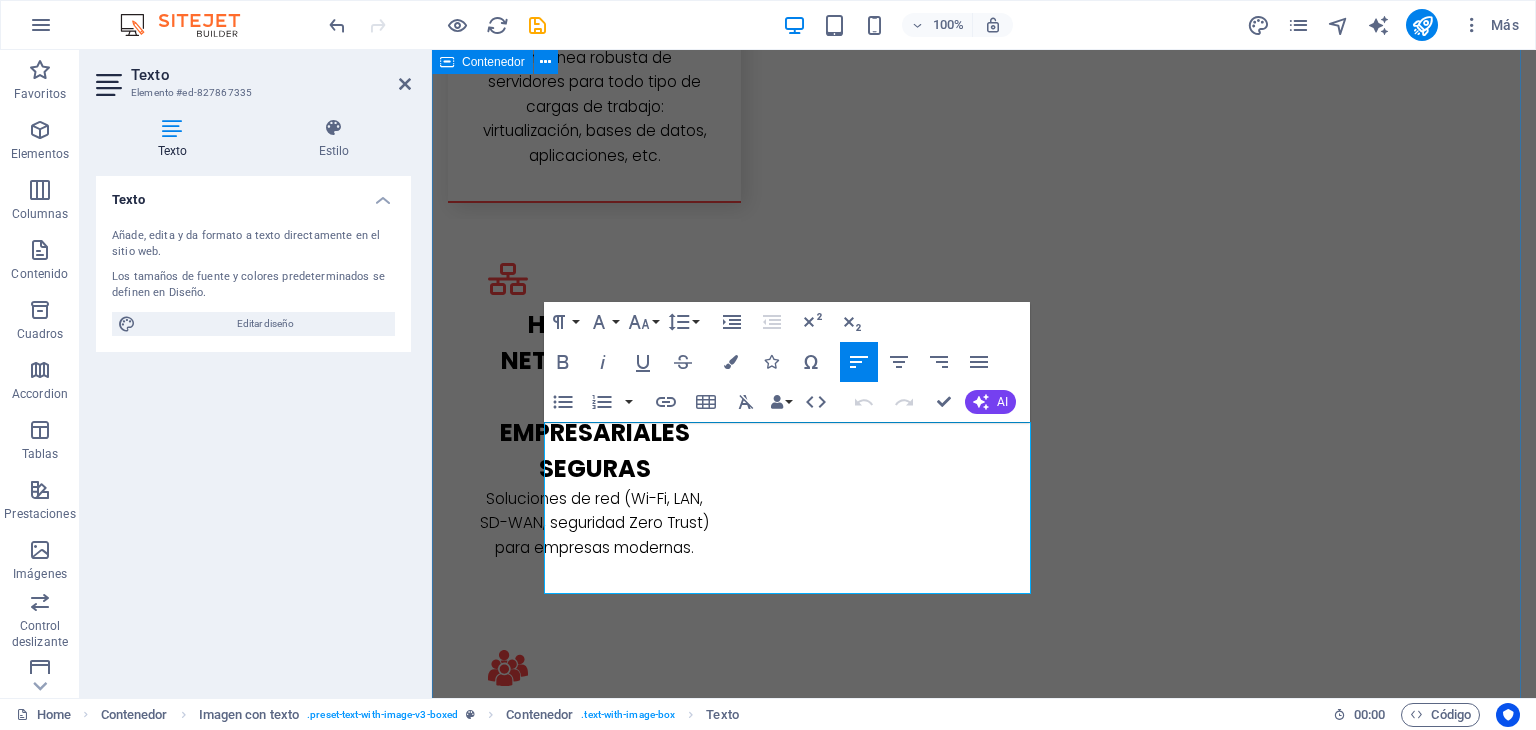 drag, startPoint x: 950, startPoint y: 582, endPoint x: 435, endPoint y: 417, distance: 540.78644 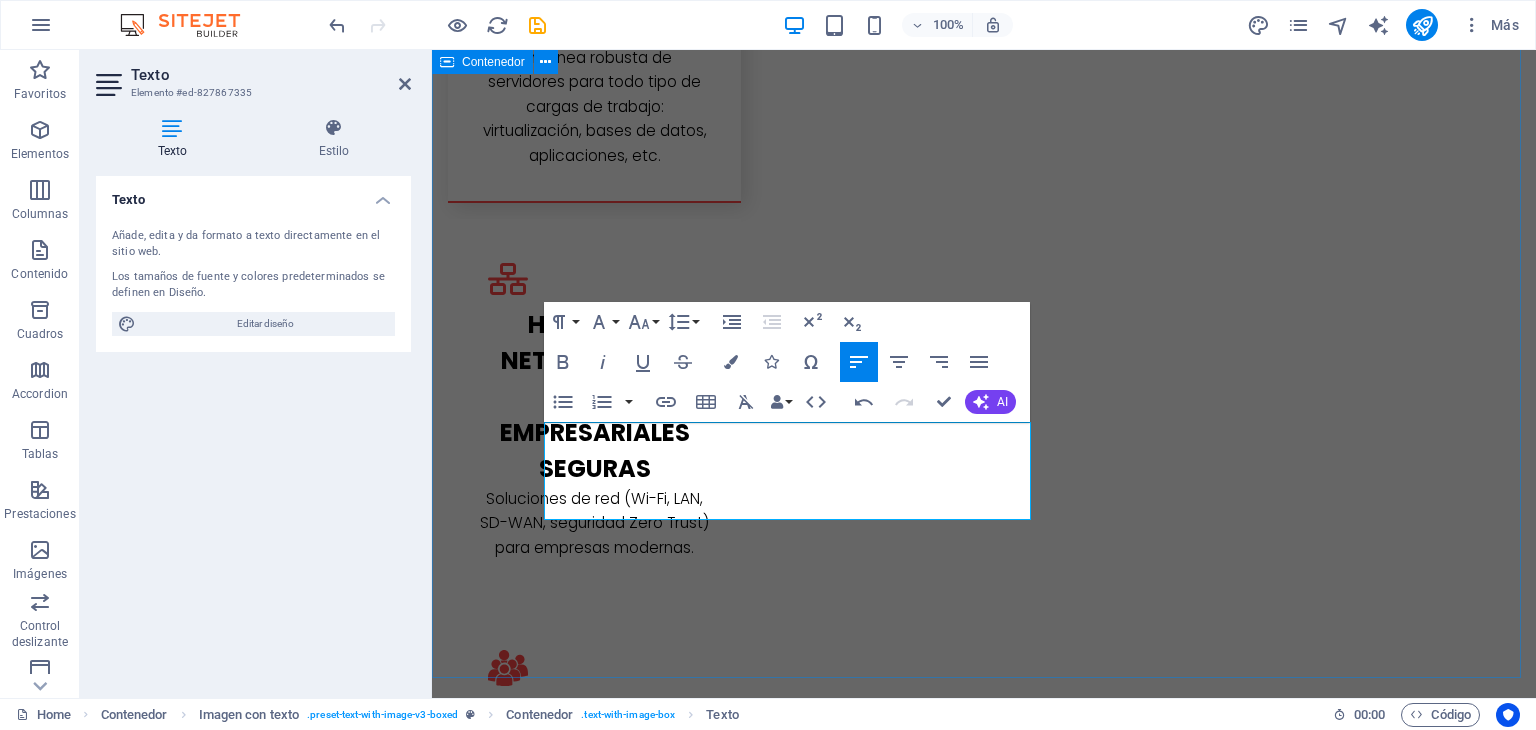 scroll, scrollTop: 2189, scrollLeft: 6, axis: both 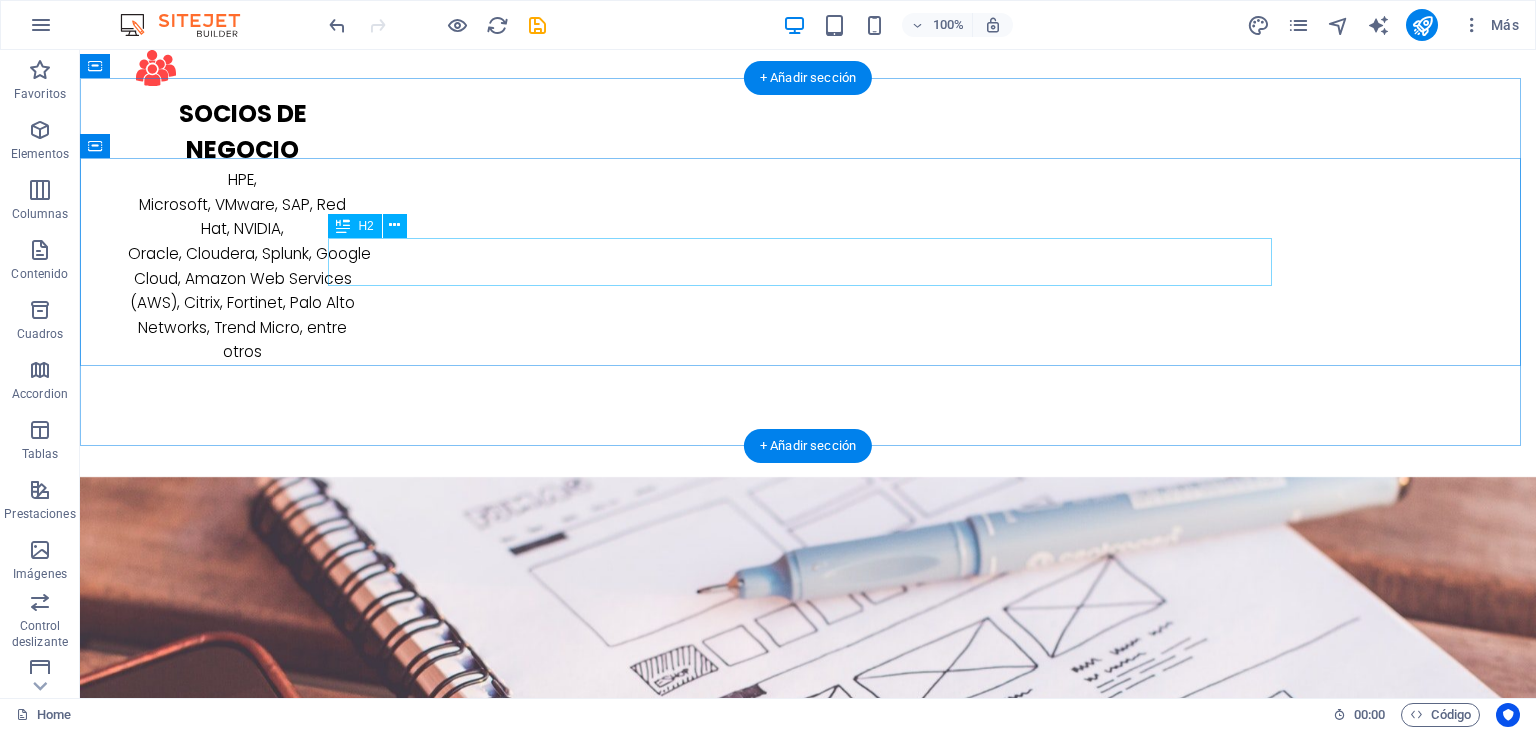 click on "O ur Team" 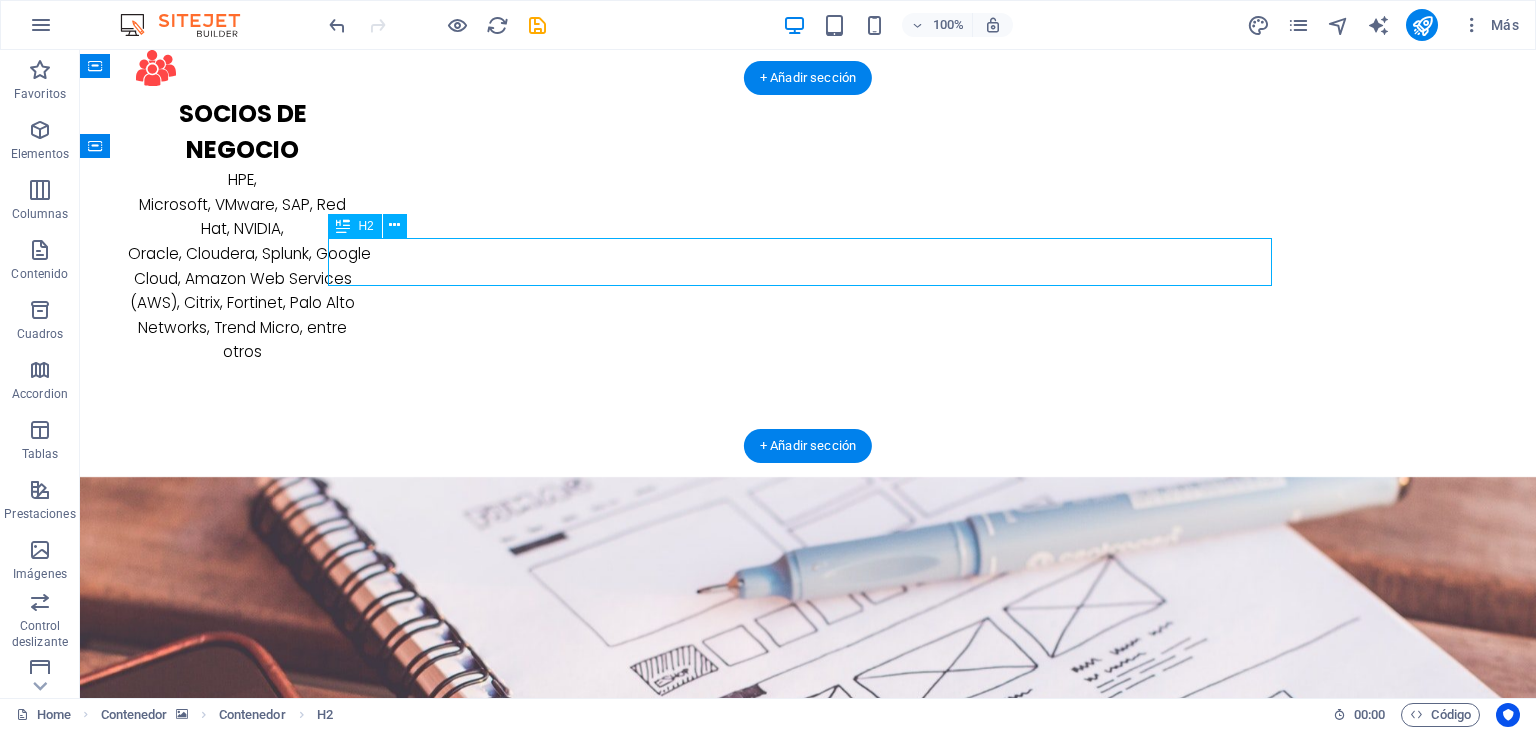 click on "O ur Team" 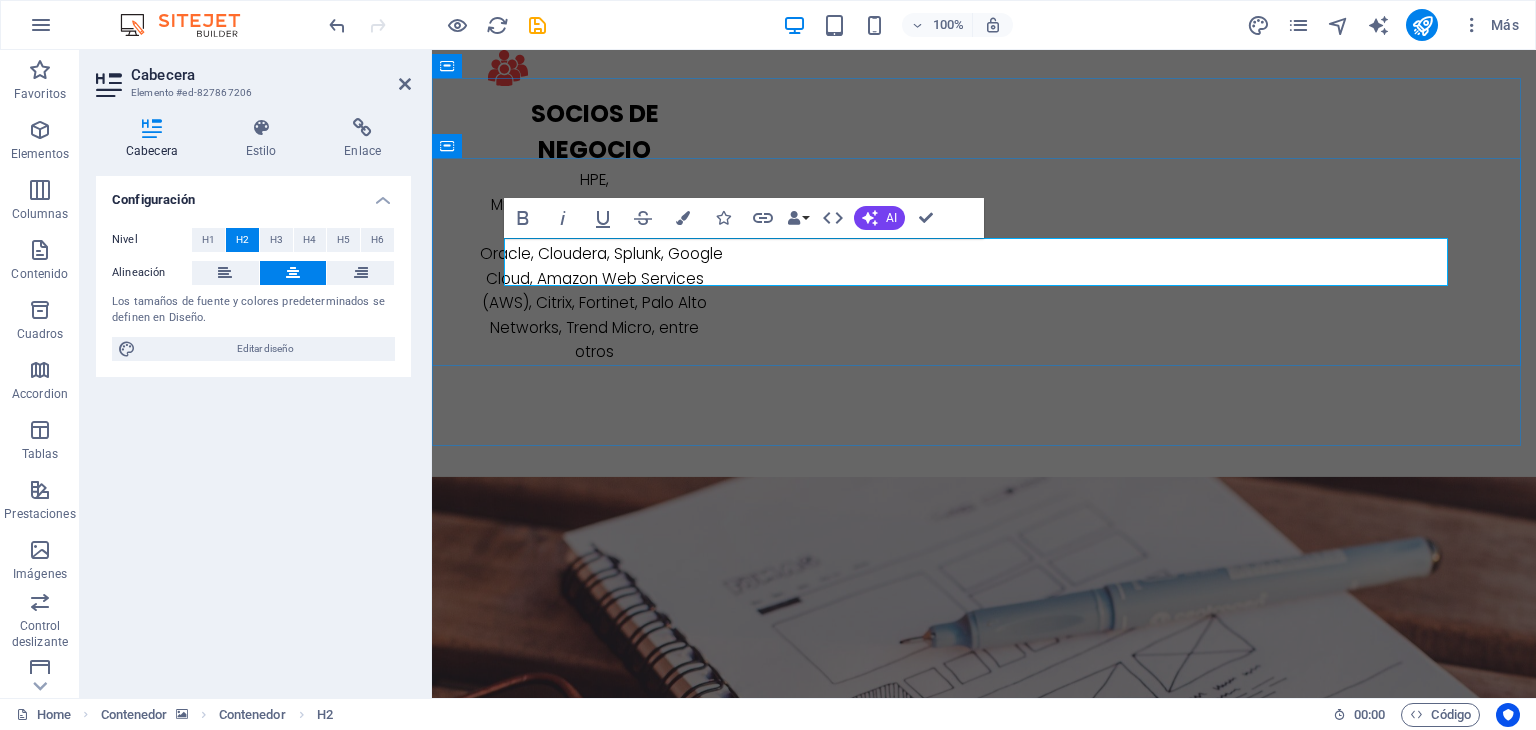 type 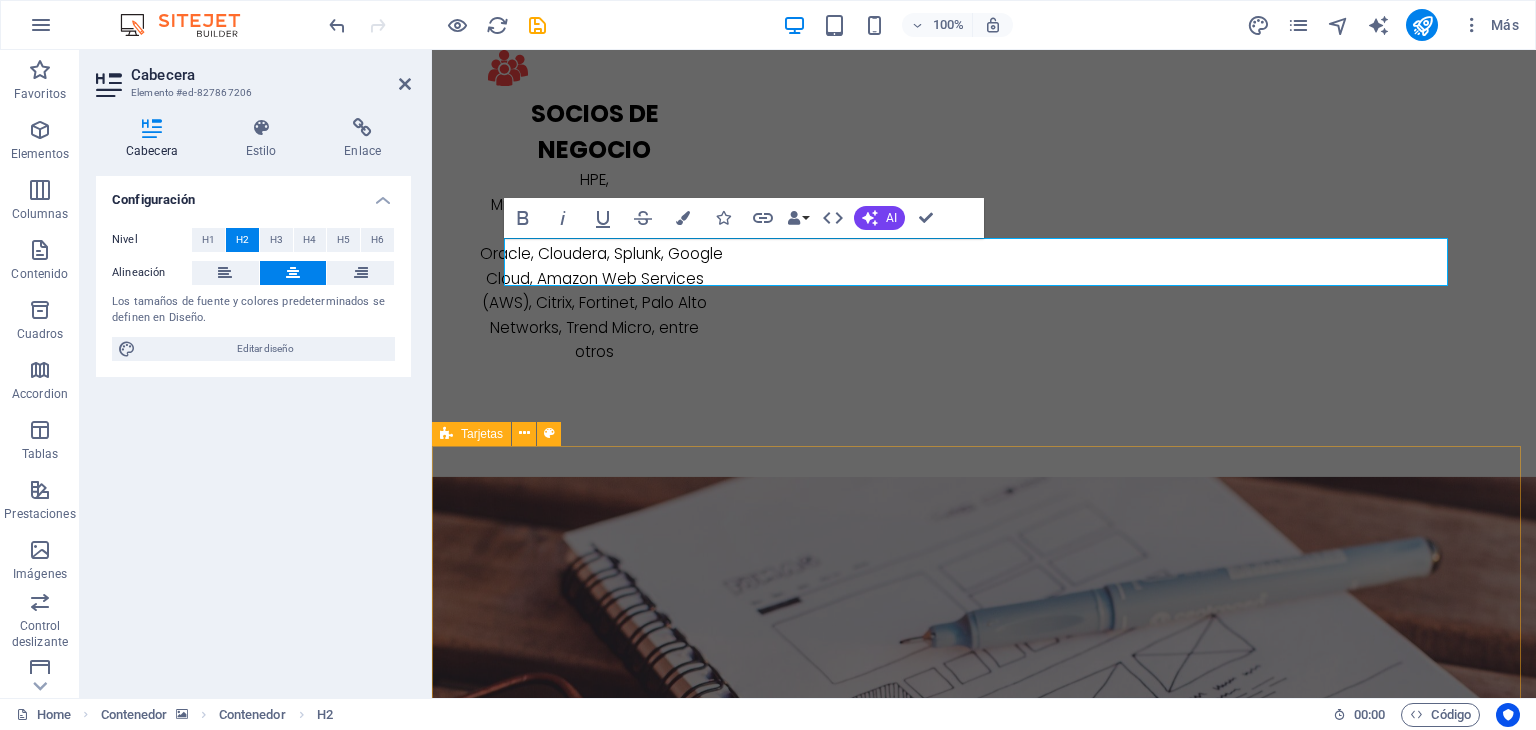 click on "Thomas Green Lorem ipsum dolor sit amet, consectetur adipisicing elit. Veritatis, dolorem! Melissa Doe Lorem ipsum dolor sit amet, consectetur adipisicing elit. Veritatis, dolorem! Alex Samok Lorem ipsum dolor sit amet, consectetur adipisicing elit. Veritatis, dolorem!" 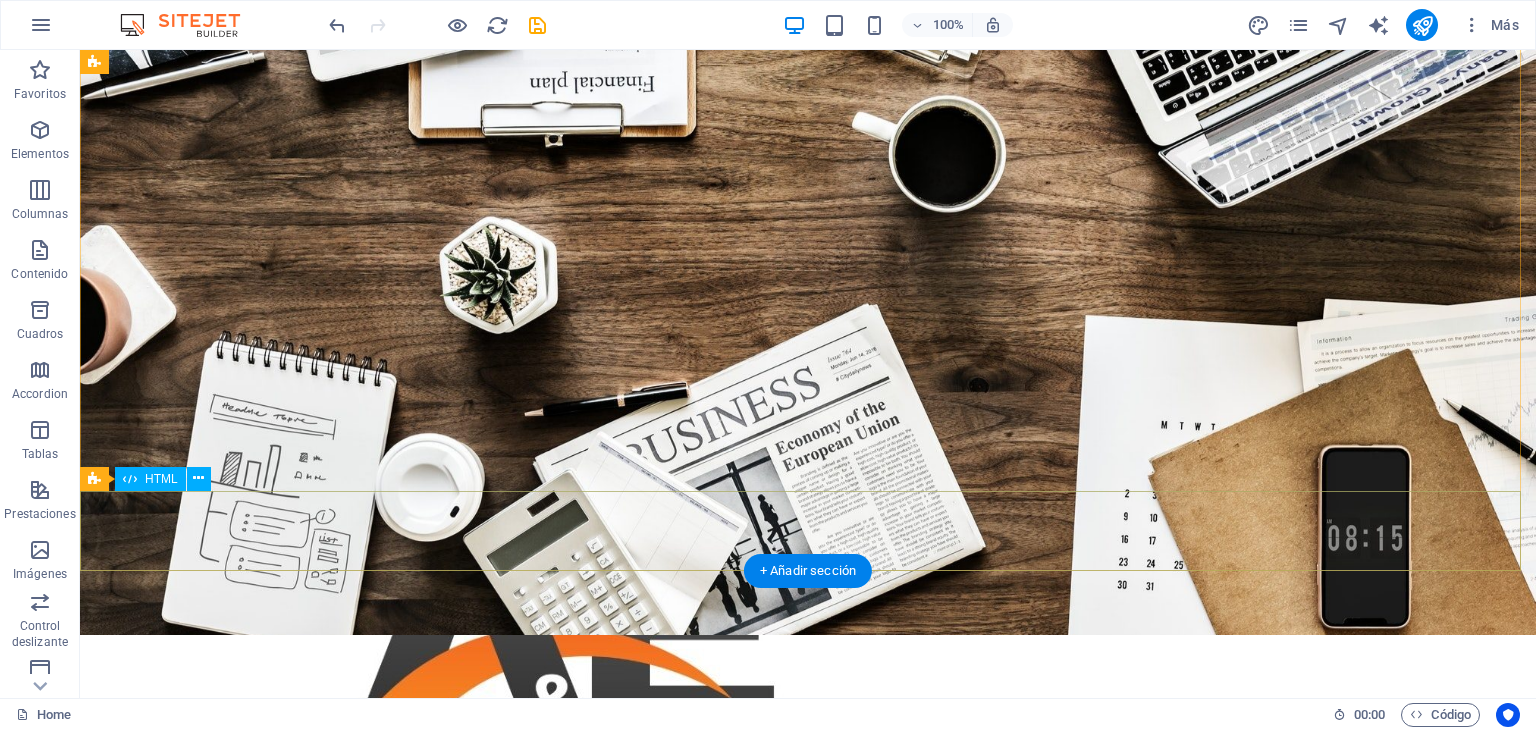 scroll, scrollTop: 0, scrollLeft: 0, axis: both 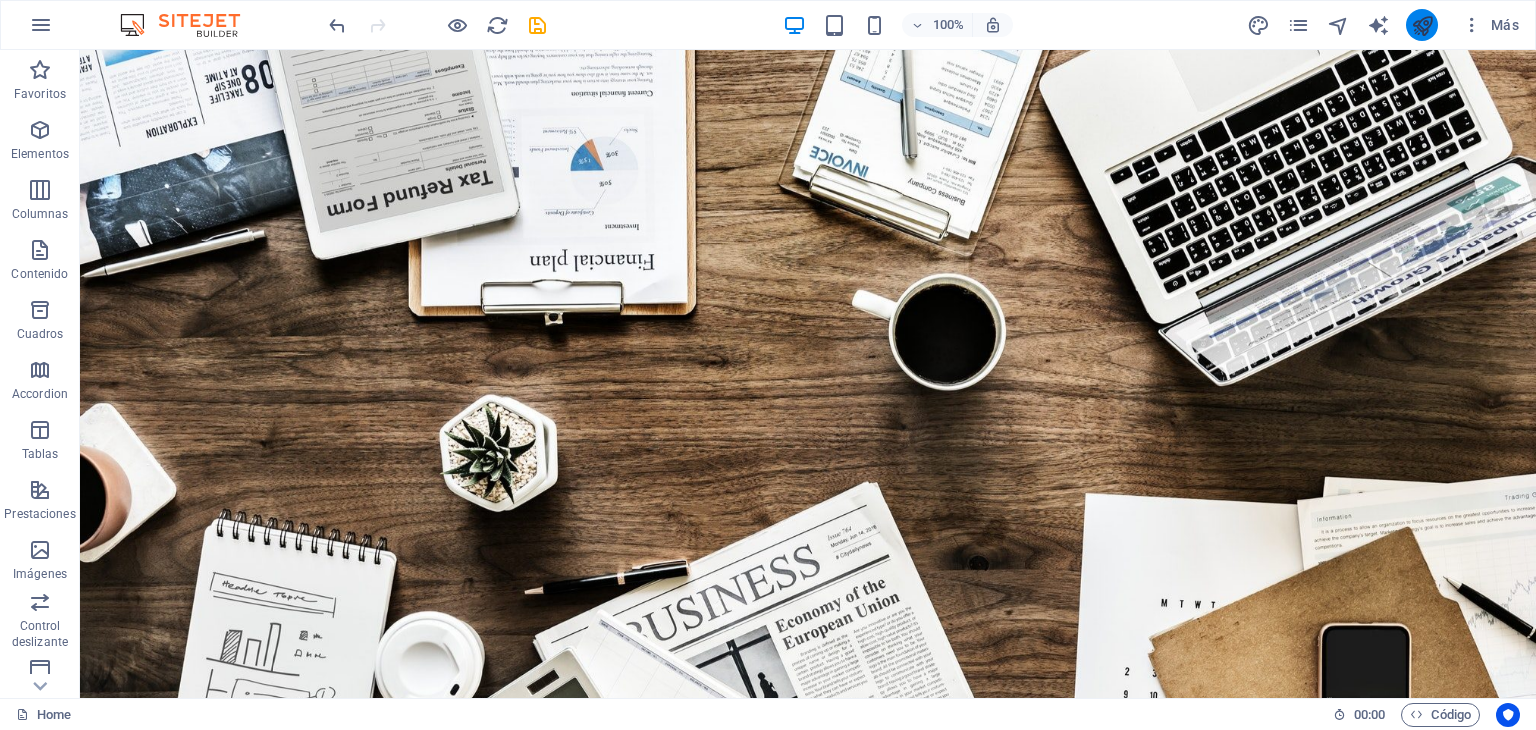 click 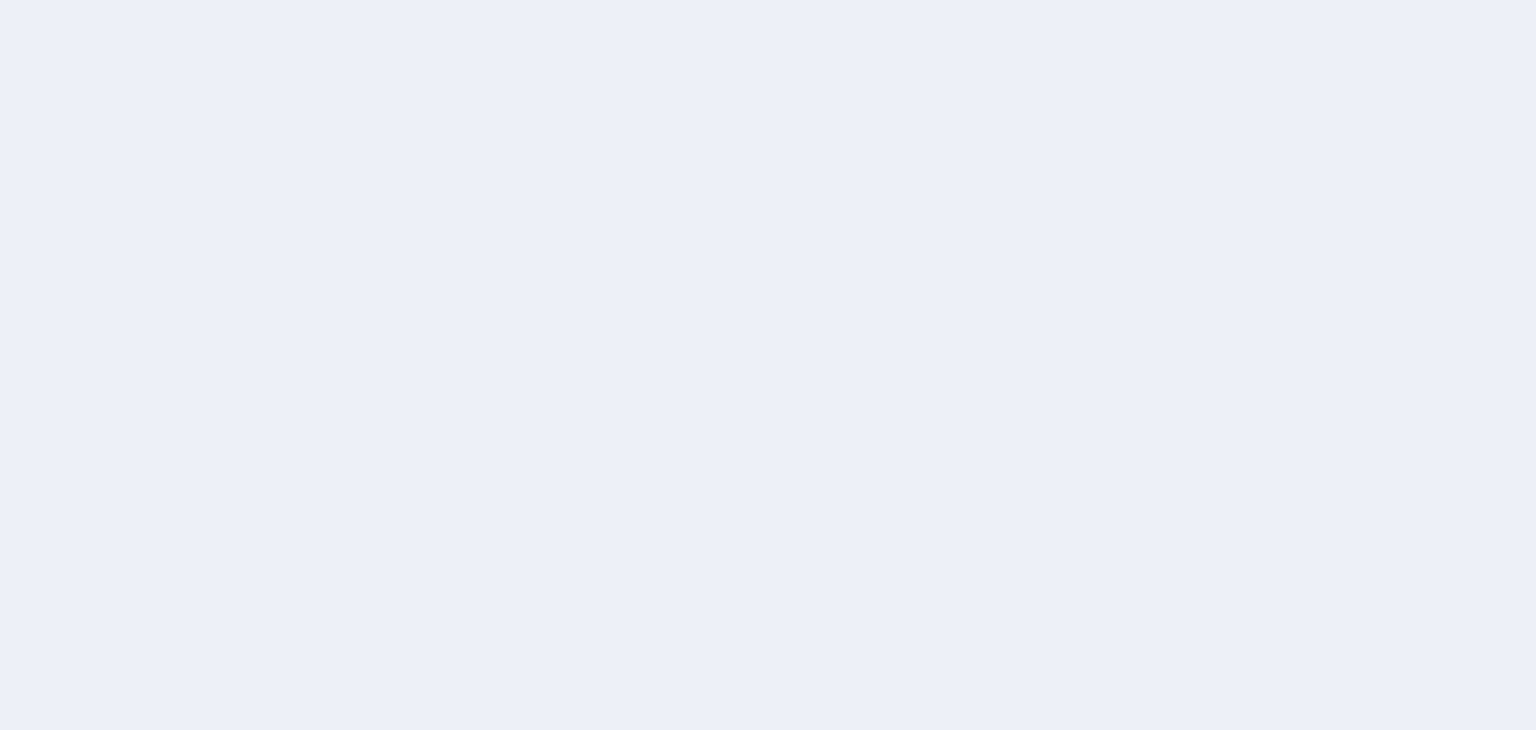 scroll, scrollTop: 0, scrollLeft: 0, axis: both 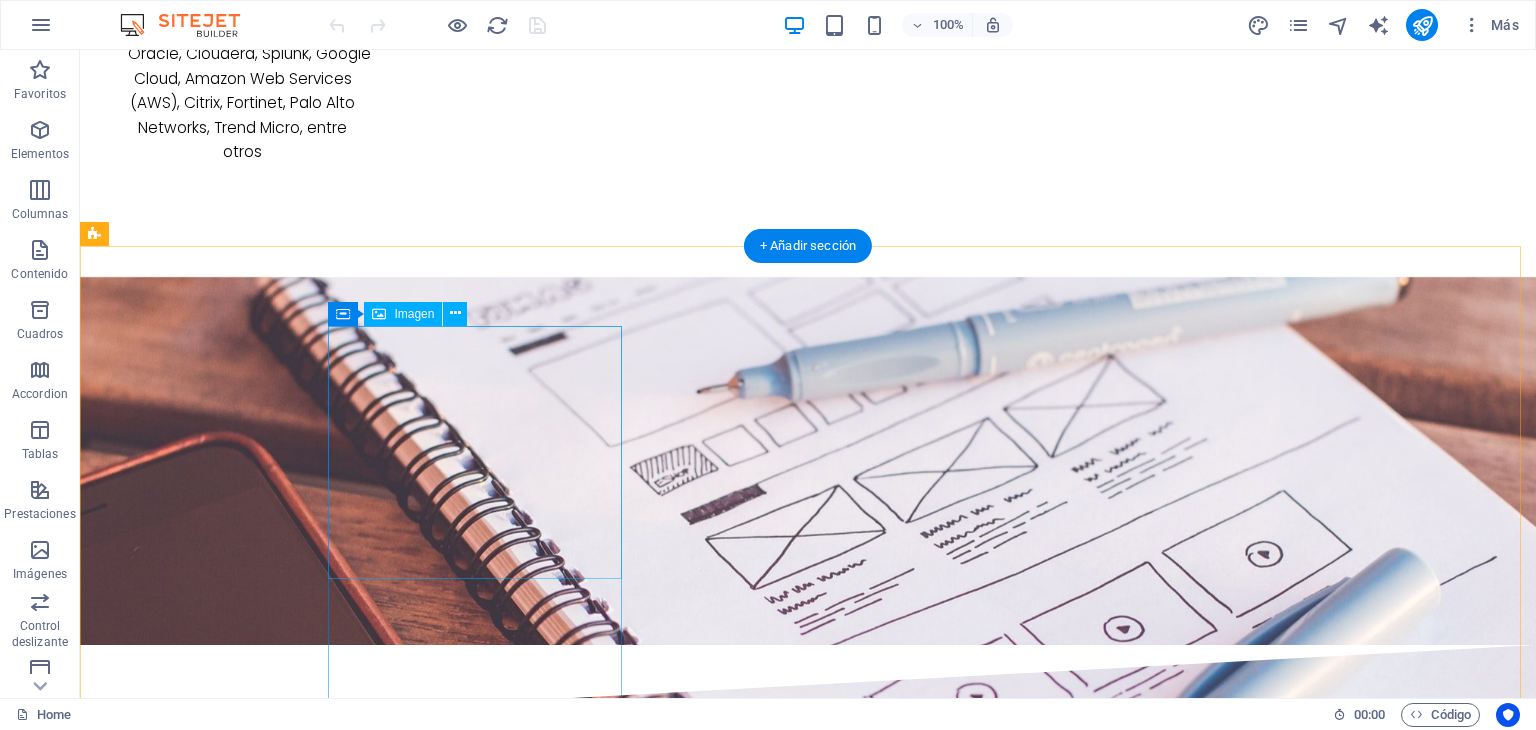 click at bounding box center (242, 3719) 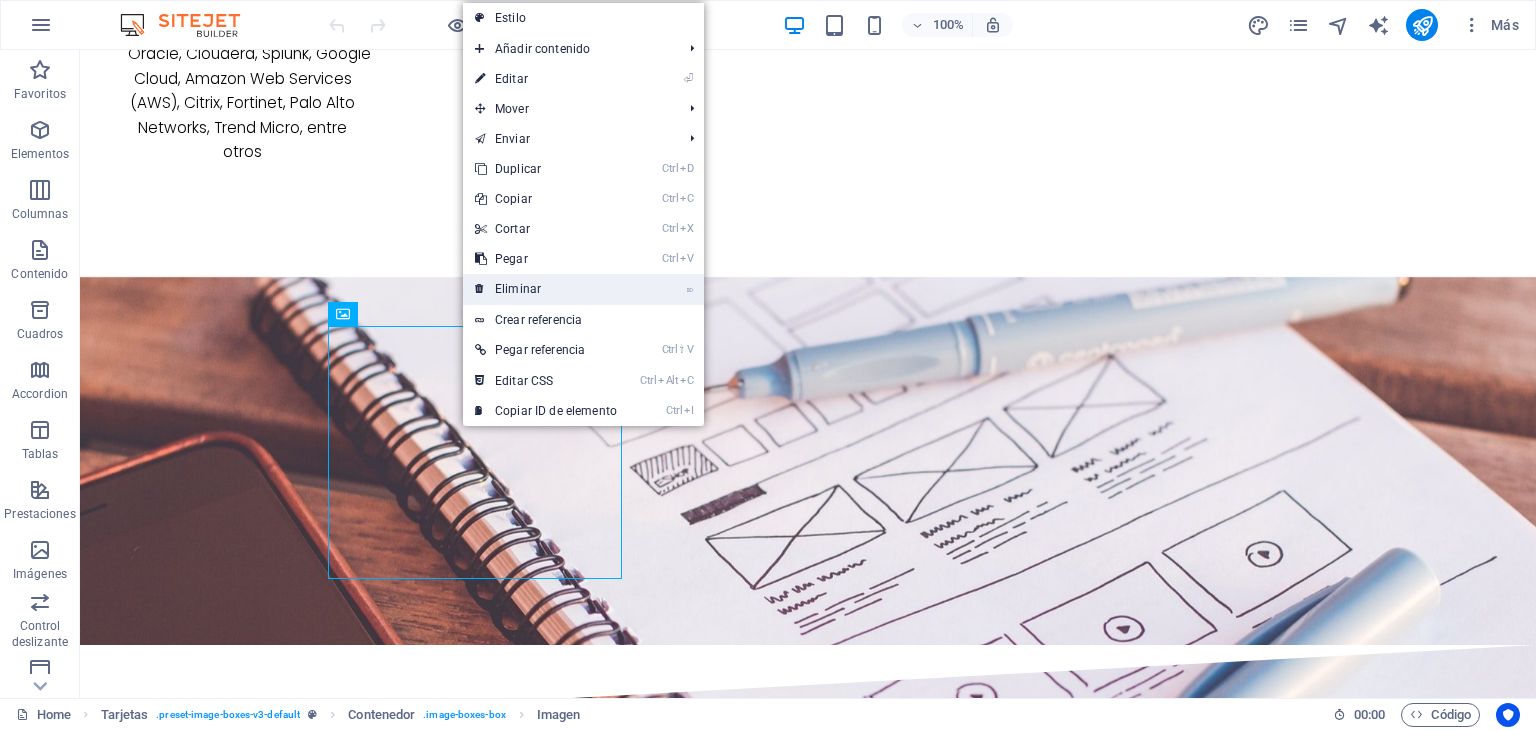click on "⌦  Eliminar" at bounding box center (546, 289) 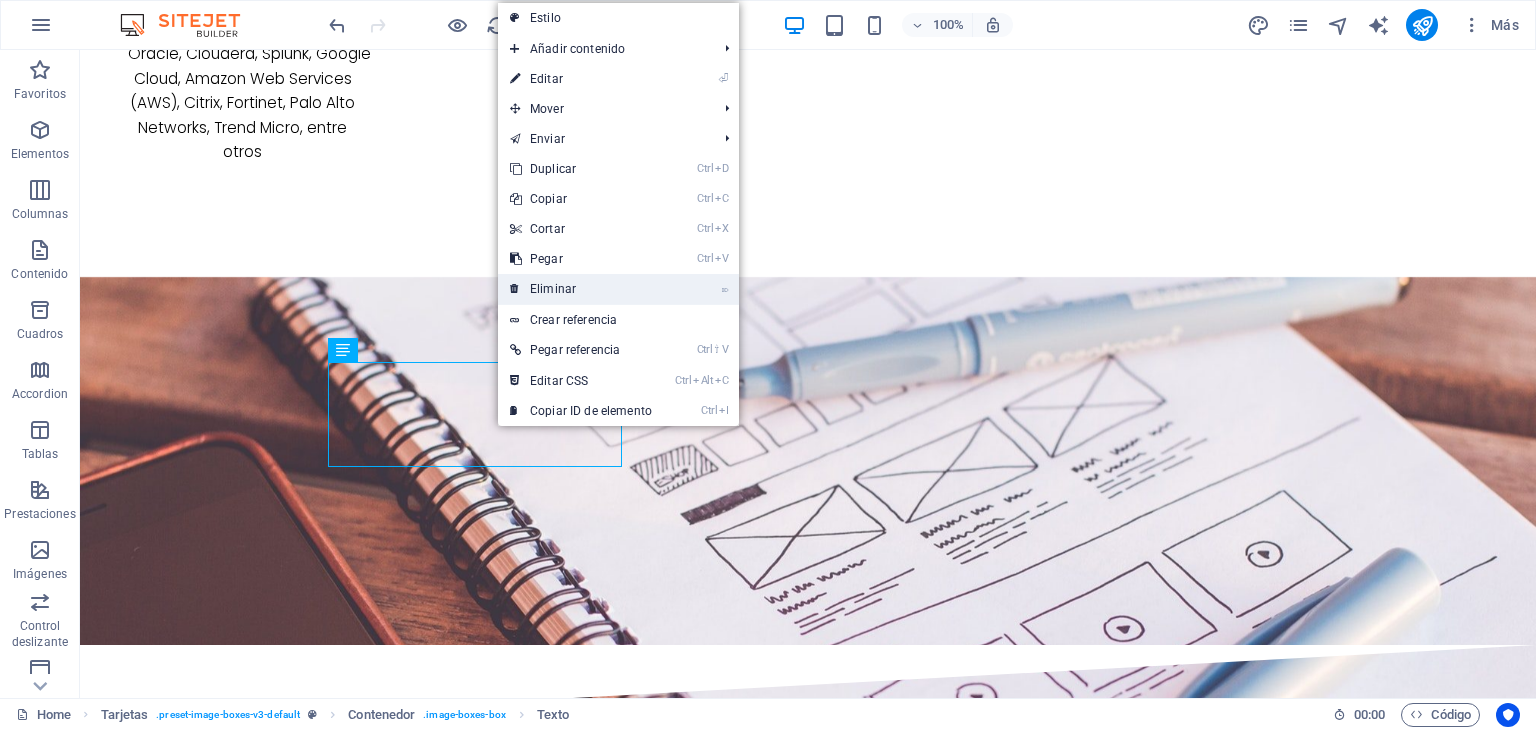 click on "⌦  Eliminar" at bounding box center (581, 289) 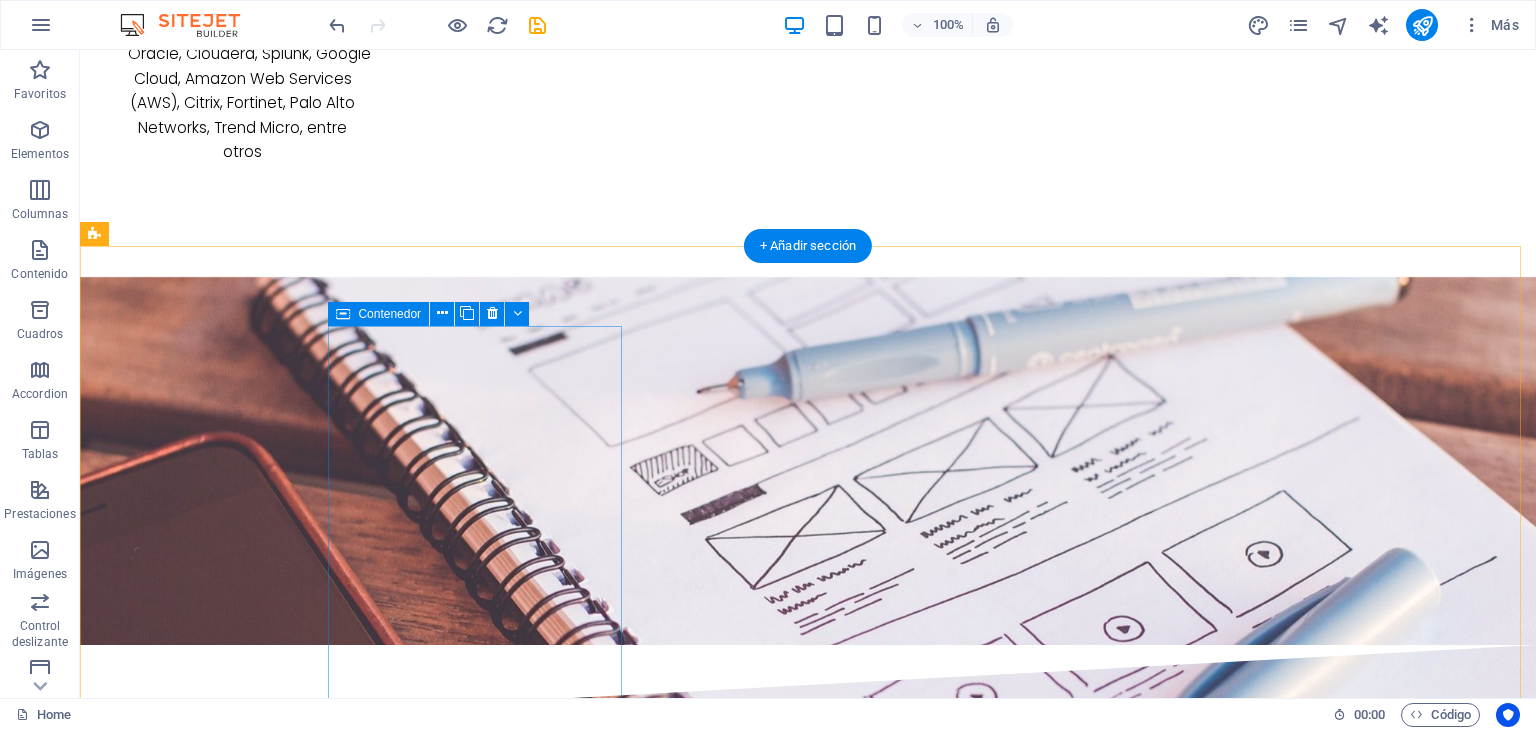 click on "Thomas Green" at bounding box center (242, 3627) 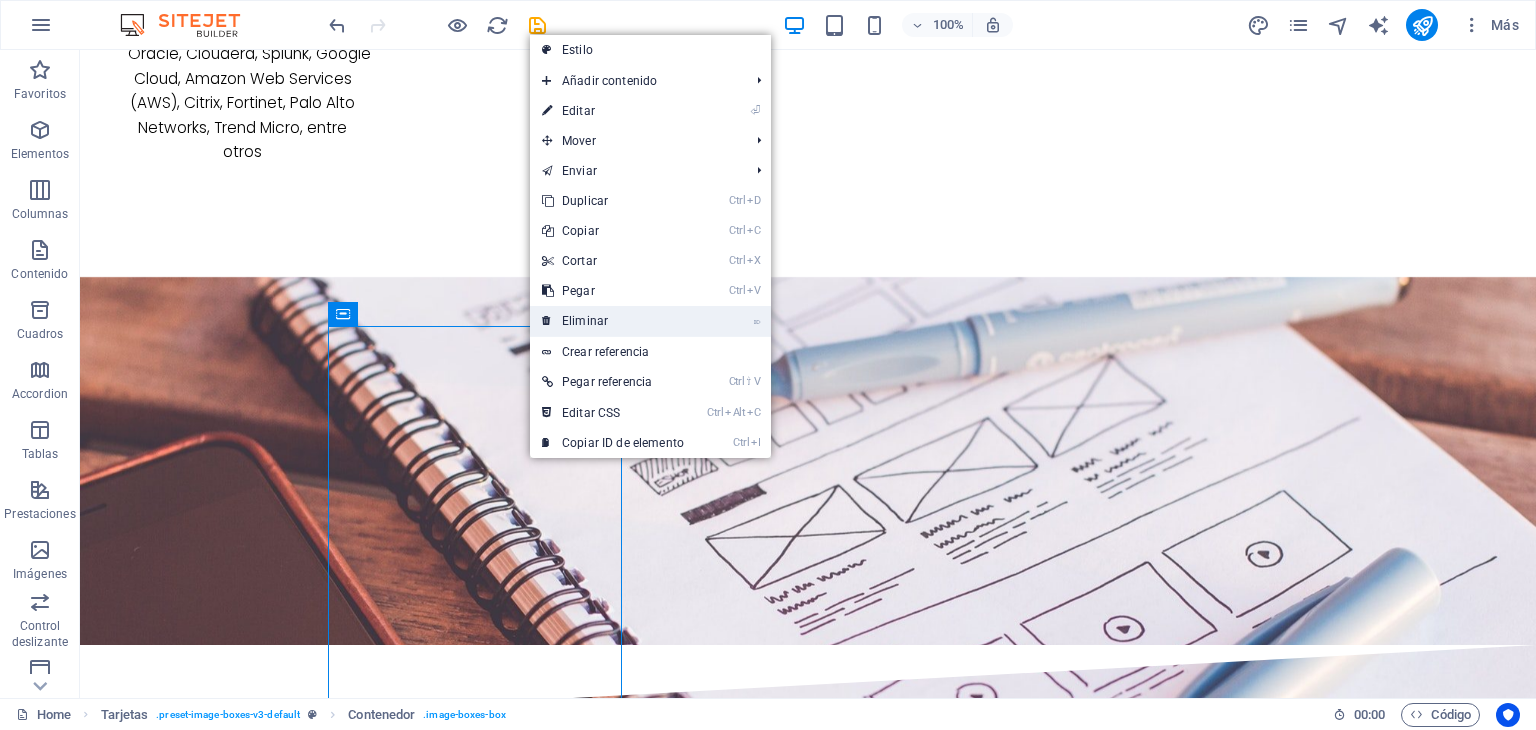 click on "⌦  Eliminar" at bounding box center [613, 321] 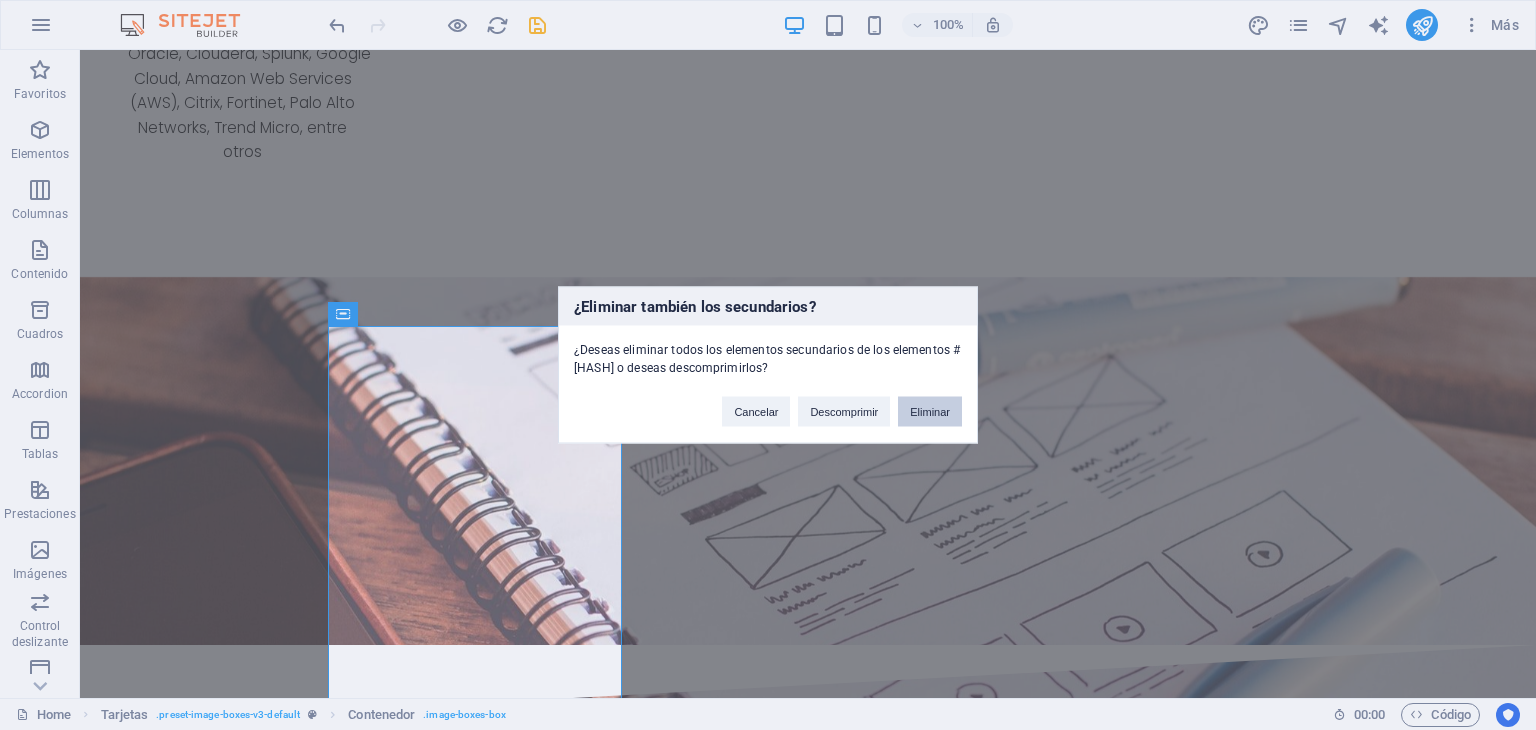drag, startPoint x: 934, startPoint y: 412, endPoint x: 852, endPoint y: 363, distance: 95.524864 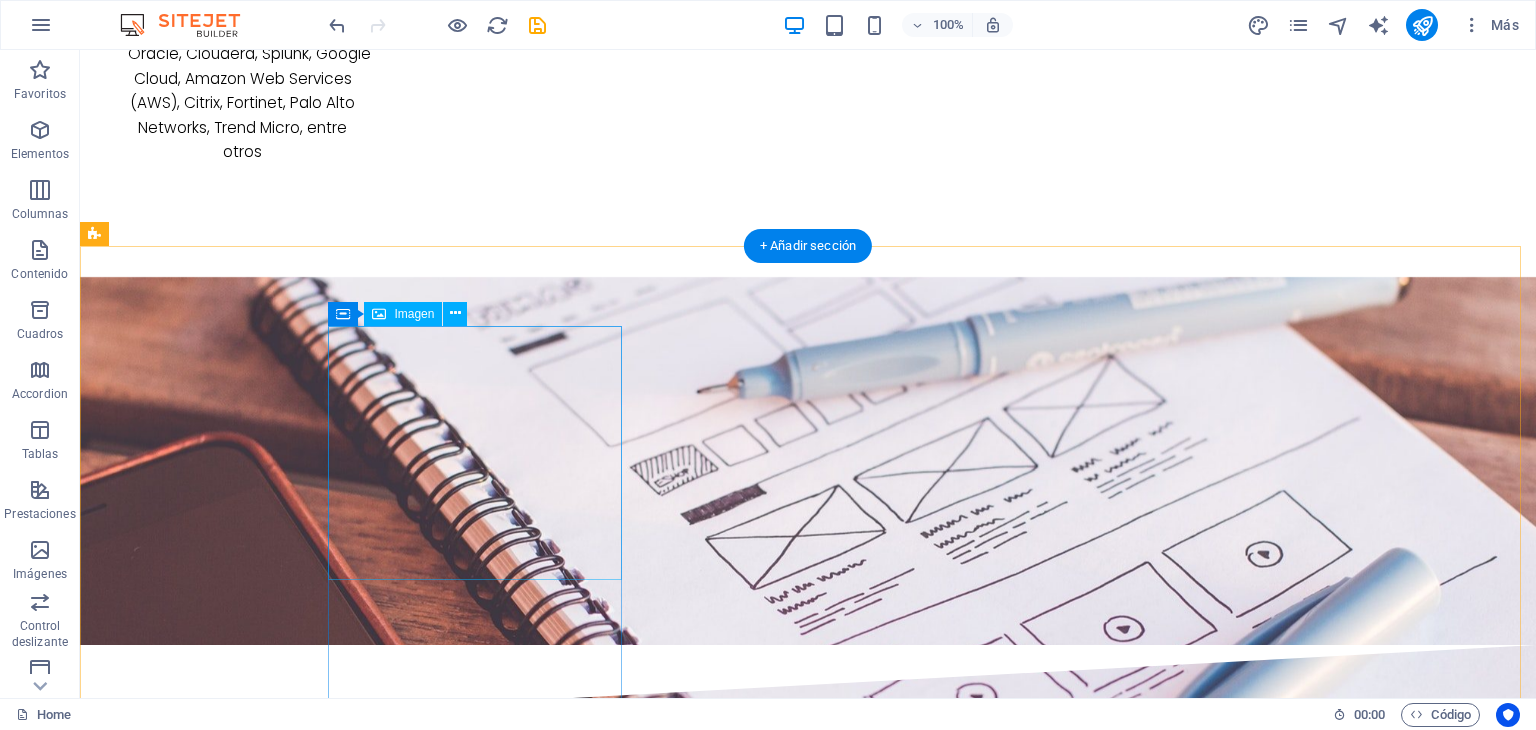 click at bounding box center [242, 3719] 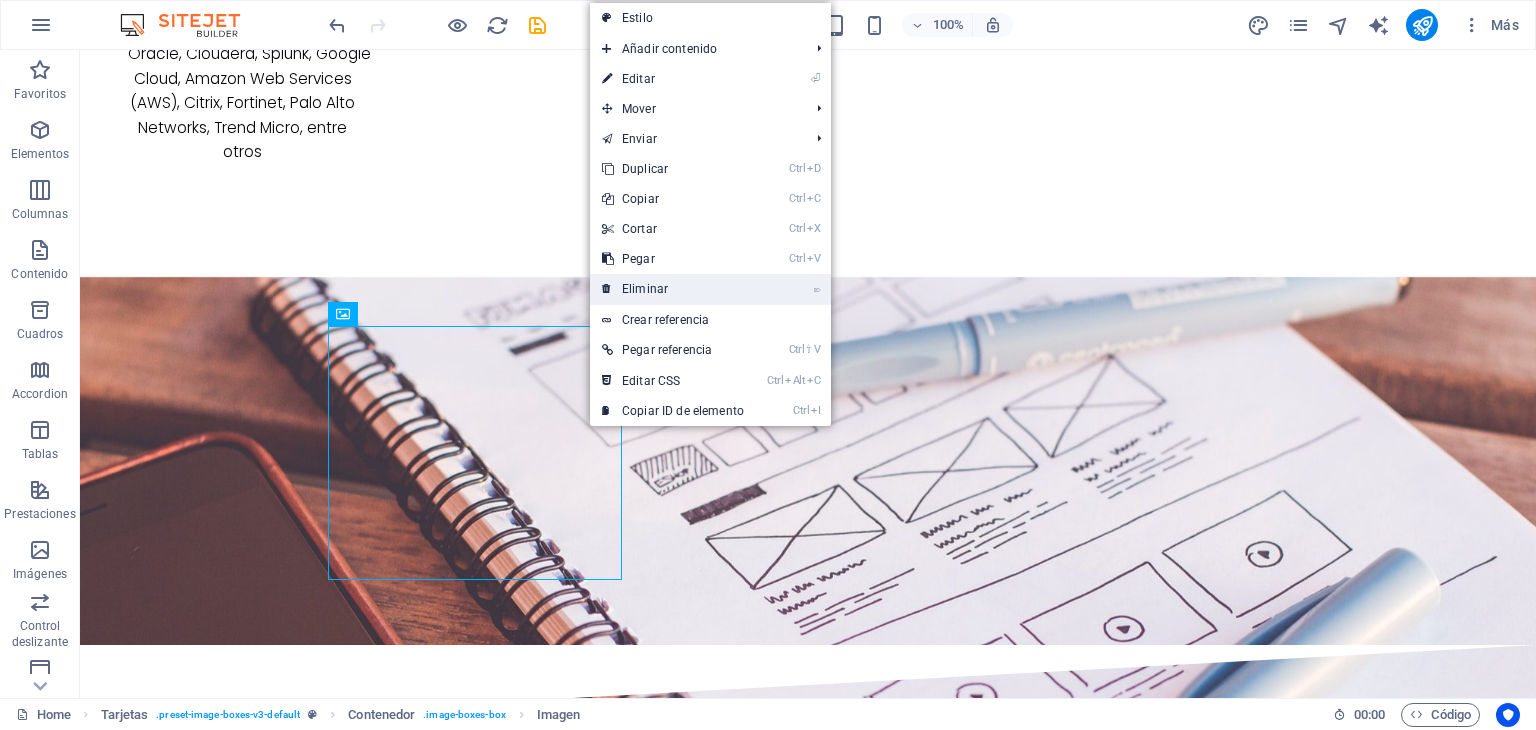 click on "⌦  Eliminar" at bounding box center (673, 289) 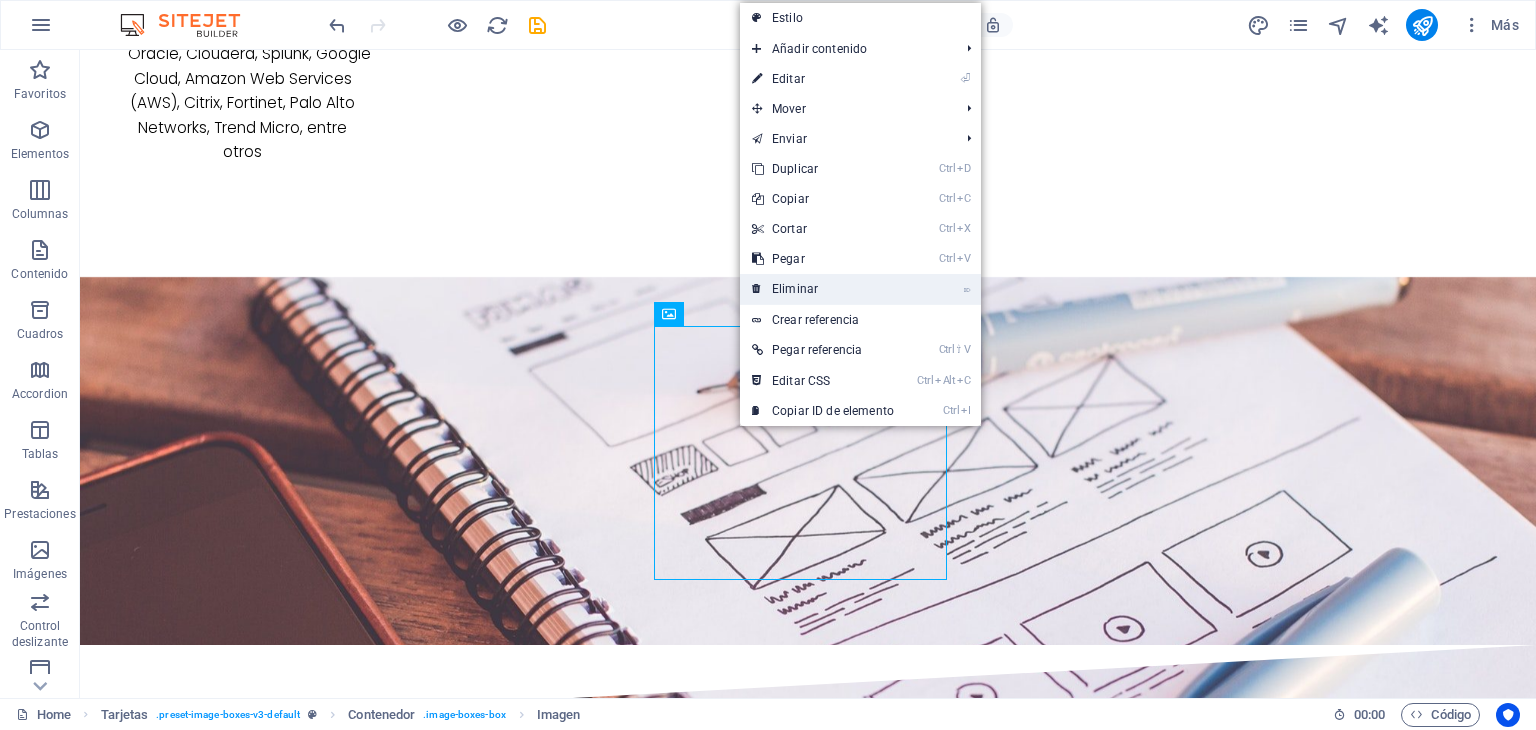 click on "⌦  Eliminar" at bounding box center [823, 289] 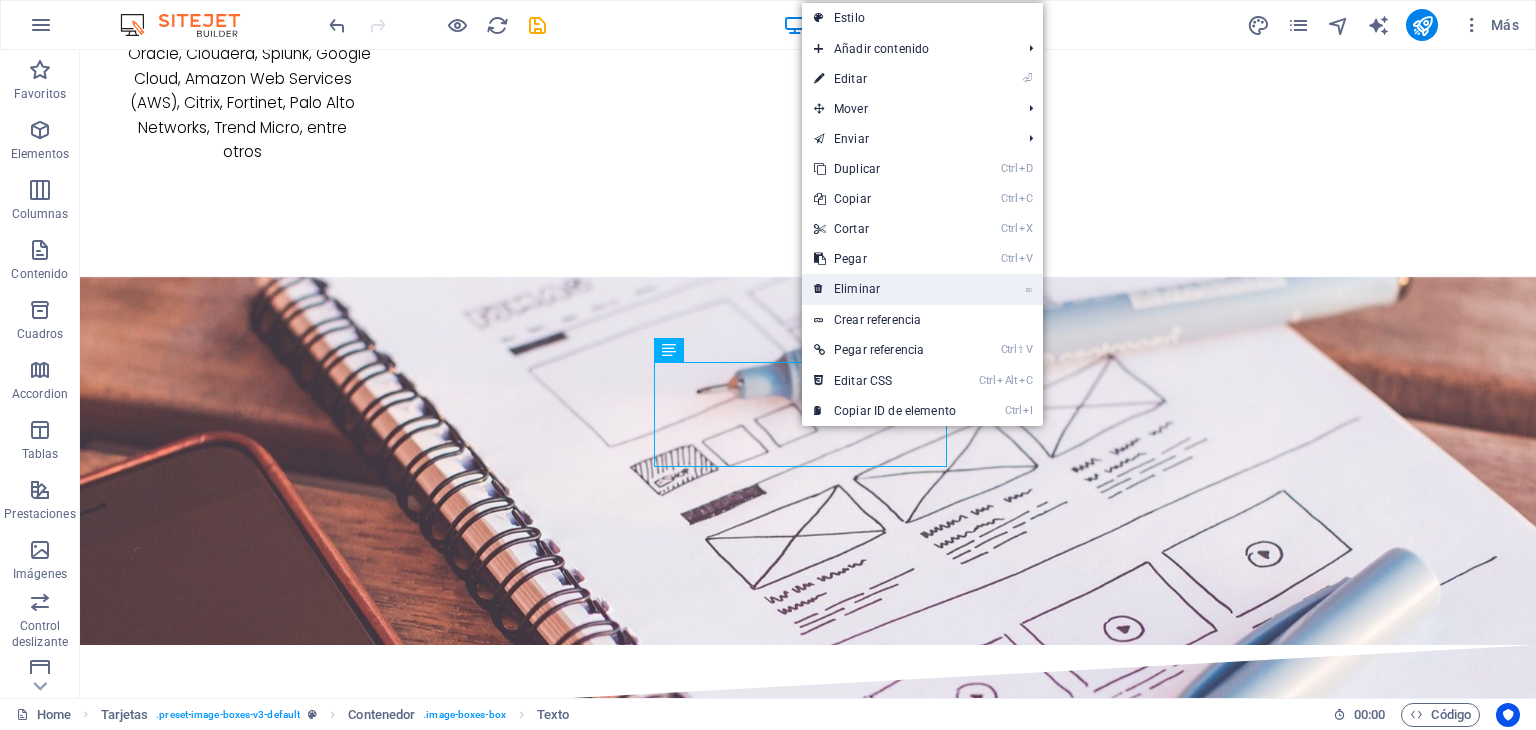 click on "⌦  Eliminar" at bounding box center [885, 289] 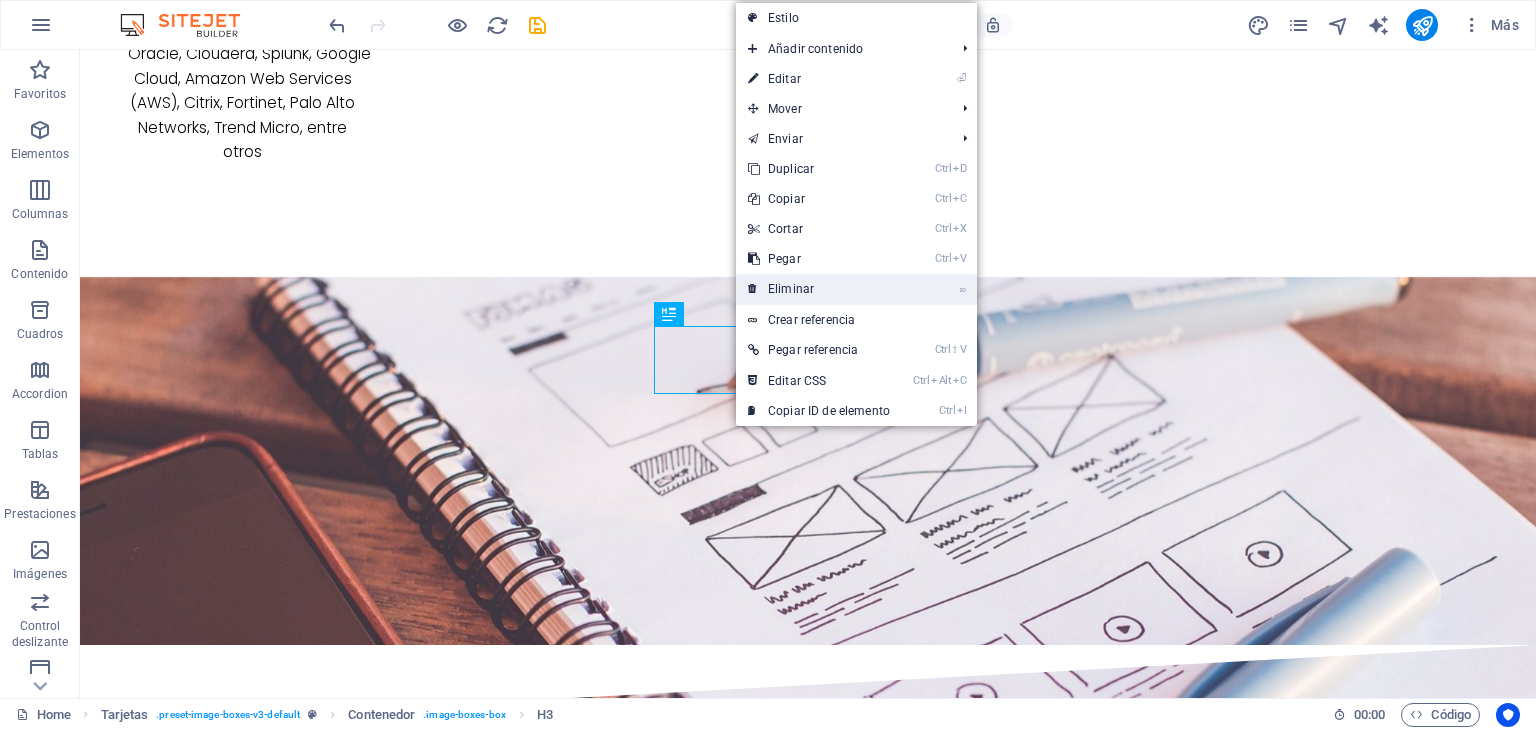click on "⌦  Eliminar" at bounding box center [819, 289] 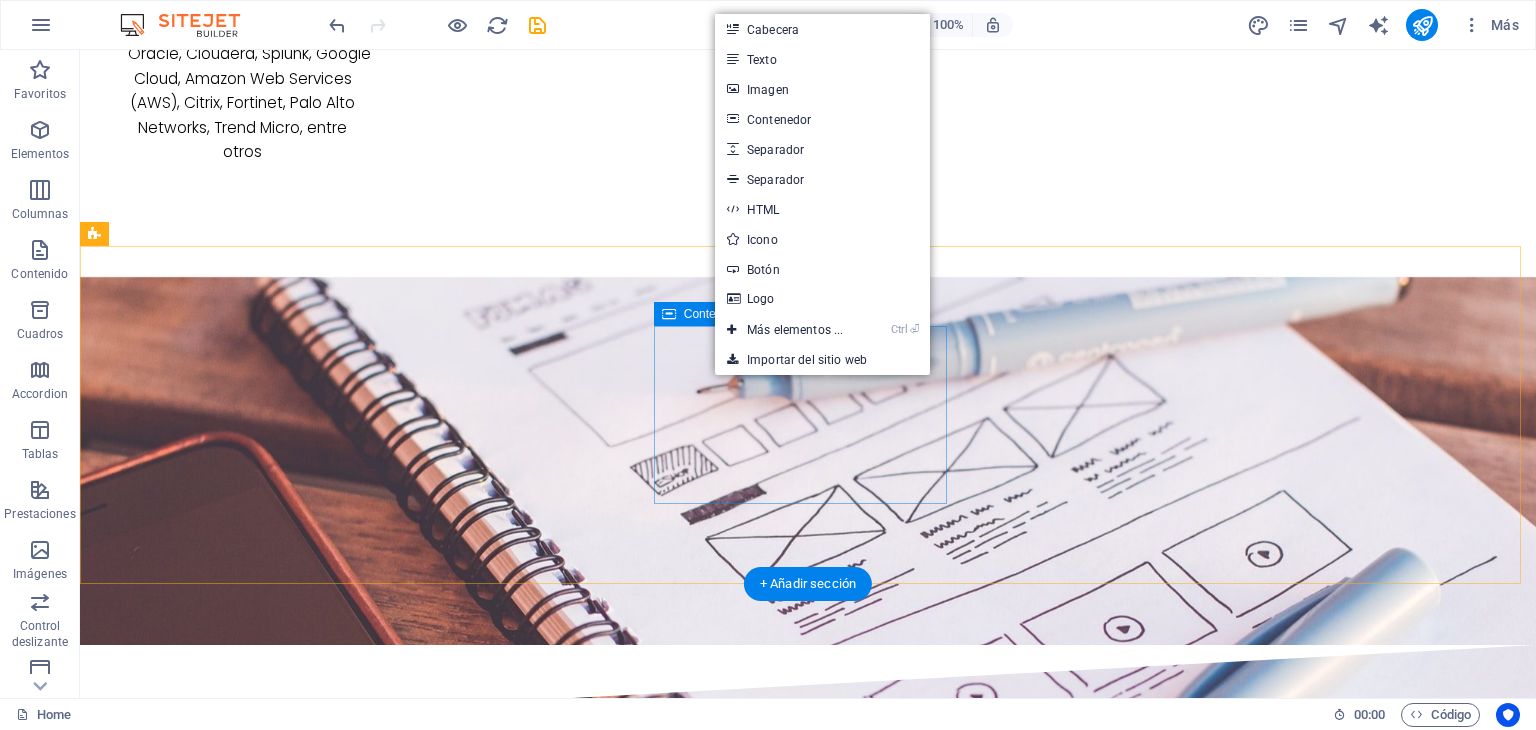 click on "[FIRST] [LAST] Lorem ipsum dolor sit amet, consectetur adipisicing elit. Veritatis, dolorem! Suelta el contenido aquí o  Añadir elementos  Pegar portapapeles" at bounding box center (808, 3762) 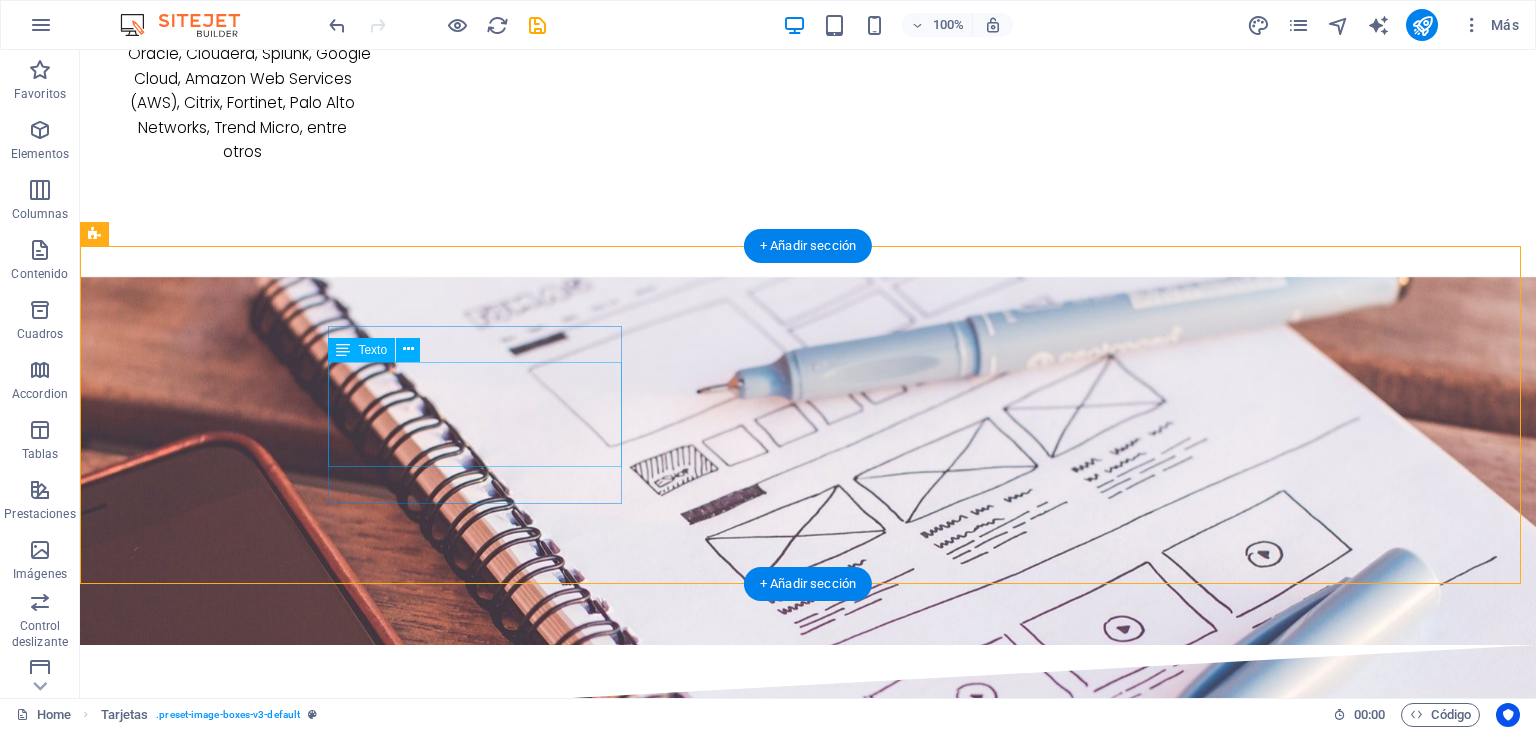 click on "Lorem ipsum dolor sit amet, consectetur adipisicing elit. Veritatis, dolorem!" at bounding box center [242, 3681] 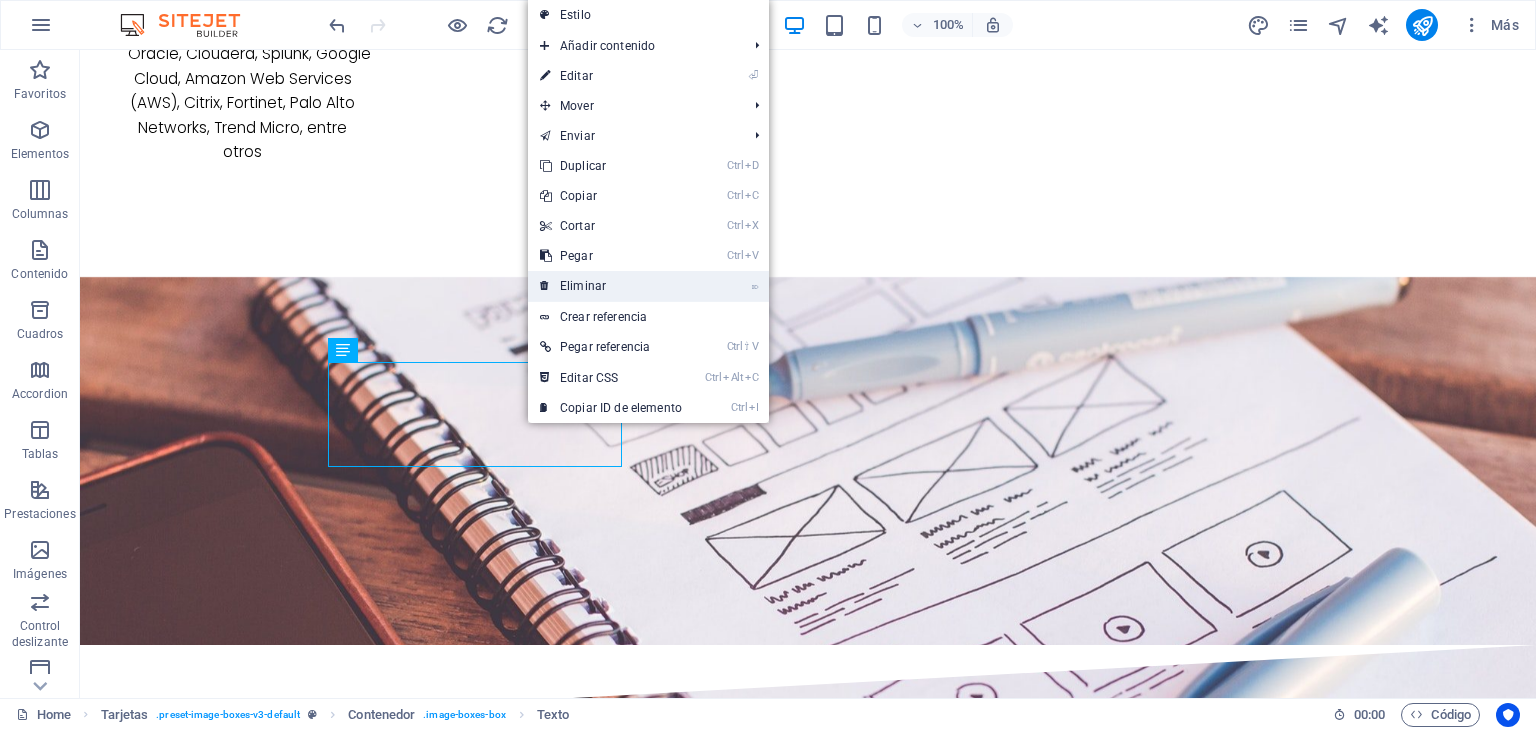 click on "⌦  Eliminar" at bounding box center [611, 286] 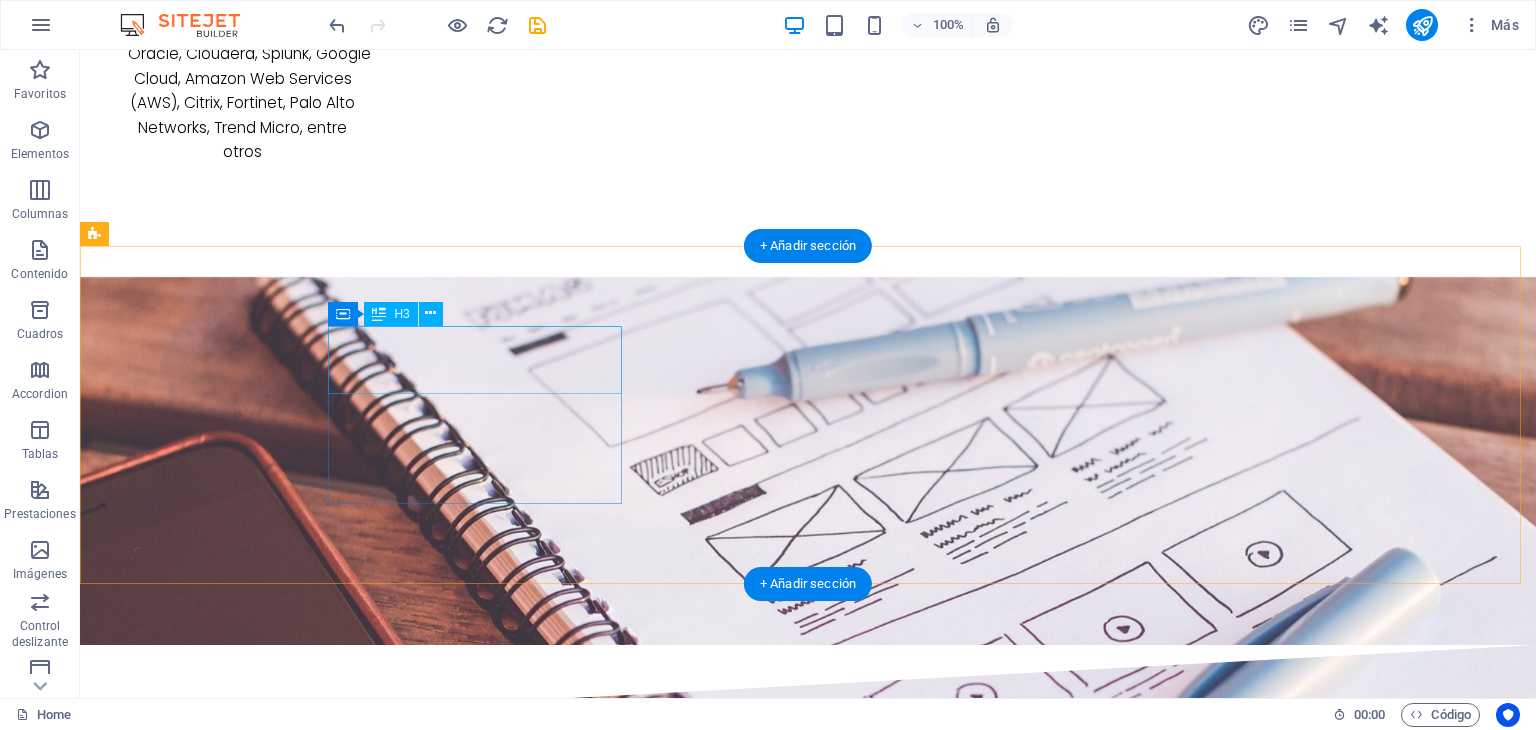 click on "Melissa Doe" at bounding box center [242, 3626] 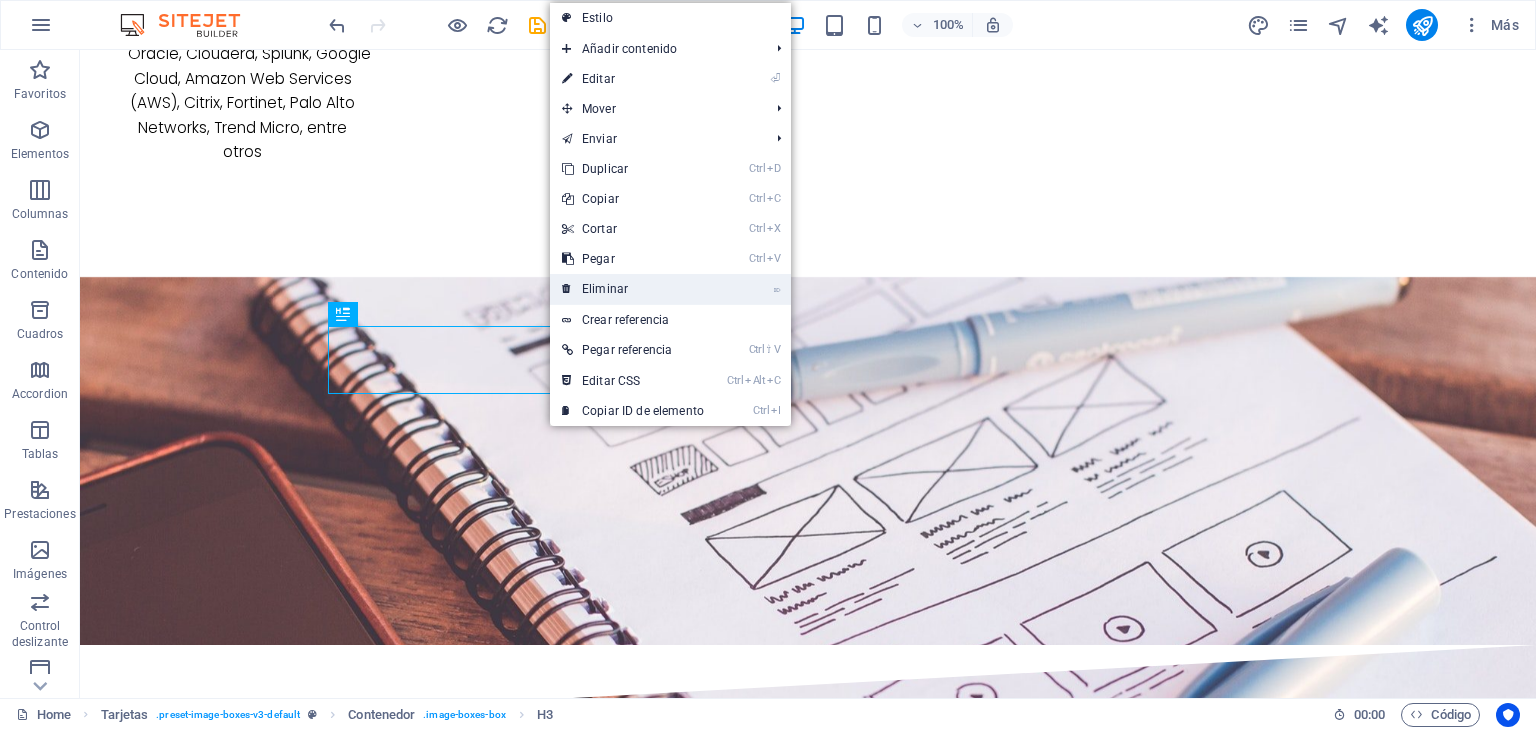 click on "⌦  Eliminar" at bounding box center [633, 289] 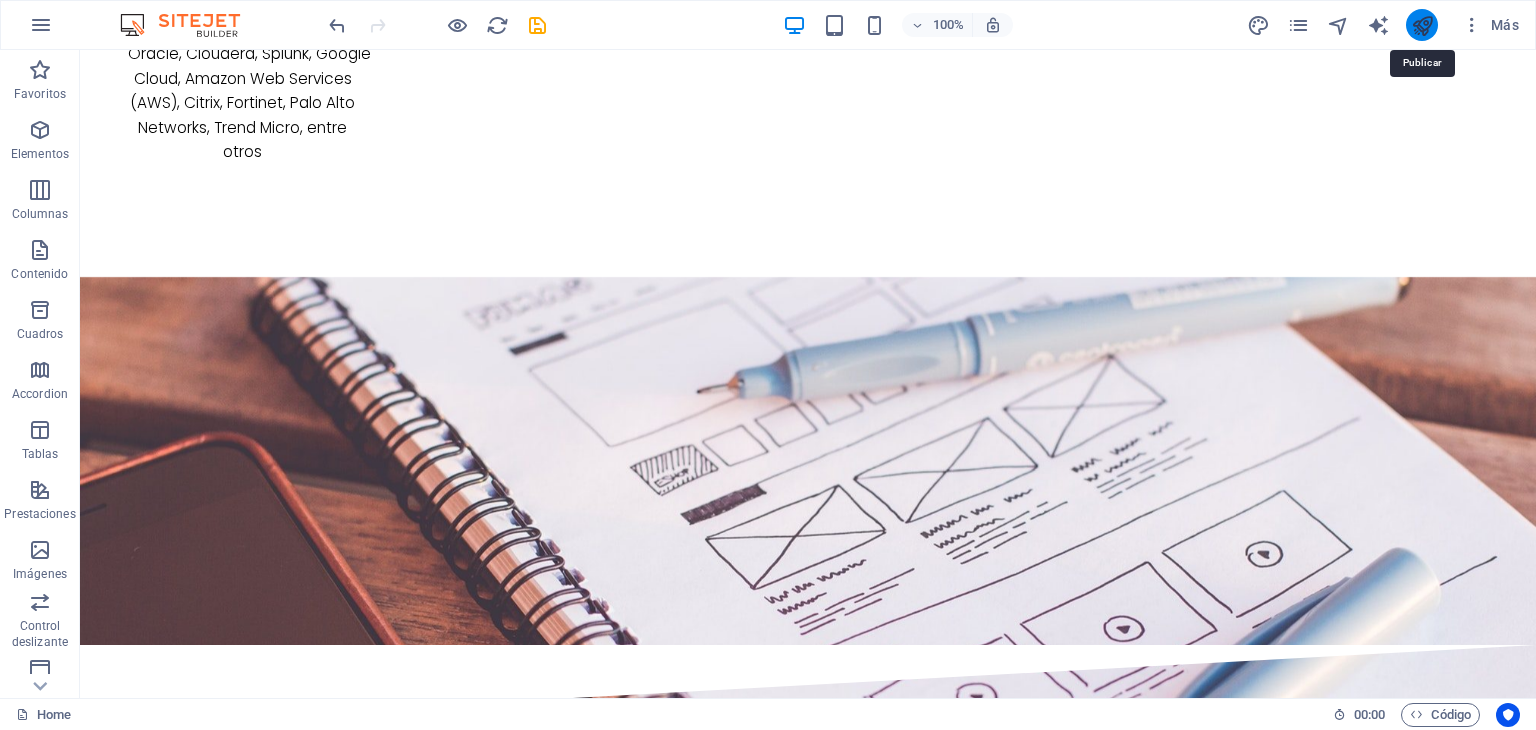 click at bounding box center [1422, 25] 